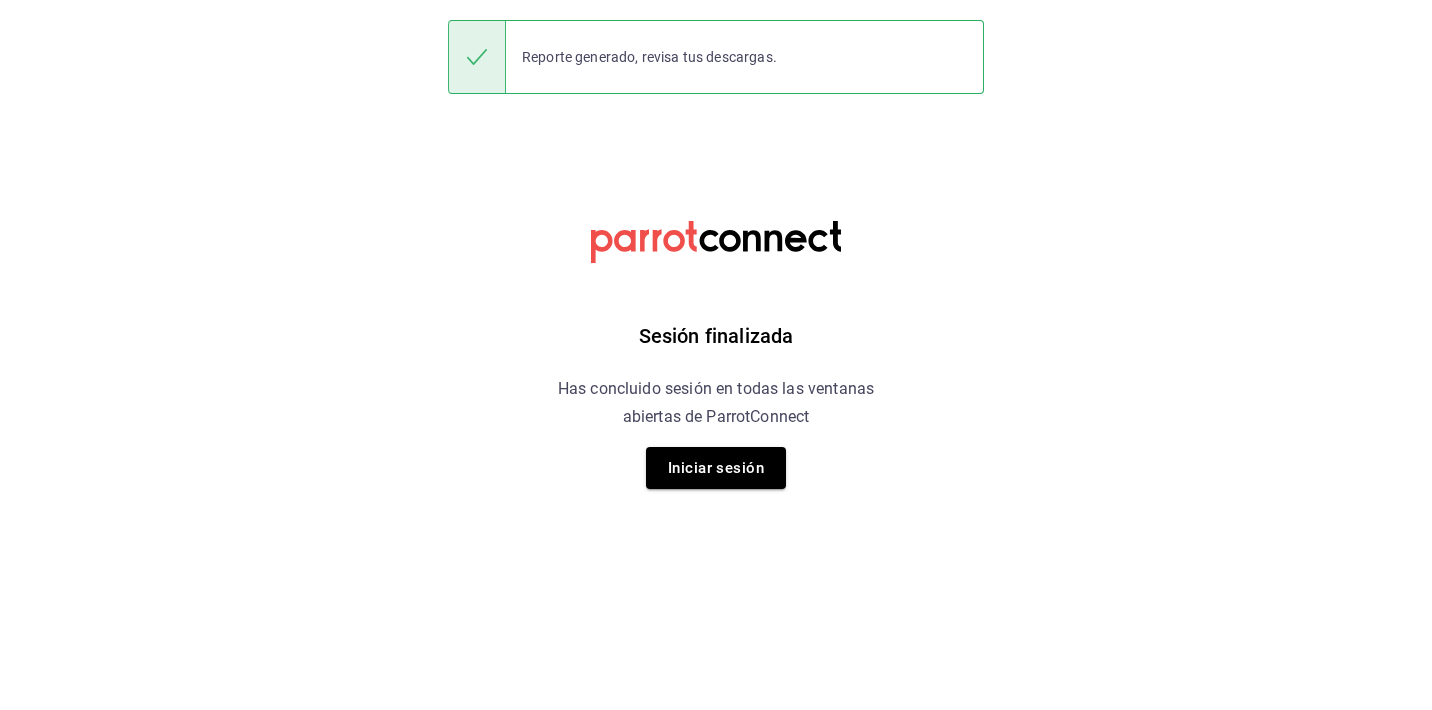 scroll, scrollTop: 0, scrollLeft: 0, axis: both 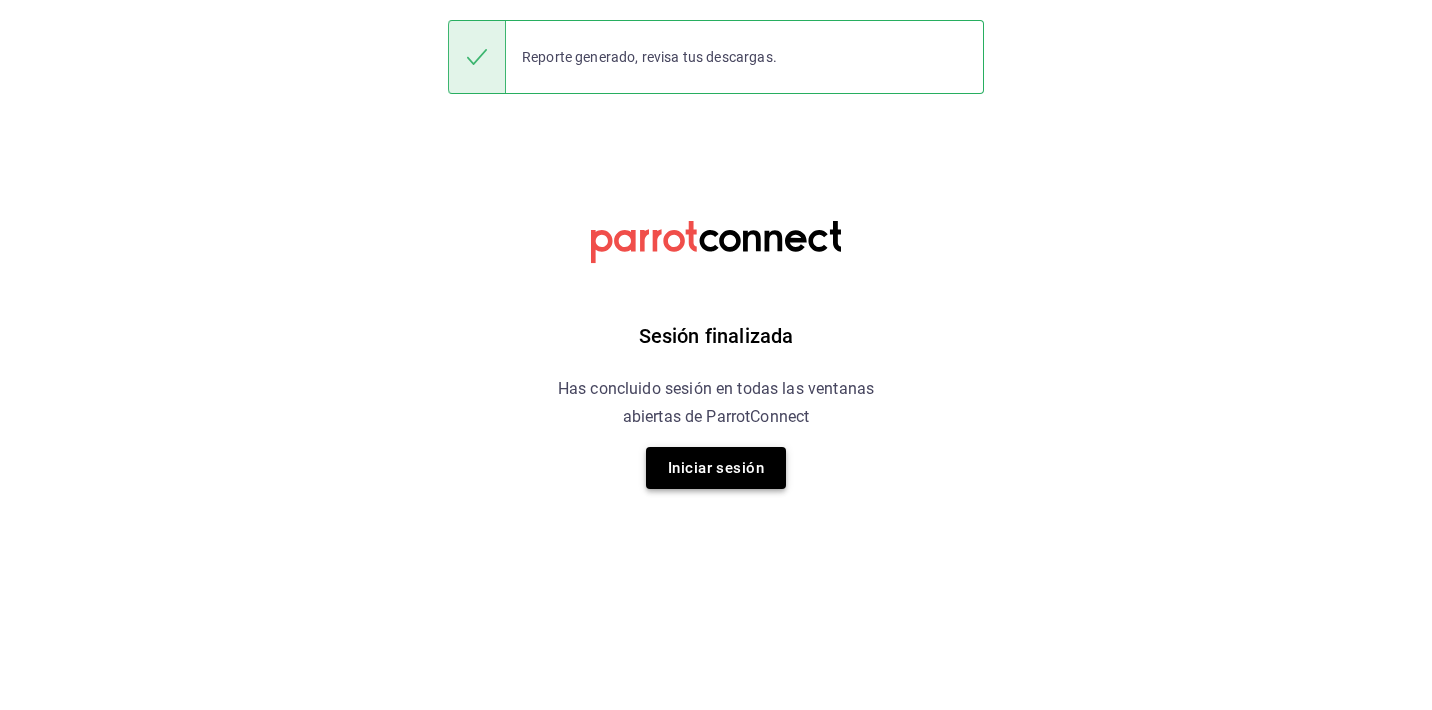 click on "Iniciar sesión" at bounding box center (716, 468) 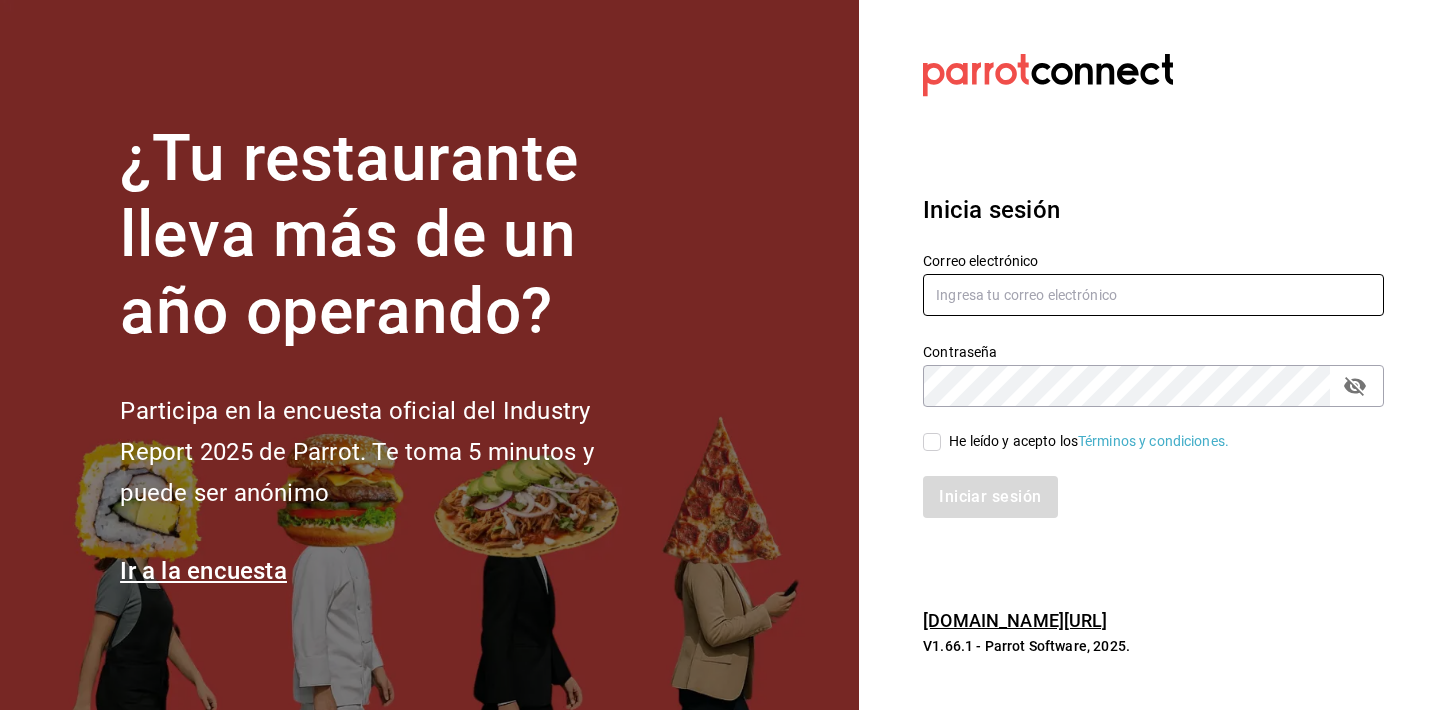 type on "[EMAIL_ADDRESS][DOMAIN_NAME]" 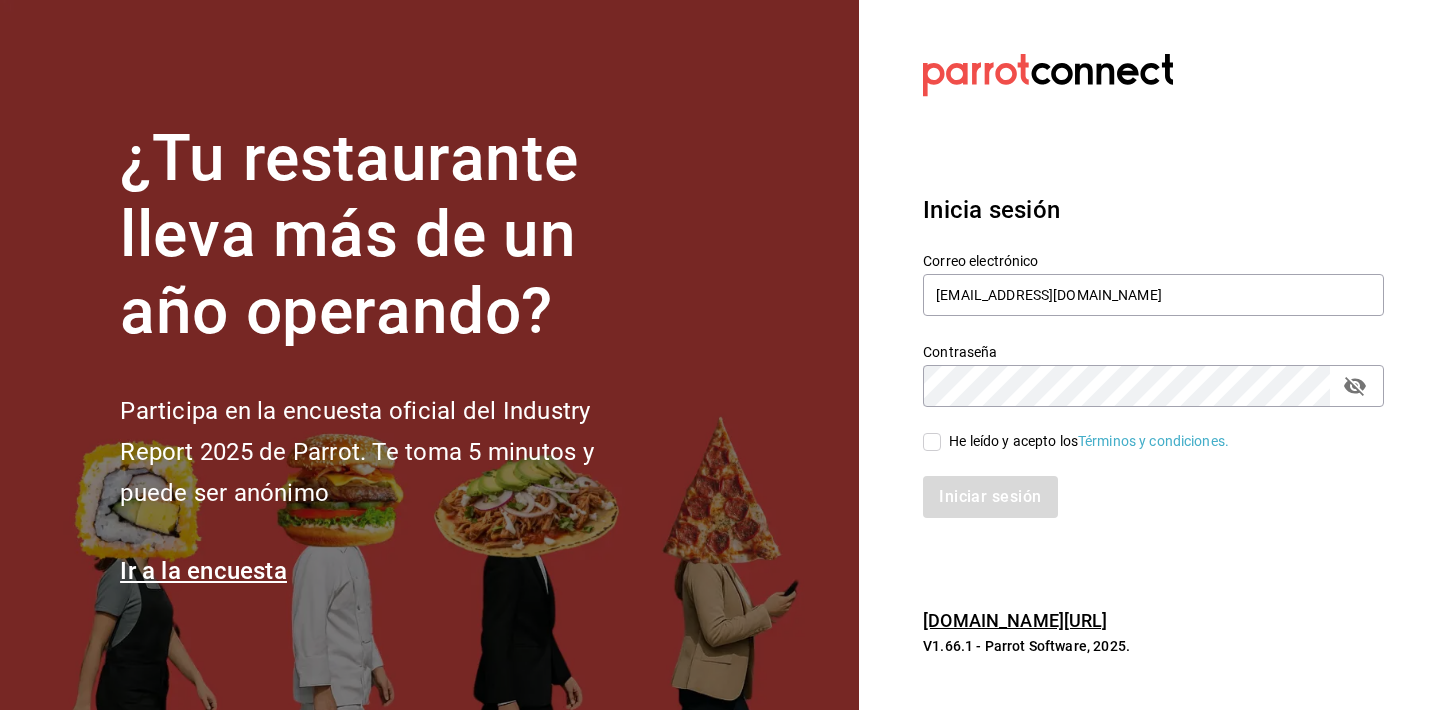 click on "He leído y acepto los  Términos y condiciones." at bounding box center [932, 442] 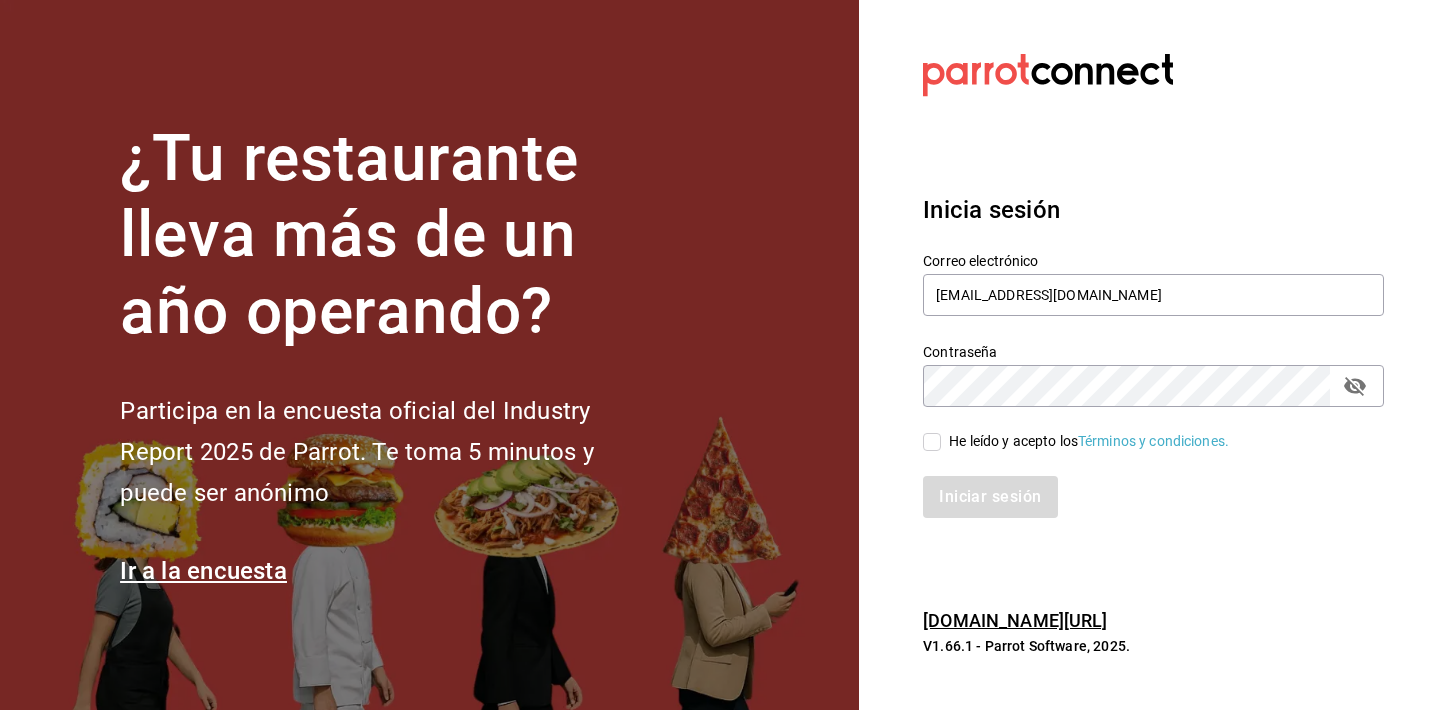 checkbox on "true" 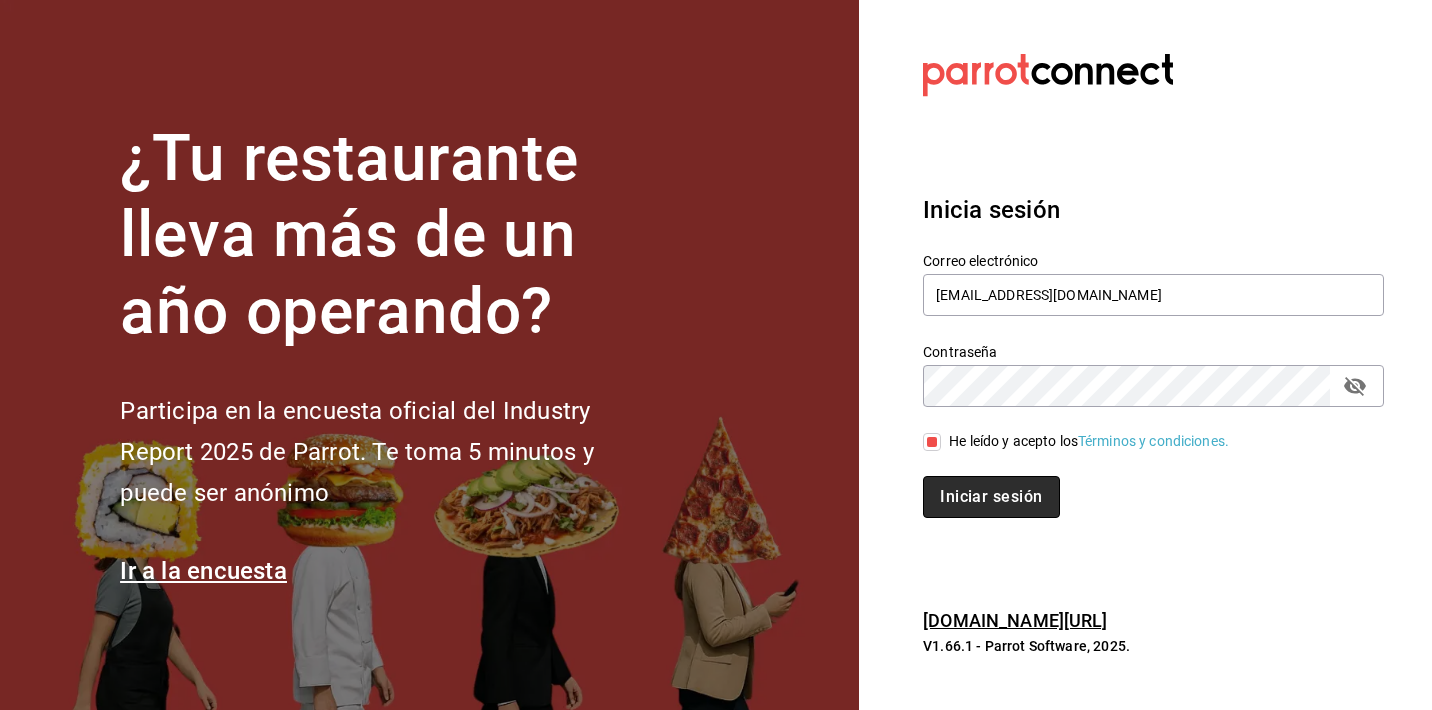 click on "Iniciar sesión" at bounding box center (991, 497) 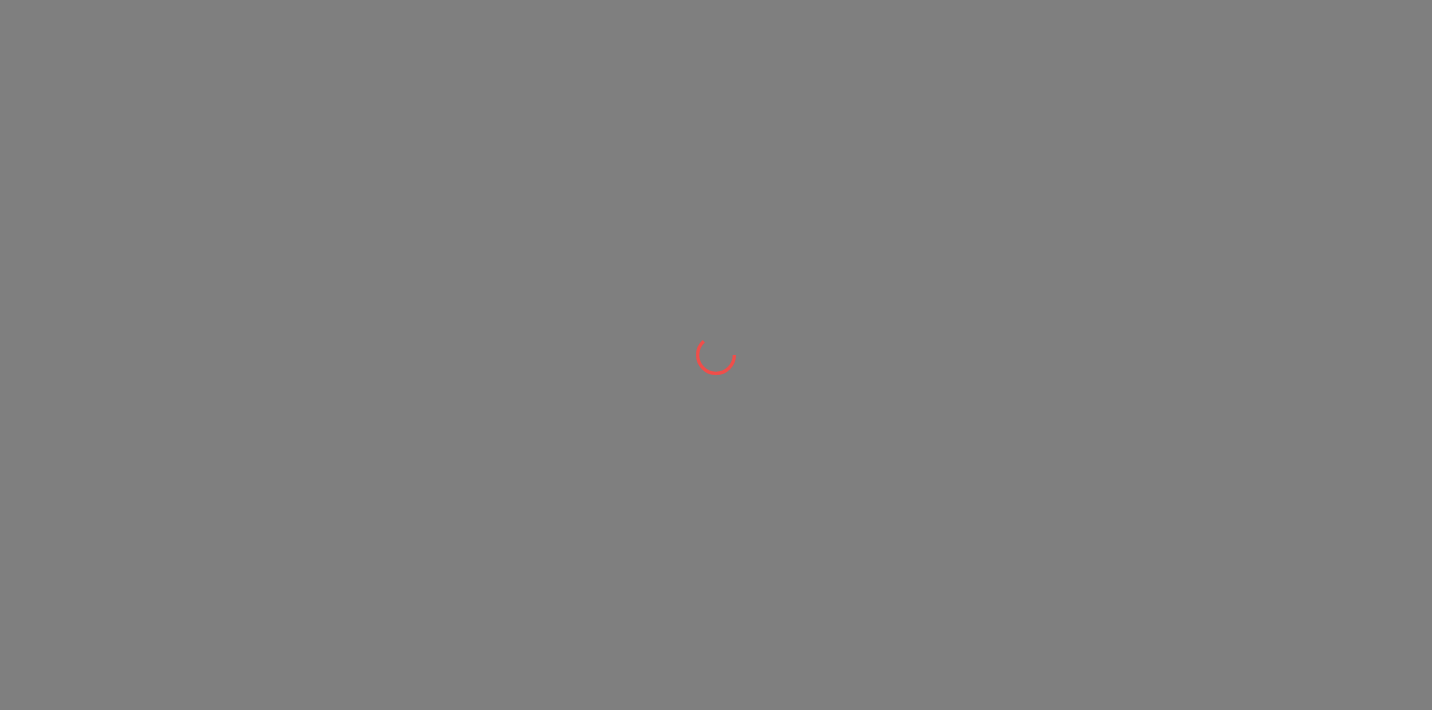 scroll, scrollTop: 0, scrollLeft: 0, axis: both 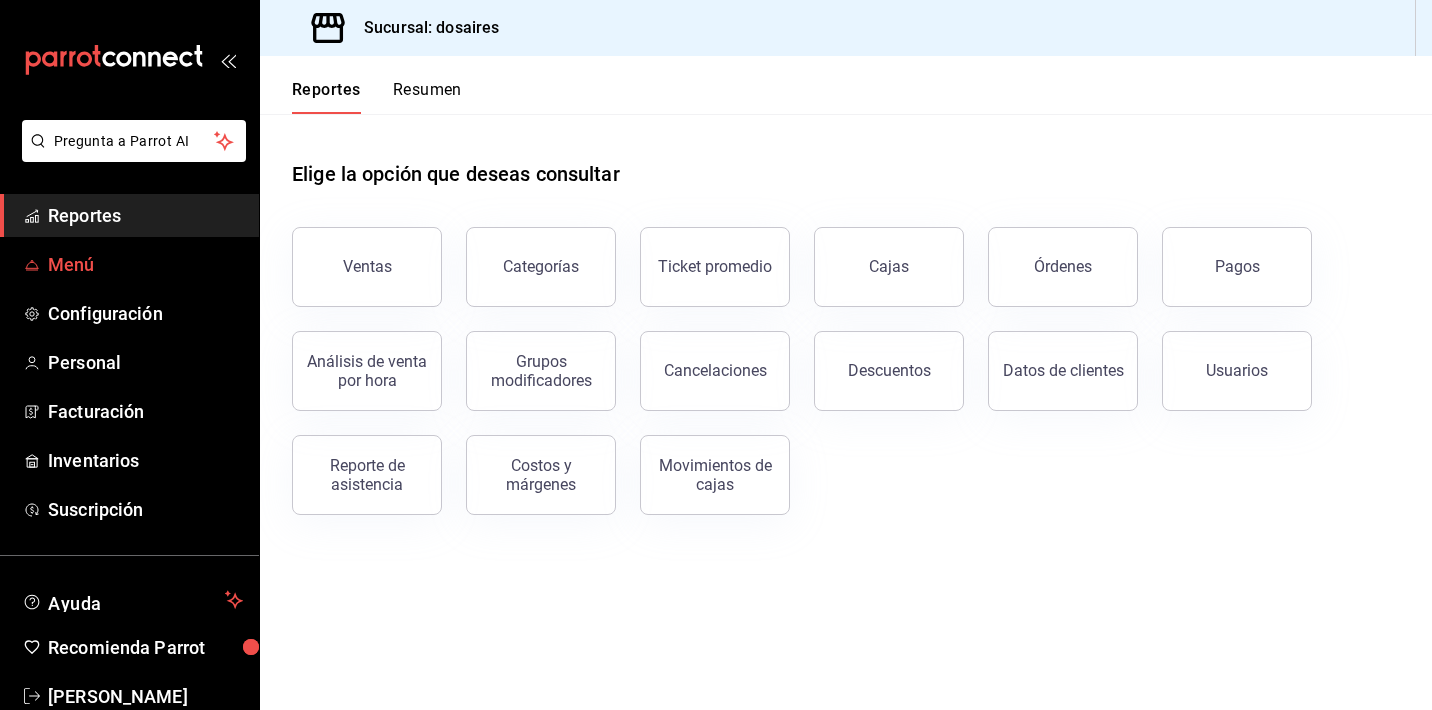 click on "Menú" at bounding box center (145, 264) 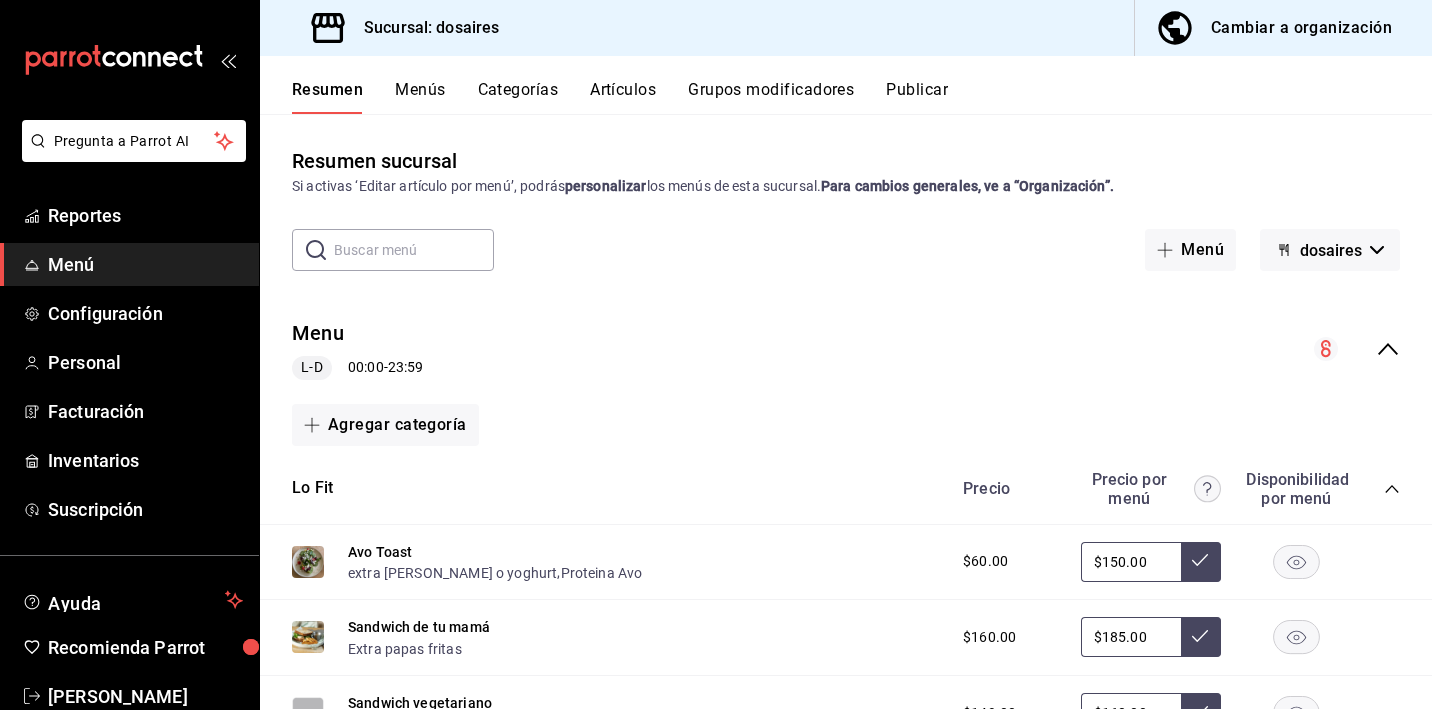 click on "Categorías" at bounding box center [518, 97] 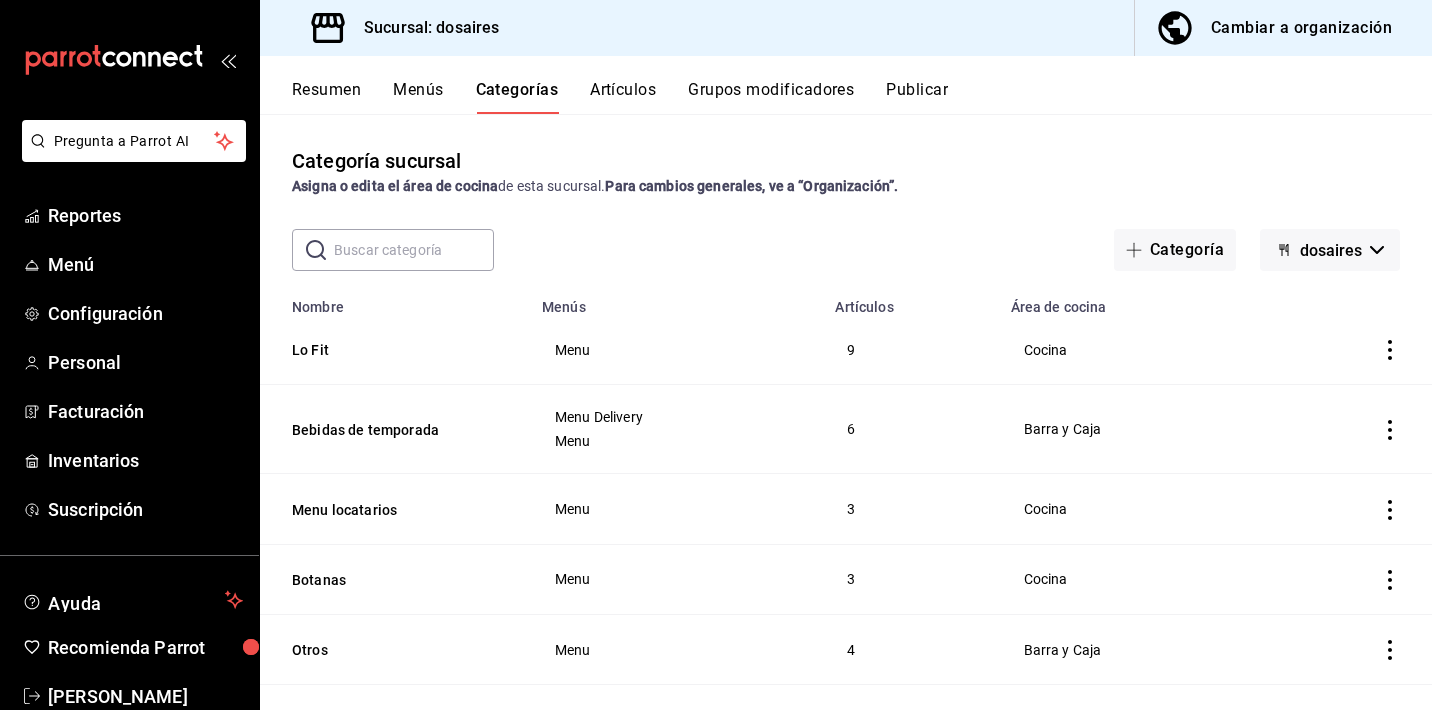 click on "Resumen" at bounding box center (326, 97) 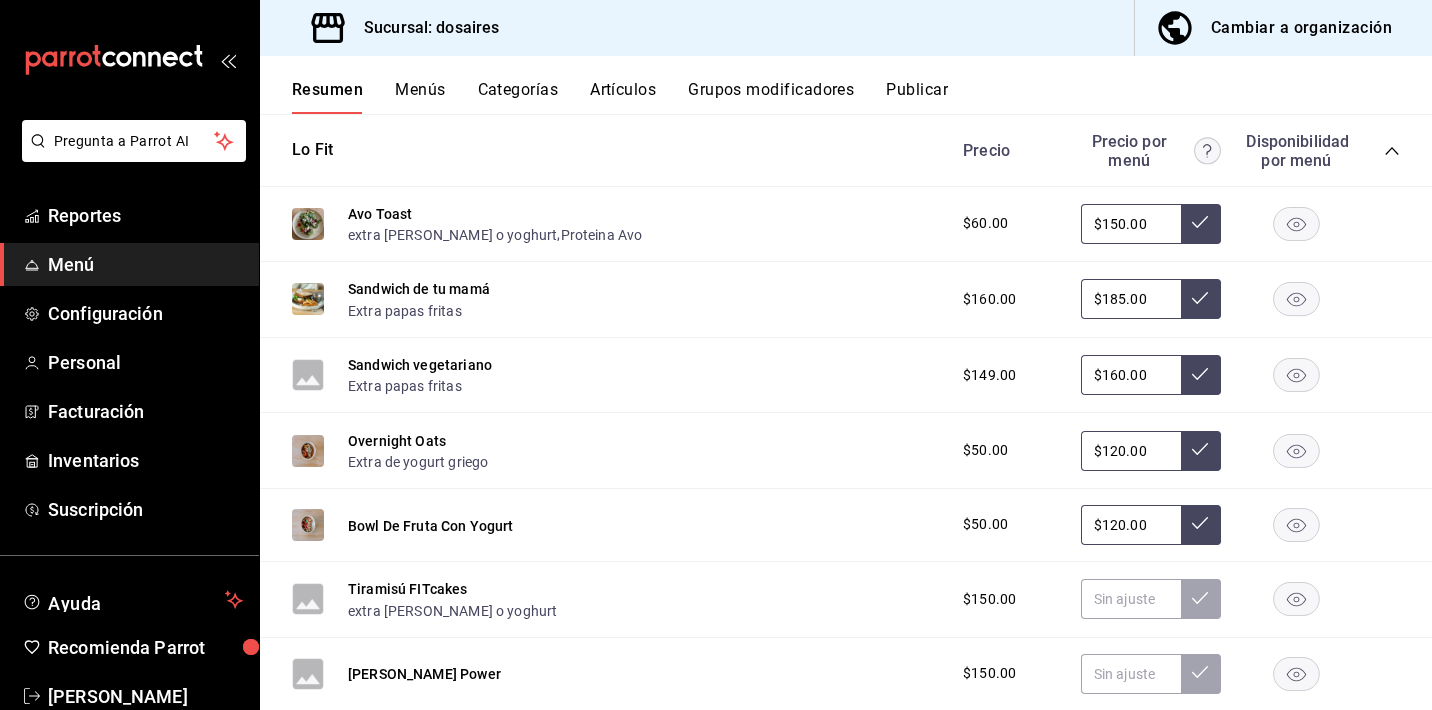 scroll, scrollTop: 340, scrollLeft: 0, axis: vertical 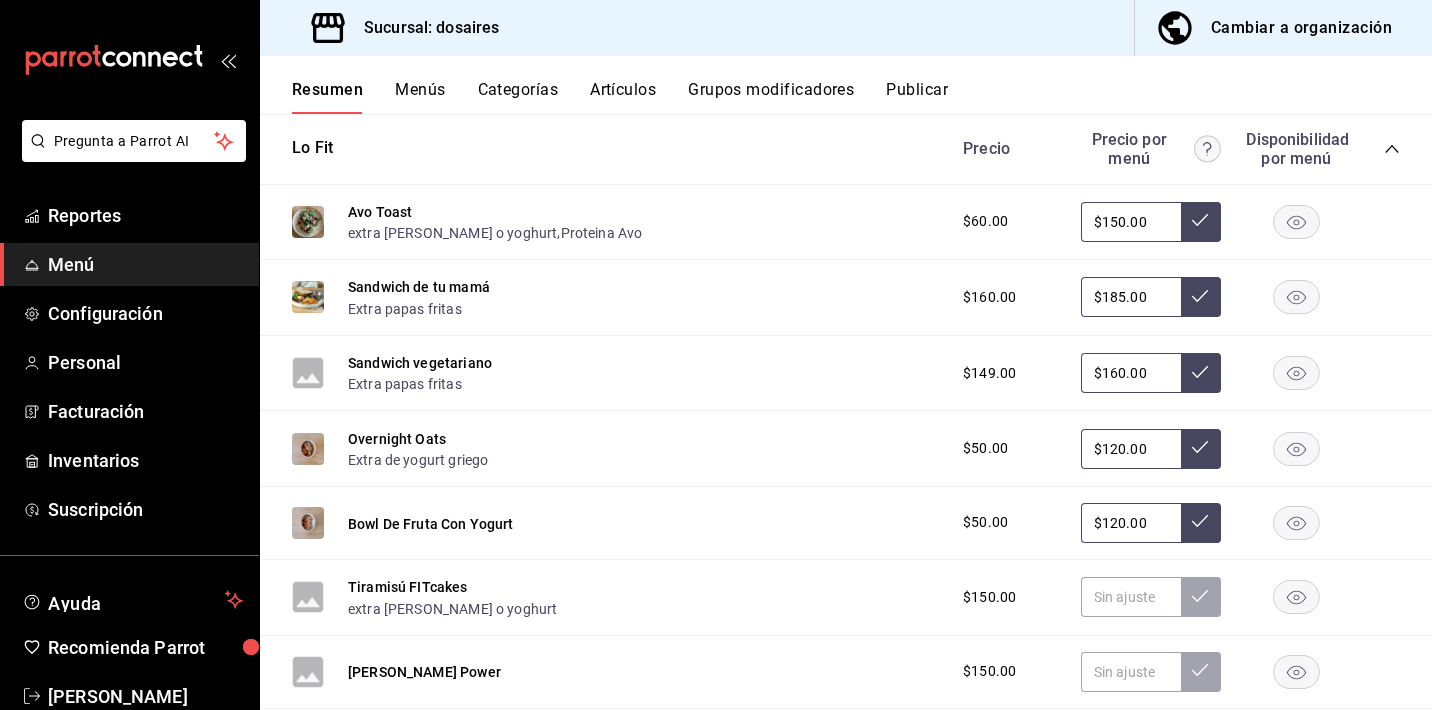 click 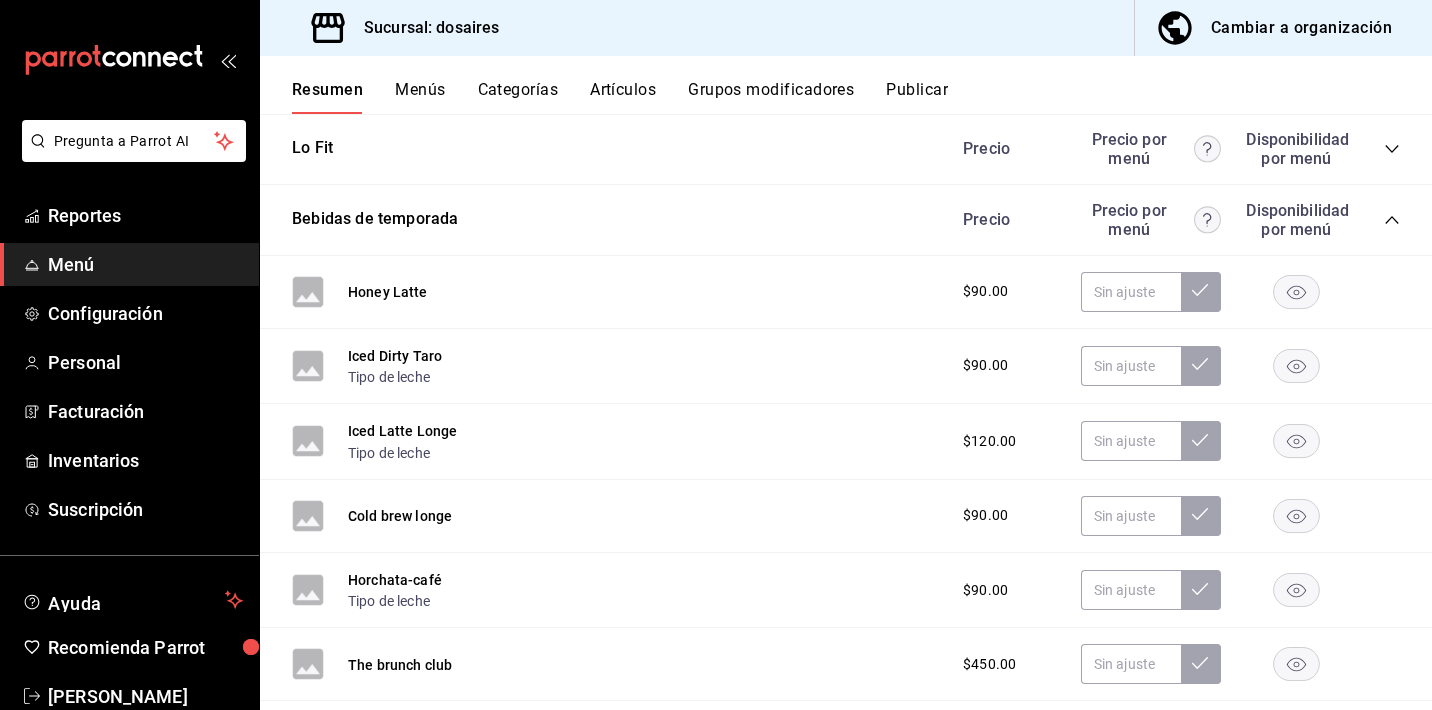click 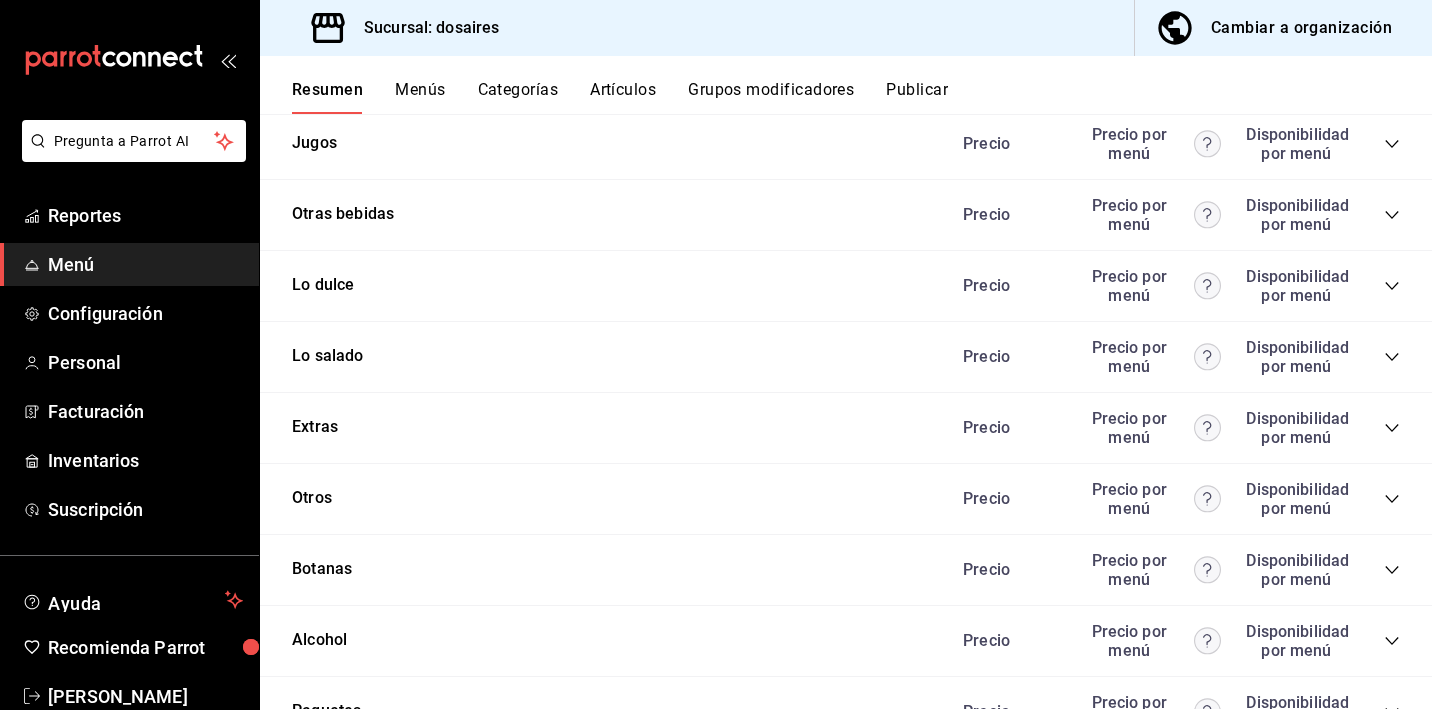 scroll, scrollTop: 642, scrollLeft: 0, axis: vertical 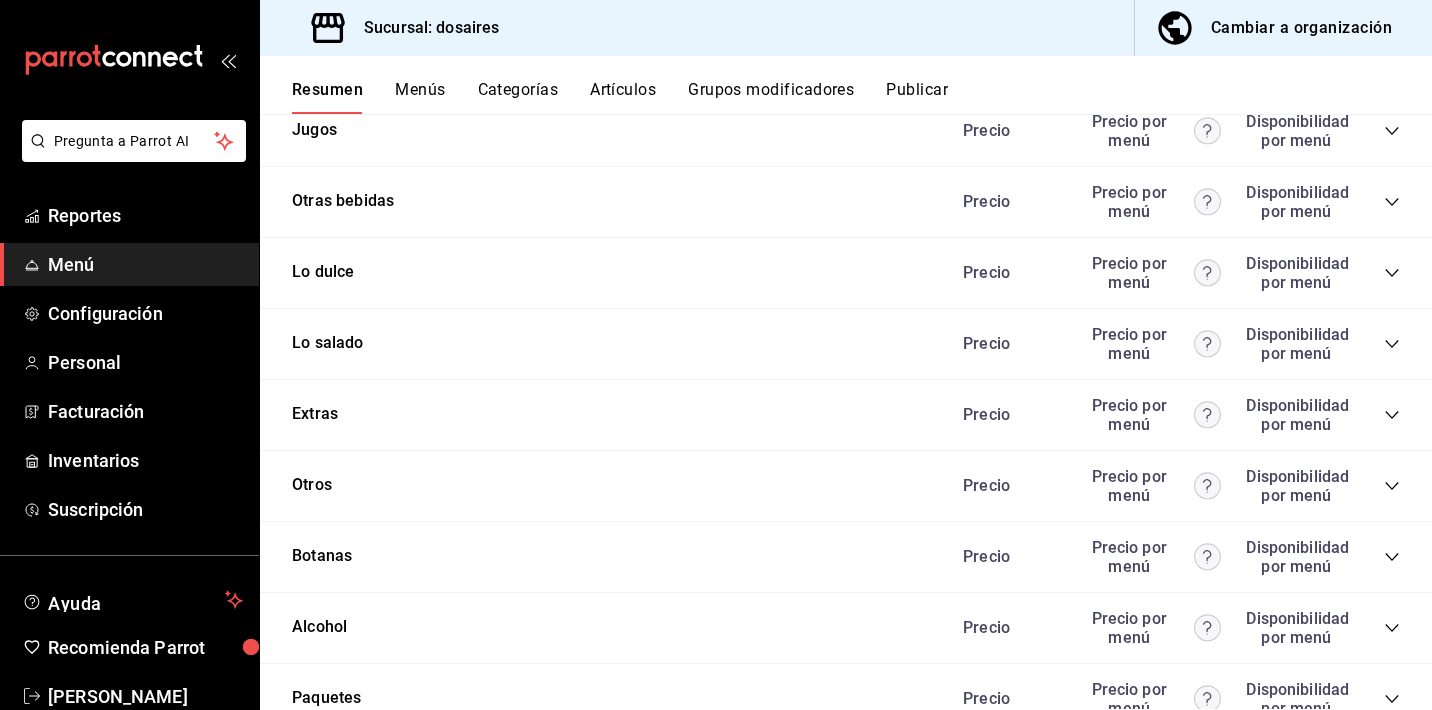 click 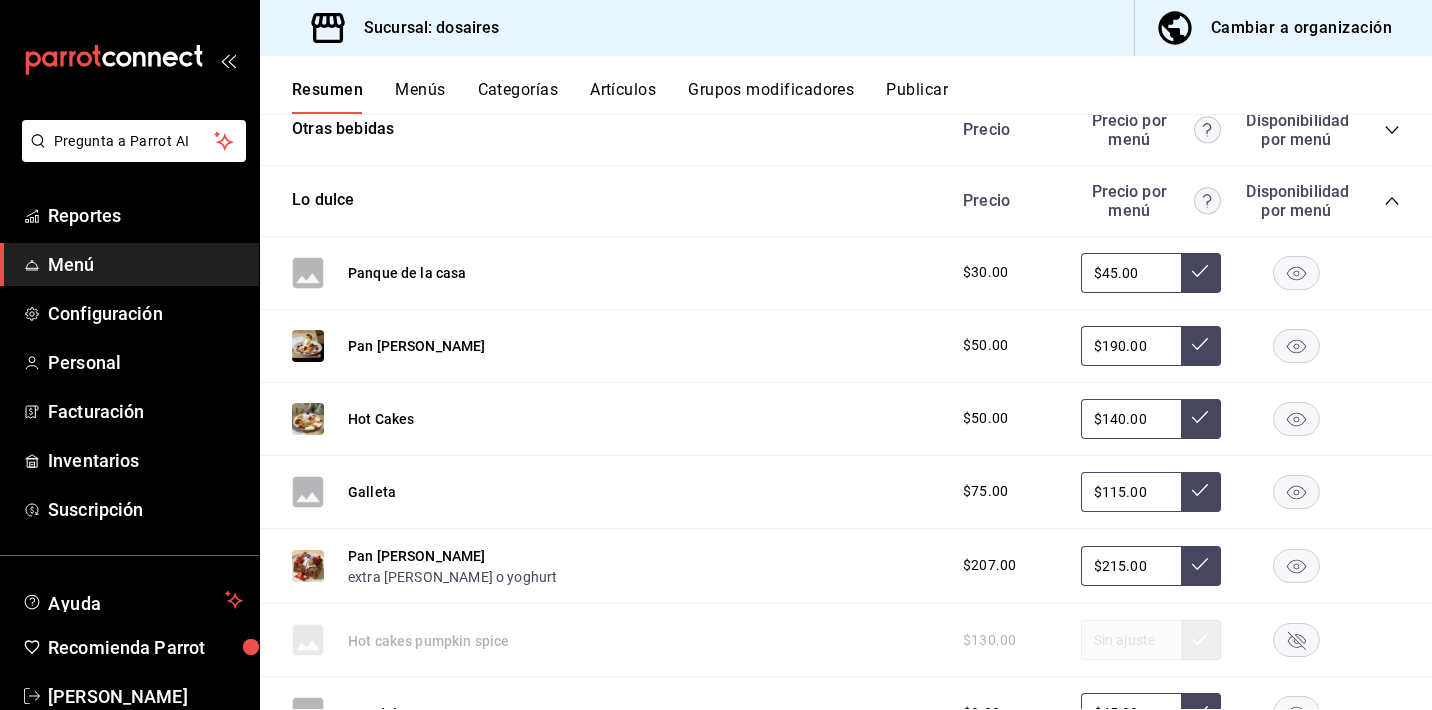 scroll, scrollTop: 718, scrollLeft: 0, axis: vertical 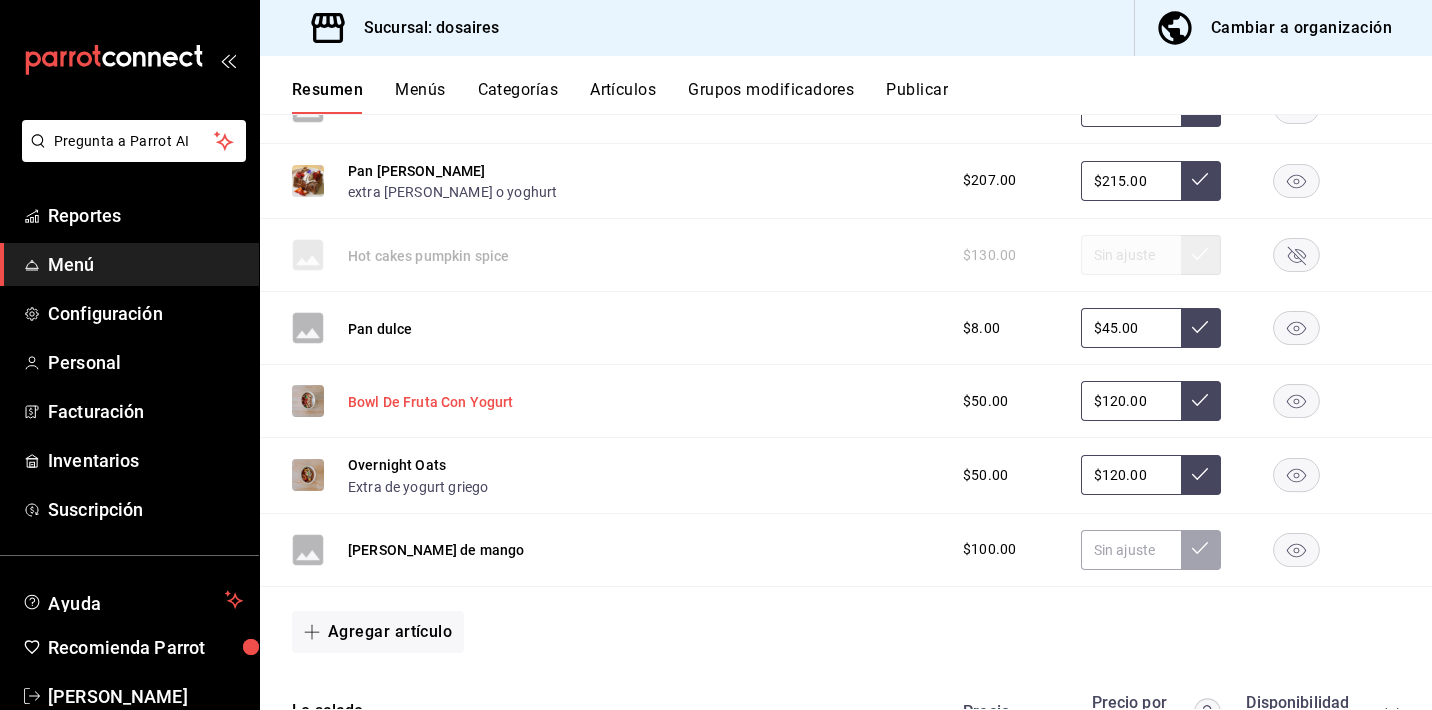 click on "Bowl De Fruta Con Yogurt" at bounding box center (431, 402) 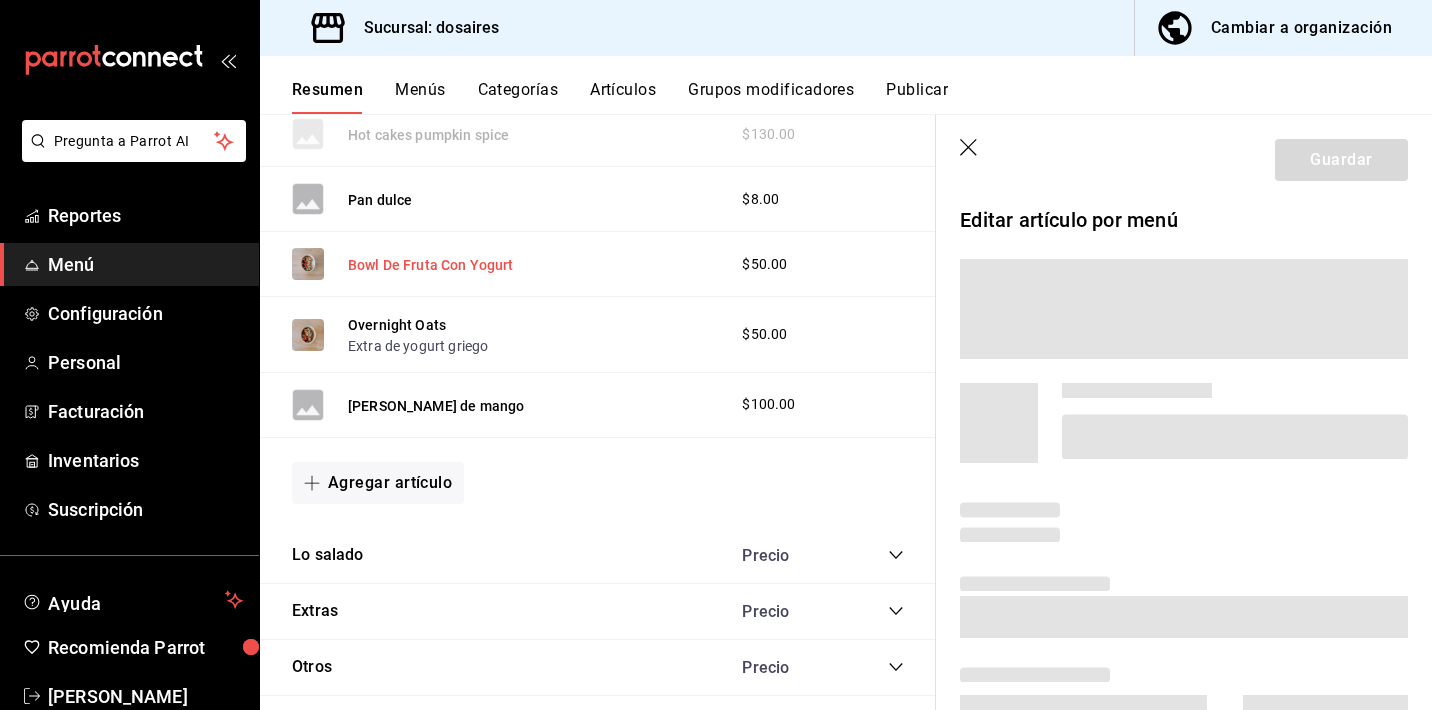 scroll, scrollTop: 965, scrollLeft: 0, axis: vertical 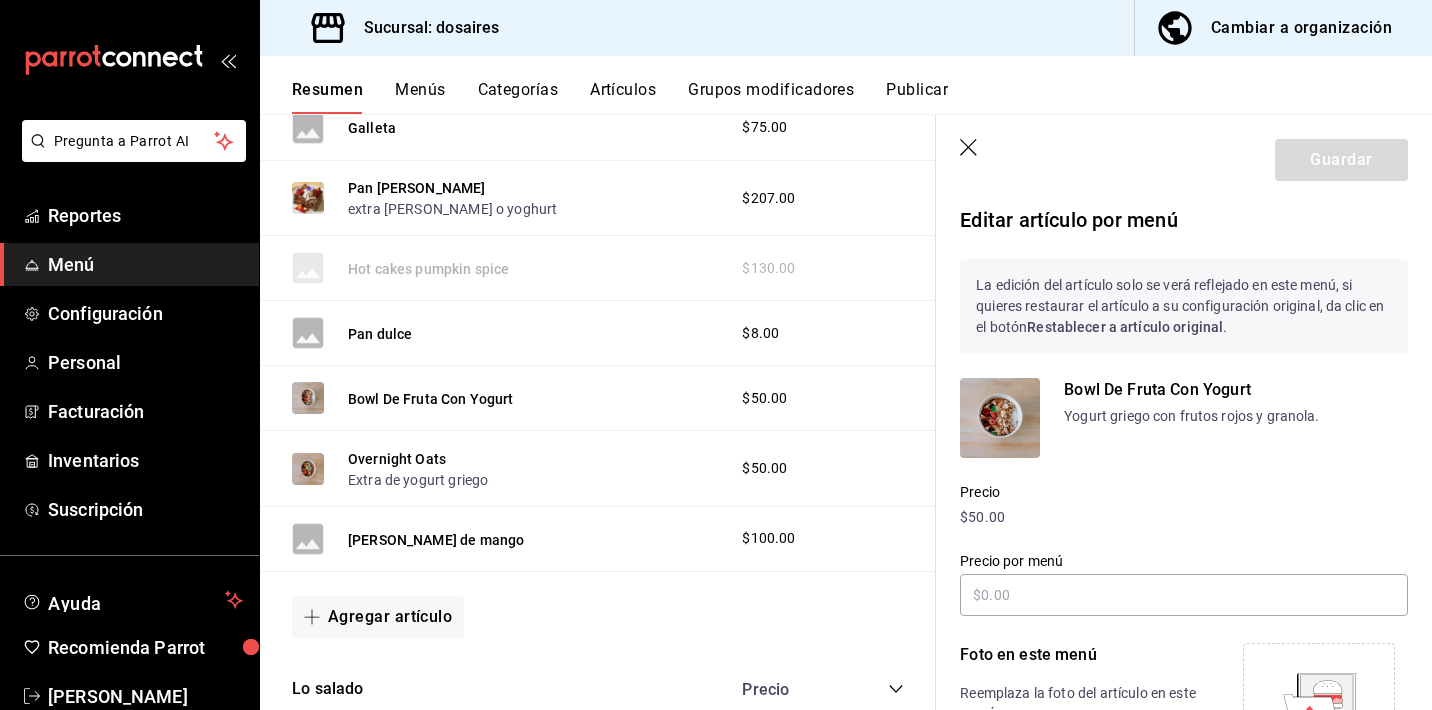type on "$120.00" 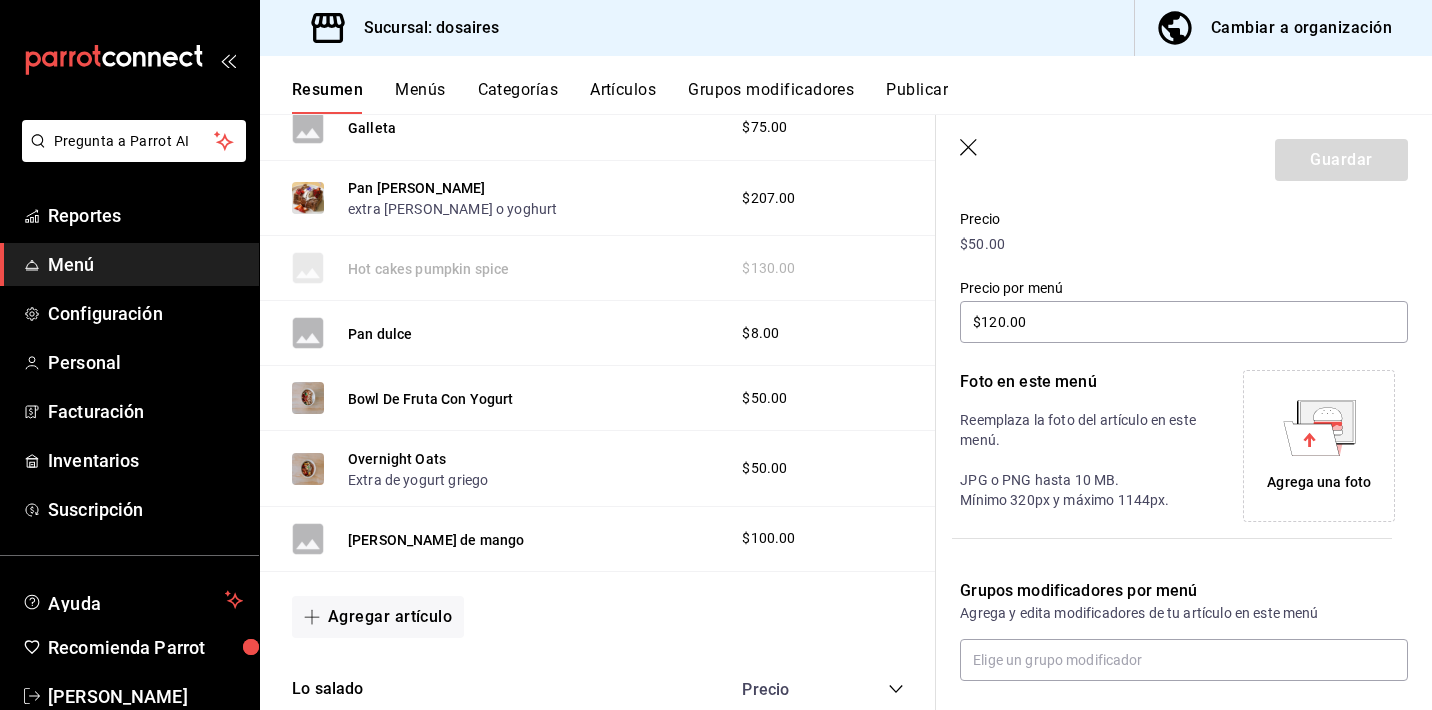 scroll, scrollTop: 374, scrollLeft: 0, axis: vertical 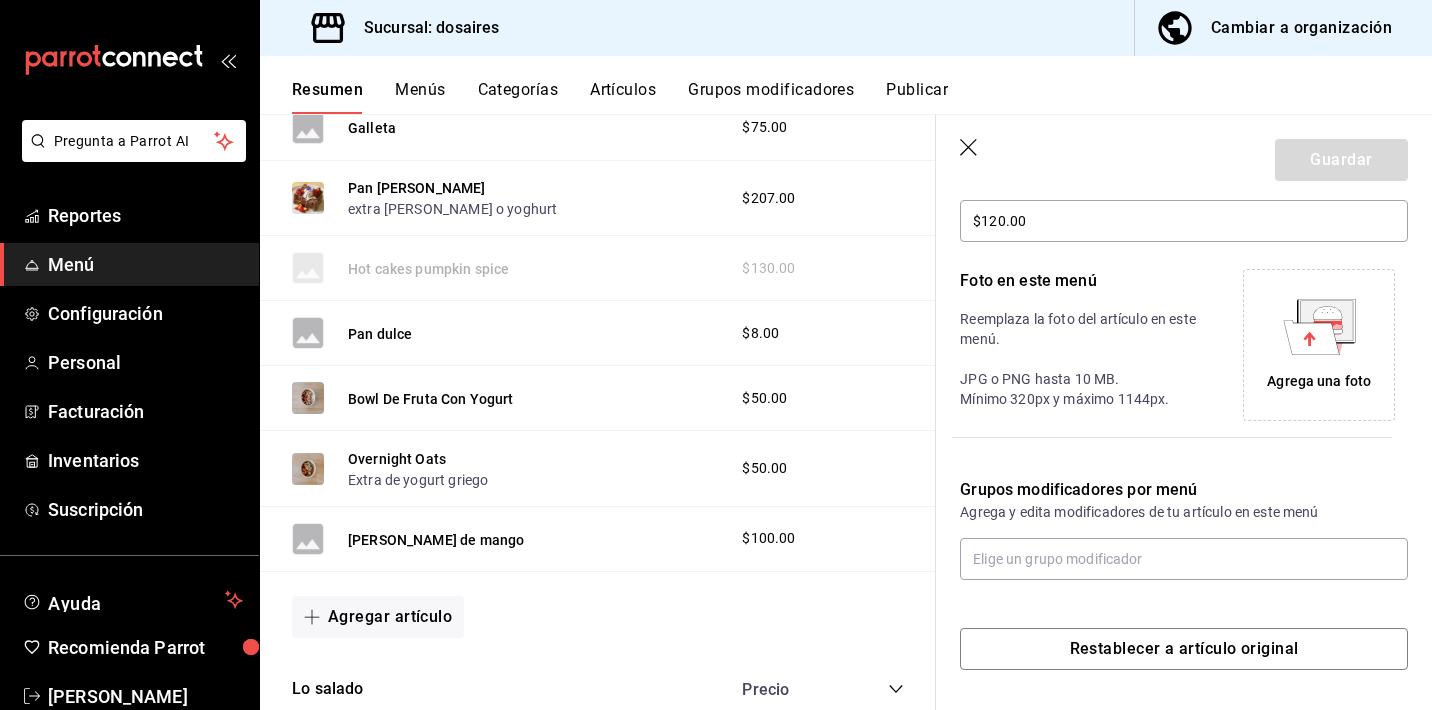 click on "Categorías" at bounding box center [518, 97] 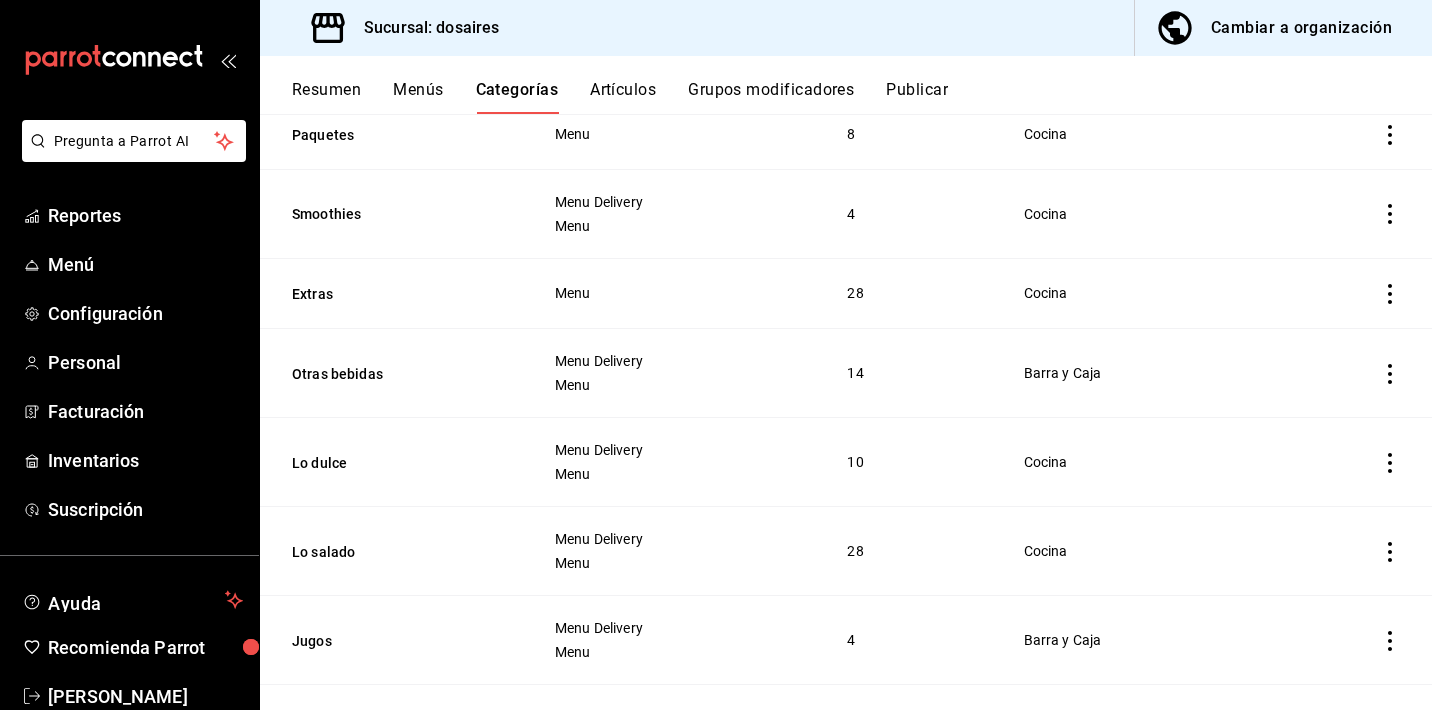 scroll, scrollTop: 657, scrollLeft: 0, axis: vertical 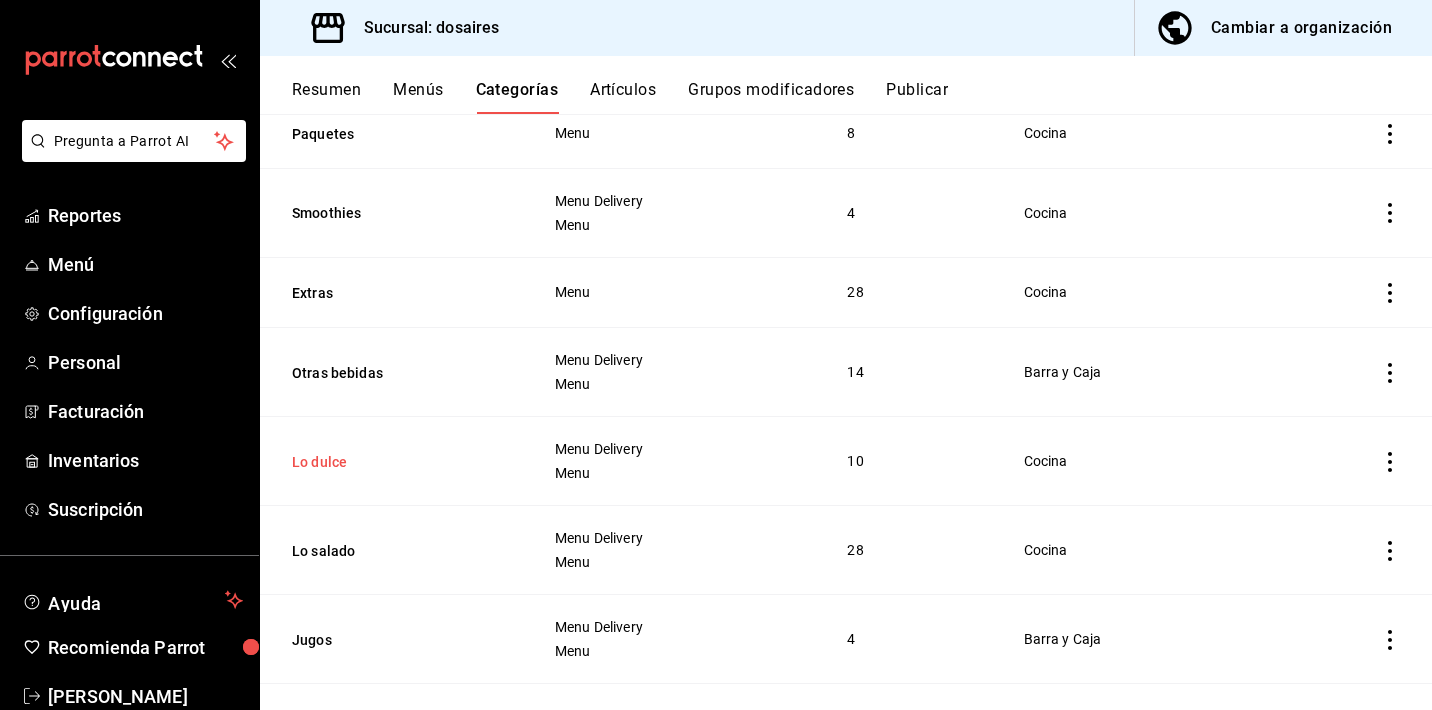 click on "Lo dulce" at bounding box center [392, 462] 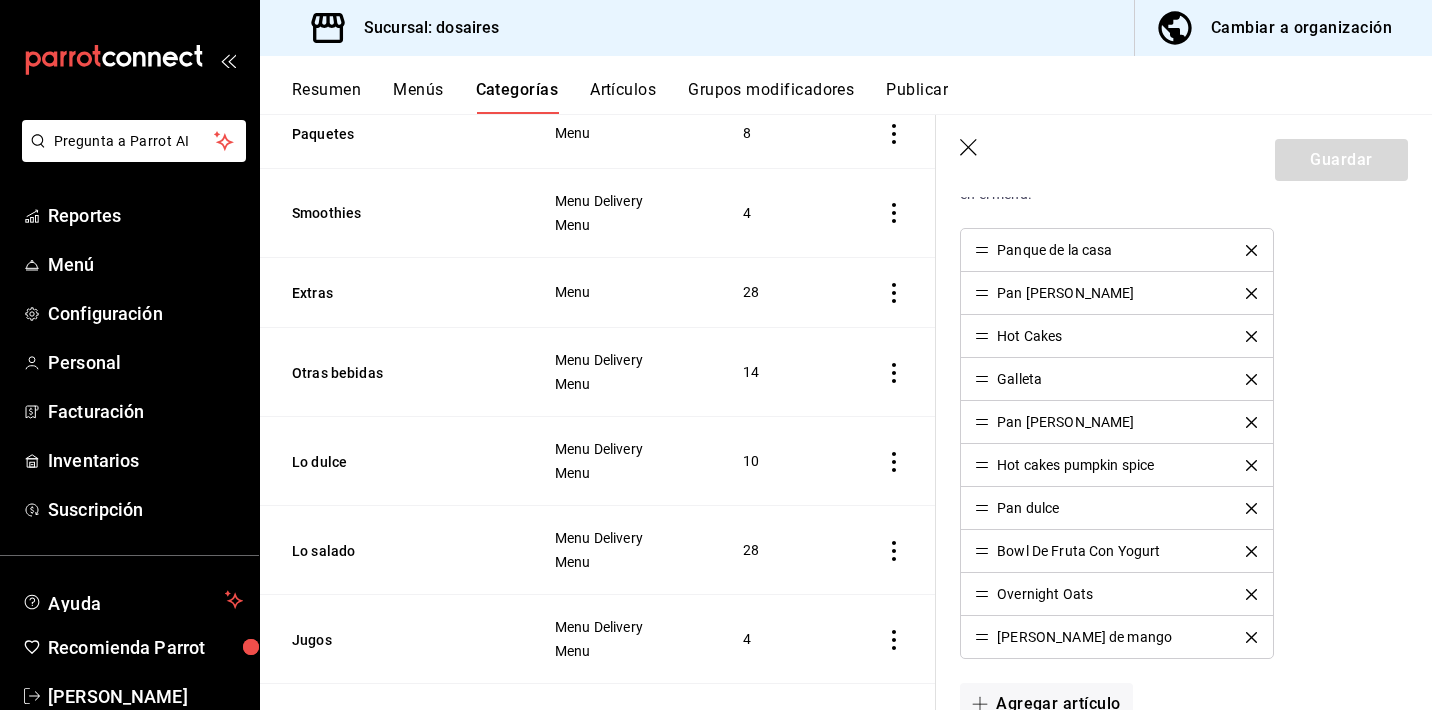 scroll, scrollTop: 572, scrollLeft: 0, axis: vertical 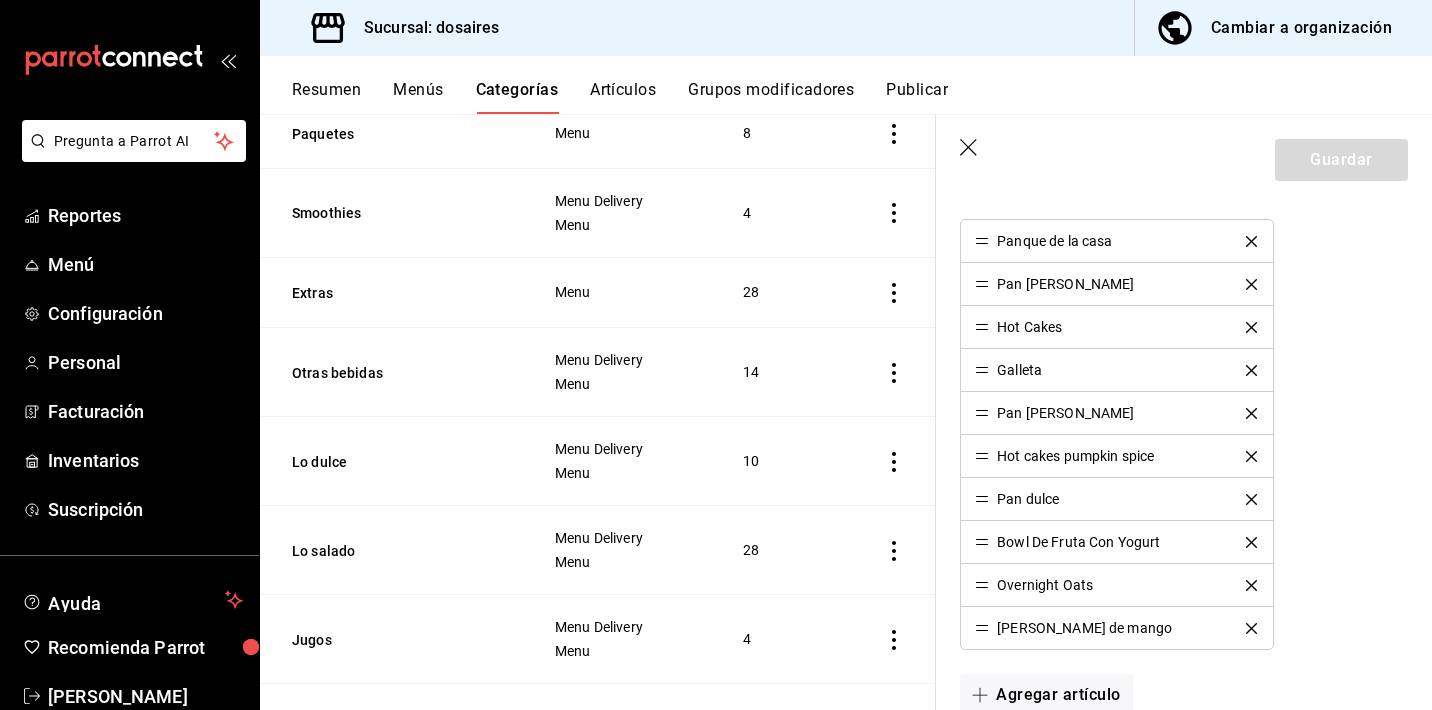 click 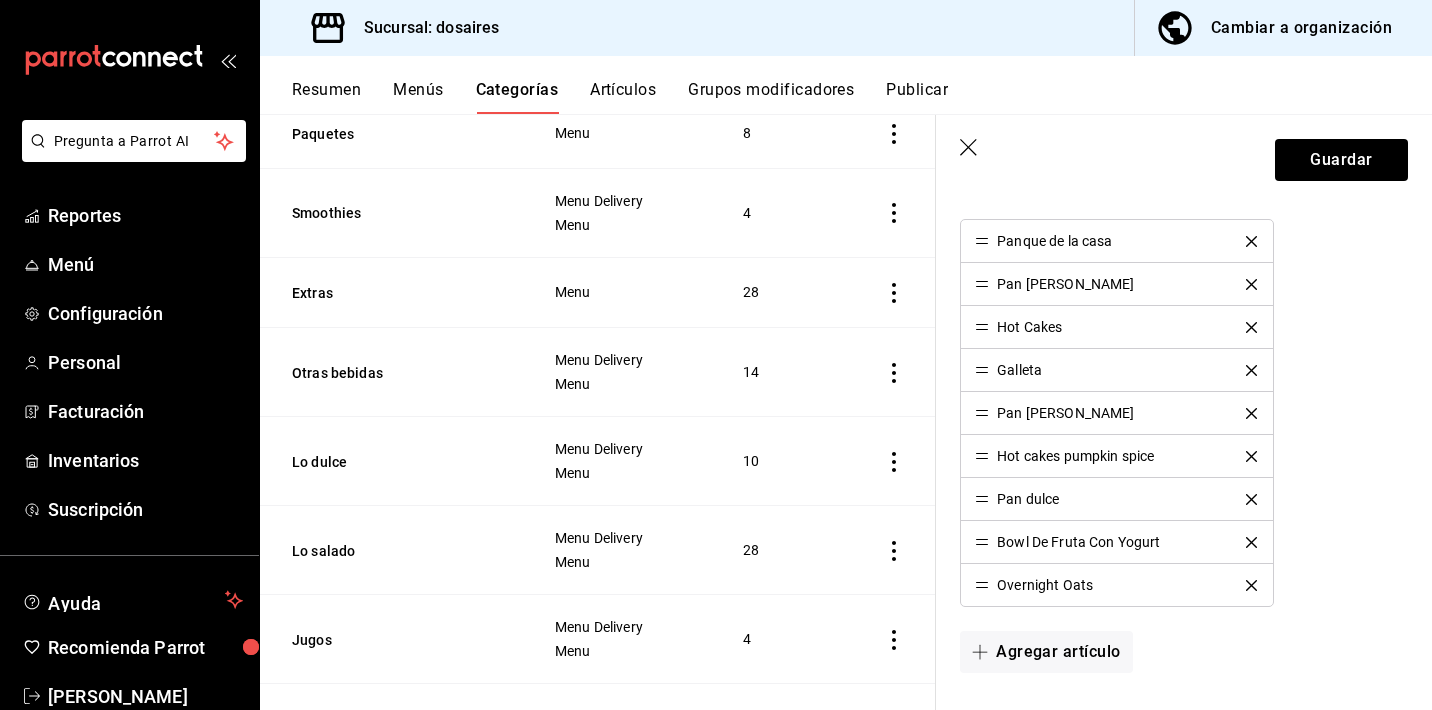 click 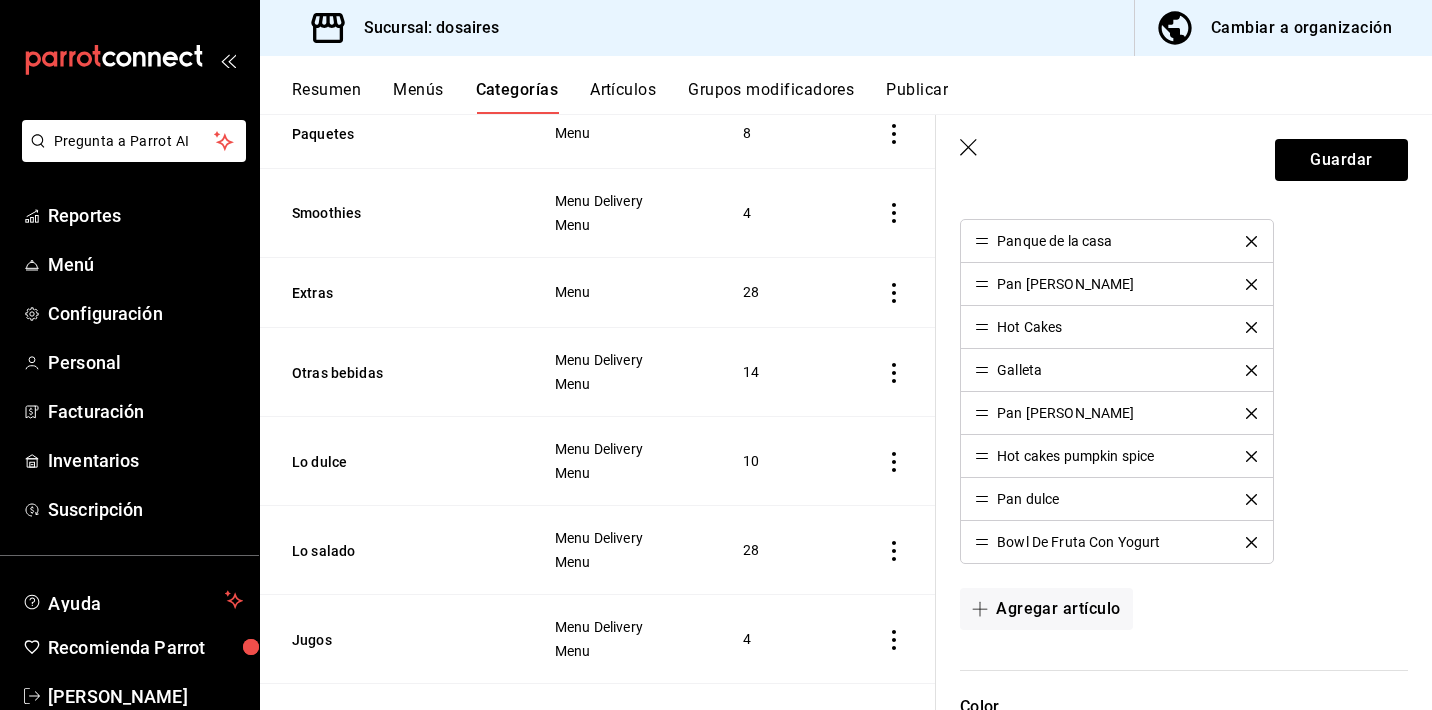click 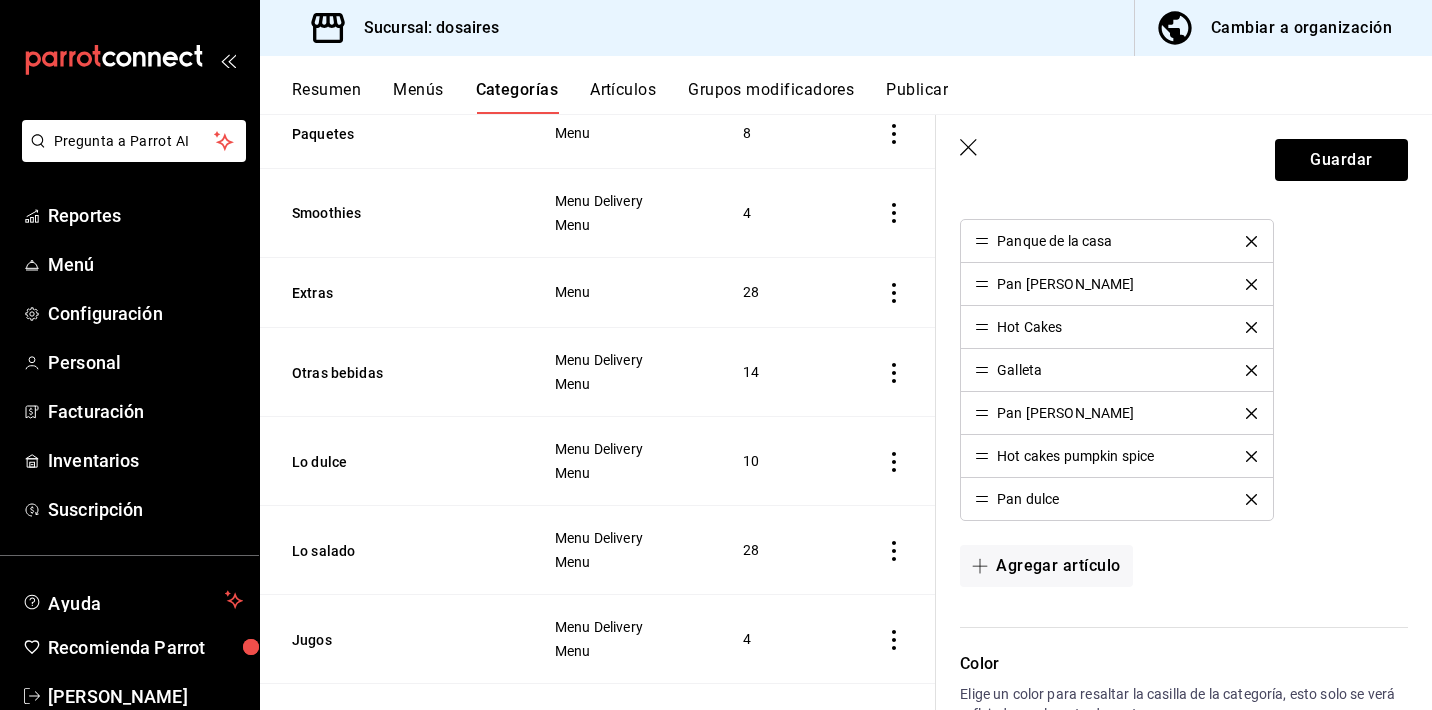 click 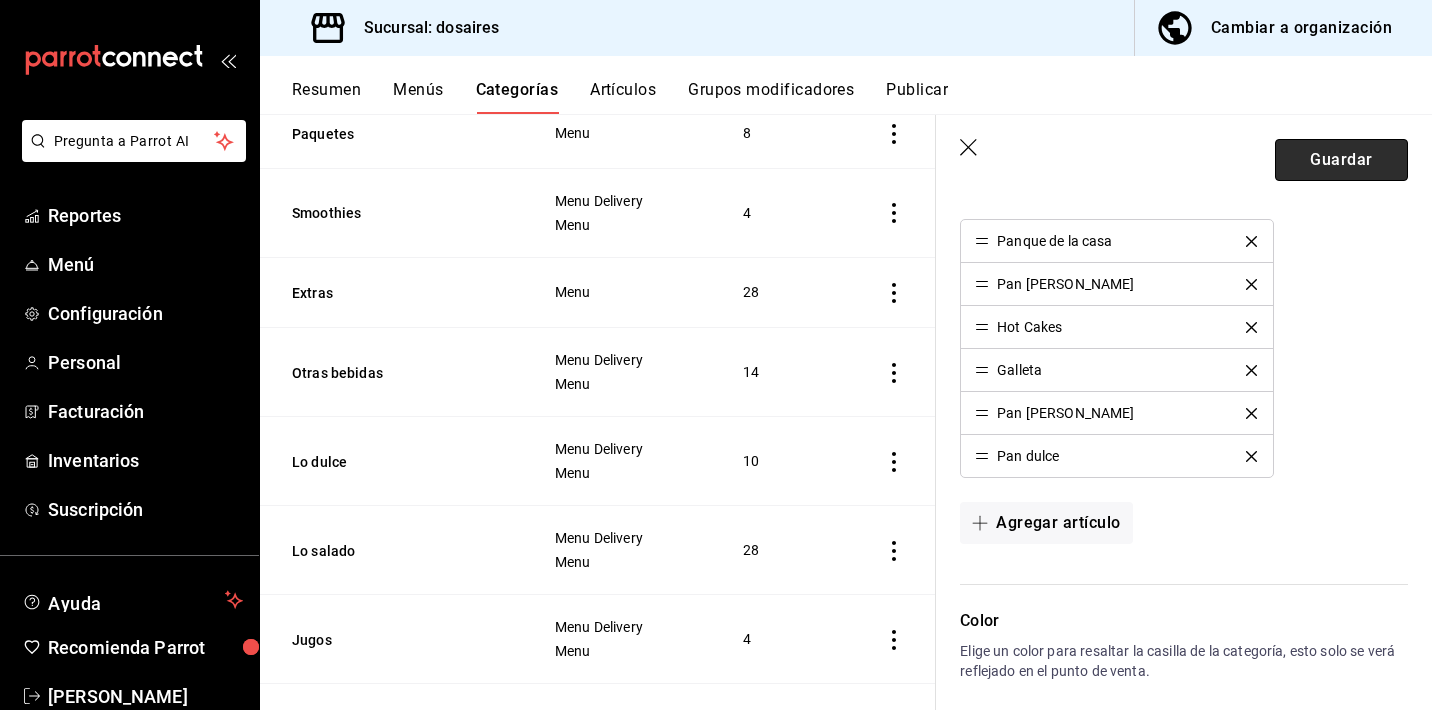 click on "Guardar" at bounding box center [1341, 160] 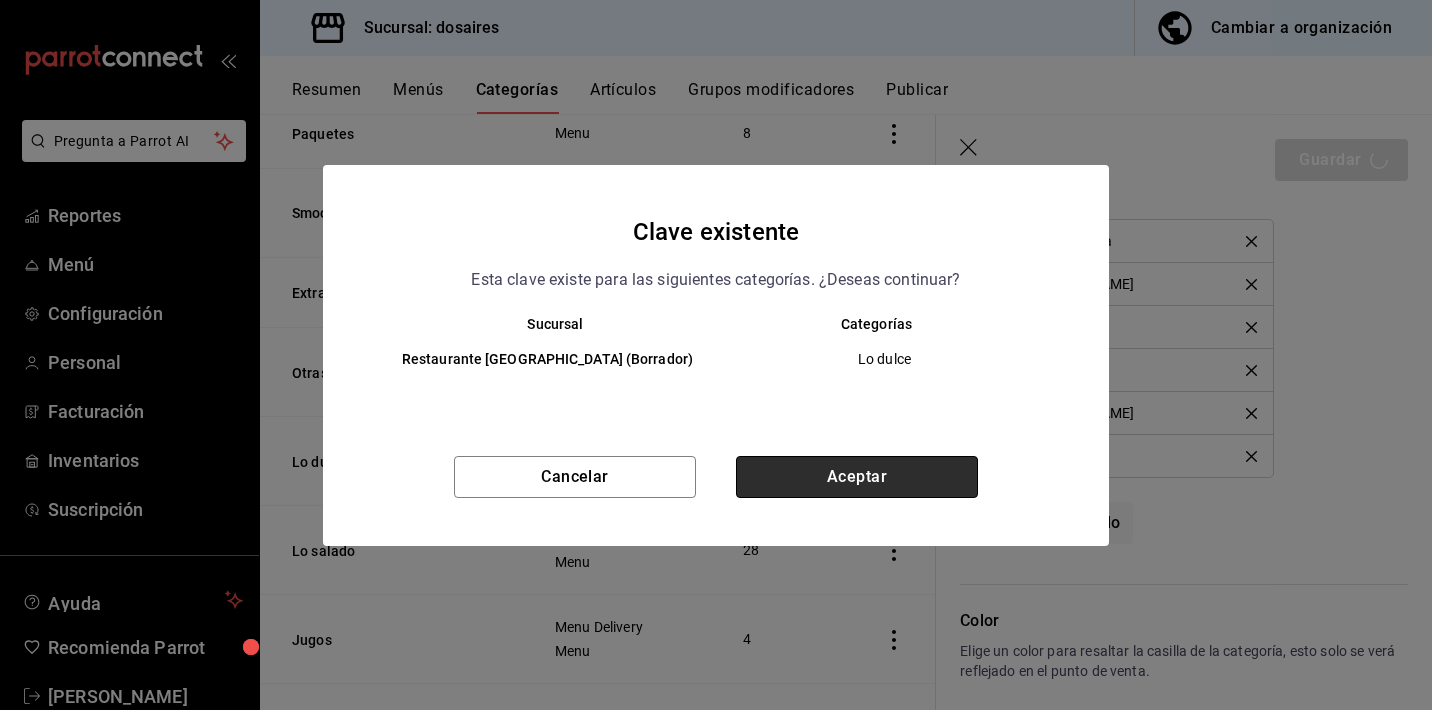 click on "Aceptar" at bounding box center (857, 477) 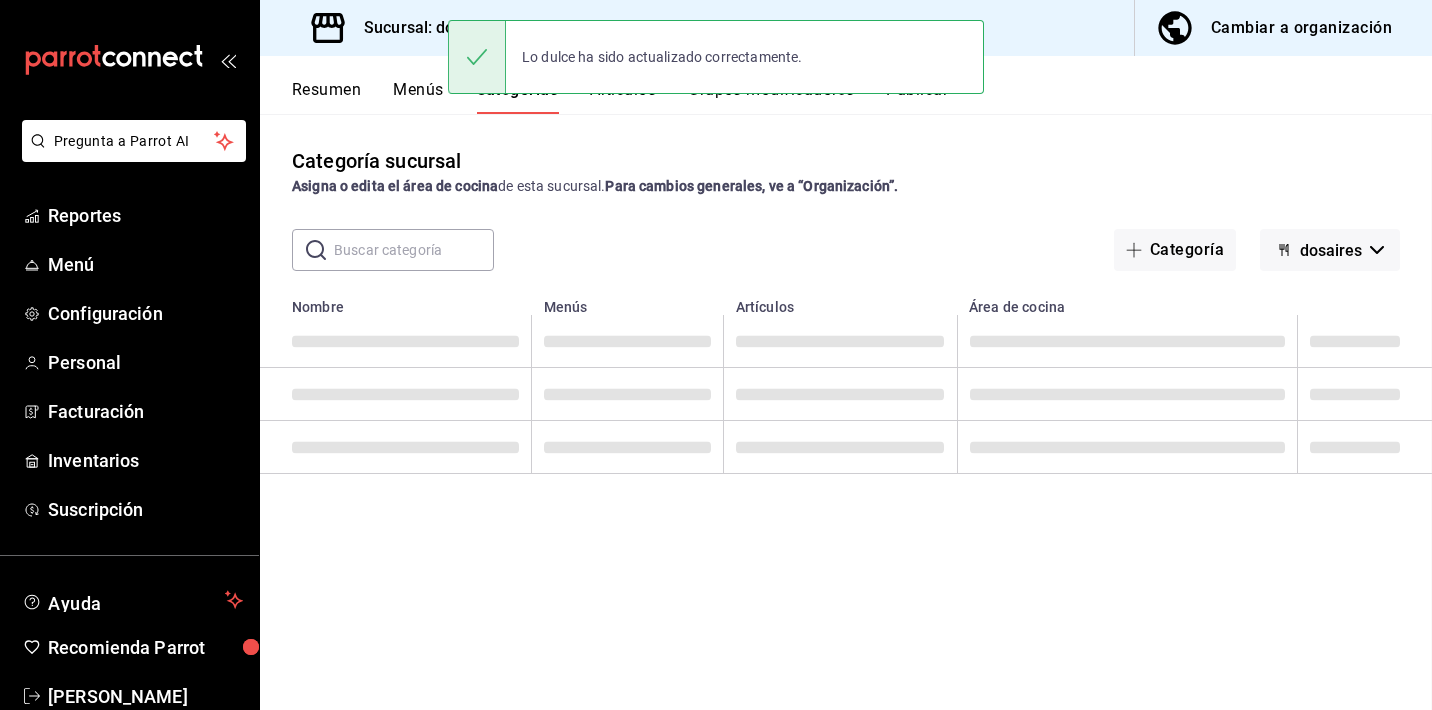 scroll, scrollTop: 0, scrollLeft: 0, axis: both 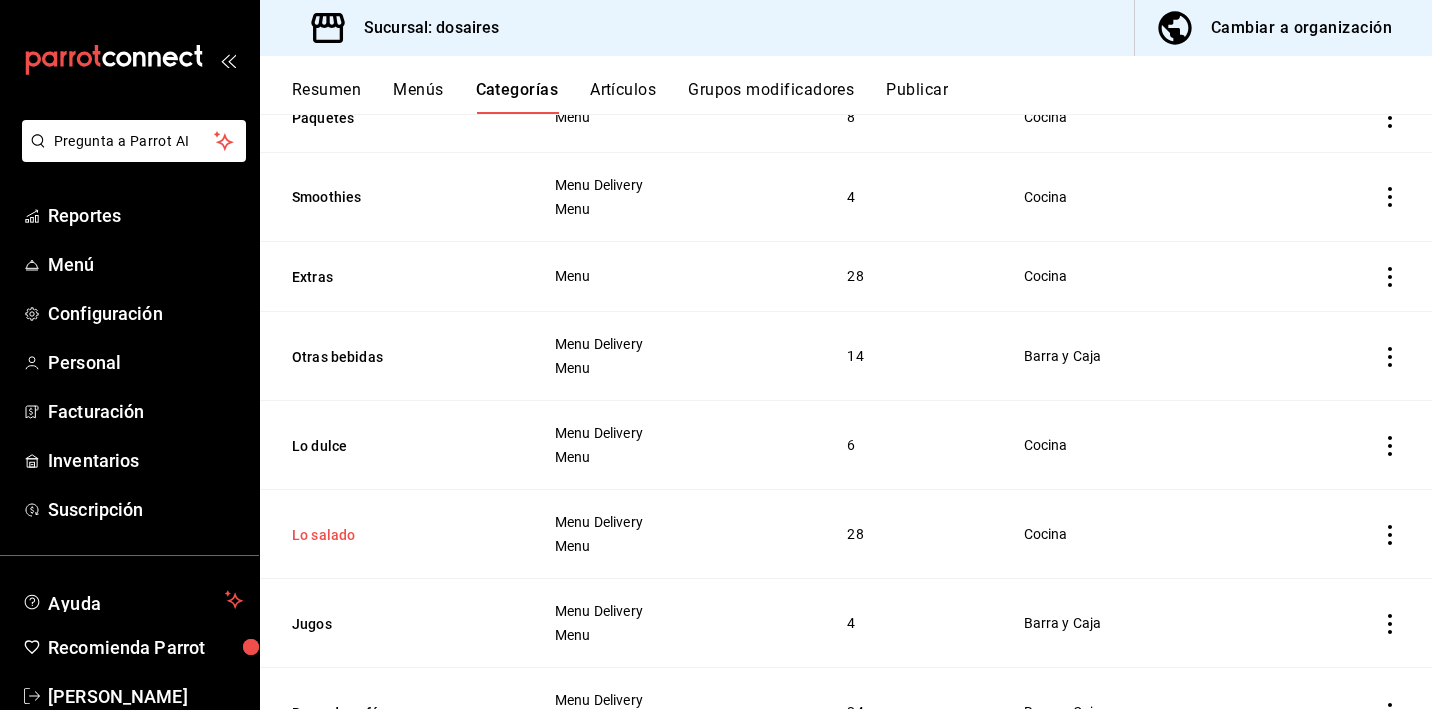 click on "Lo salado" at bounding box center [392, 535] 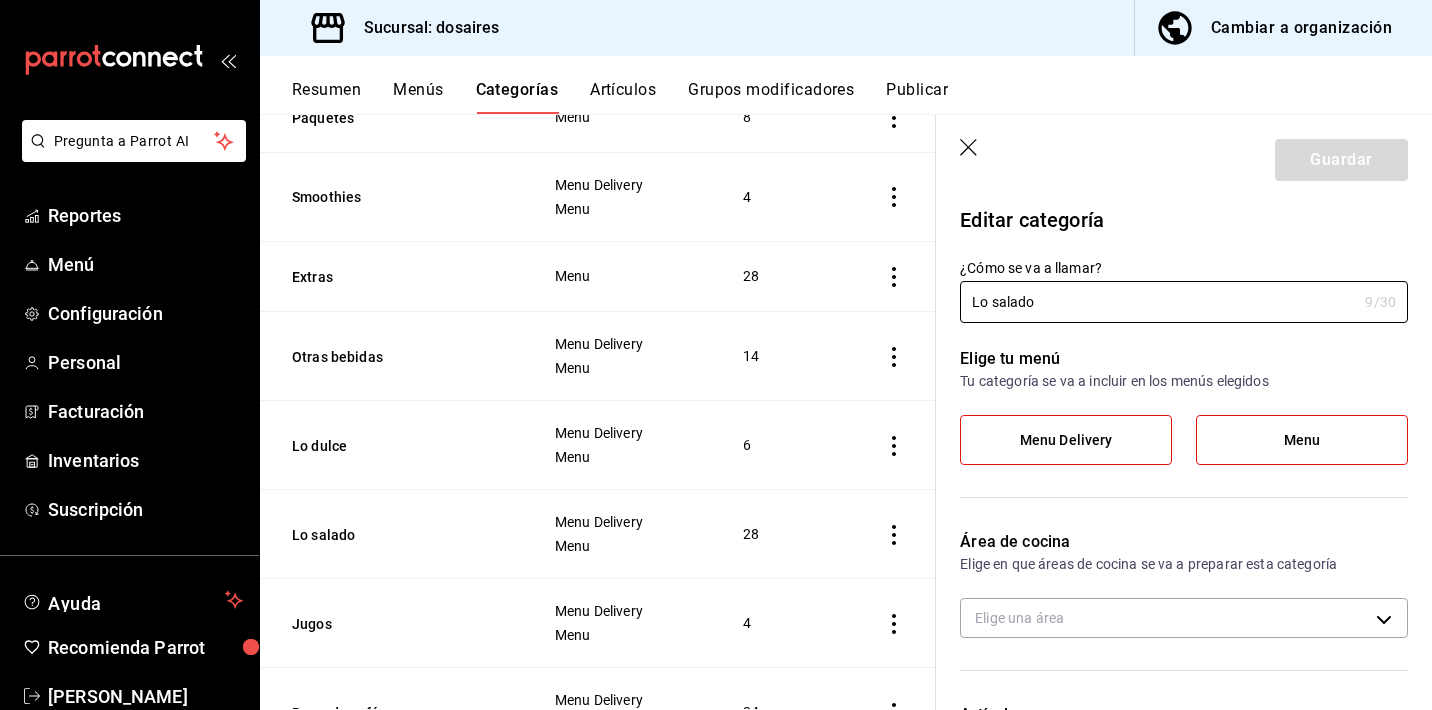 type on "64e5b4bd-5974-4b4a-9116-9a208d39f9bc" 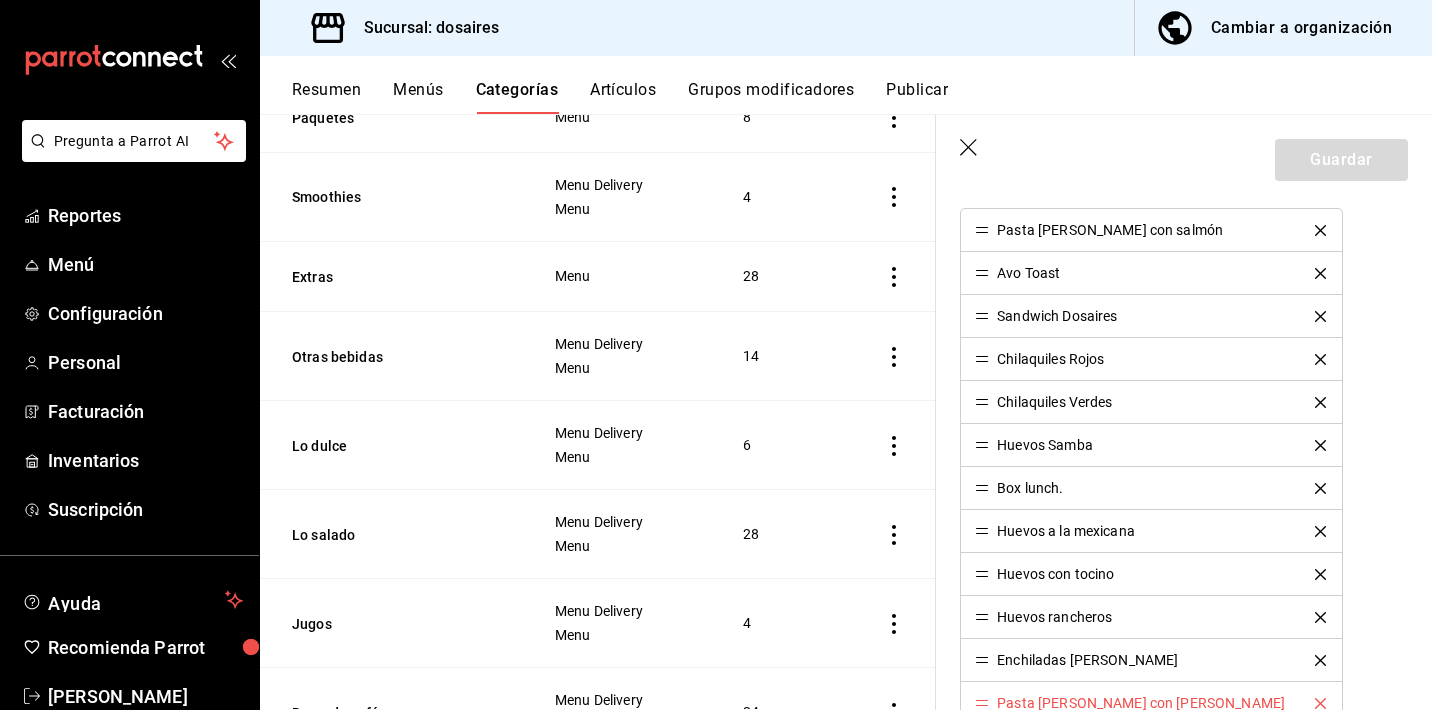 scroll, scrollTop: 589, scrollLeft: 0, axis: vertical 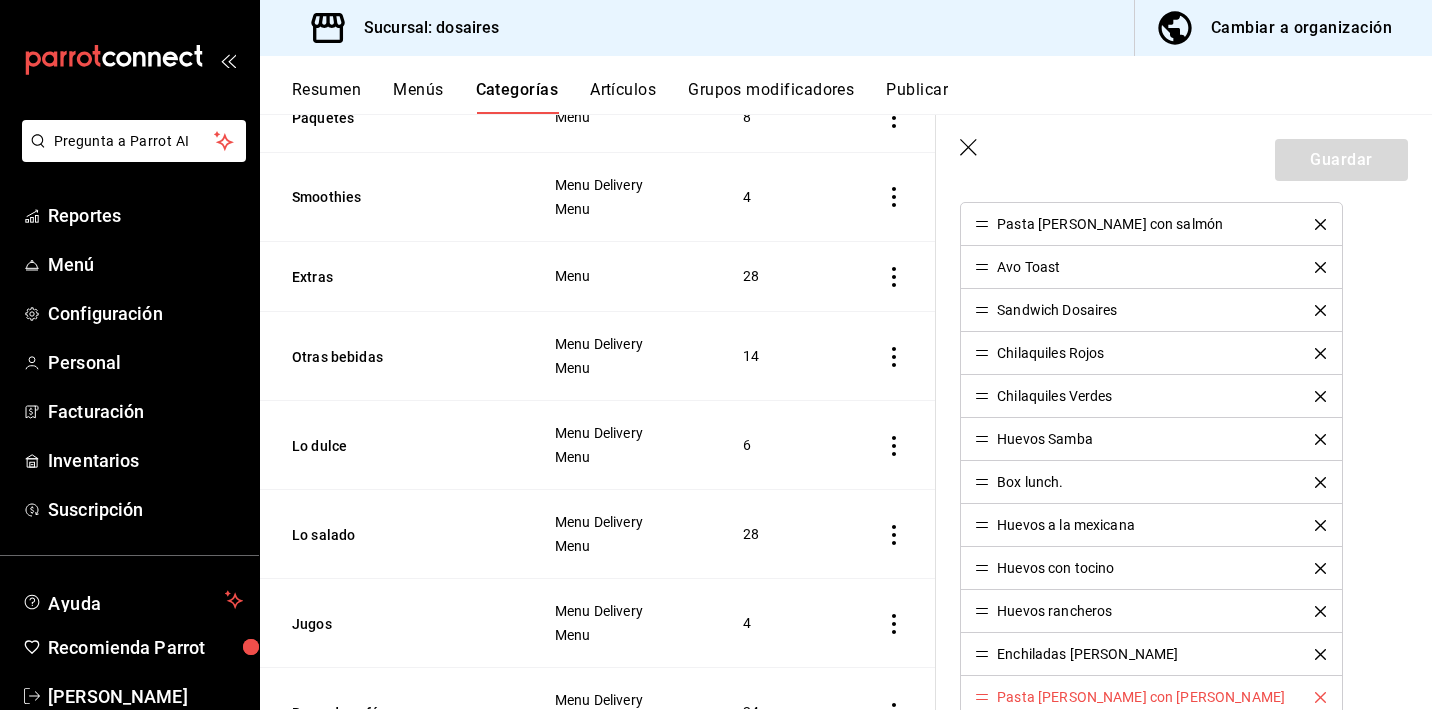 click 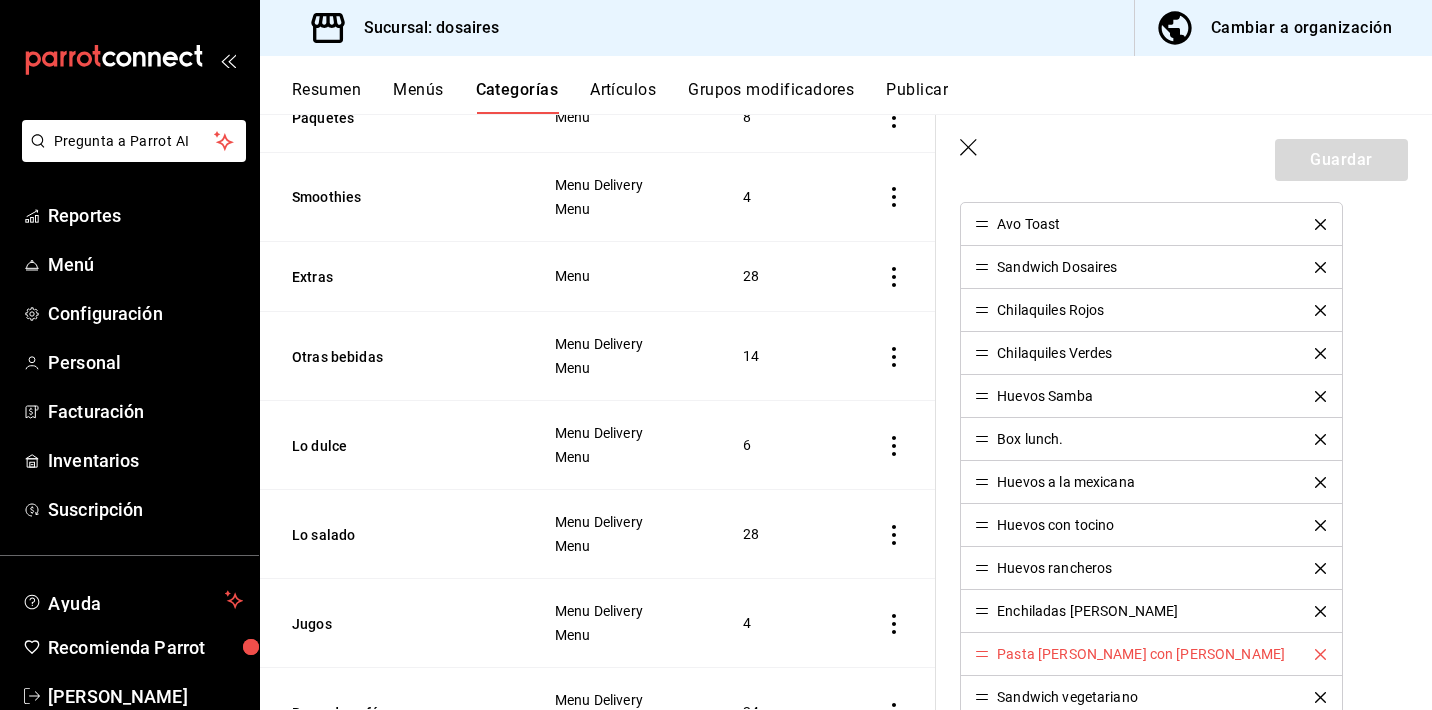 click 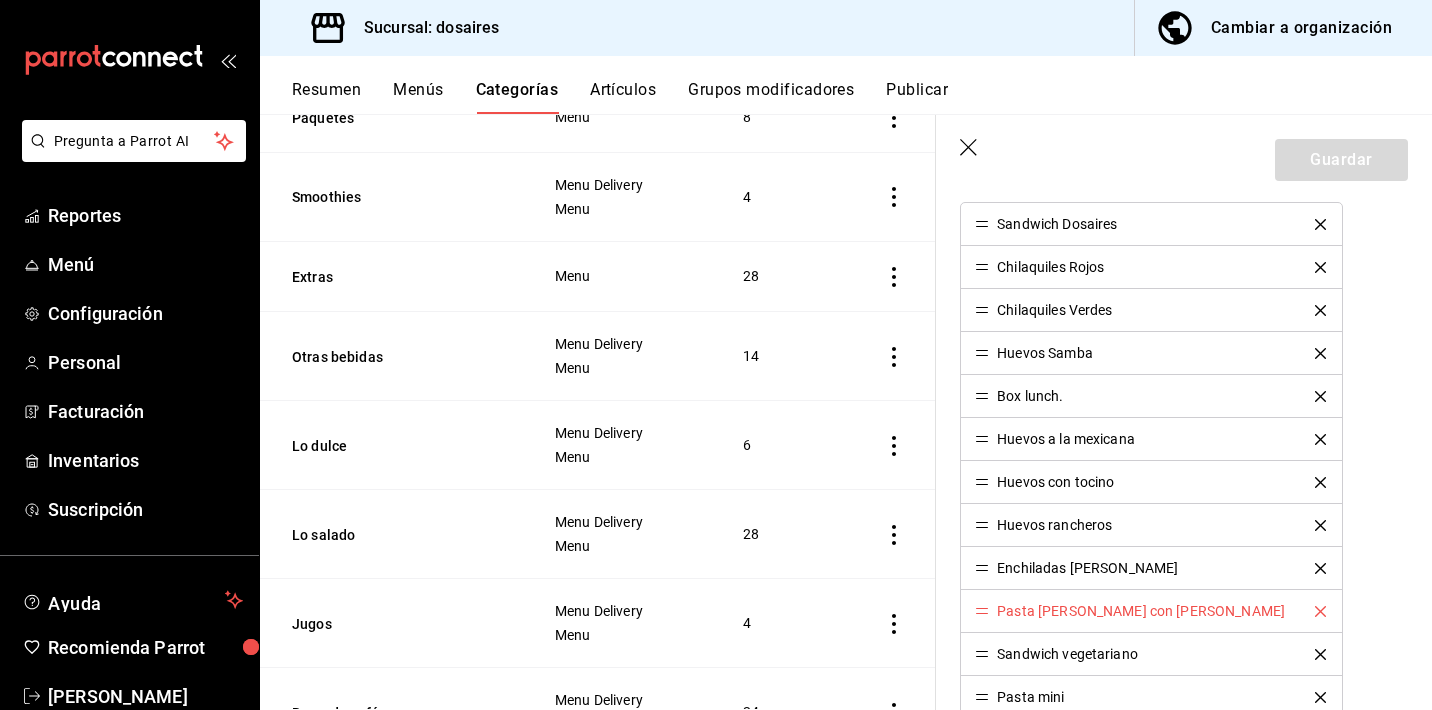 click 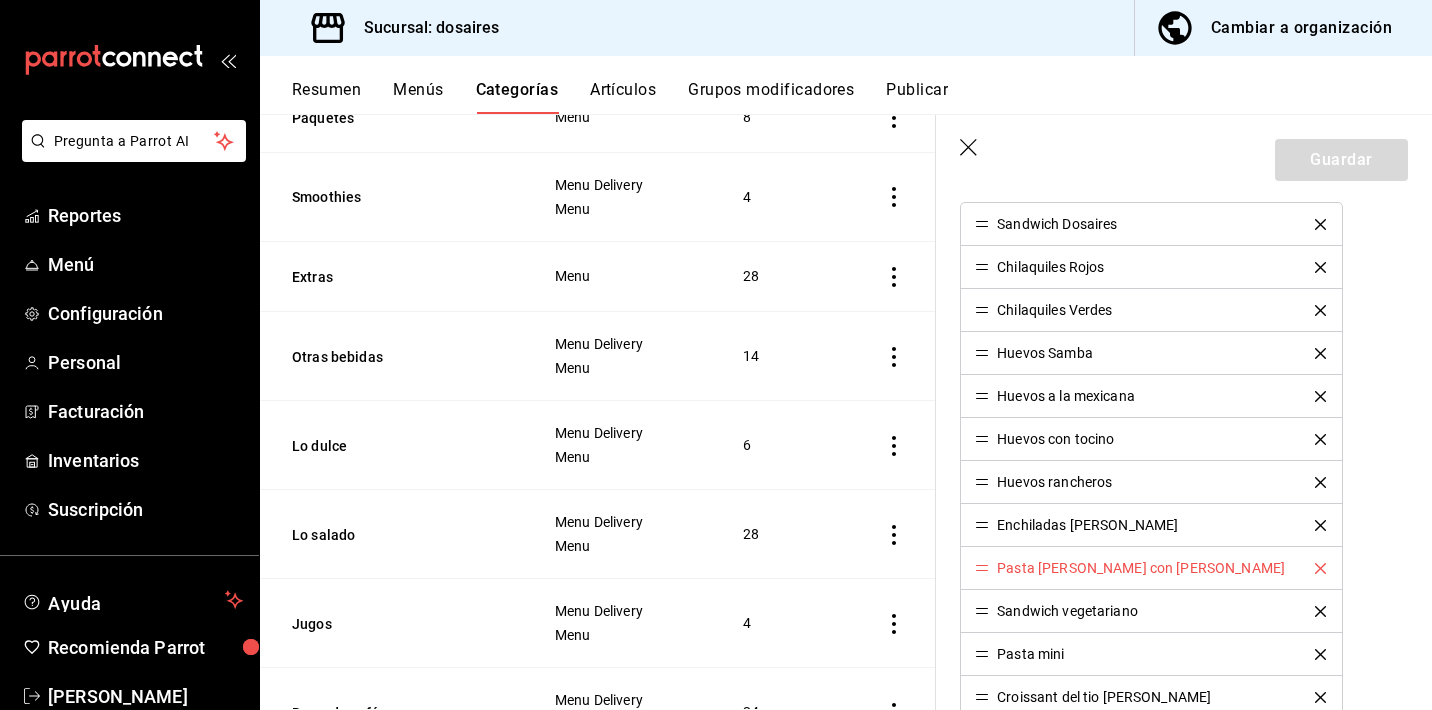 click 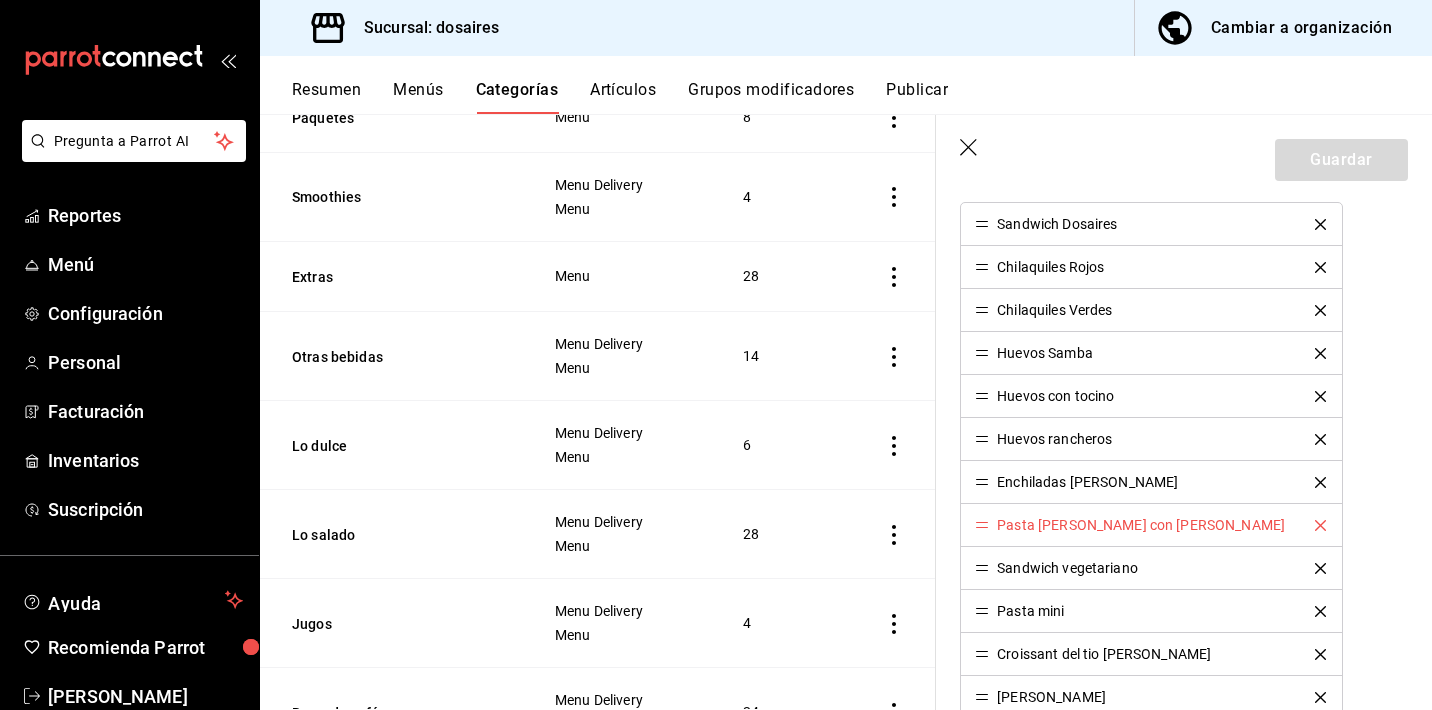 click 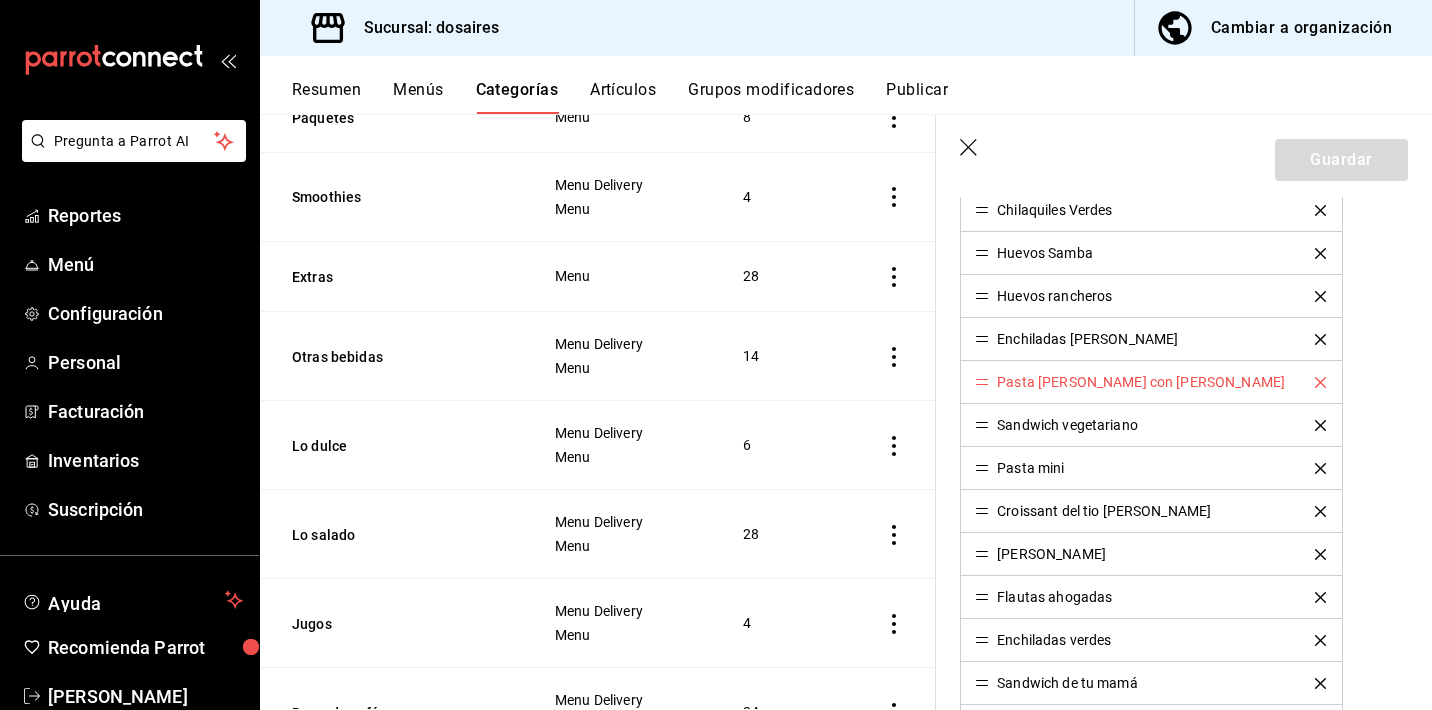 scroll, scrollTop: 704, scrollLeft: 0, axis: vertical 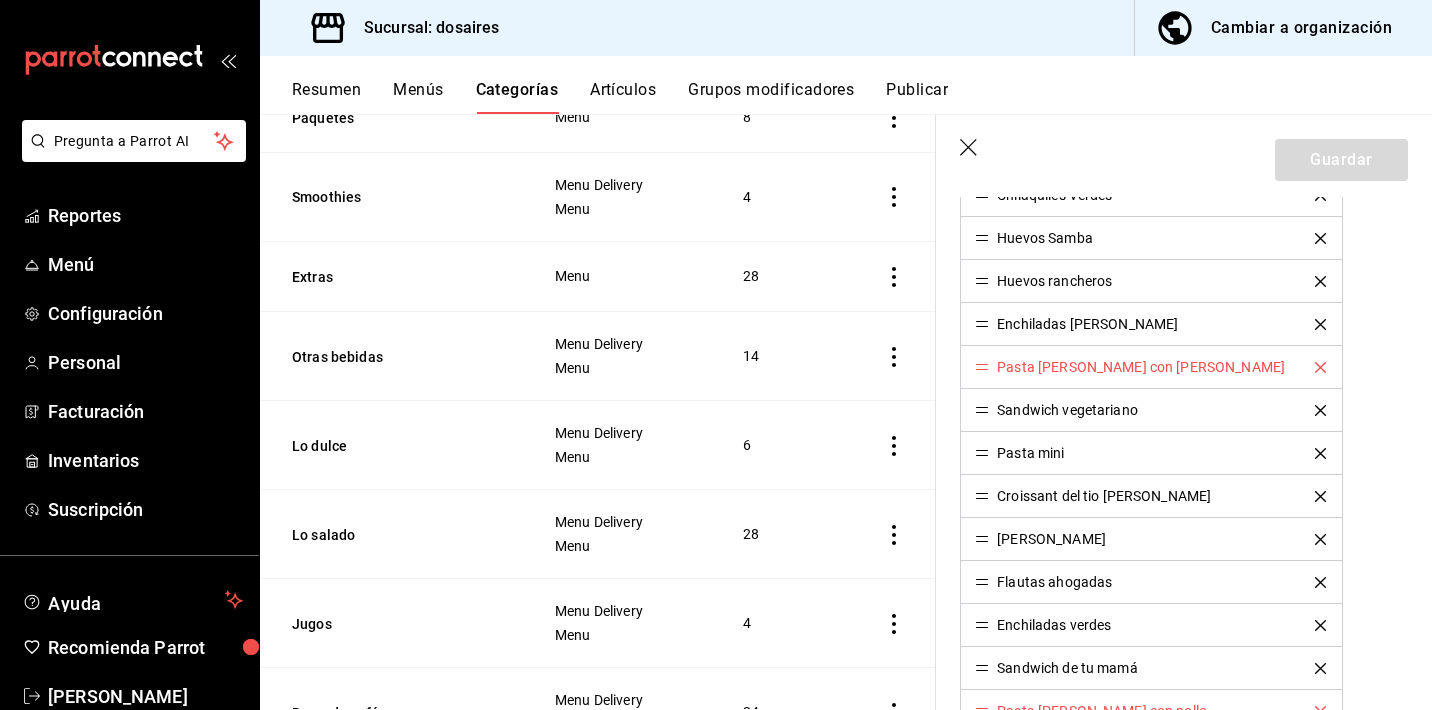 click 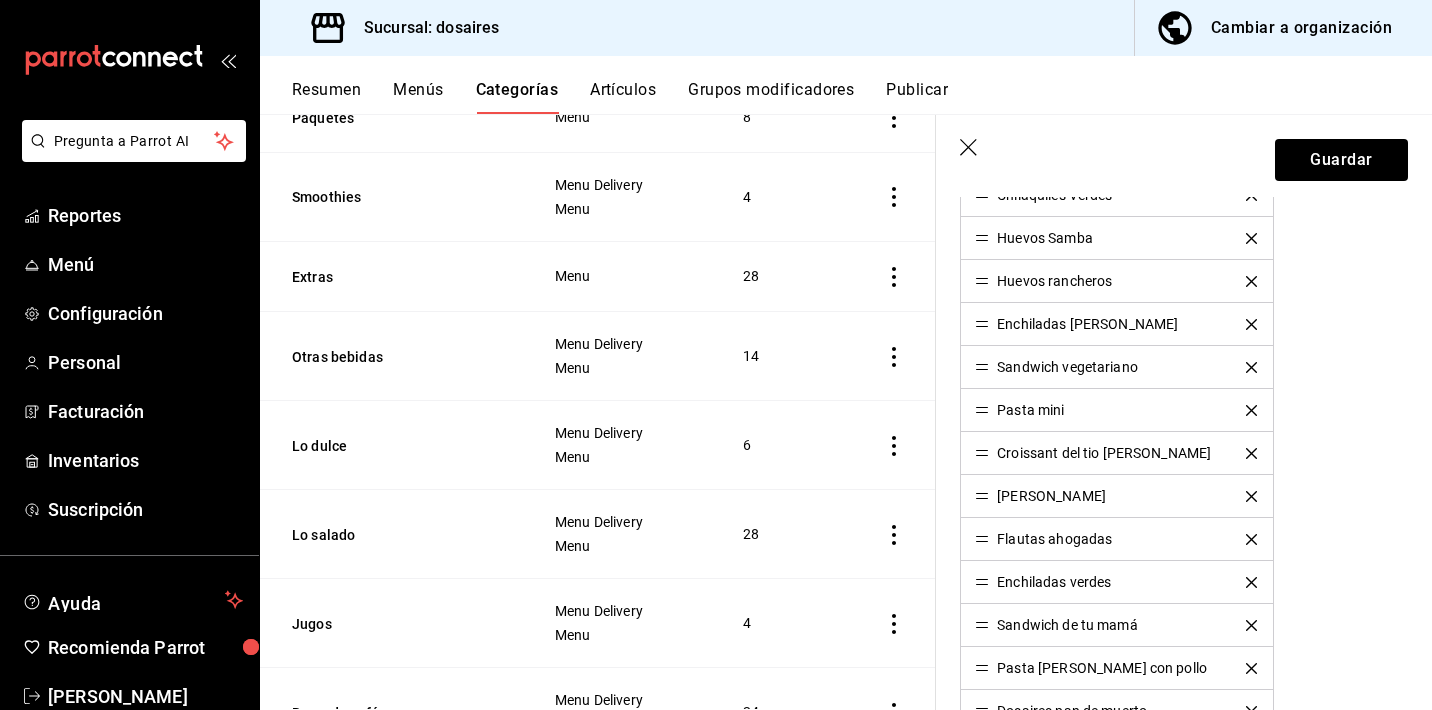 click 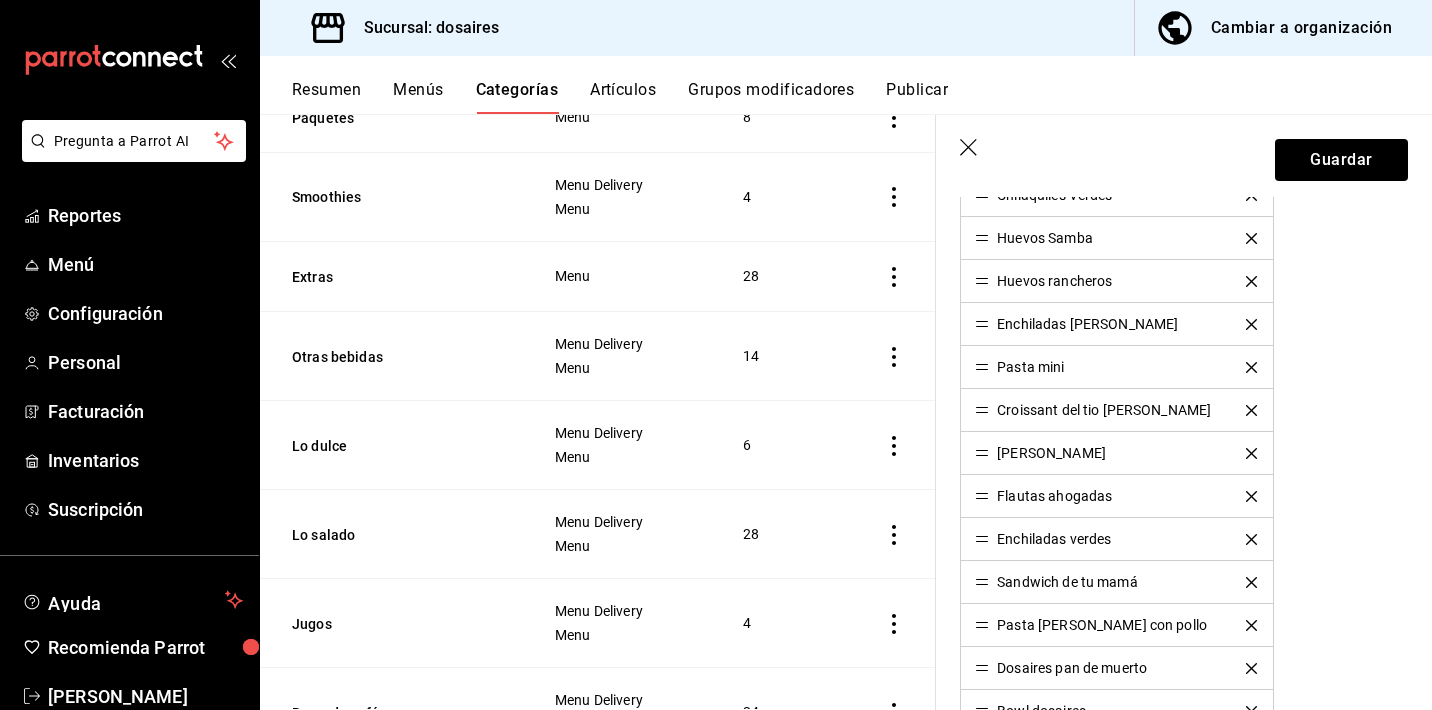 click 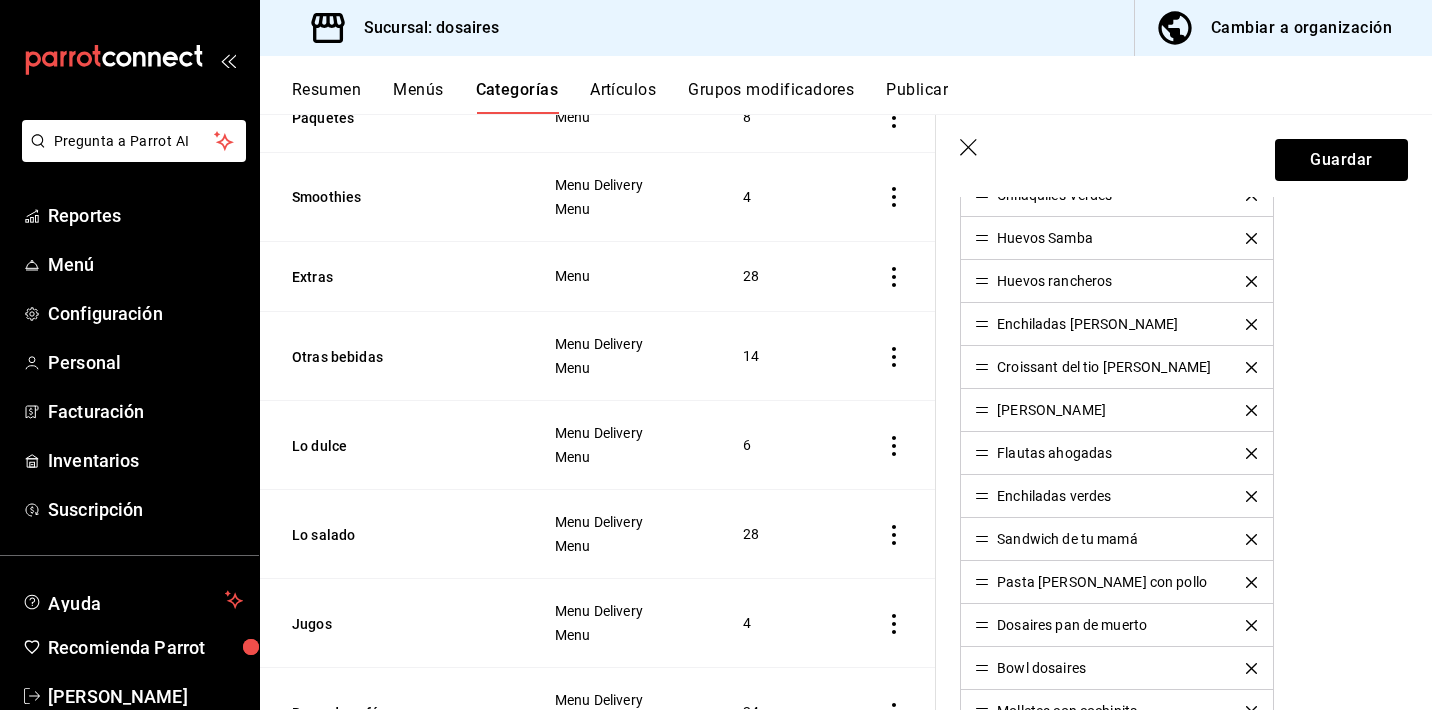click 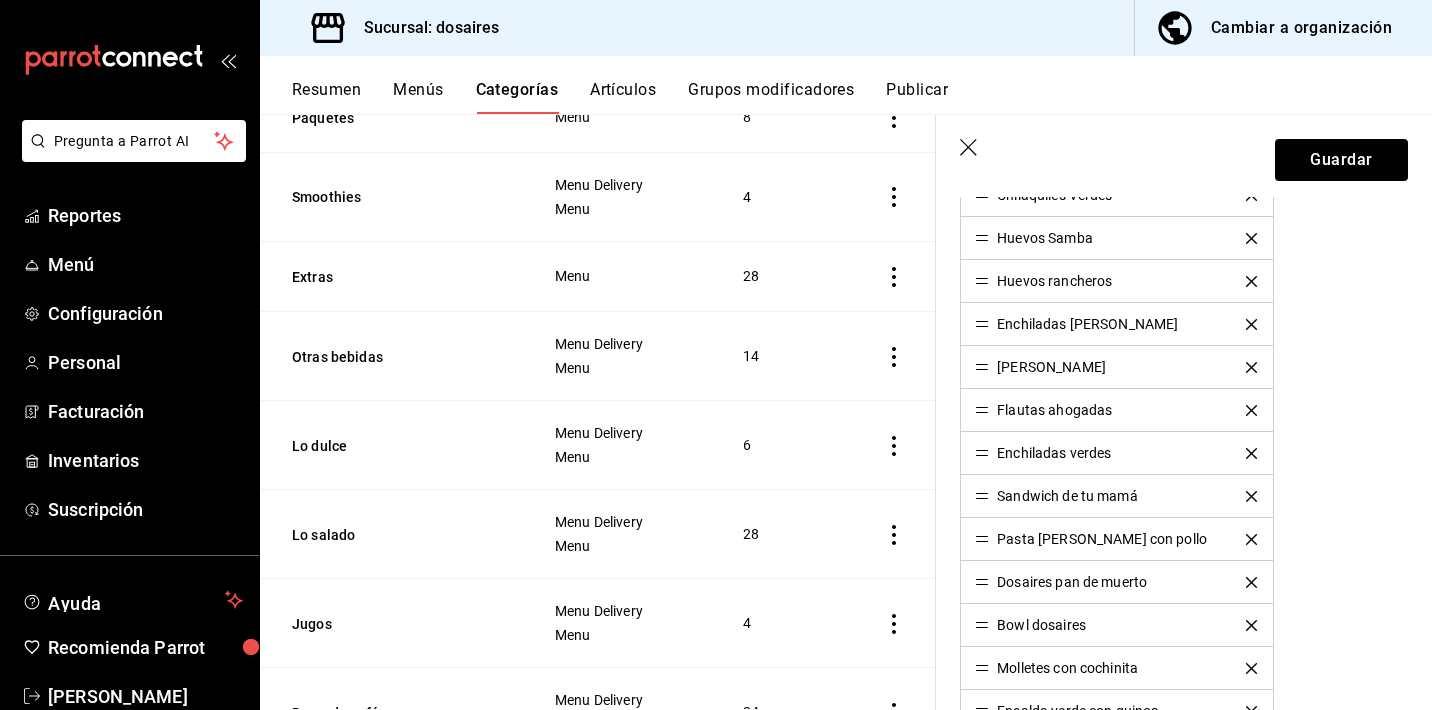 click 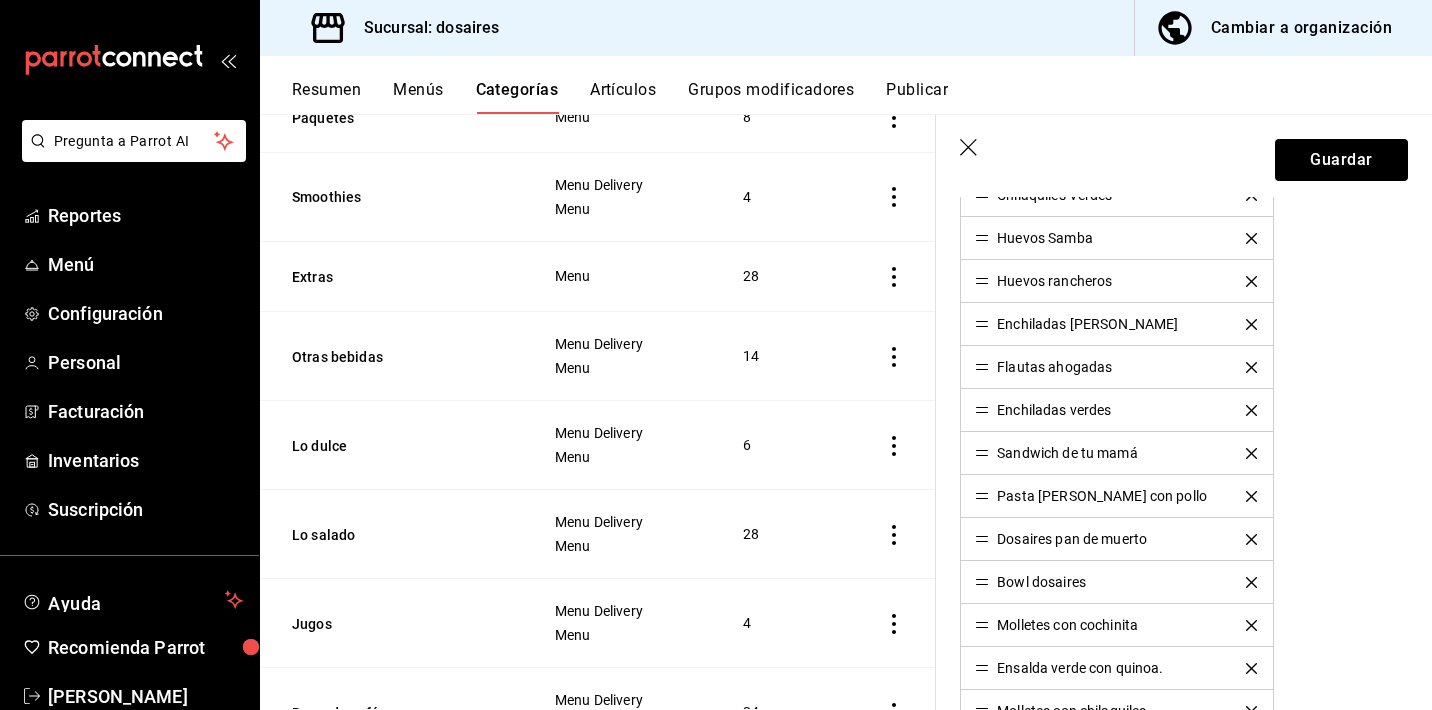 click 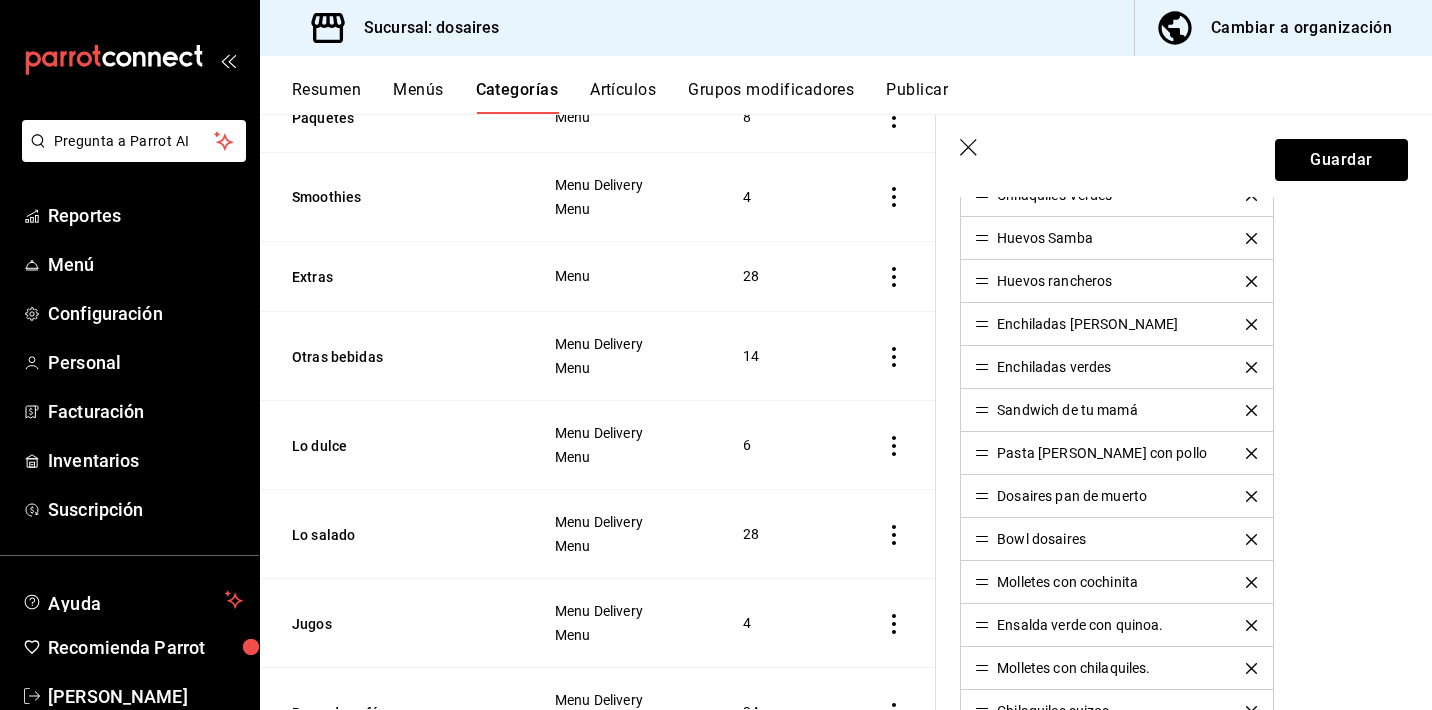 click 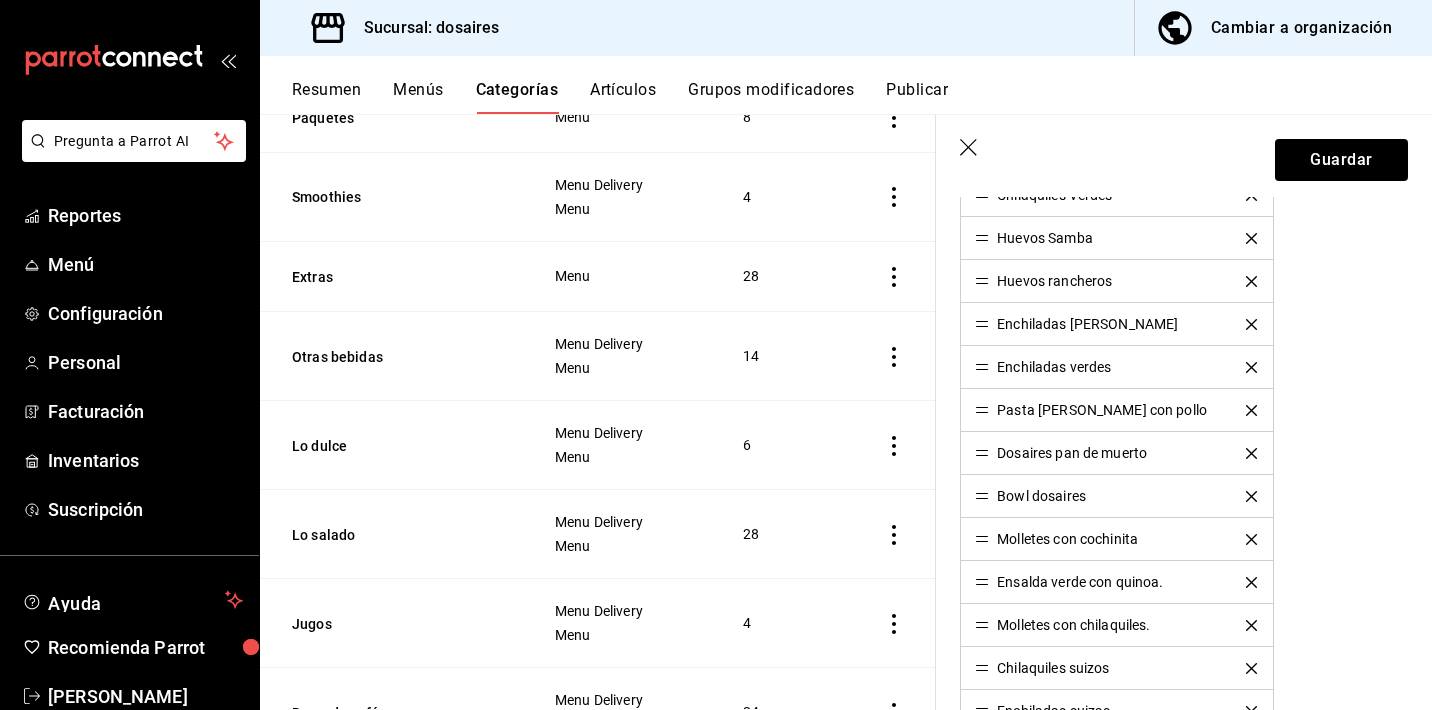 click 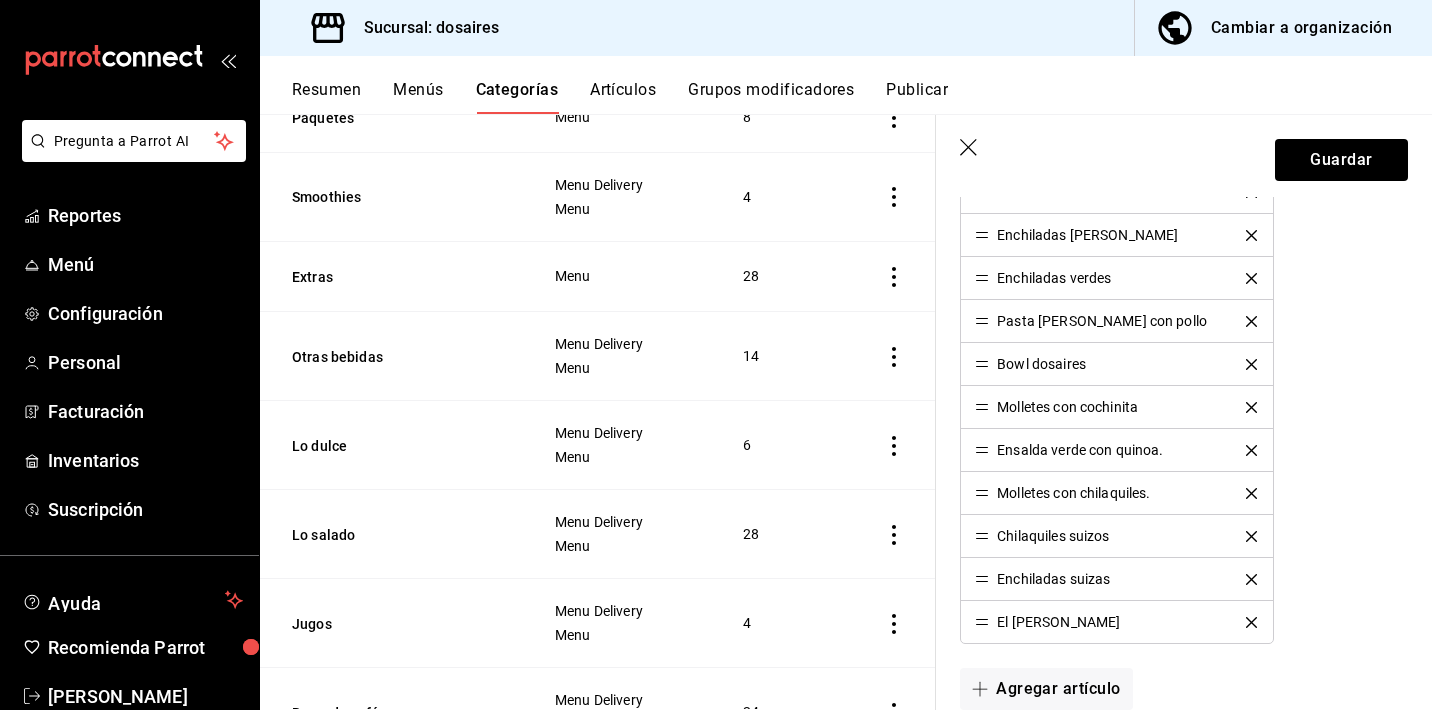 scroll, scrollTop: 795, scrollLeft: 0, axis: vertical 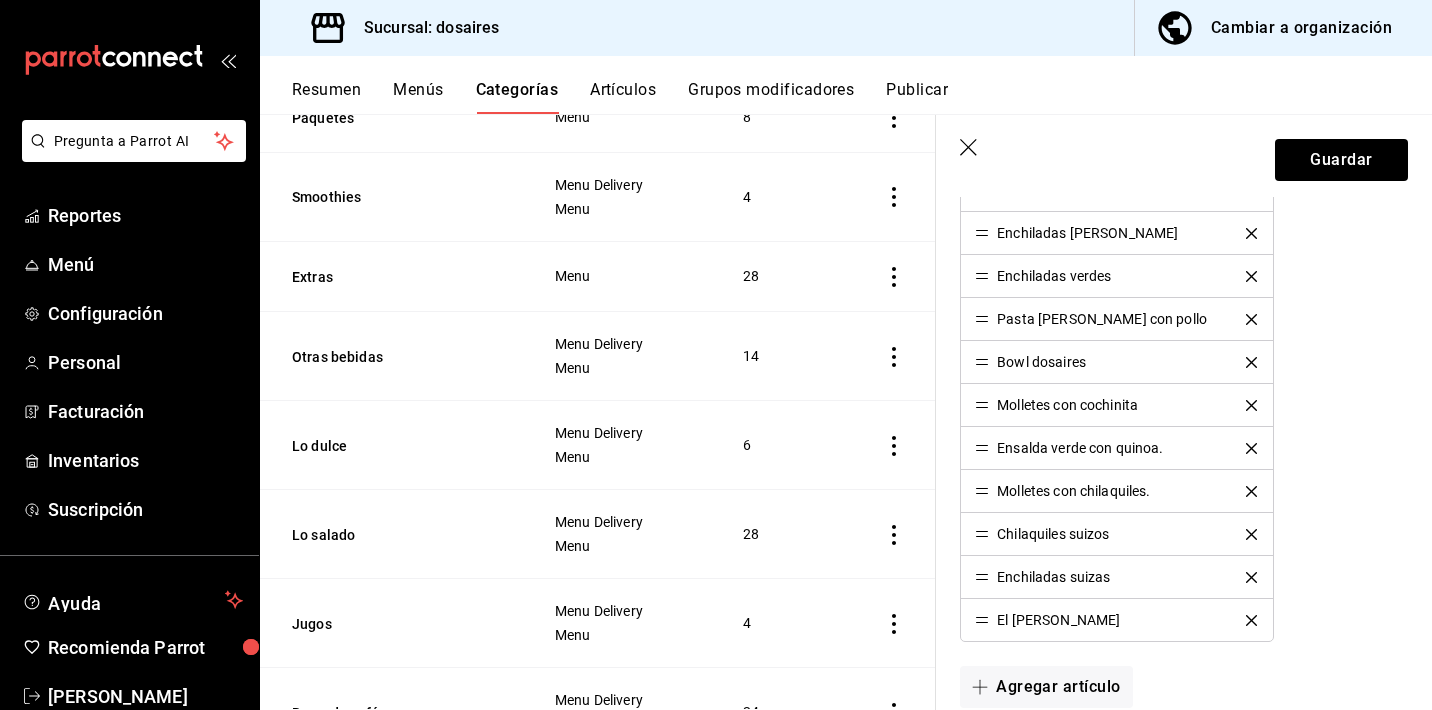 click 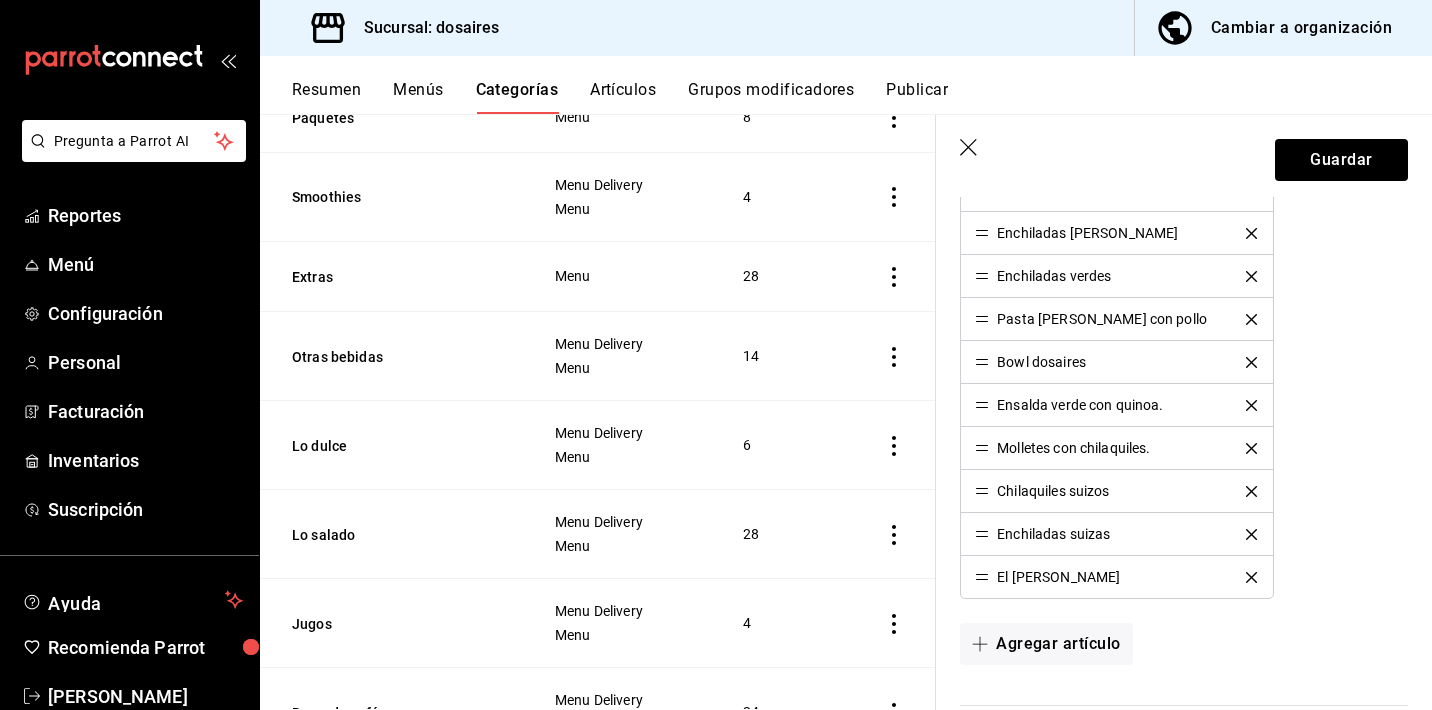 click 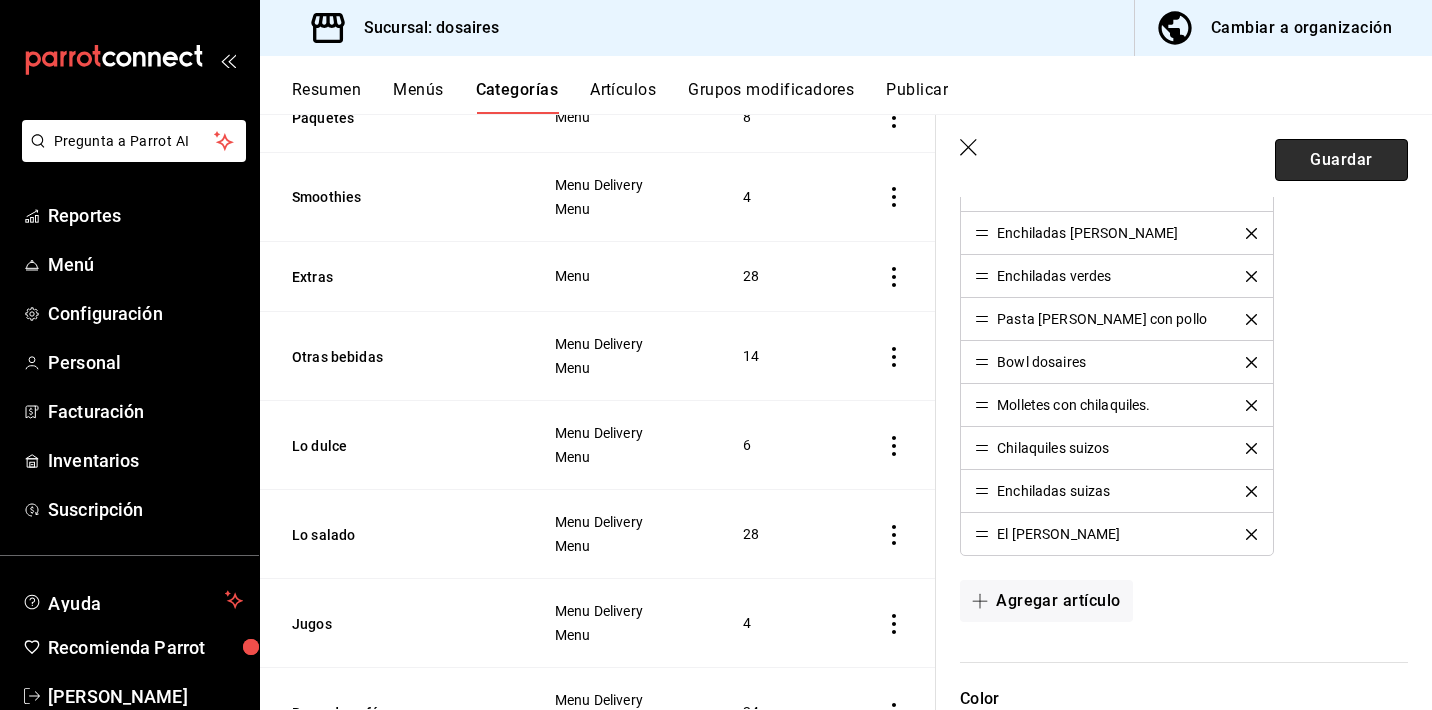 click on "Guardar" at bounding box center (1341, 160) 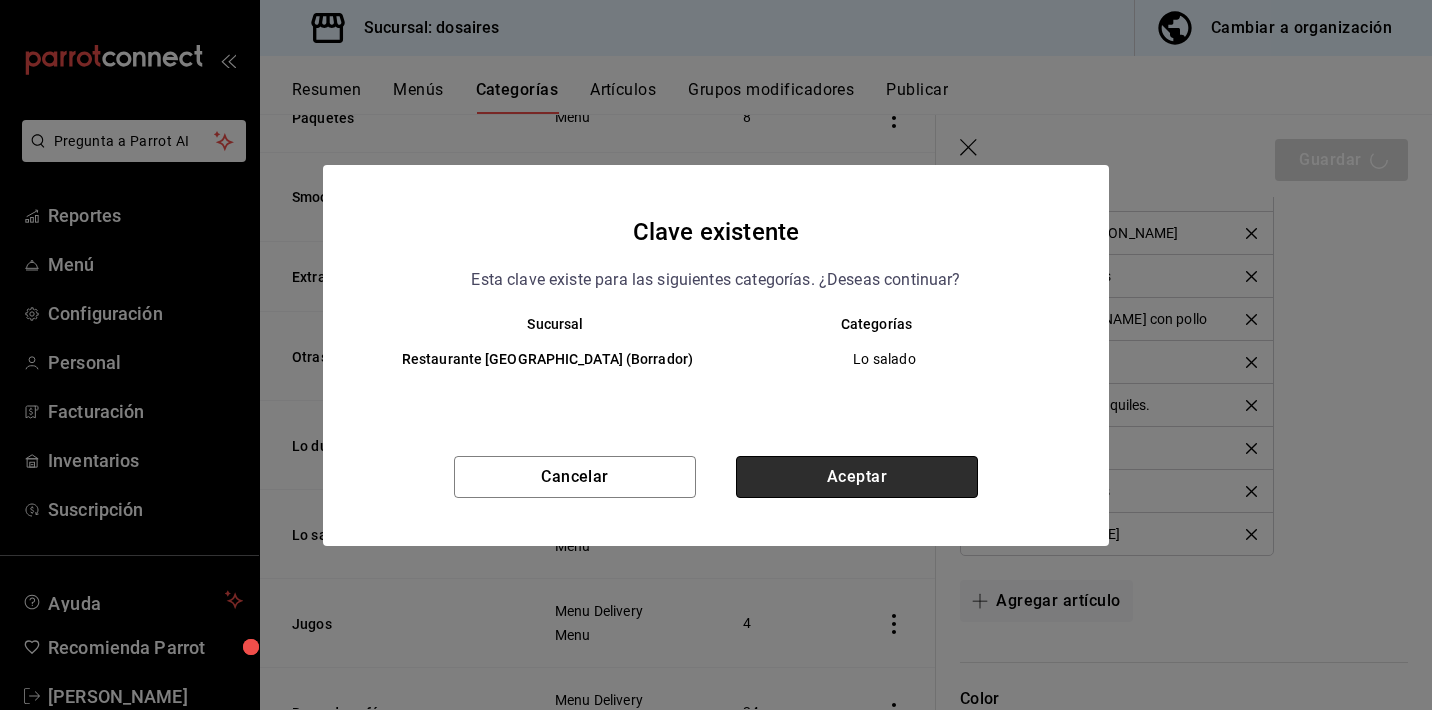click on "Aceptar" at bounding box center [857, 477] 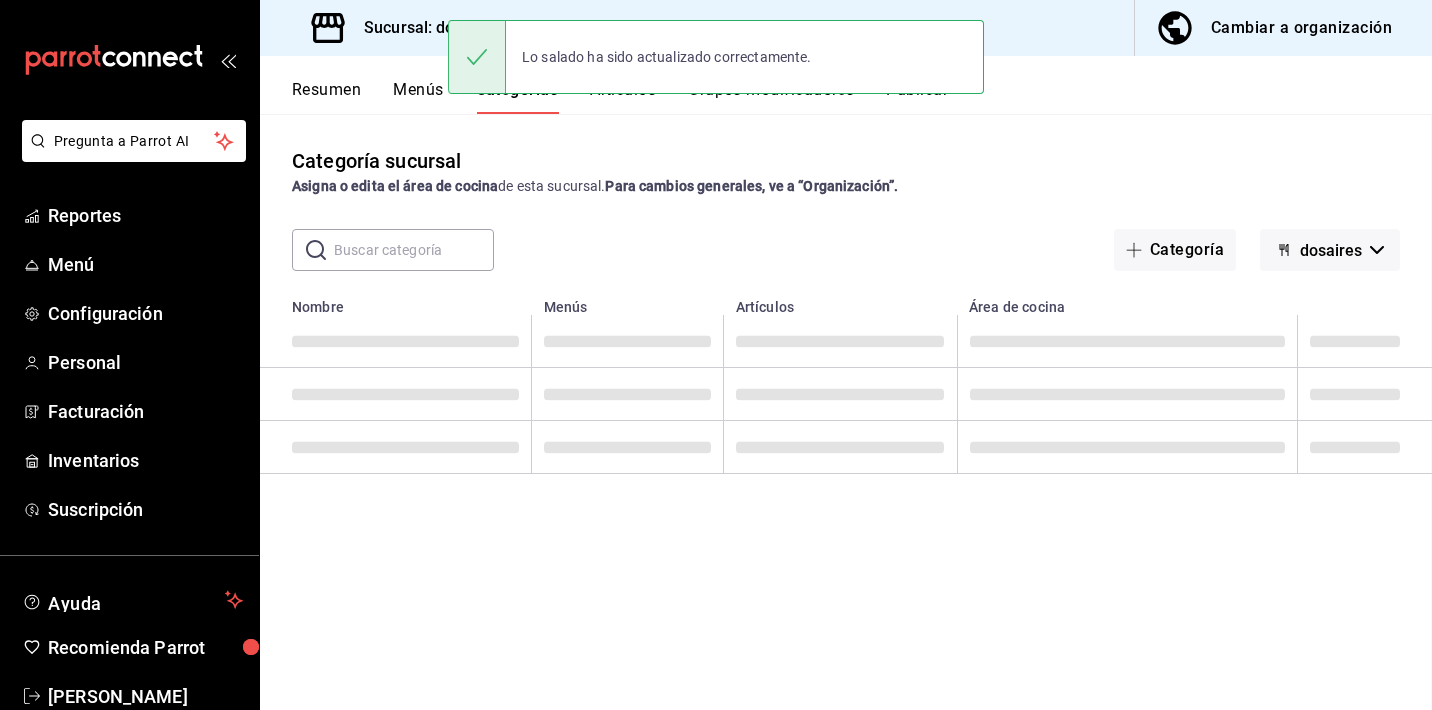 scroll, scrollTop: 0, scrollLeft: 0, axis: both 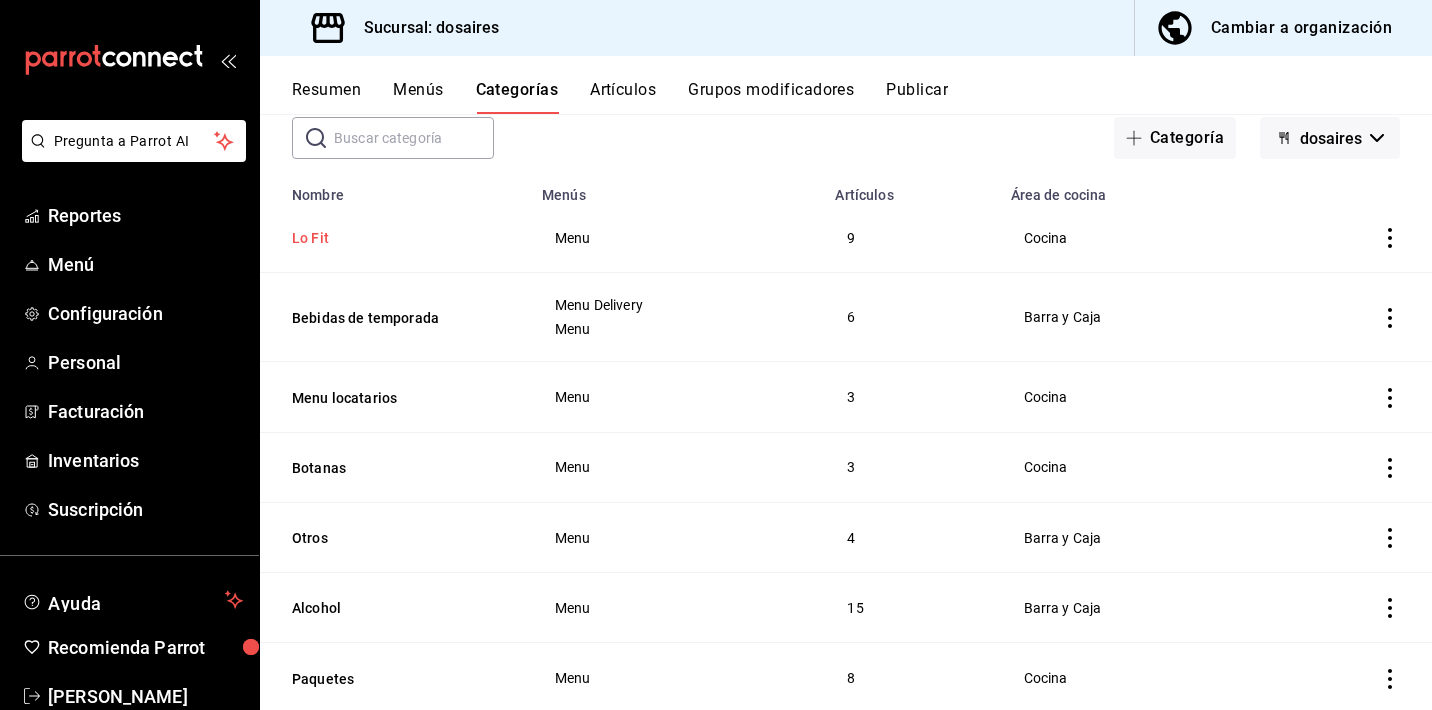 click on "Lo Fit" at bounding box center [392, 238] 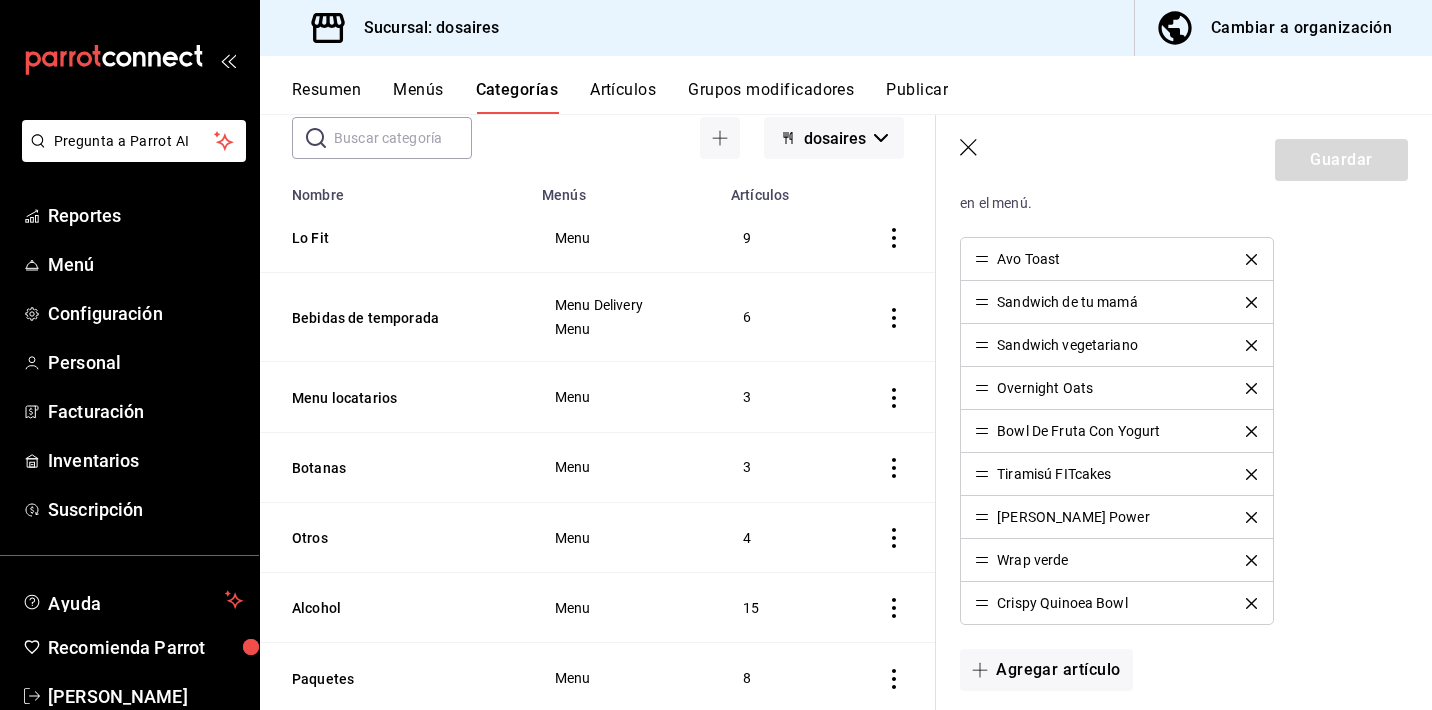 scroll, scrollTop: 562, scrollLeft: 0, axis: vertical 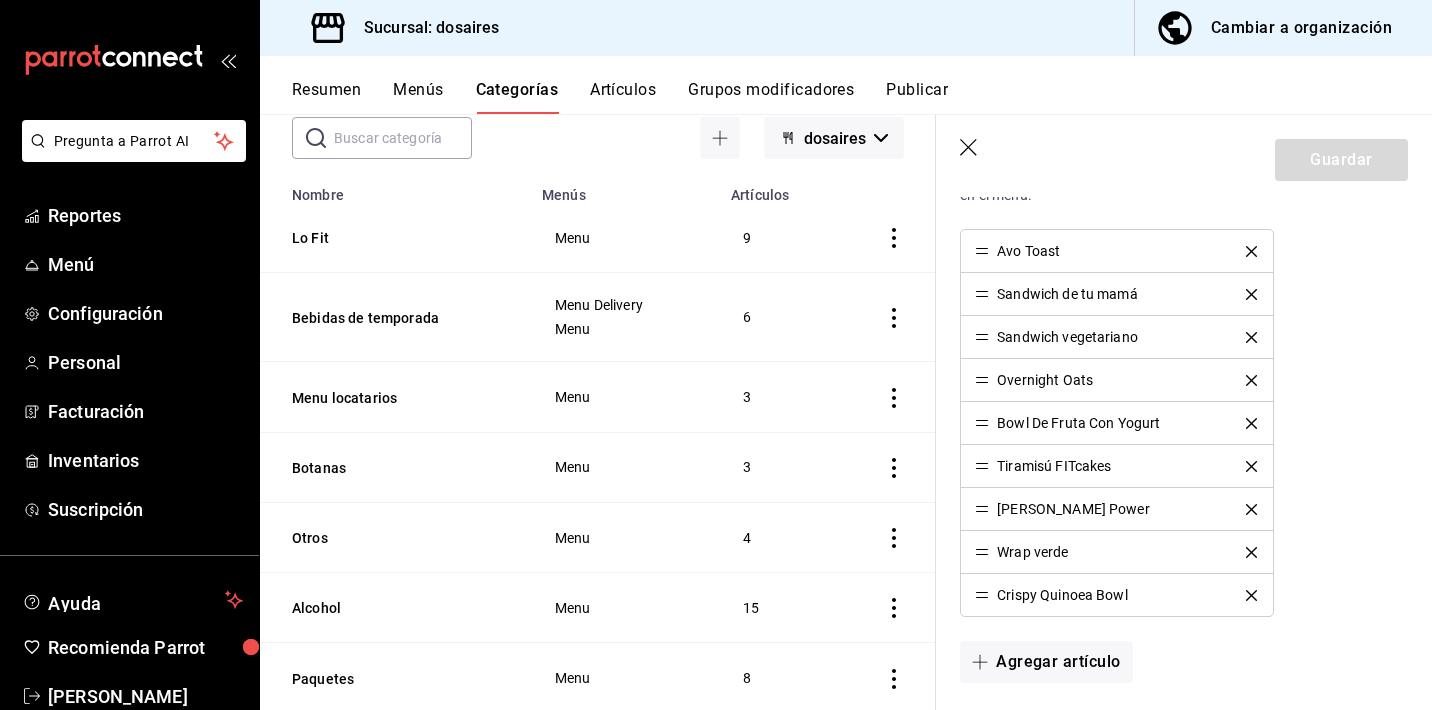 click 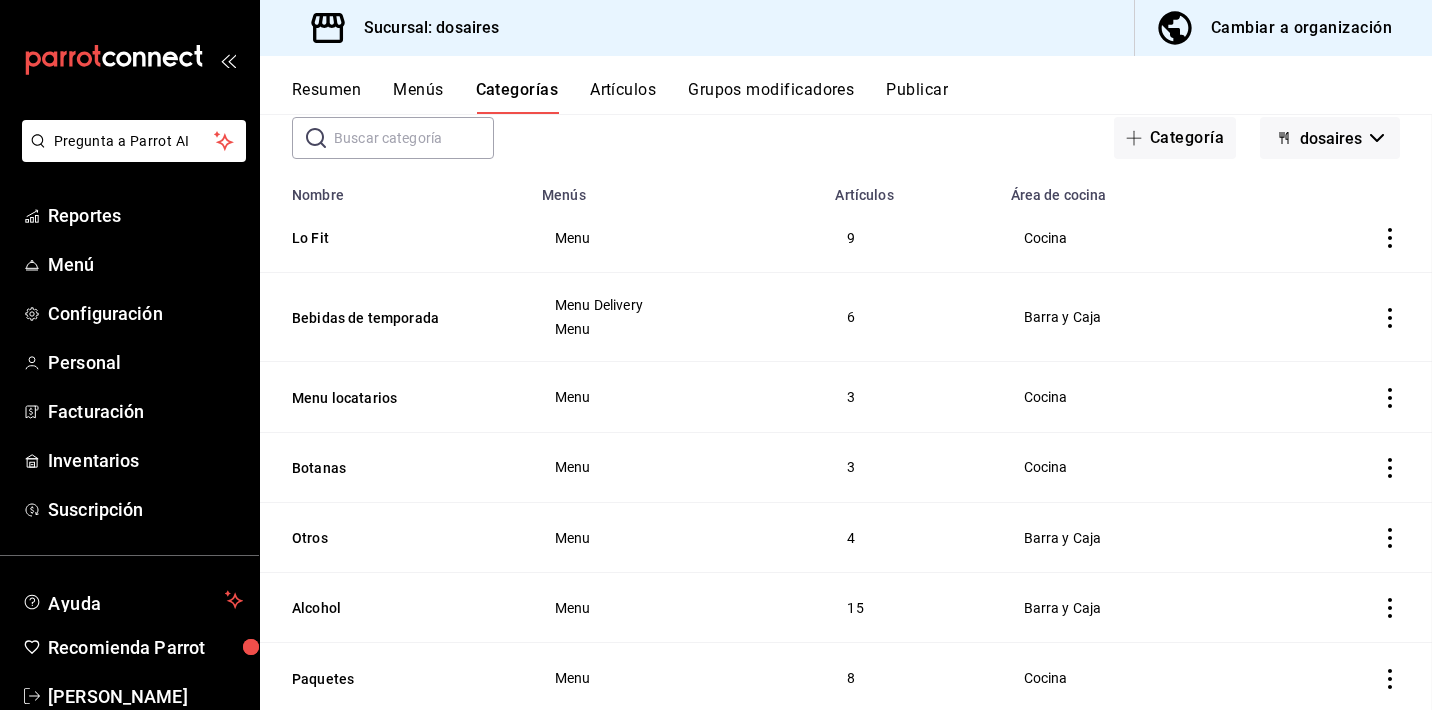 scroll, scrollTop: 0, scrollLeft: 0, axis: both 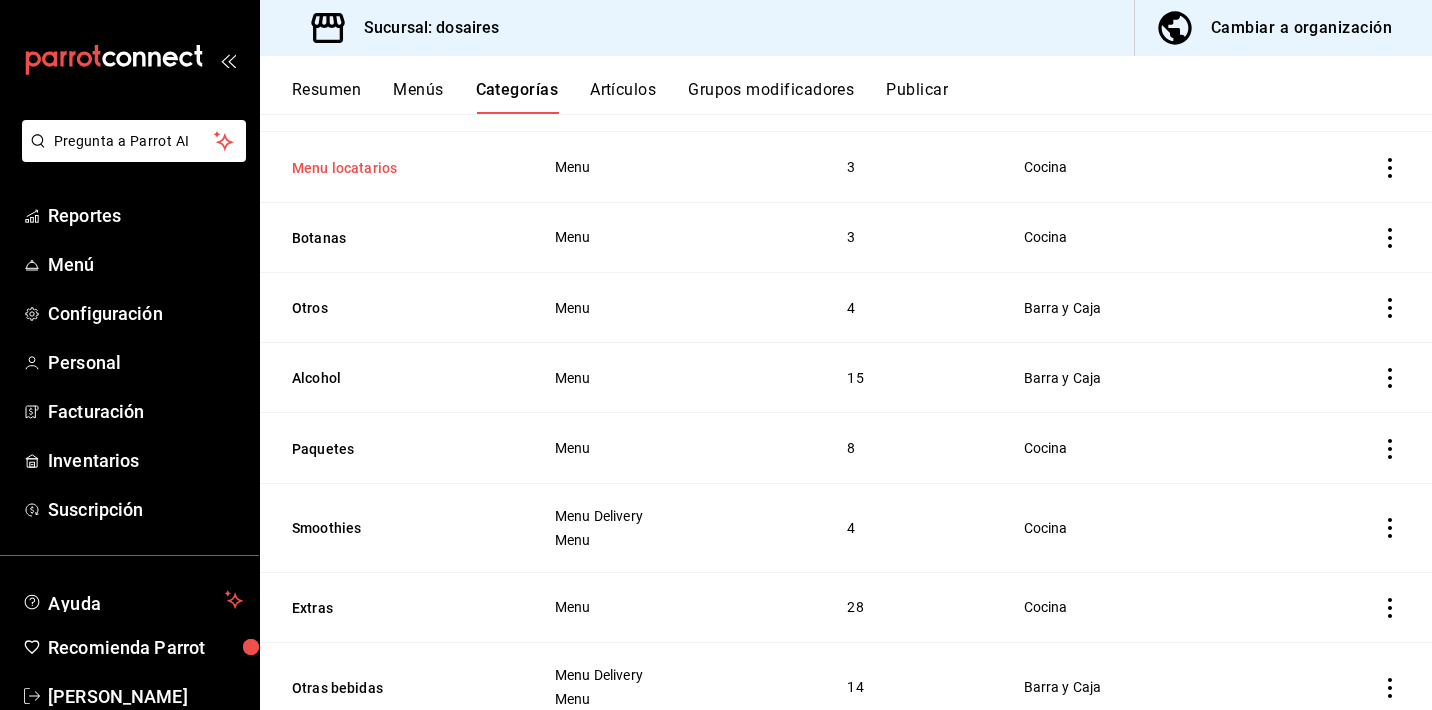 click on "Menu locatarios" at bounding box center (392, 168) 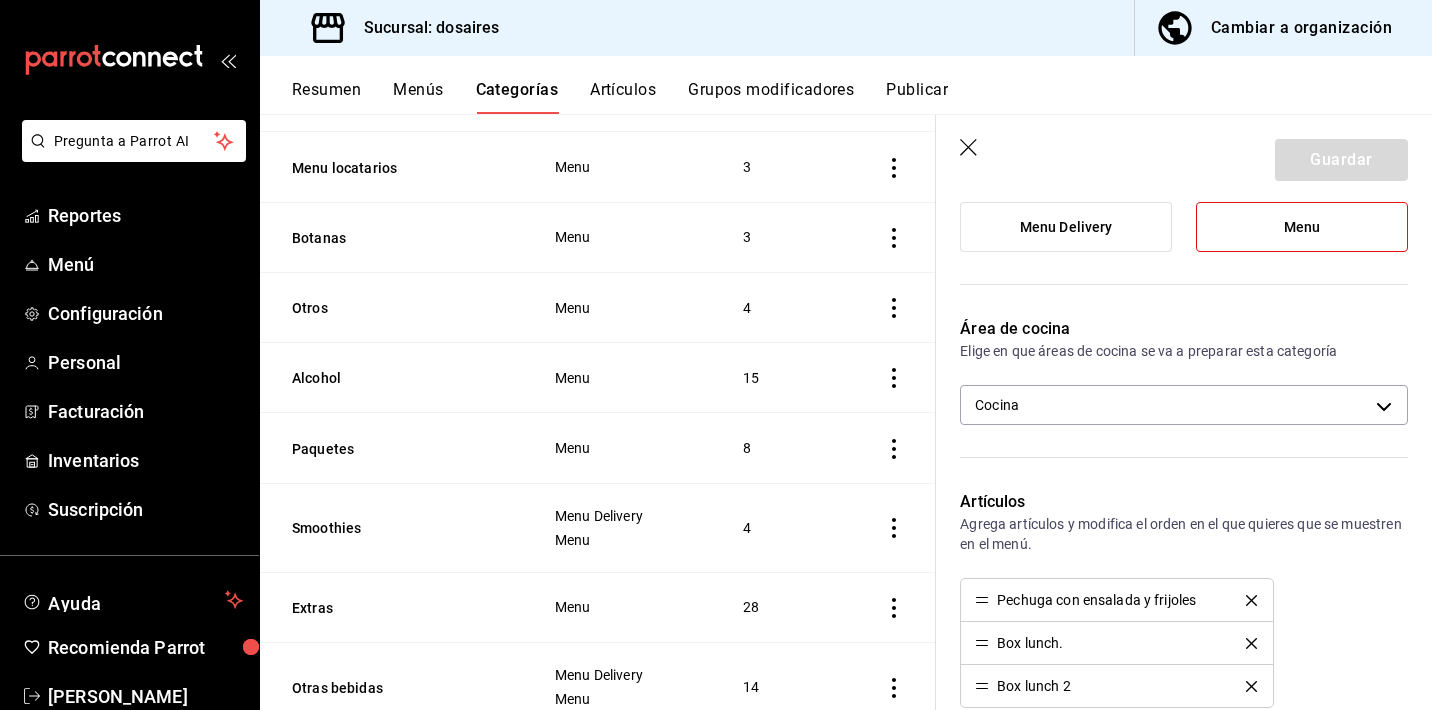 scroll, scrollTop: 0, scrollLeft: 0, axis: both 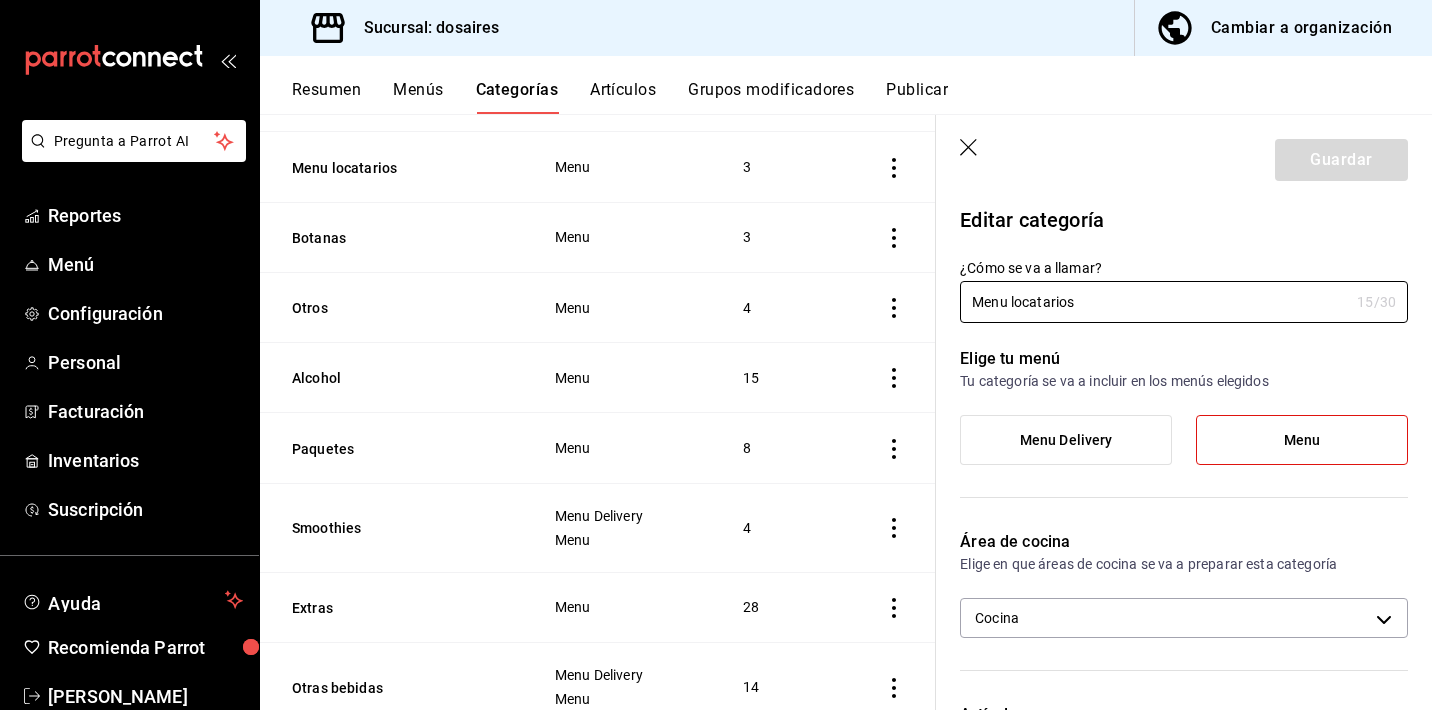 click 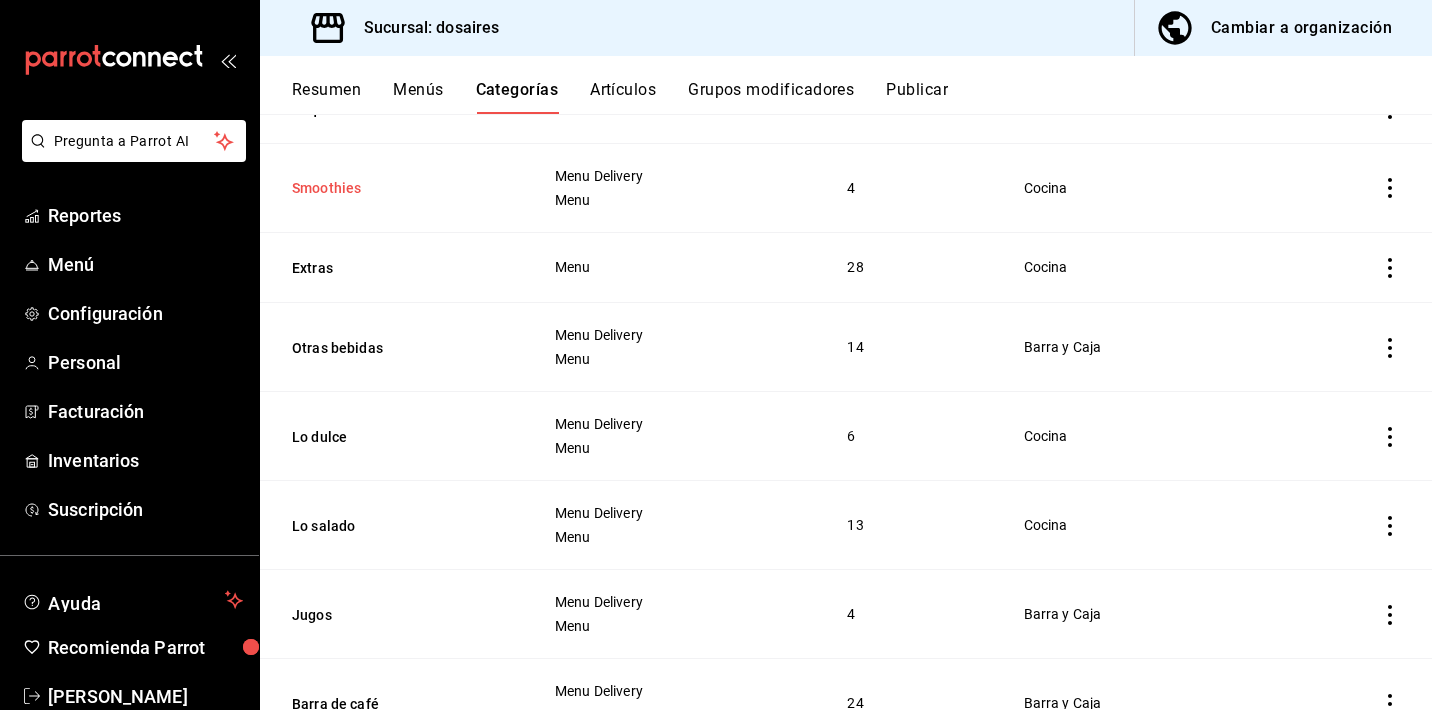 scroll, scrollTop: 768, scrollLeft: 0, axis: vertical 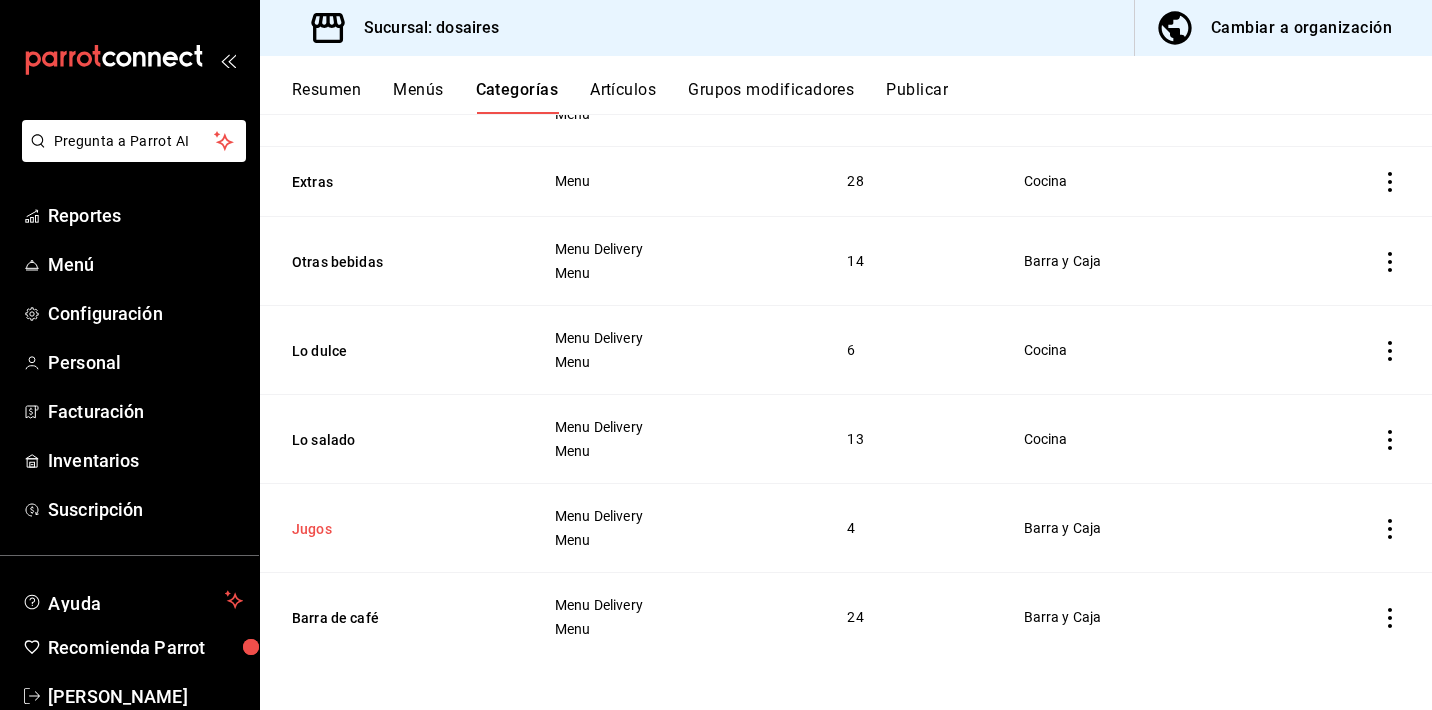 click on "Jugos" at bounding box center (392, 529) 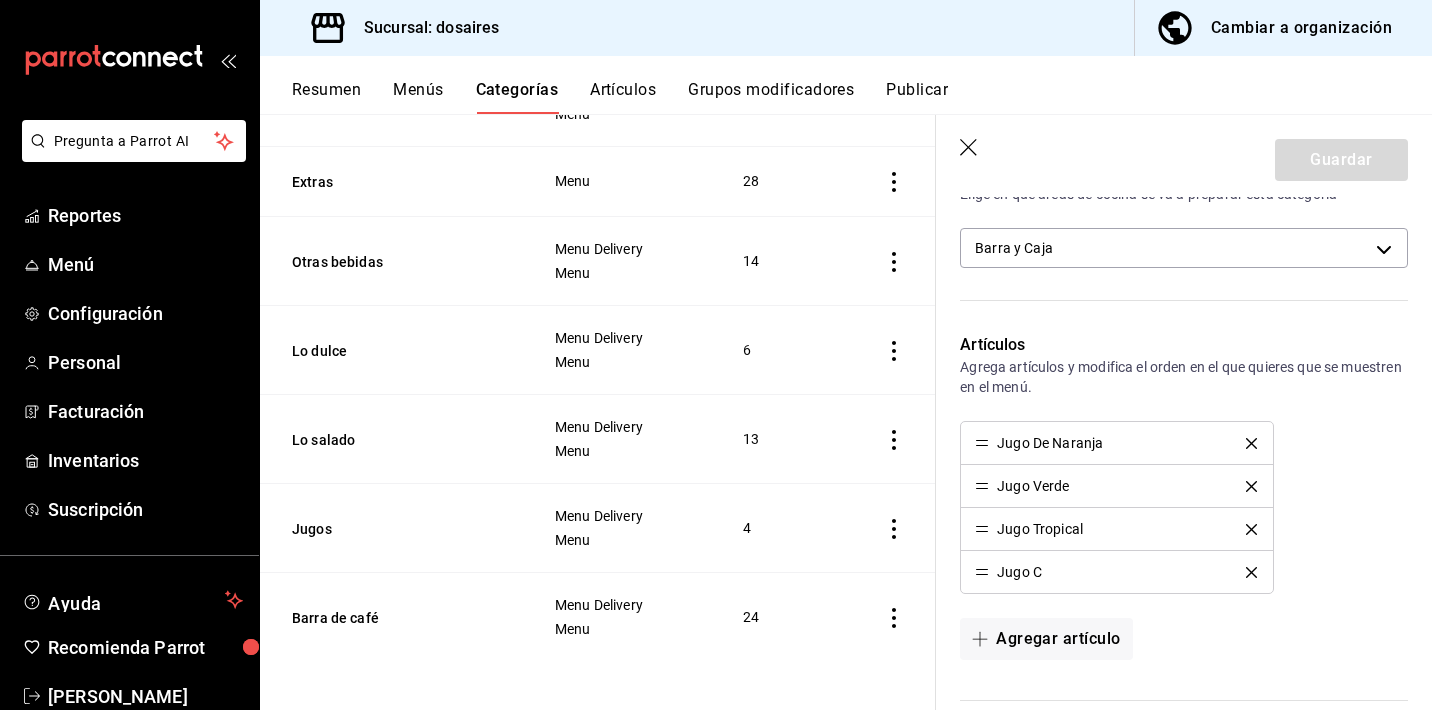 scroll, scrollTop: 374, scrollLeft: 0, axis: vertical 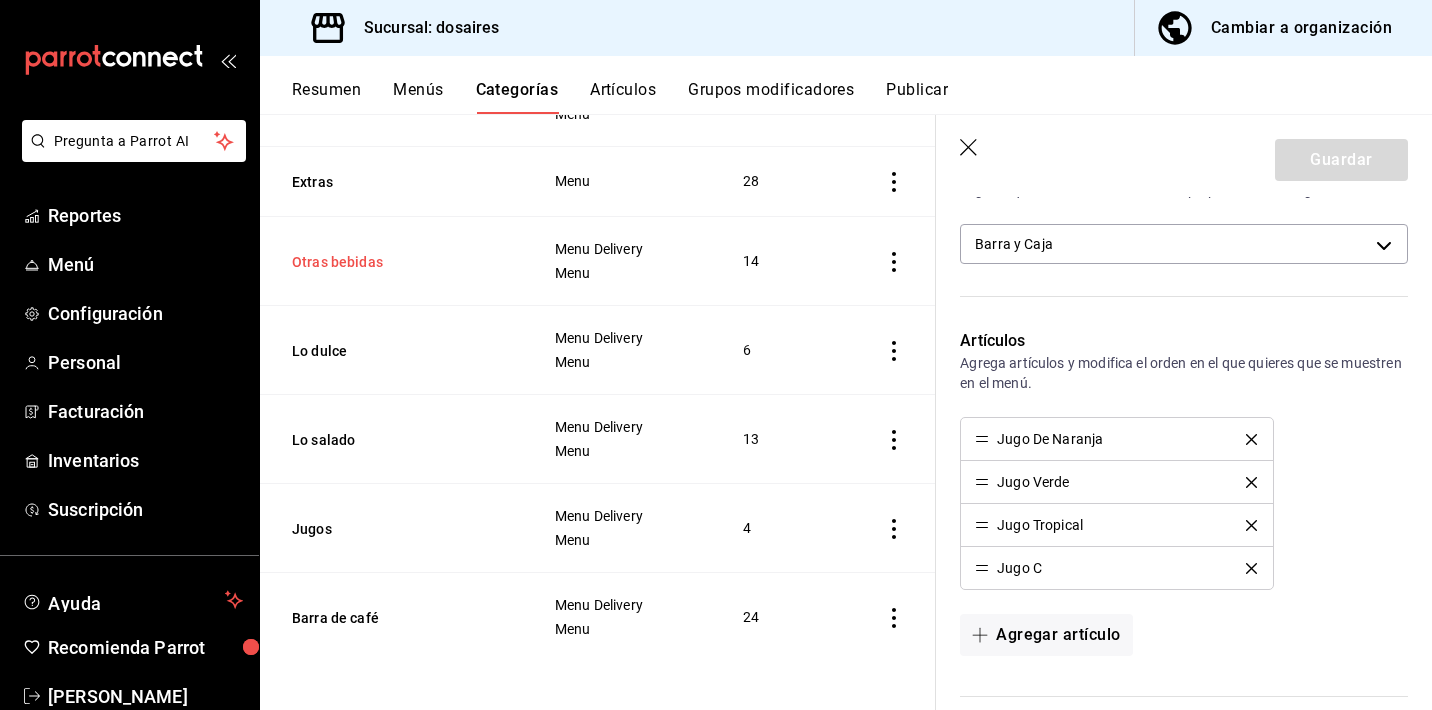 click on "Otras bebidas" at bounding box center [392, 262] 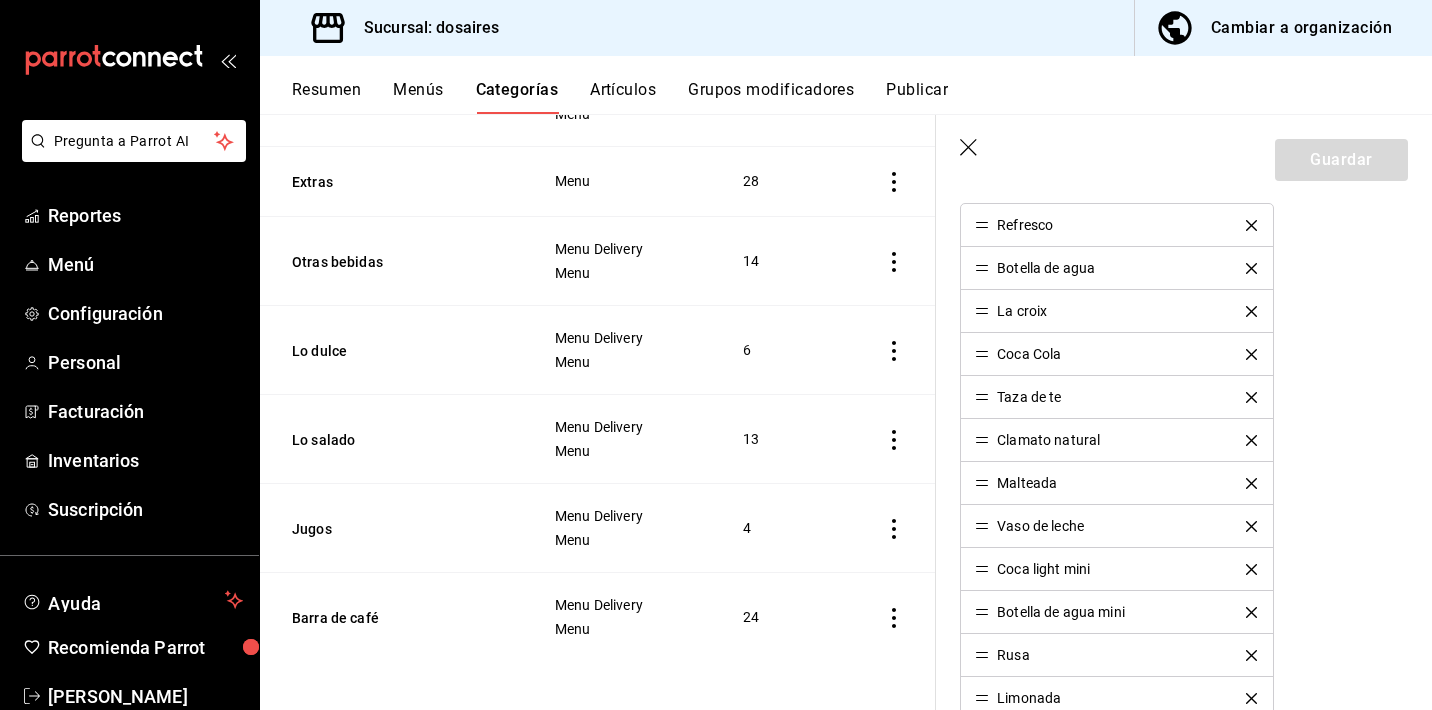 scroll, scrollTop: 592, scrollLeft: 0, axis: vertical 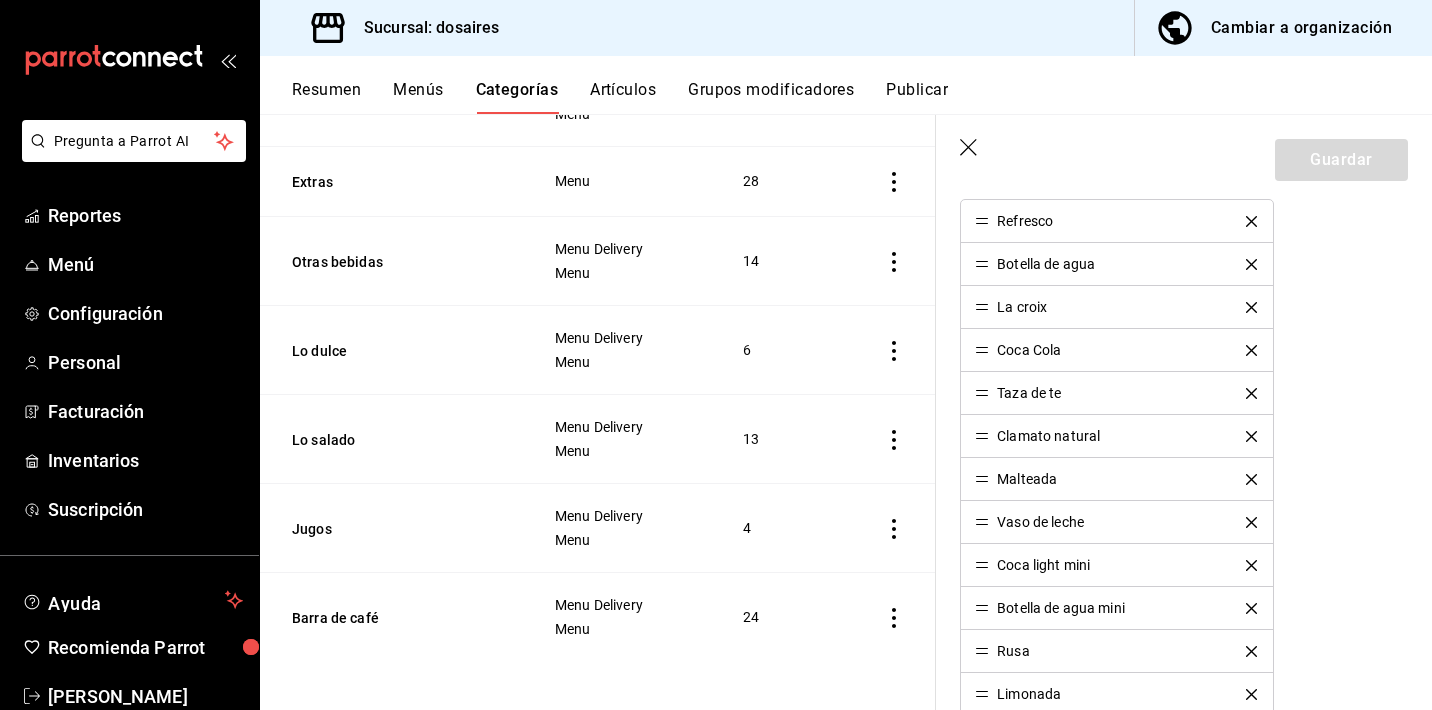 click 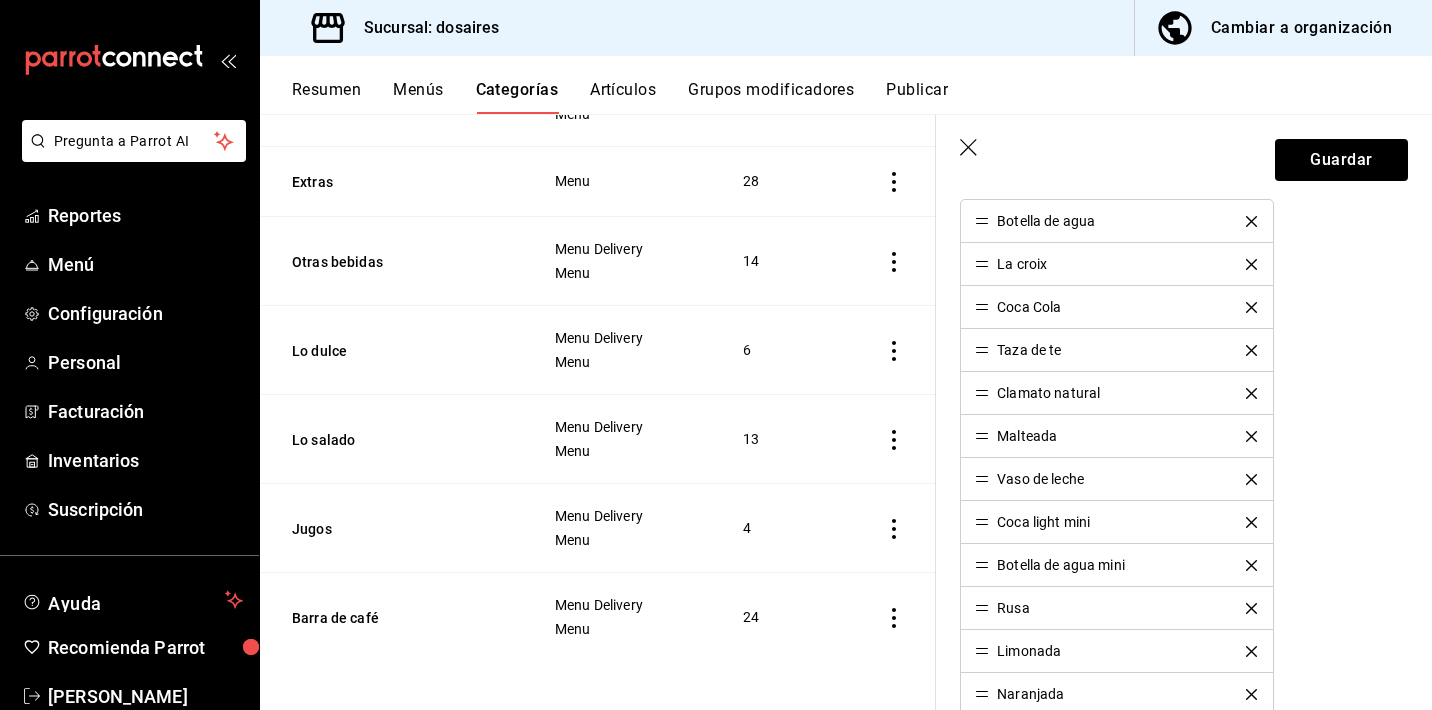 click 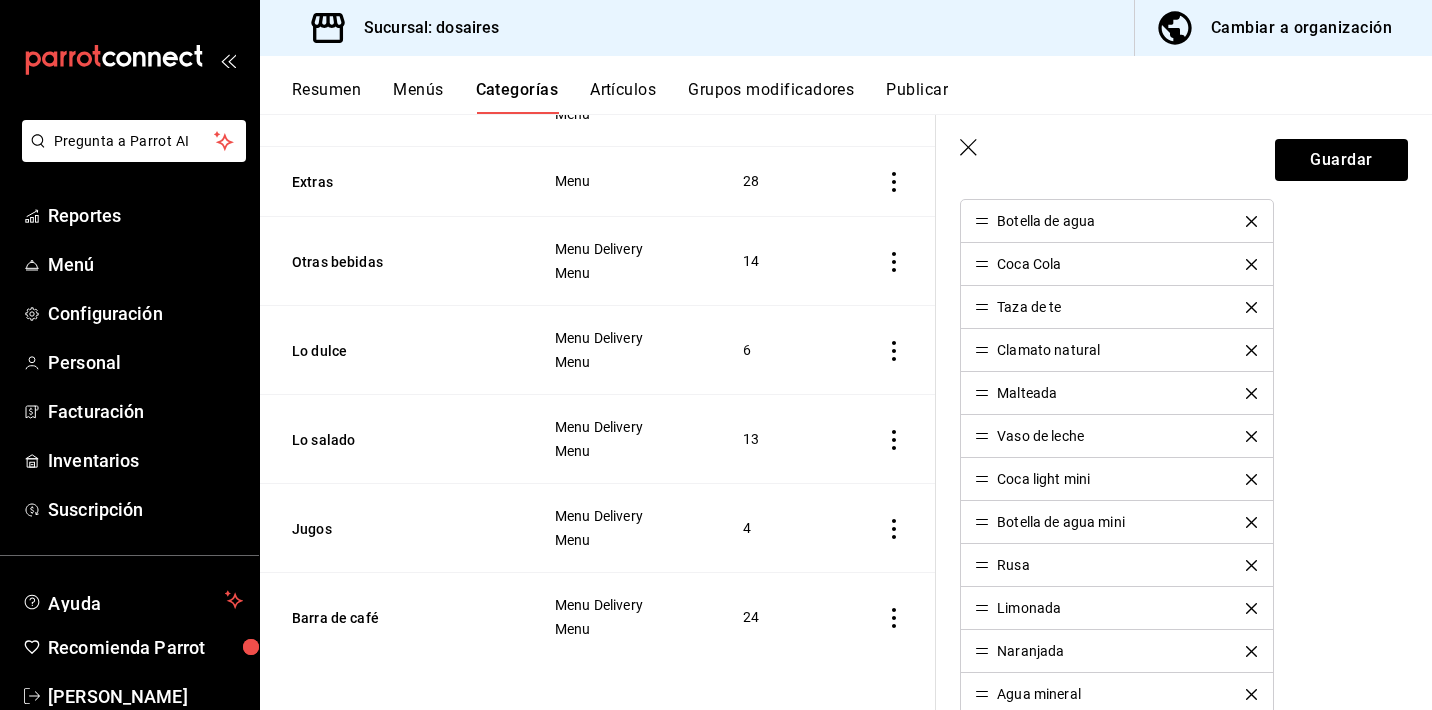click 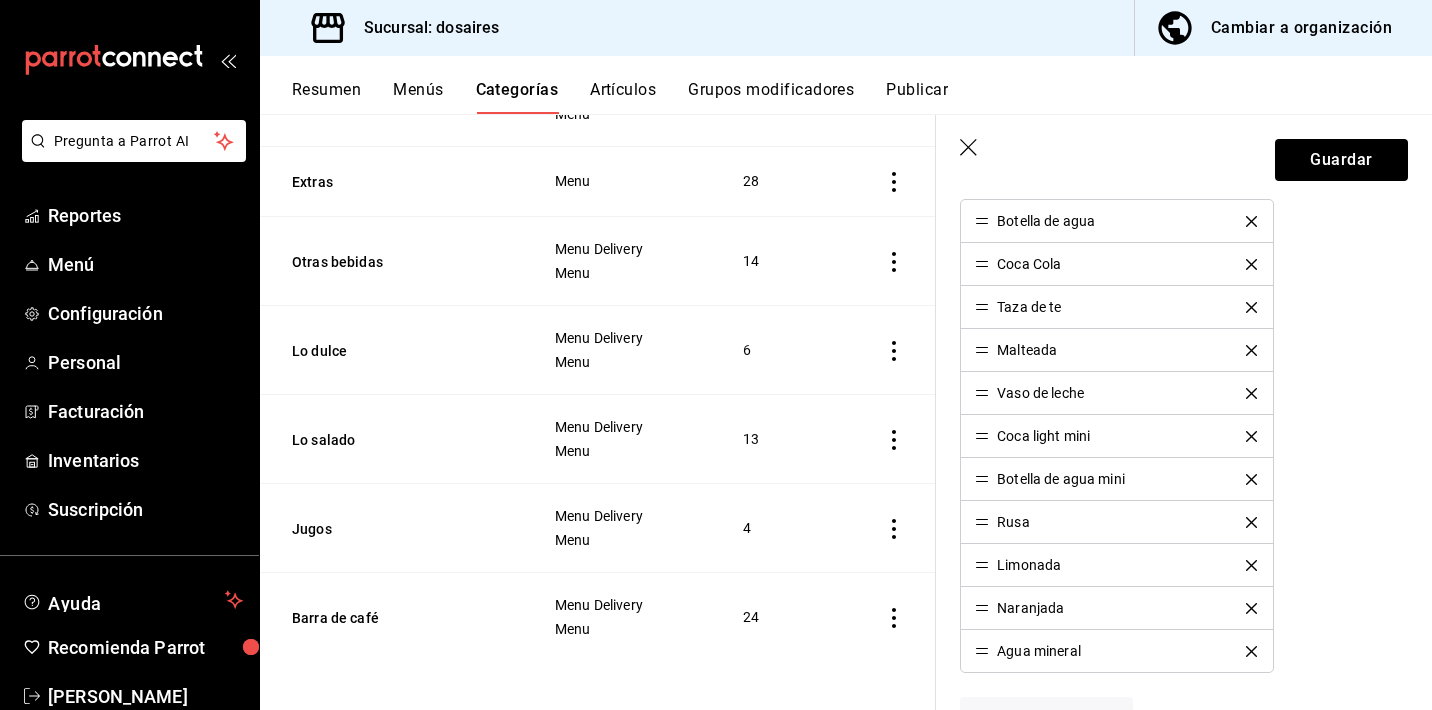 click 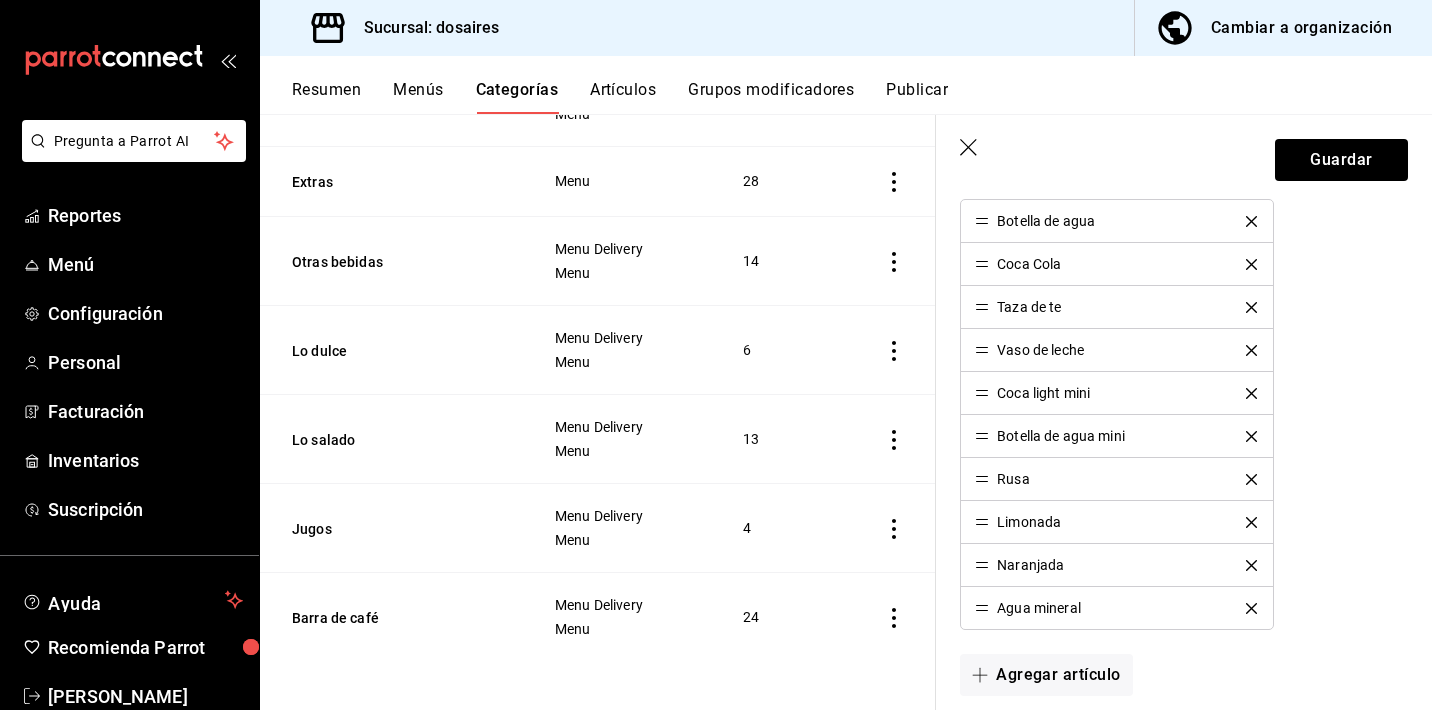 click on "Botella de agua mini" at bounding box center (1116, 436) 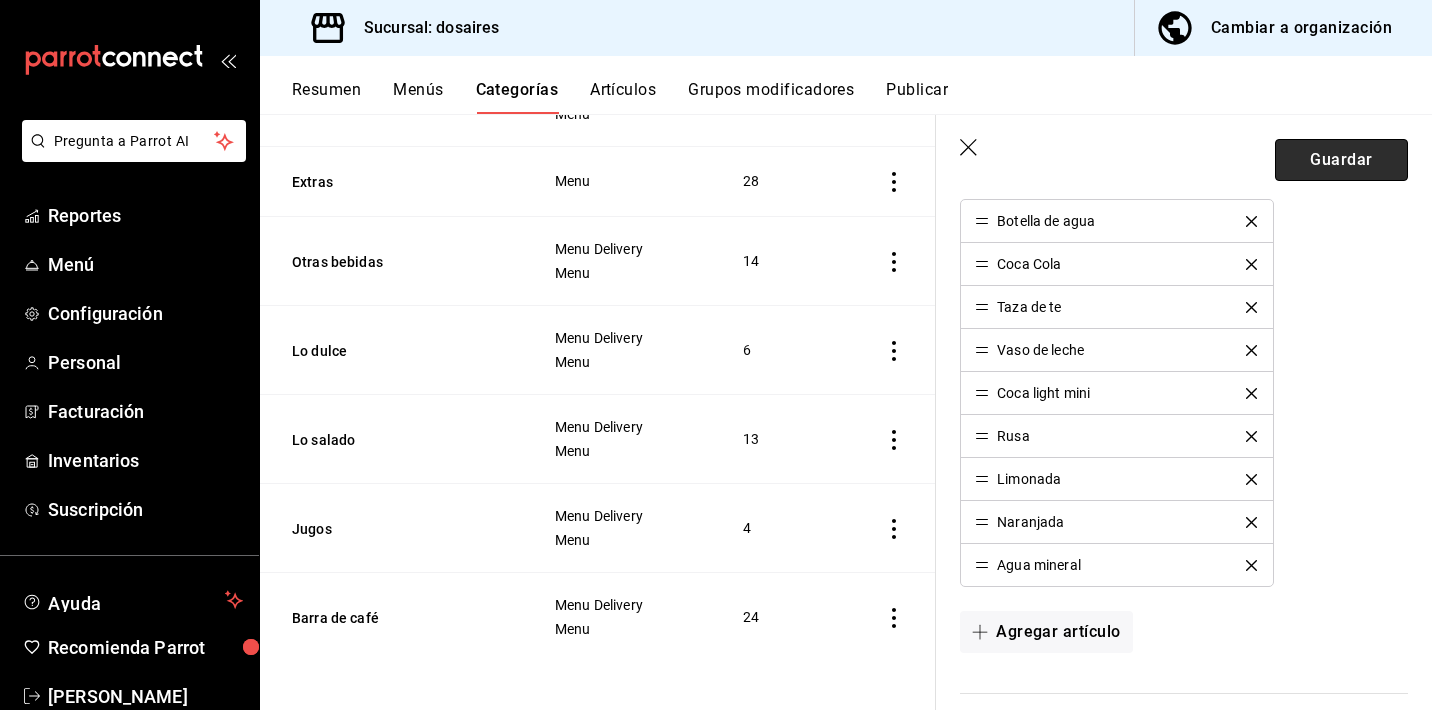 click on "Guardar" at bounding box center (1341, 160) 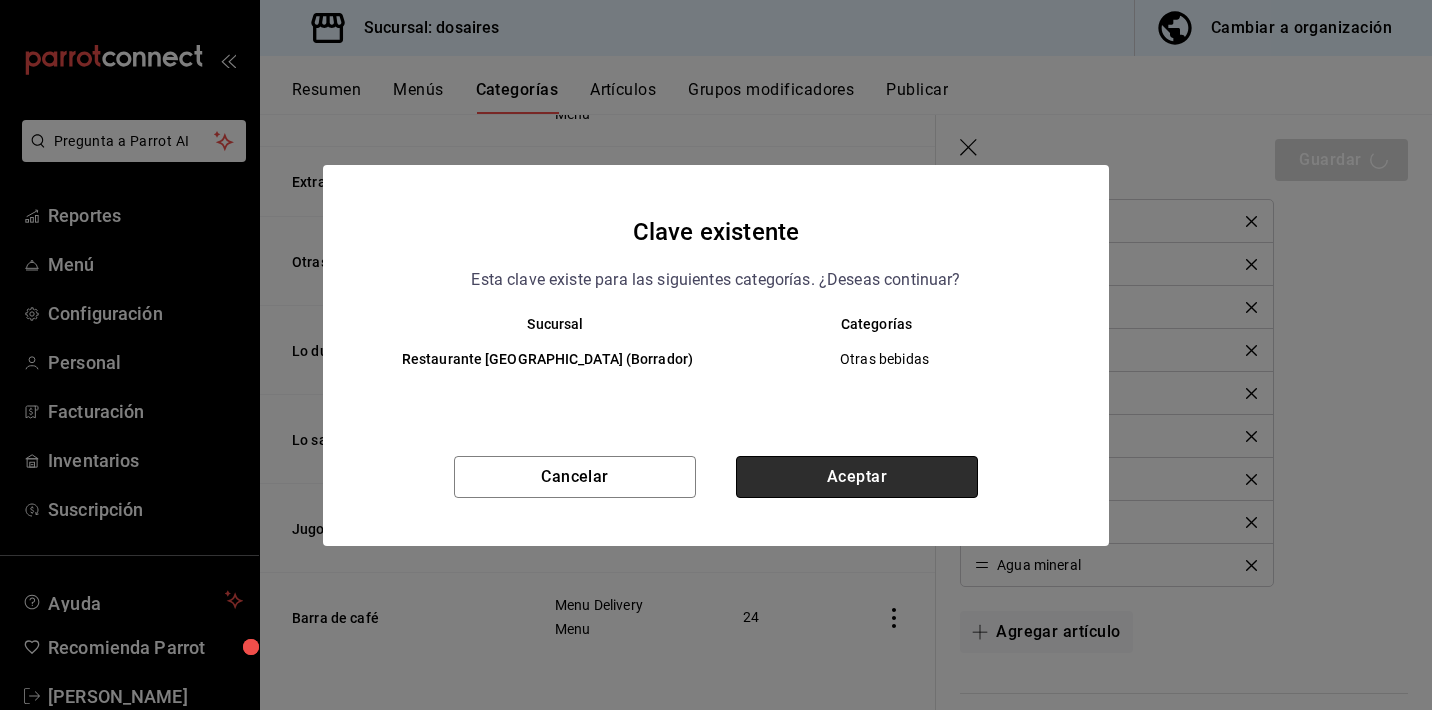 click on "Aceptar" at bounding box center (857, 477) 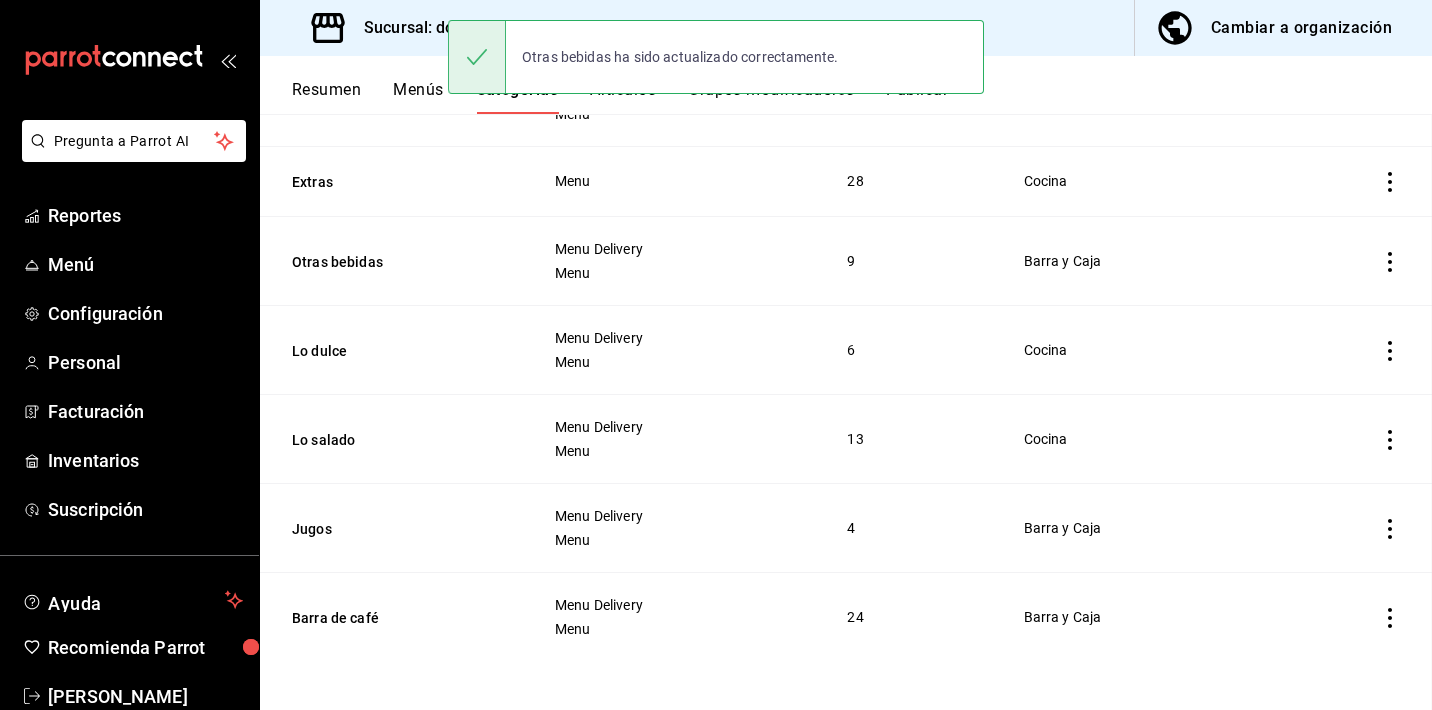 scroll, scrollTop: 0, scrollLeft: 0, axis: both 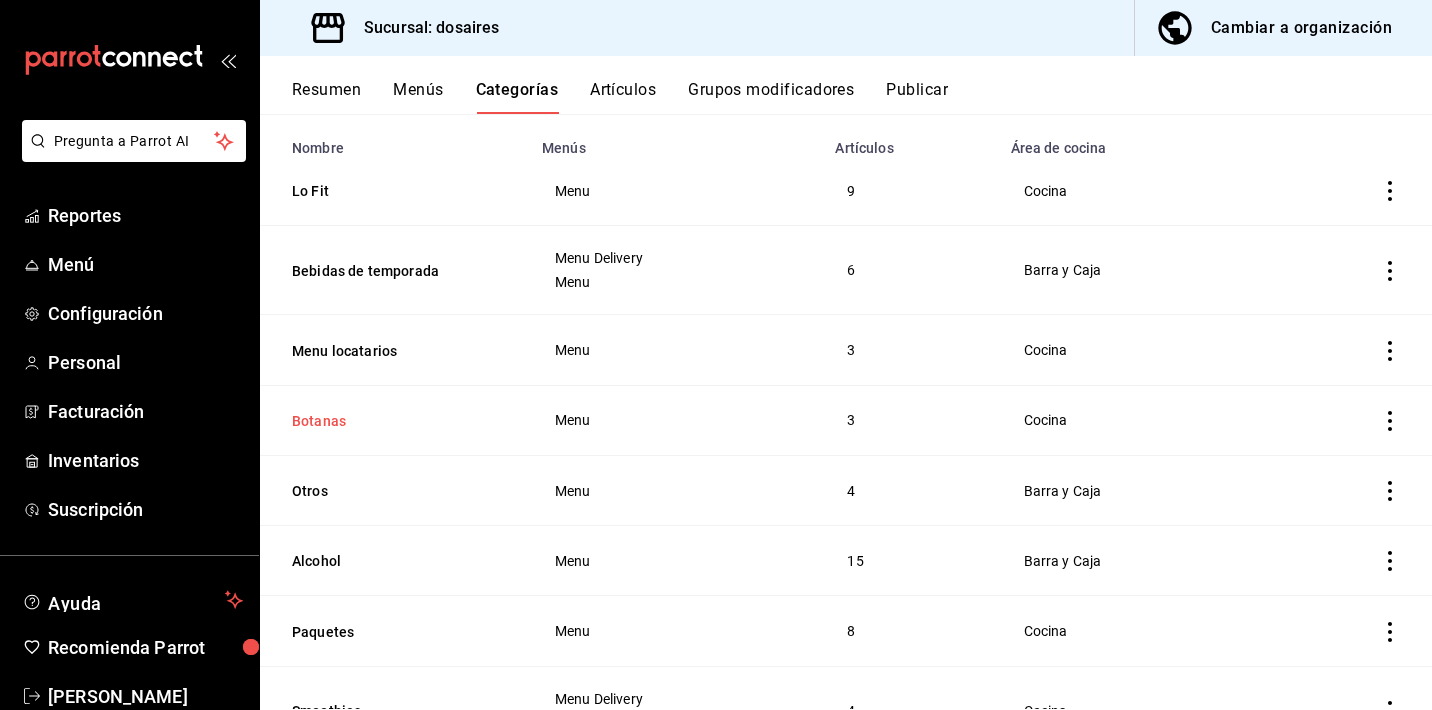 click on "Botanas" at bounding box center (392, 421) 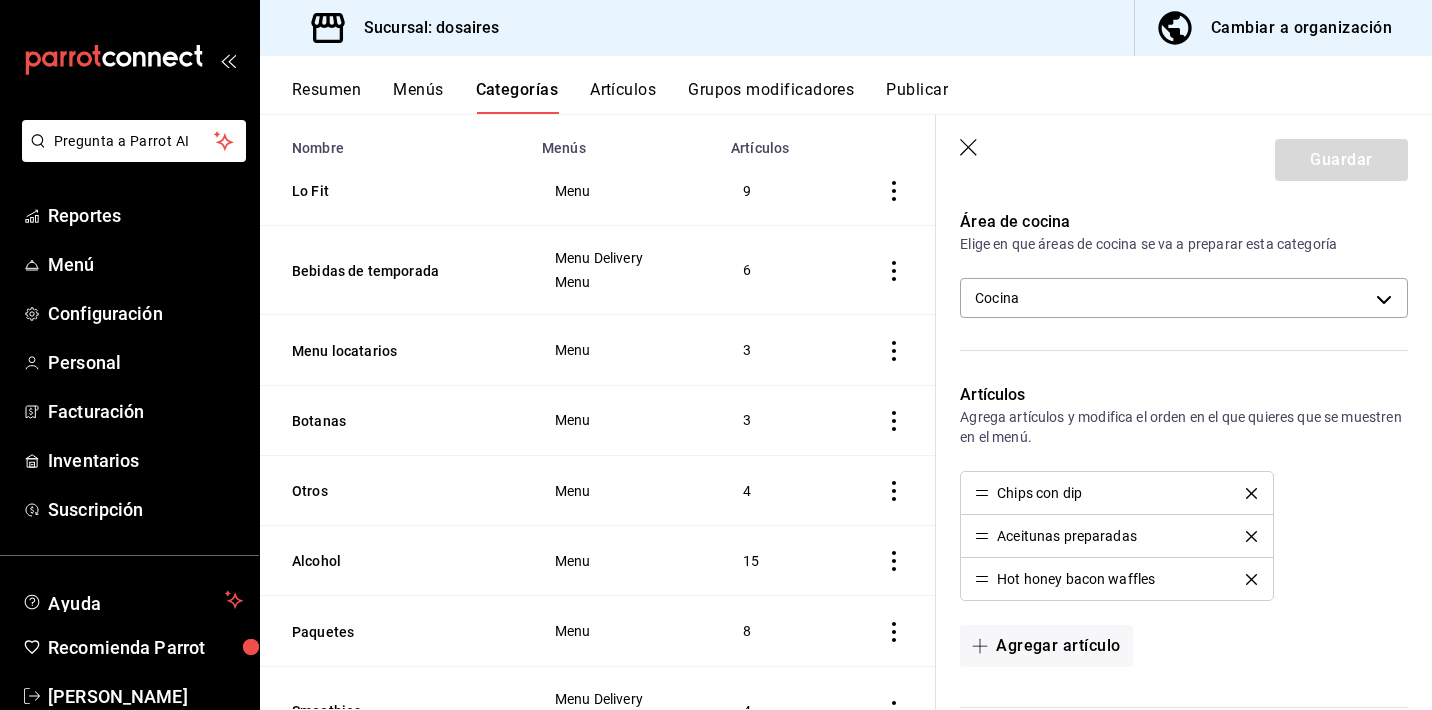 scroll, scrollTop: 321, scrollLeft: 0, axis: vertical 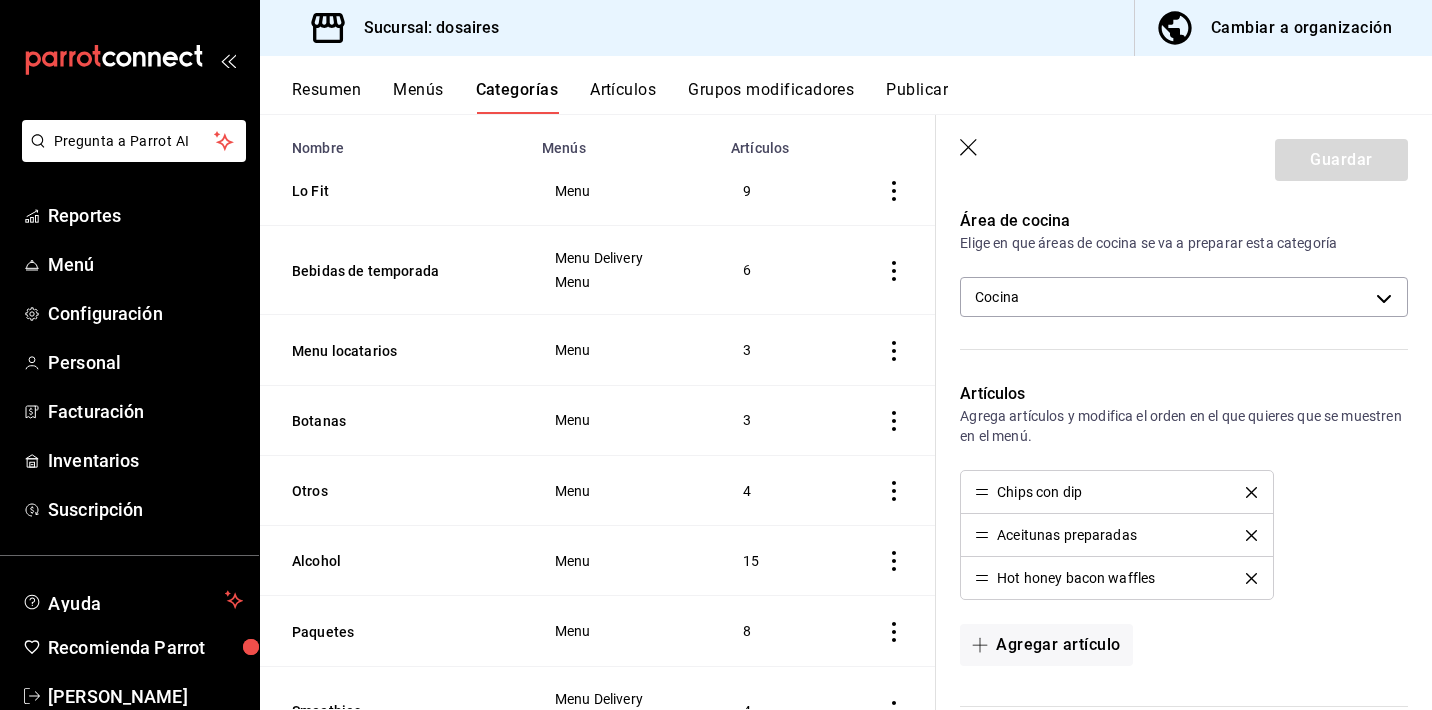 click 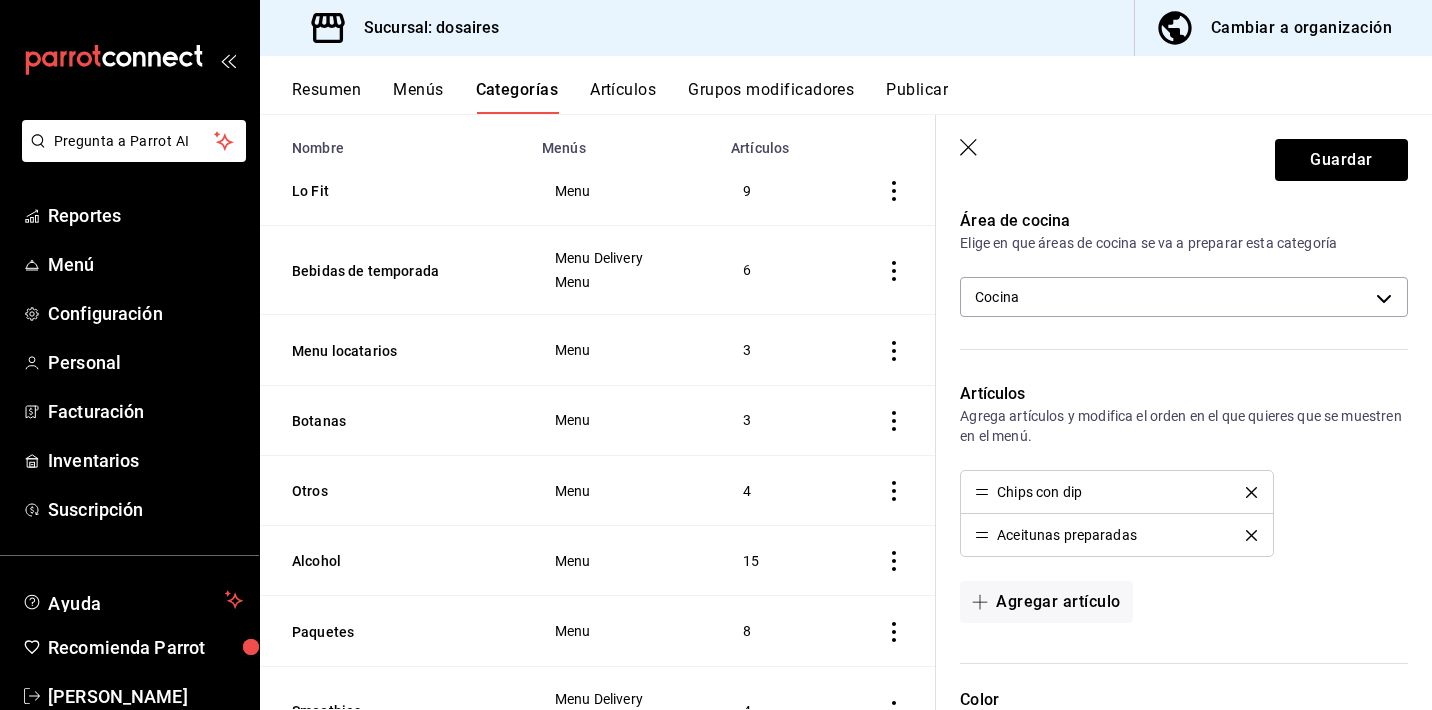 click on "Aceitunas preparadas" at bounding box center (1116, 535) 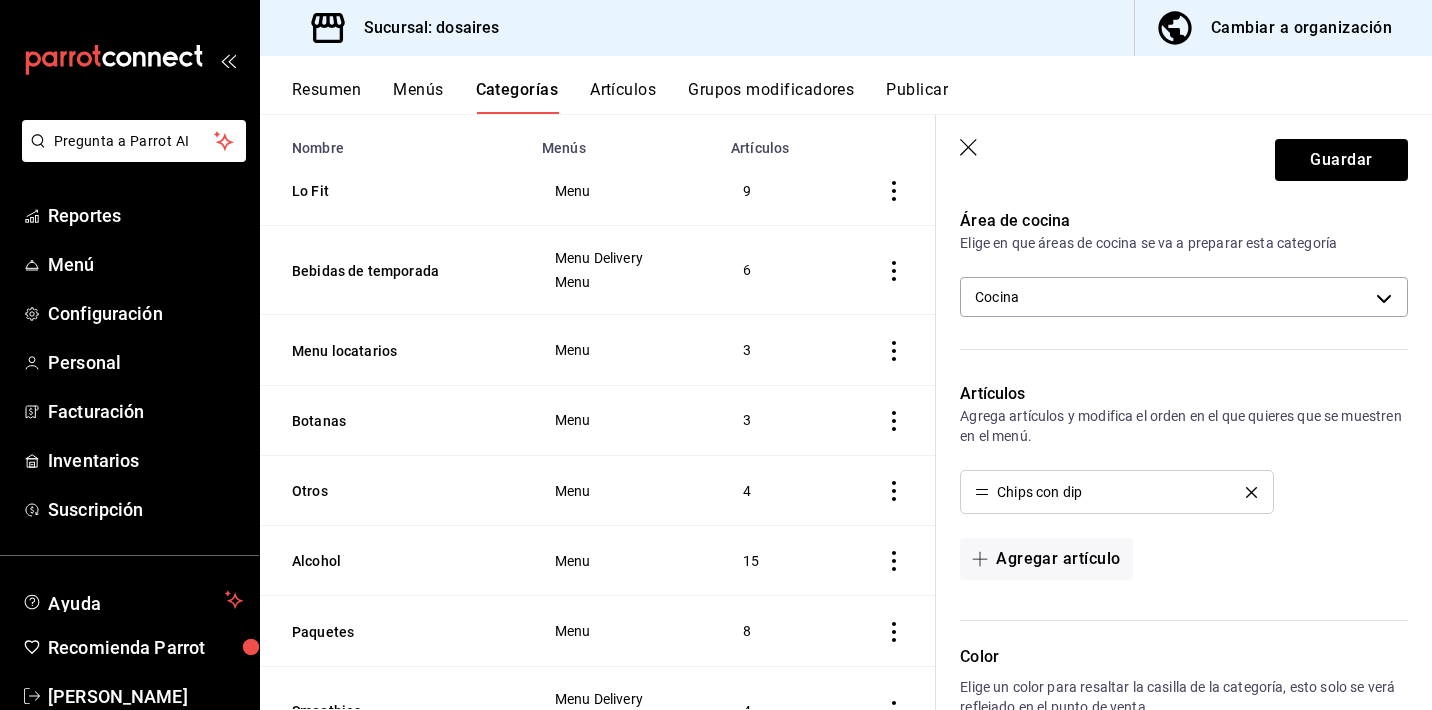 click 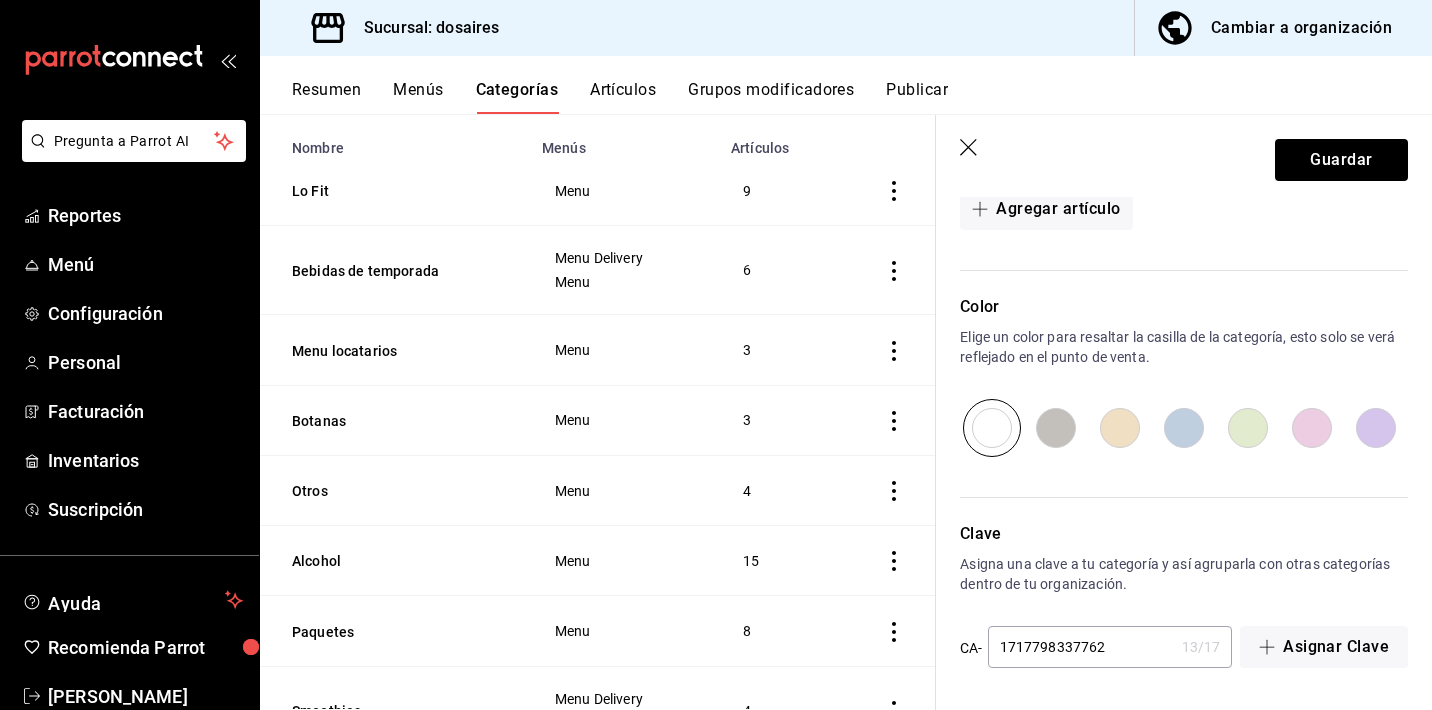 scroll, scrollTop: 0, scrollLeft: 0, axis: both 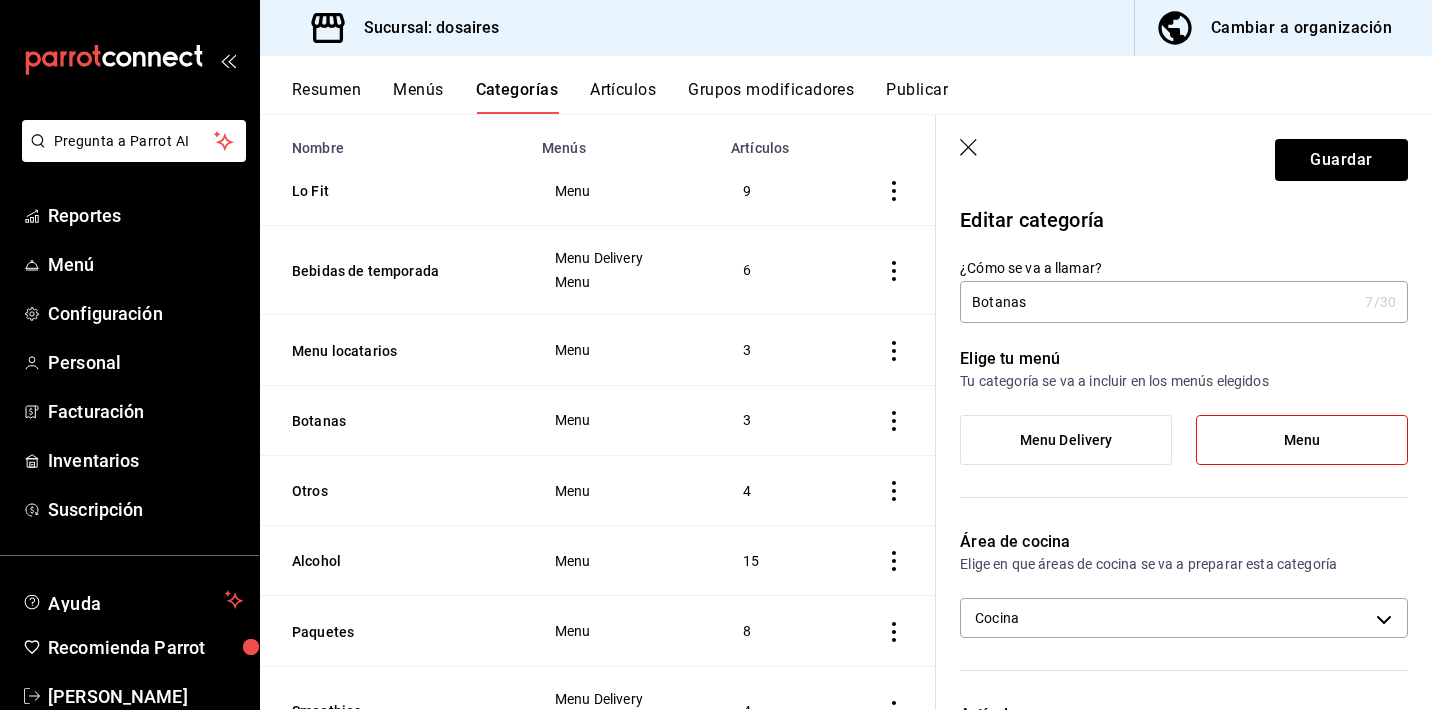click 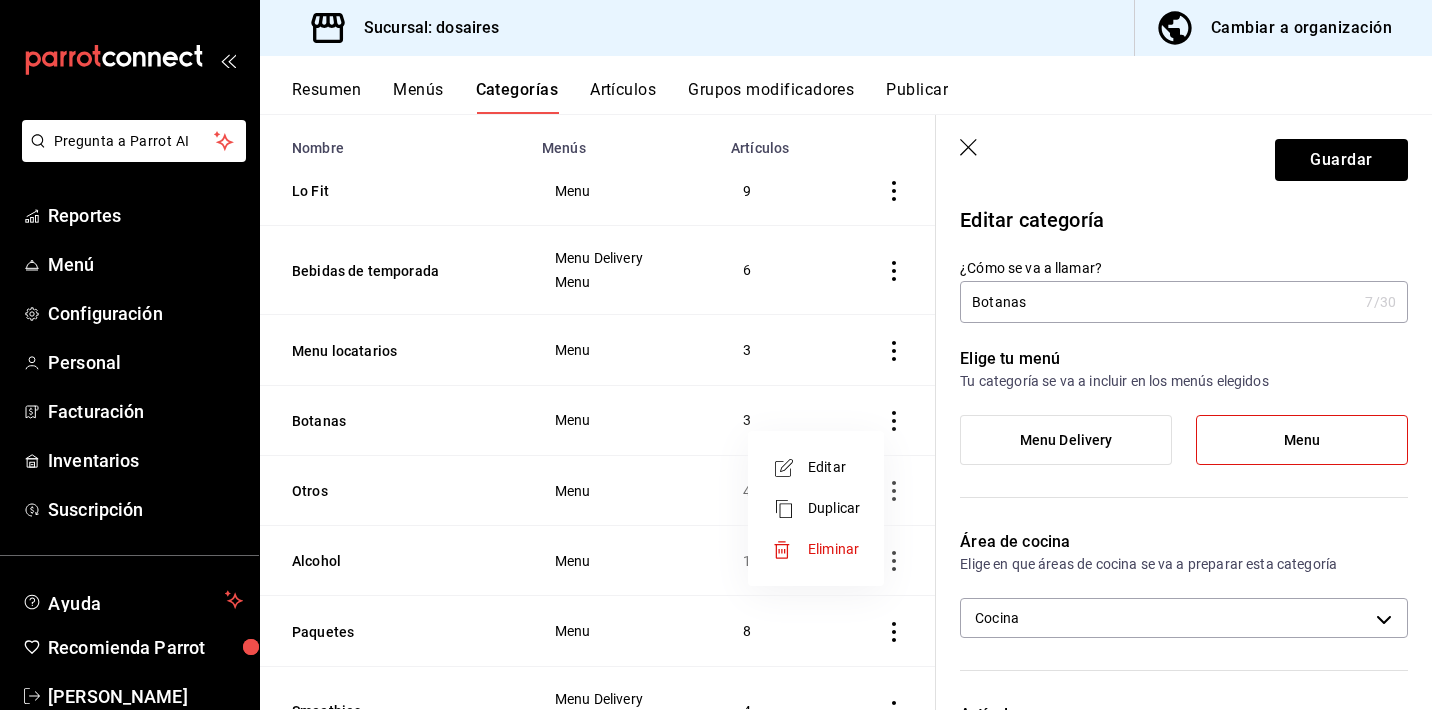 click on "Eliminar" at bounding box center (816, 549) 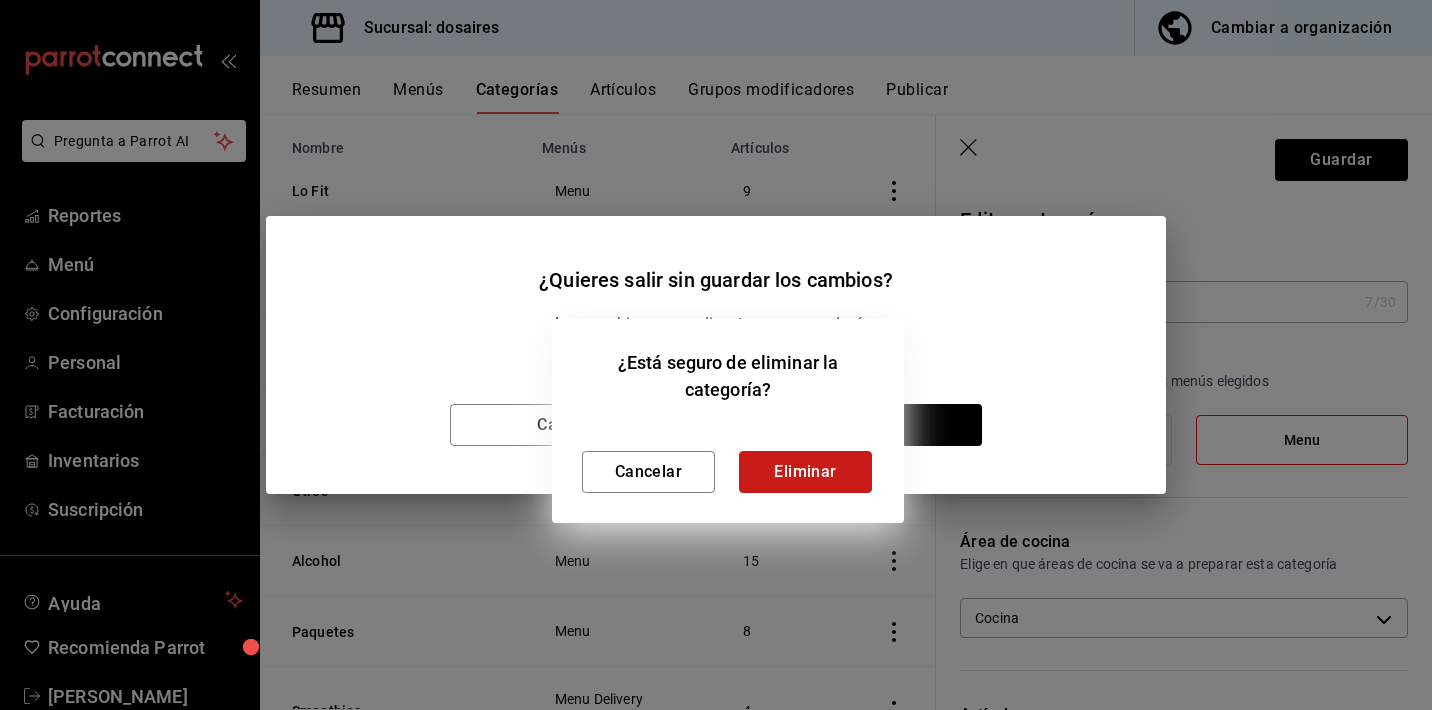 click on "Eliminar" at bounding box center [805, 472] 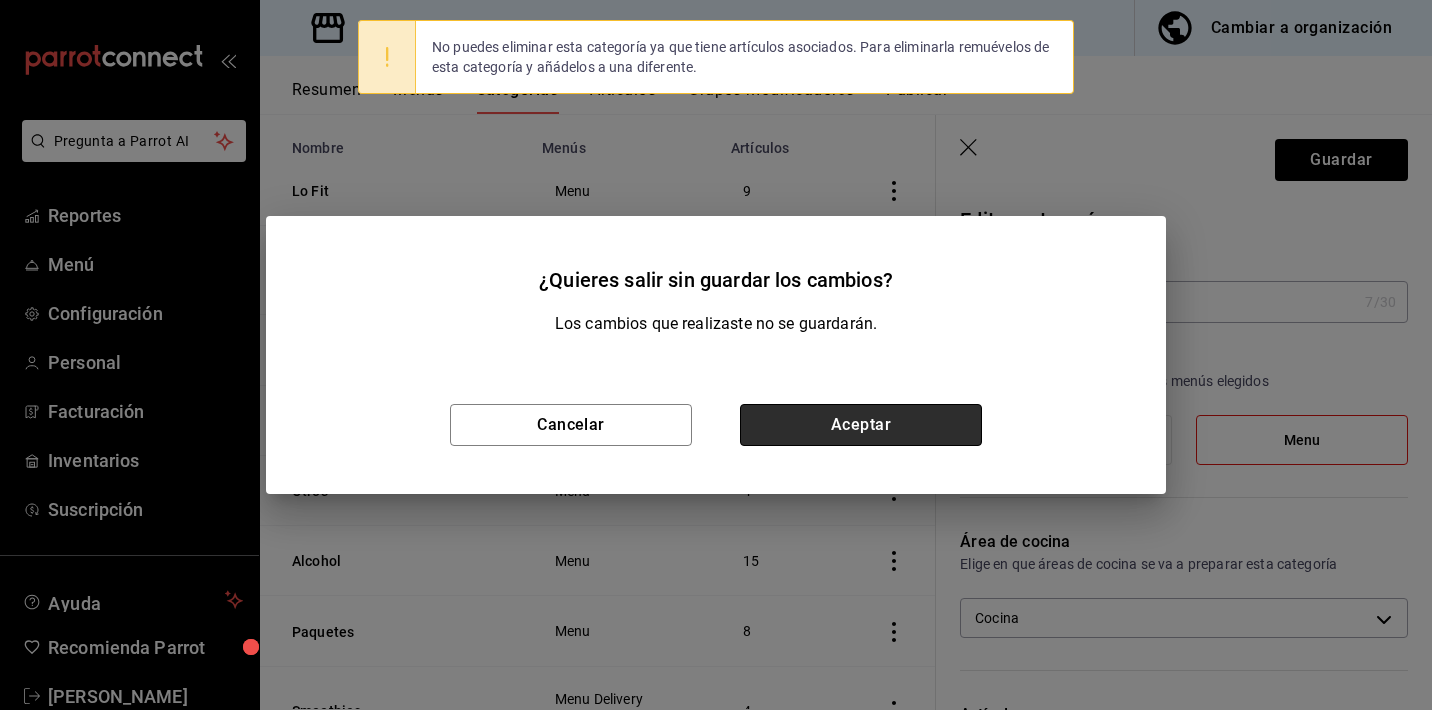 click on "Aceptar" at bounding box center [861, 425] 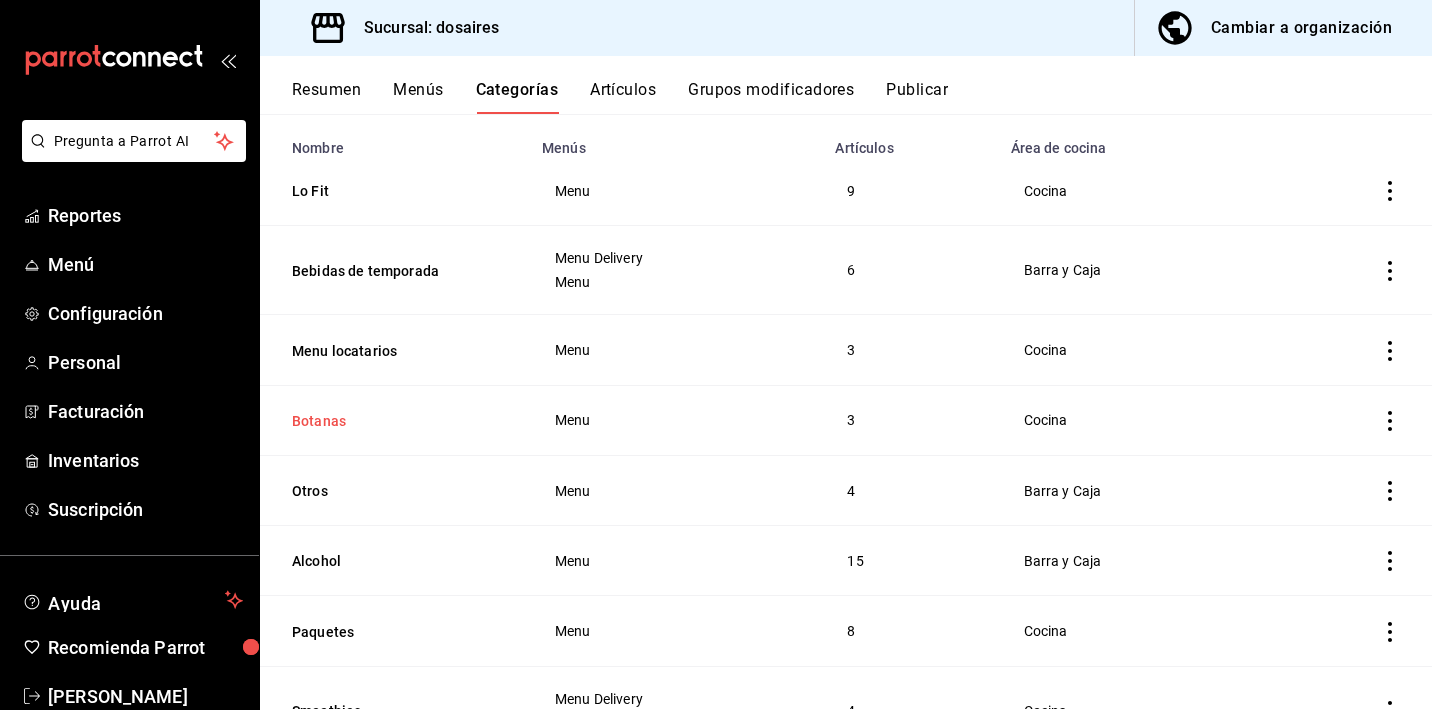 click on "Botanas" at bounding box center (392, 421) 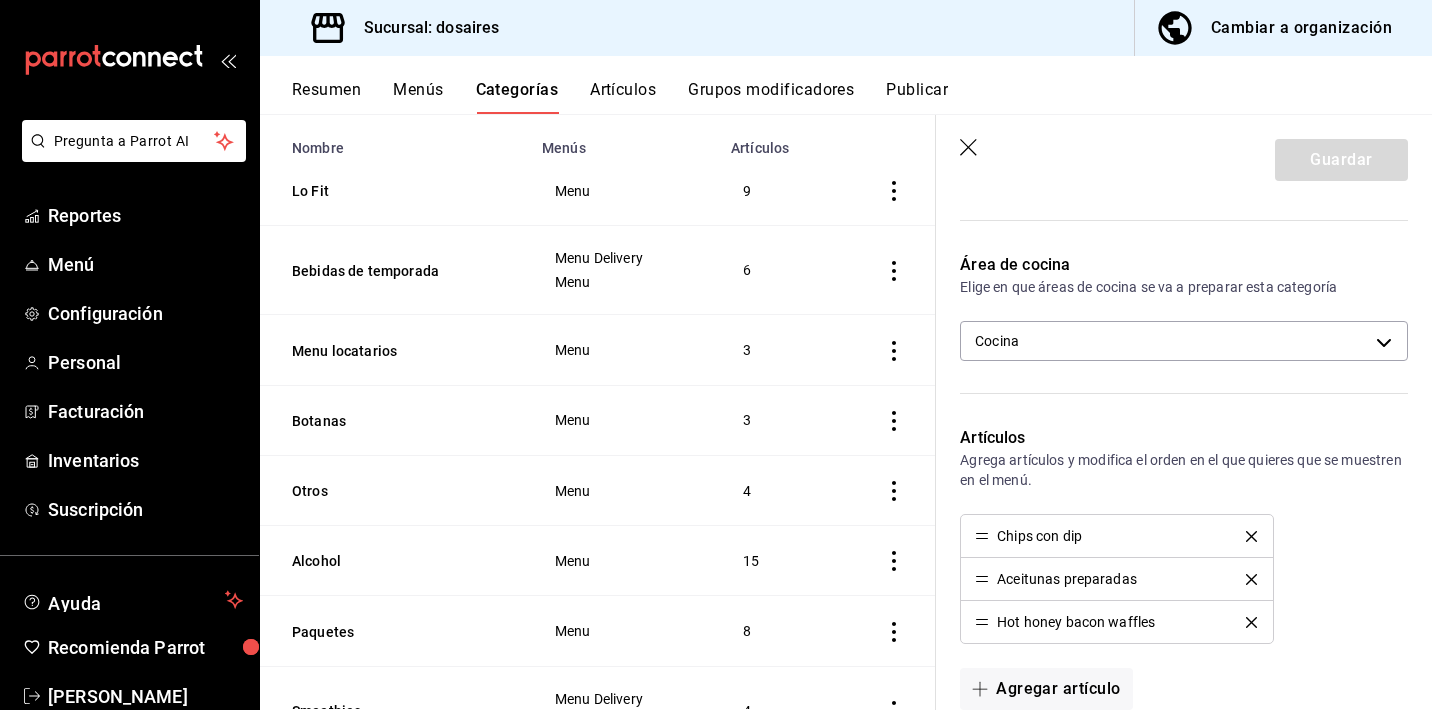 scroll, scrollTop: 436, scrollLeft: 0, axis: vertical 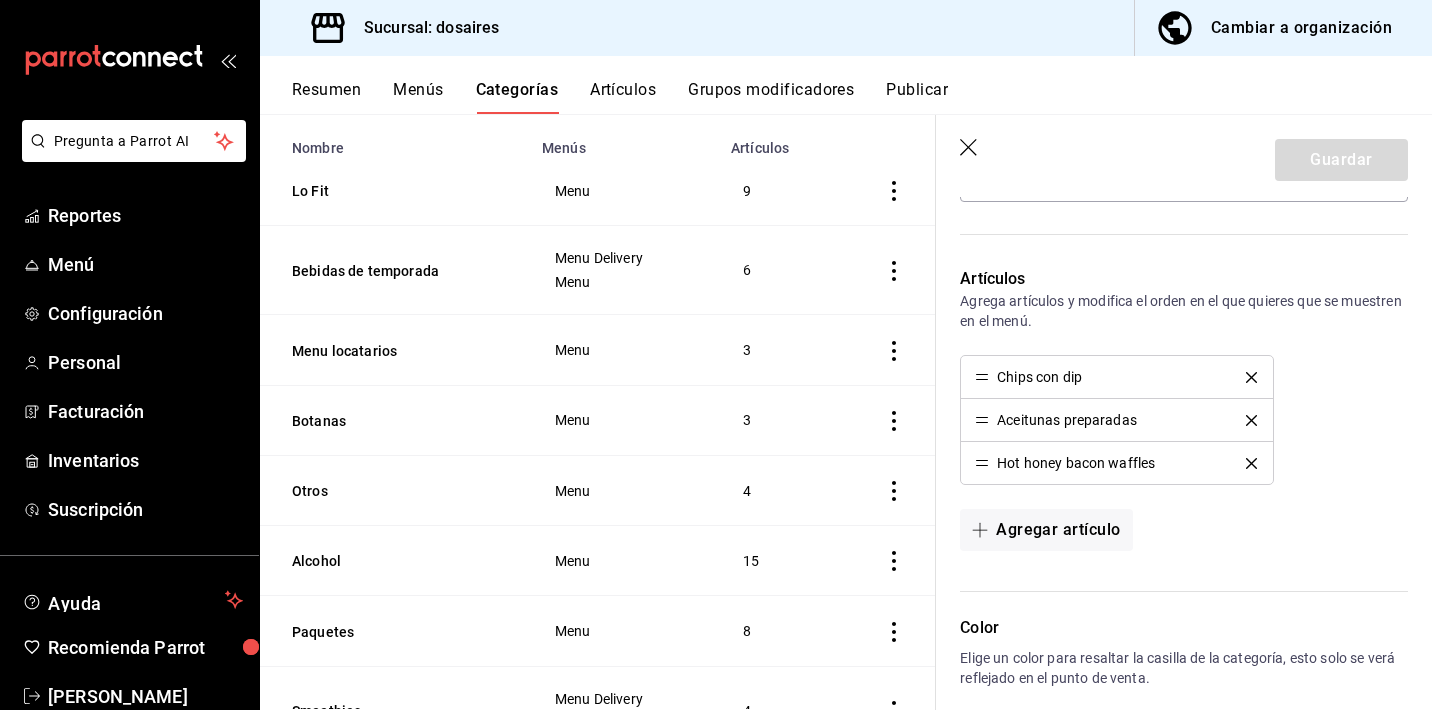click on "Hot honey bacon waffles" at bounding box center [1116, 463] 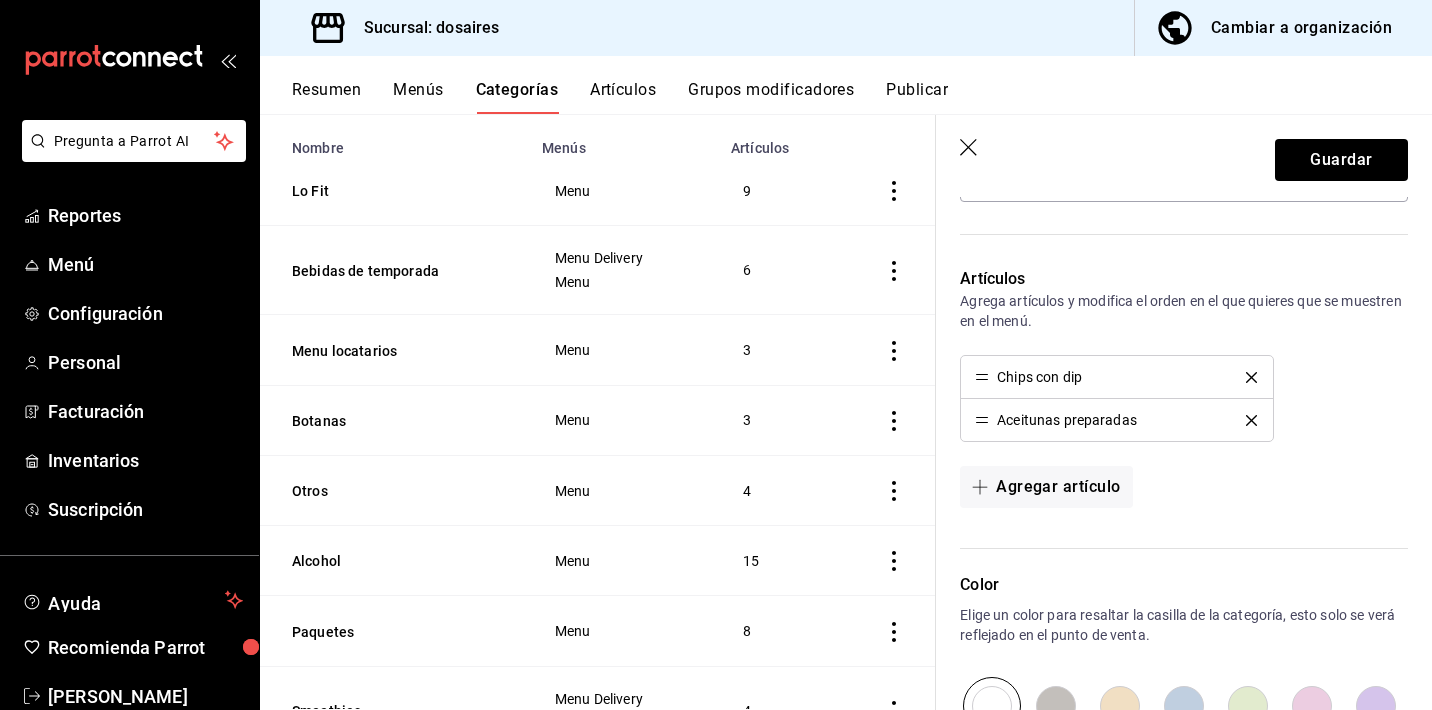 click 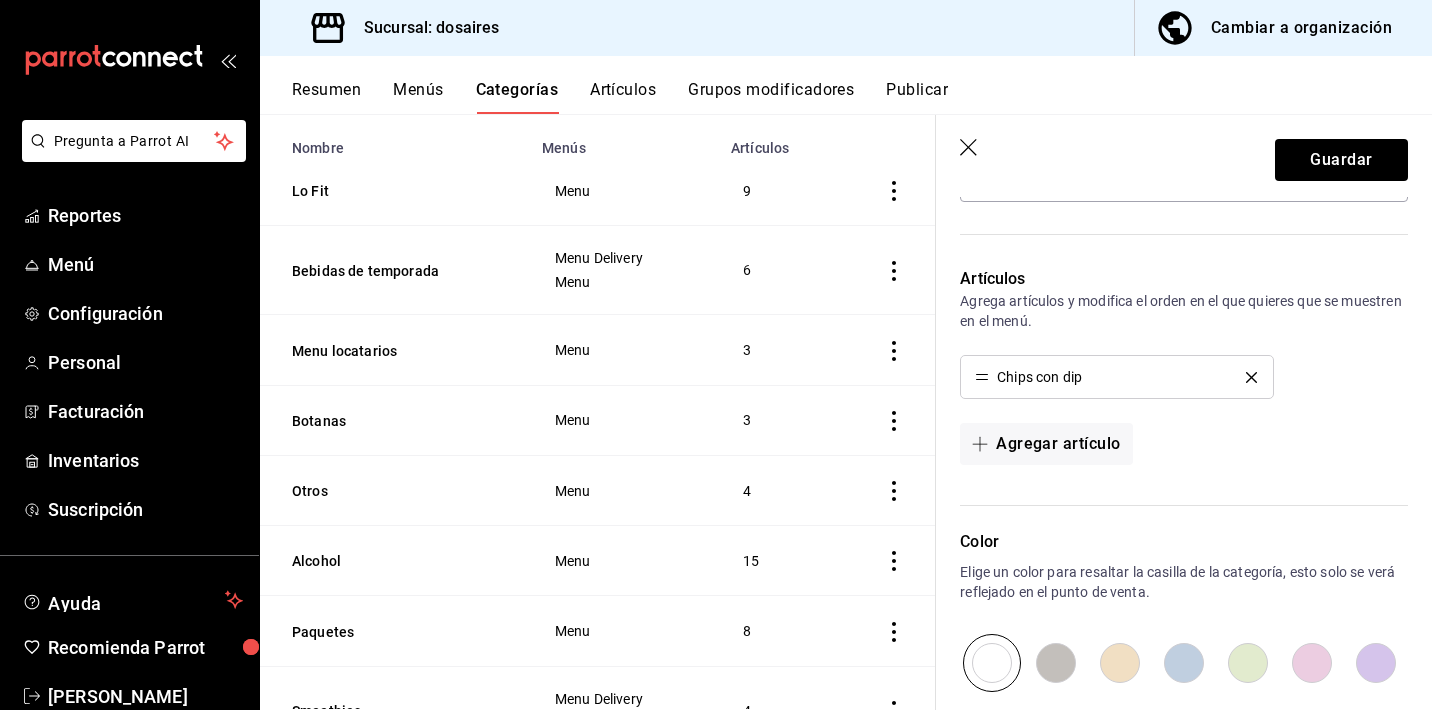 click on "Chips con dip" at bounding box center (1116, 377) 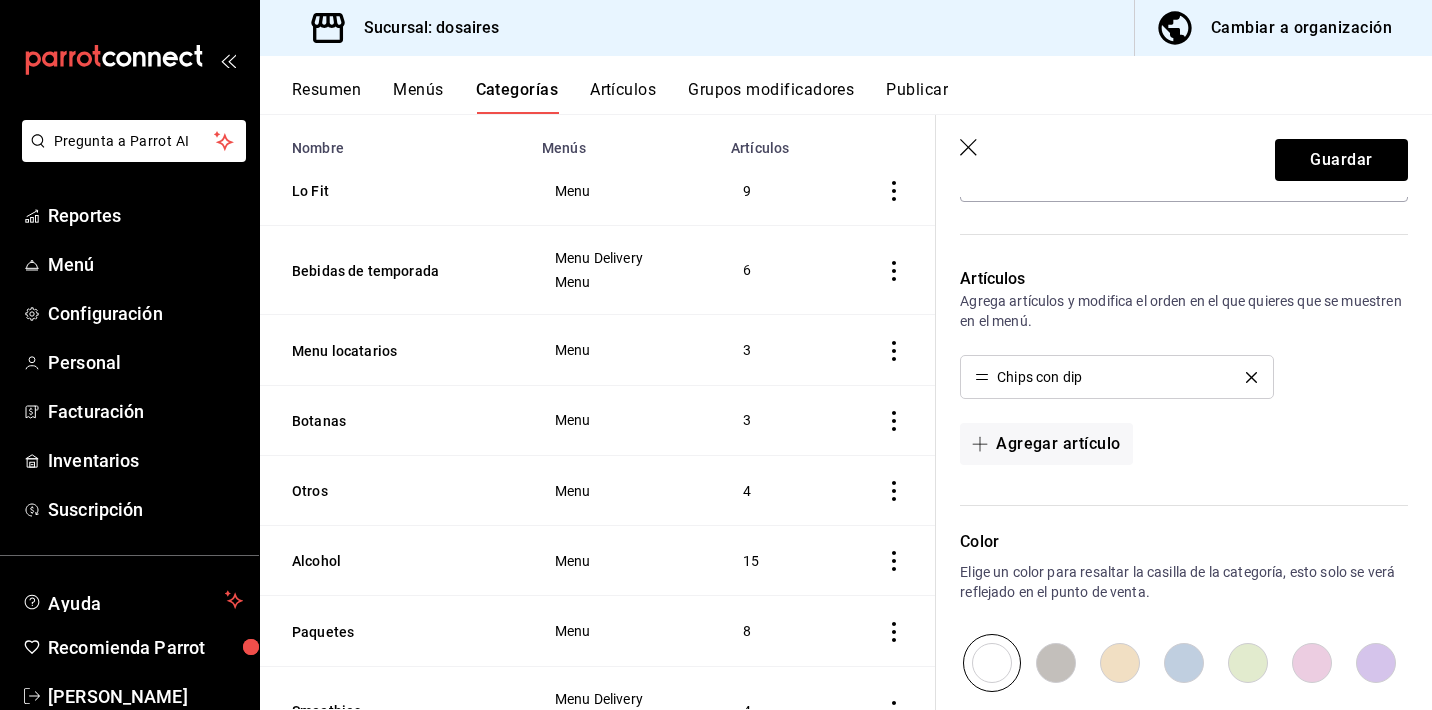 click 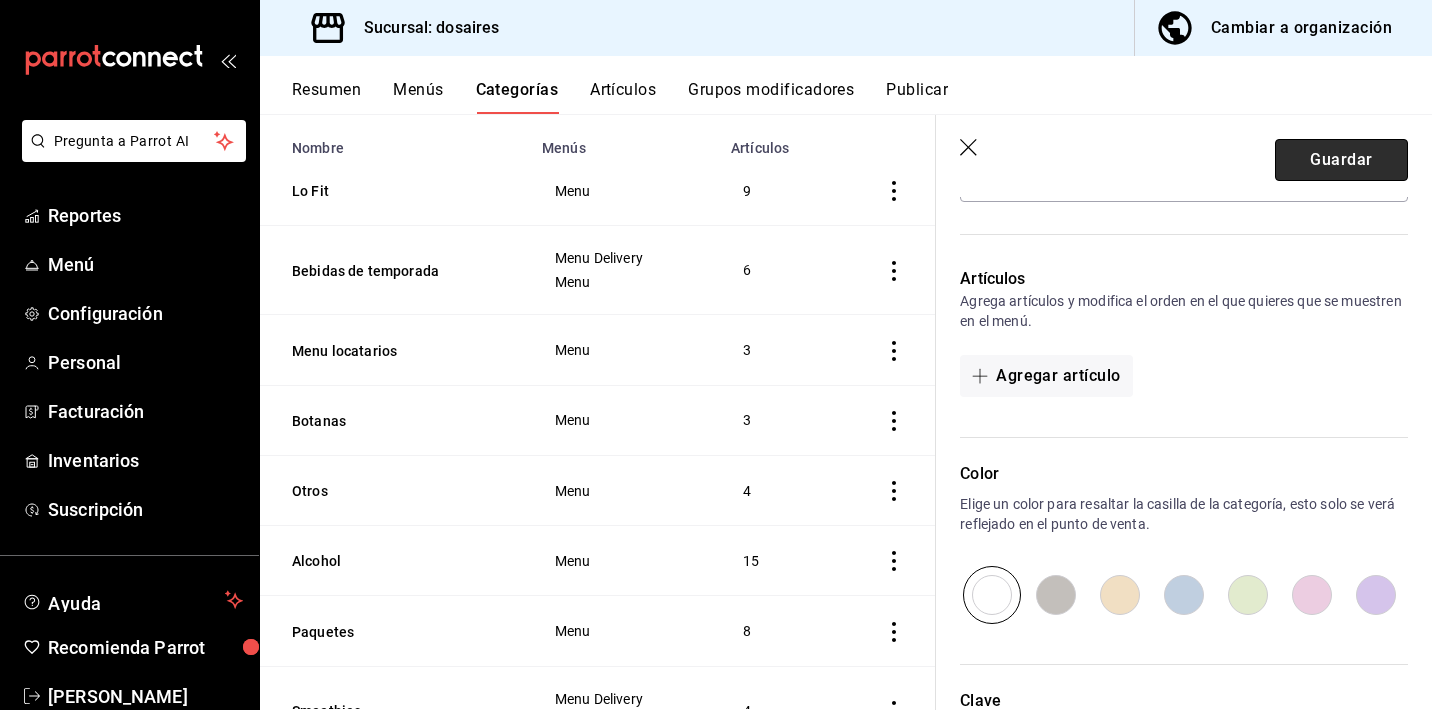 click on "Guardar" at bounding box center (1341, 160) 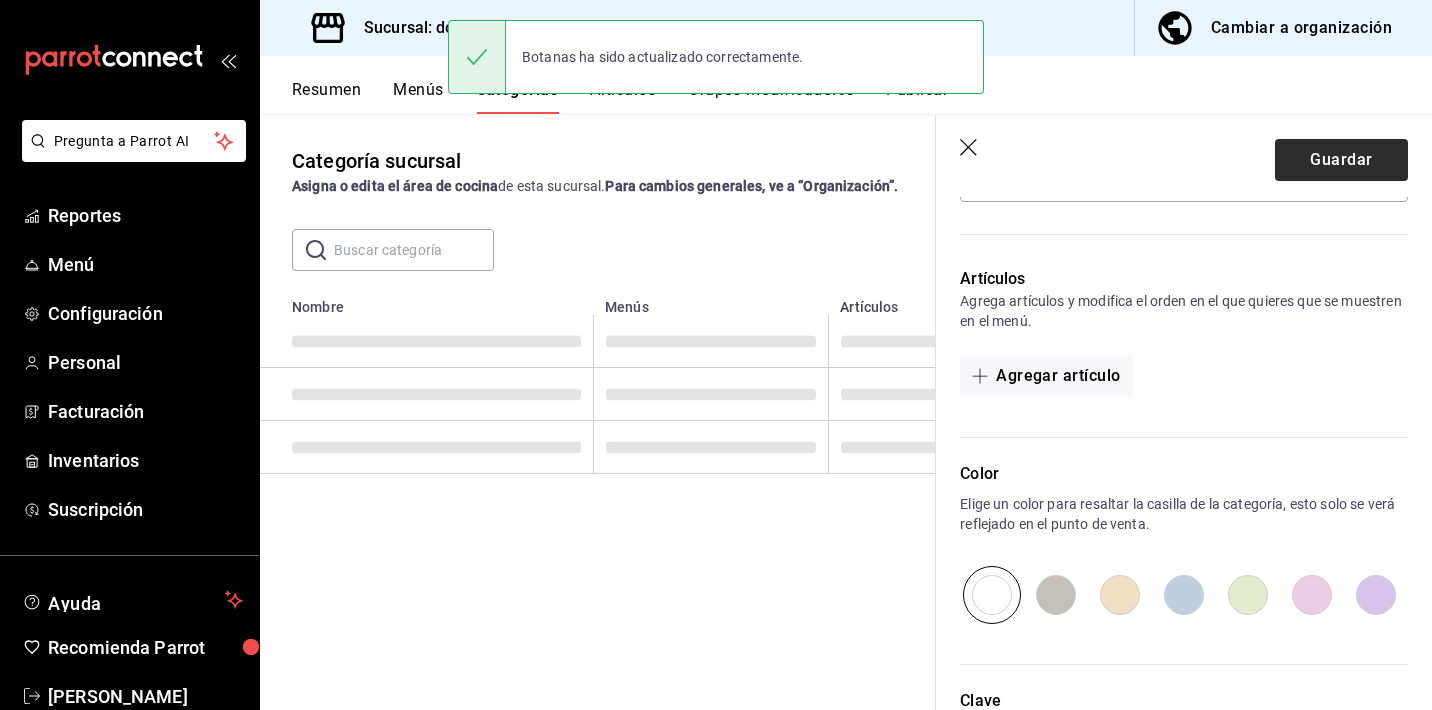 scroll, scrollTop: 0, scrollLeft: 0, axis: both 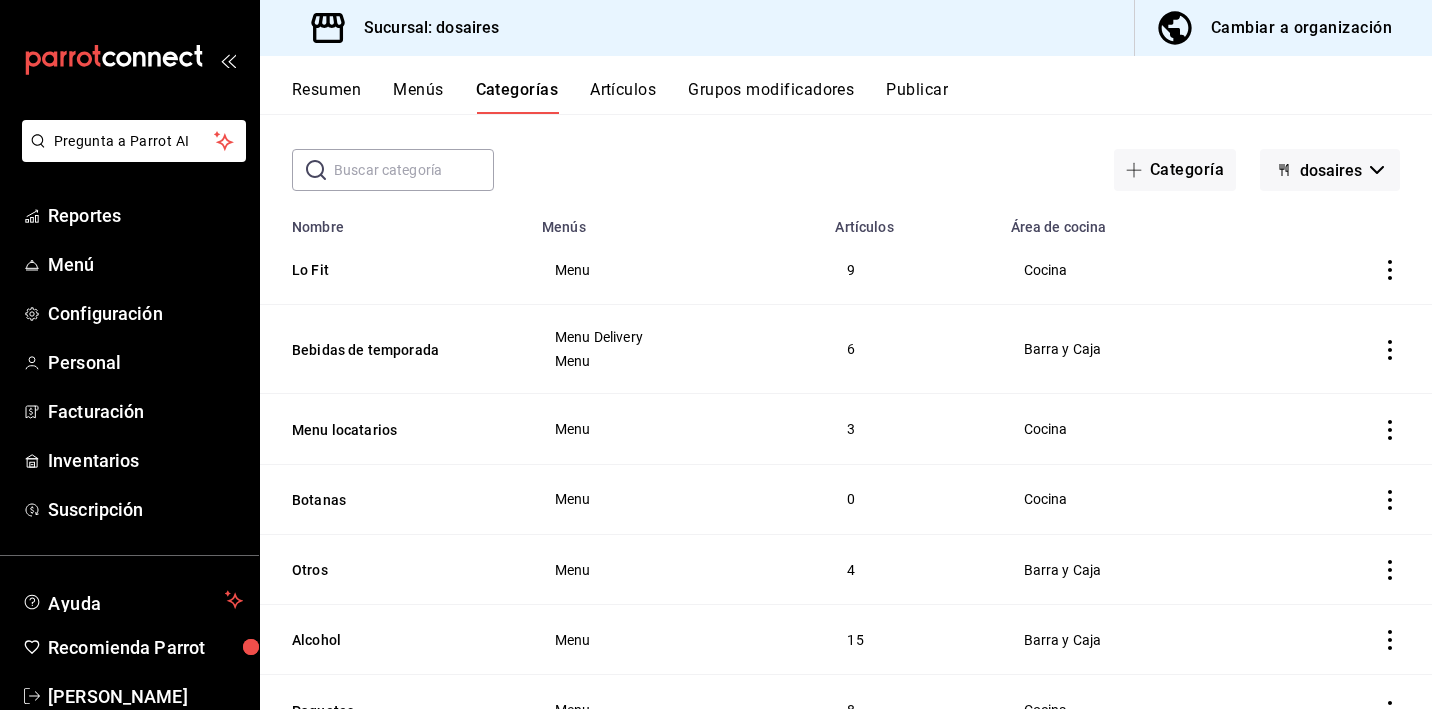 click 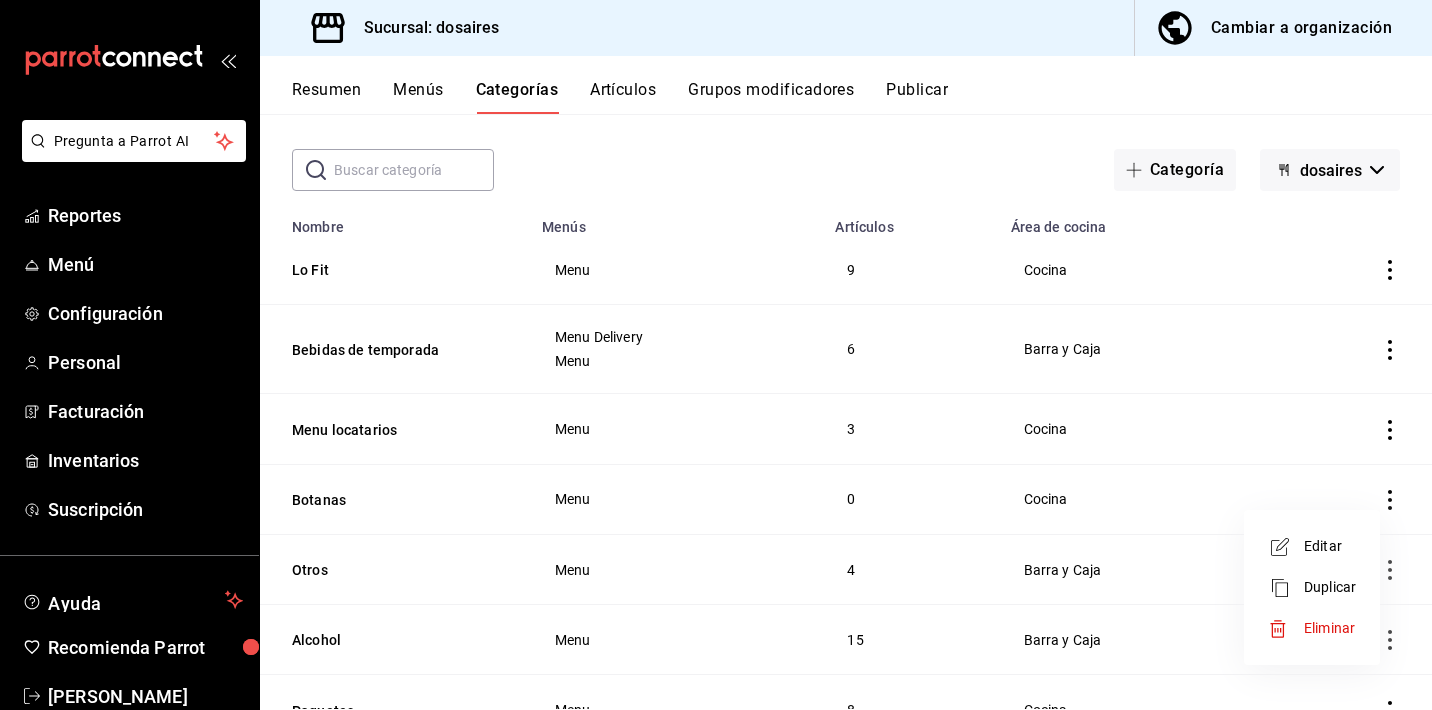 click on "Eliminar" at bounding box center [1329, 628] 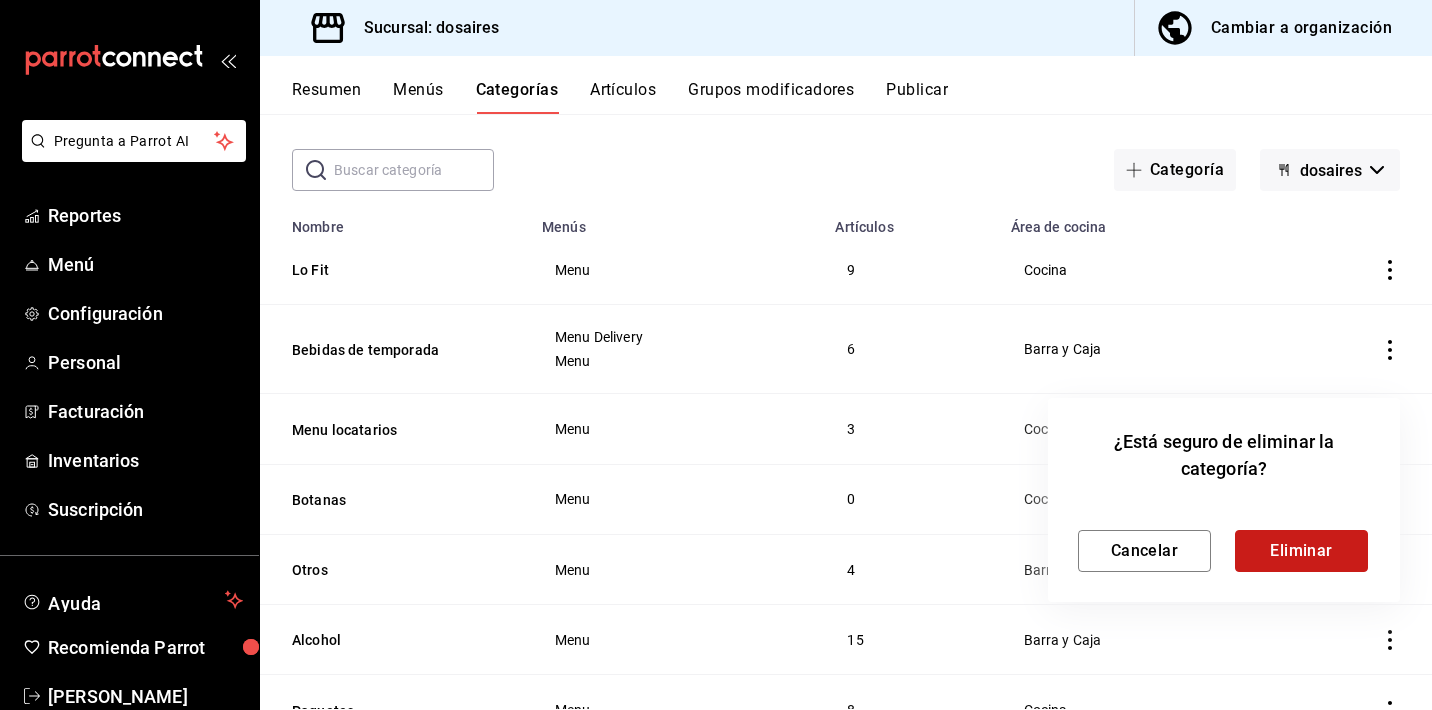 click on "Eliminar" at bounding box center (1301, 551) 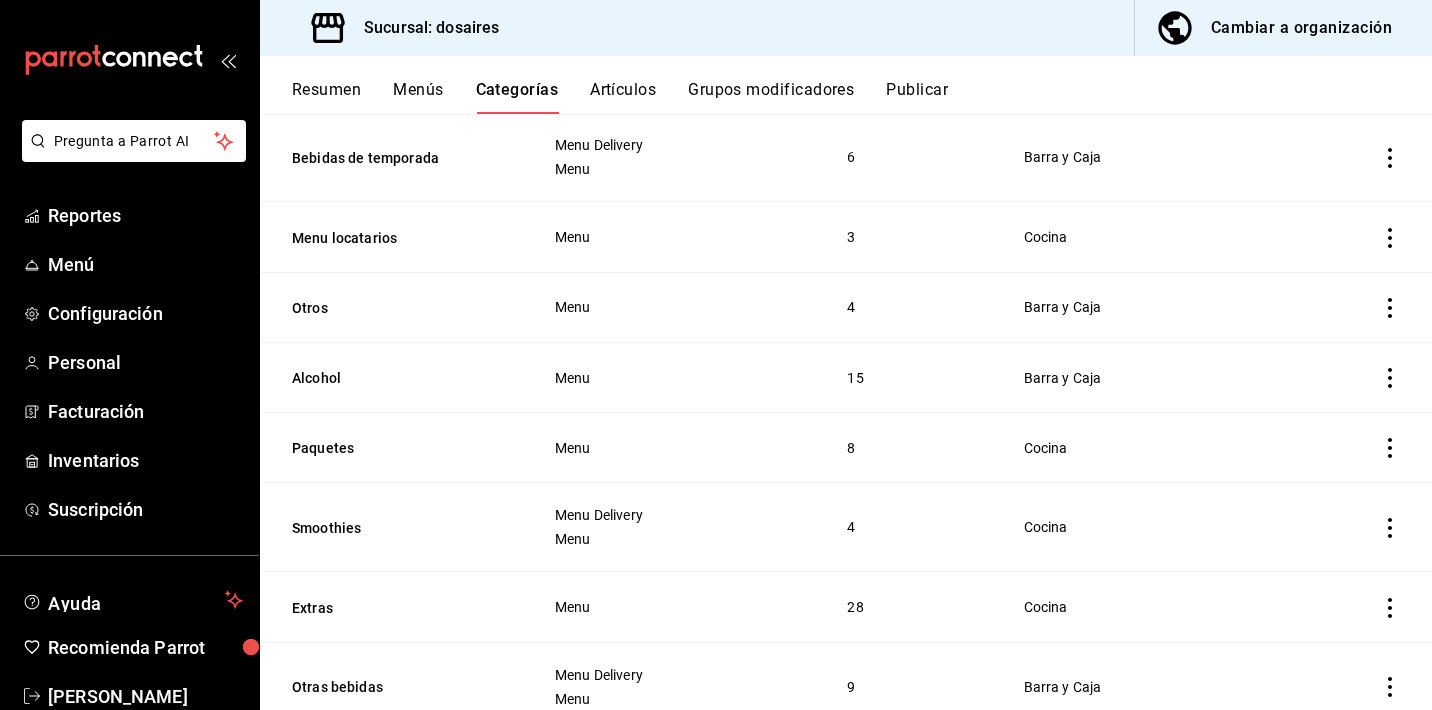 scroll, scrollTop: 271, scrollLeft: 0, axis: vertical 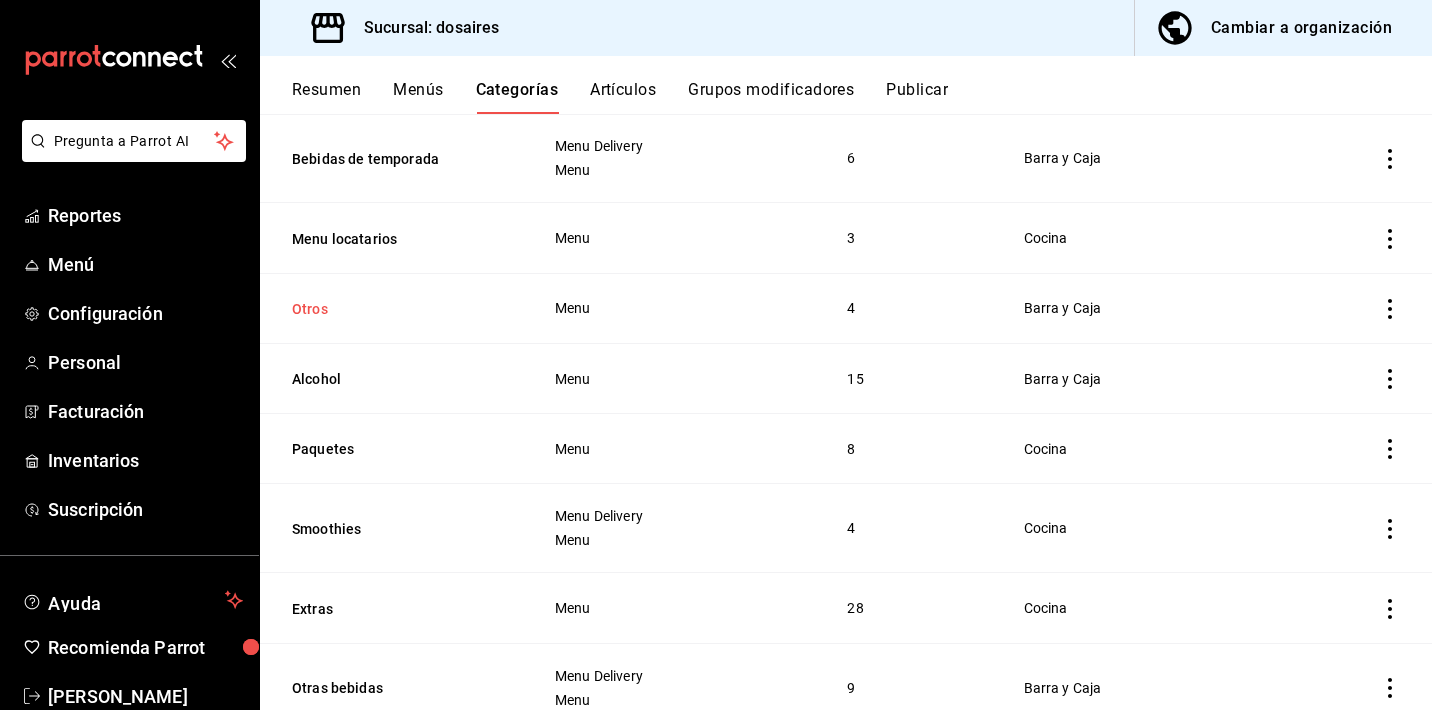 click on "Otros" at bounding box center [392, 309] 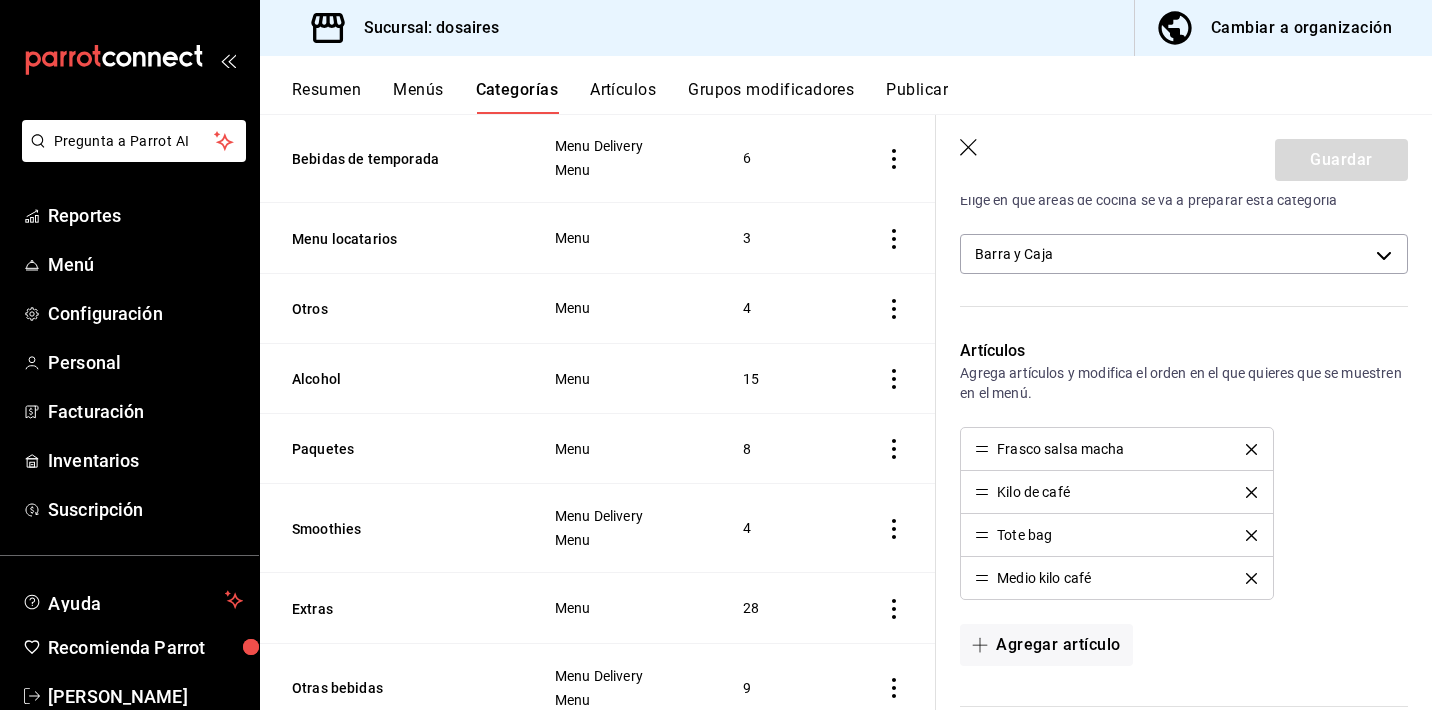 scroll, scrollTop: 366, scrollLeft: 0, axis: vertical 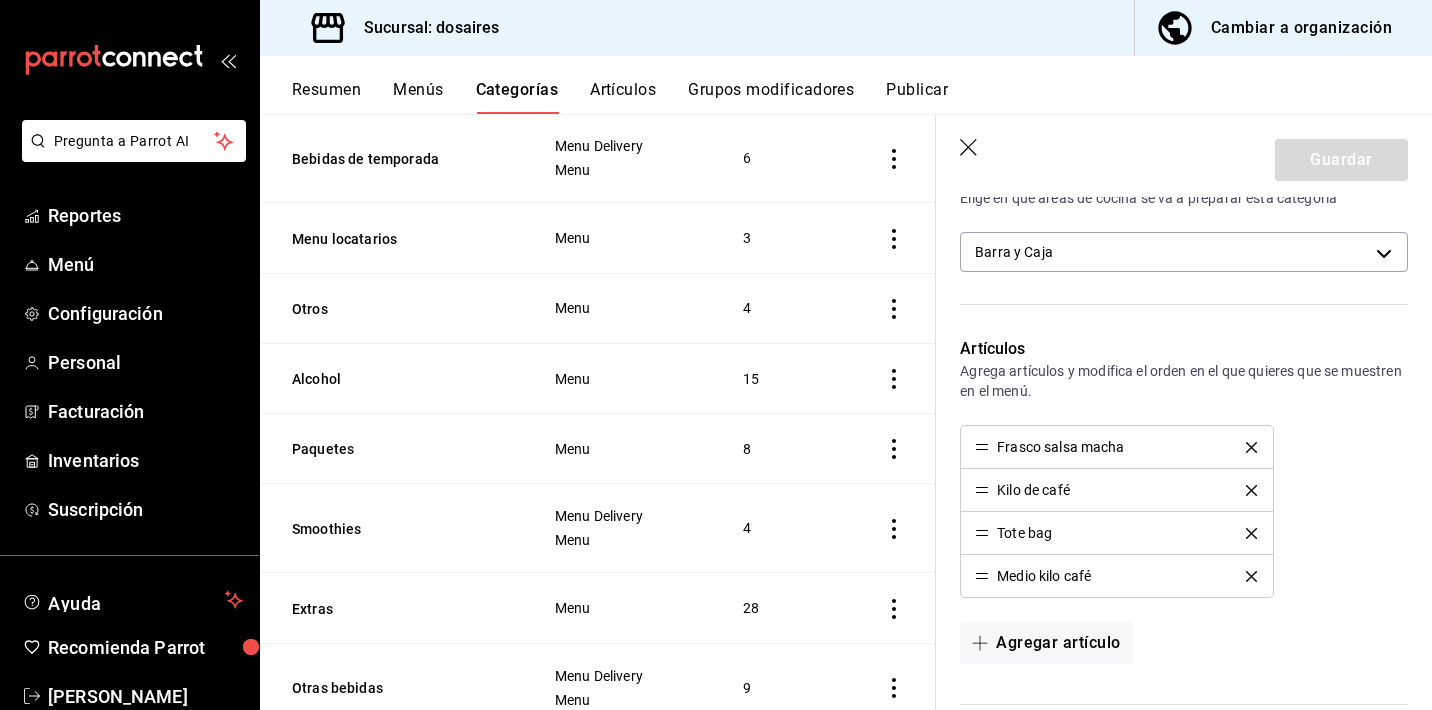 click 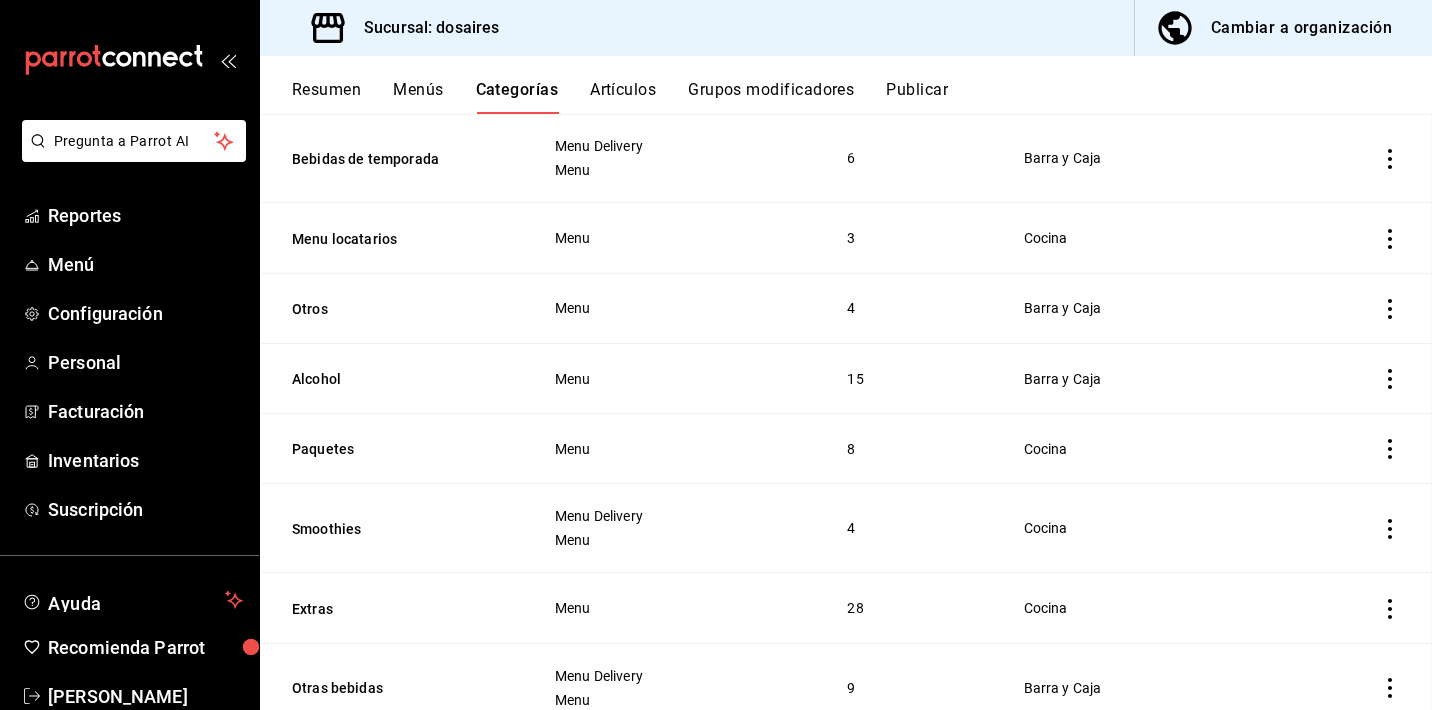 scroll, scrollTop: 294, scrollLeft: 0, axis: vertical 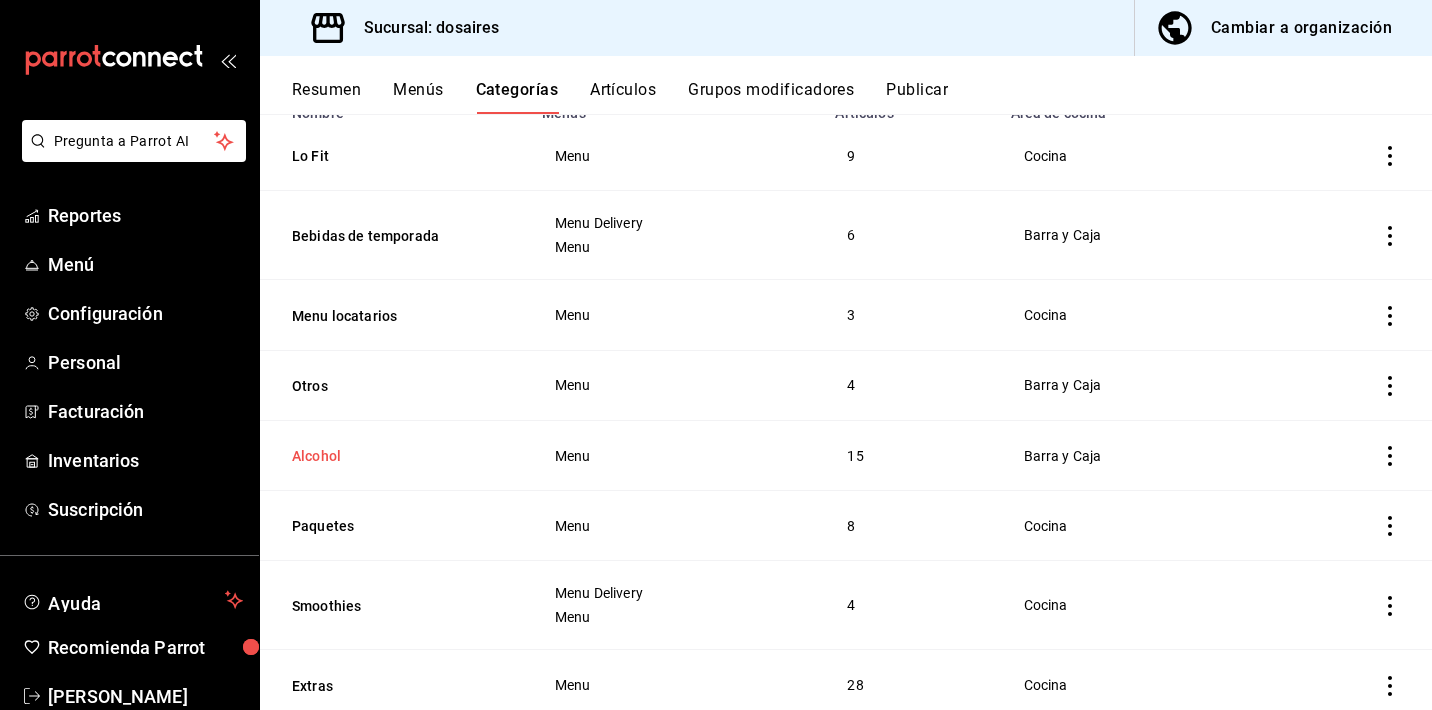 click on "Alcohol" at bounding box center [392, 456] 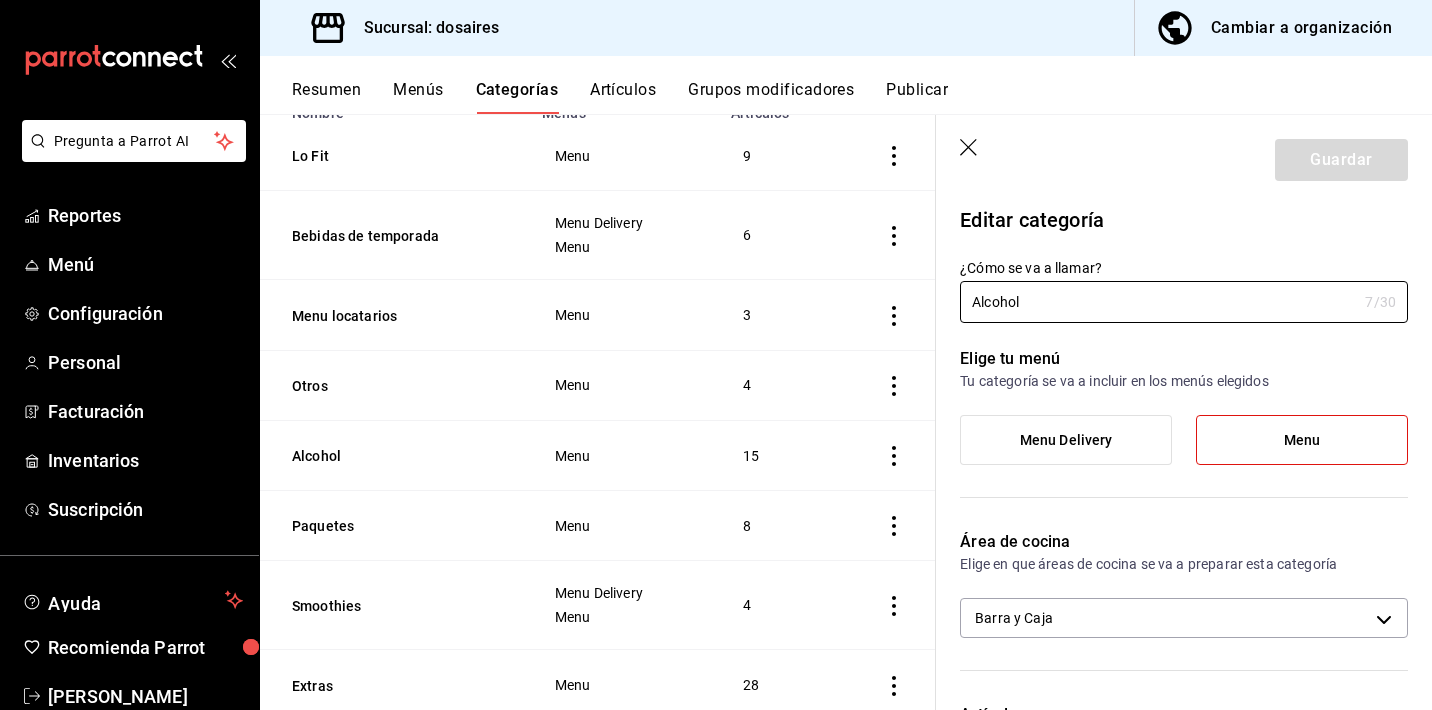 drag, startPoint x: 1050, startPoint y: 305, endPoint x: 892, endPoint y: 301, distance: 158.05063 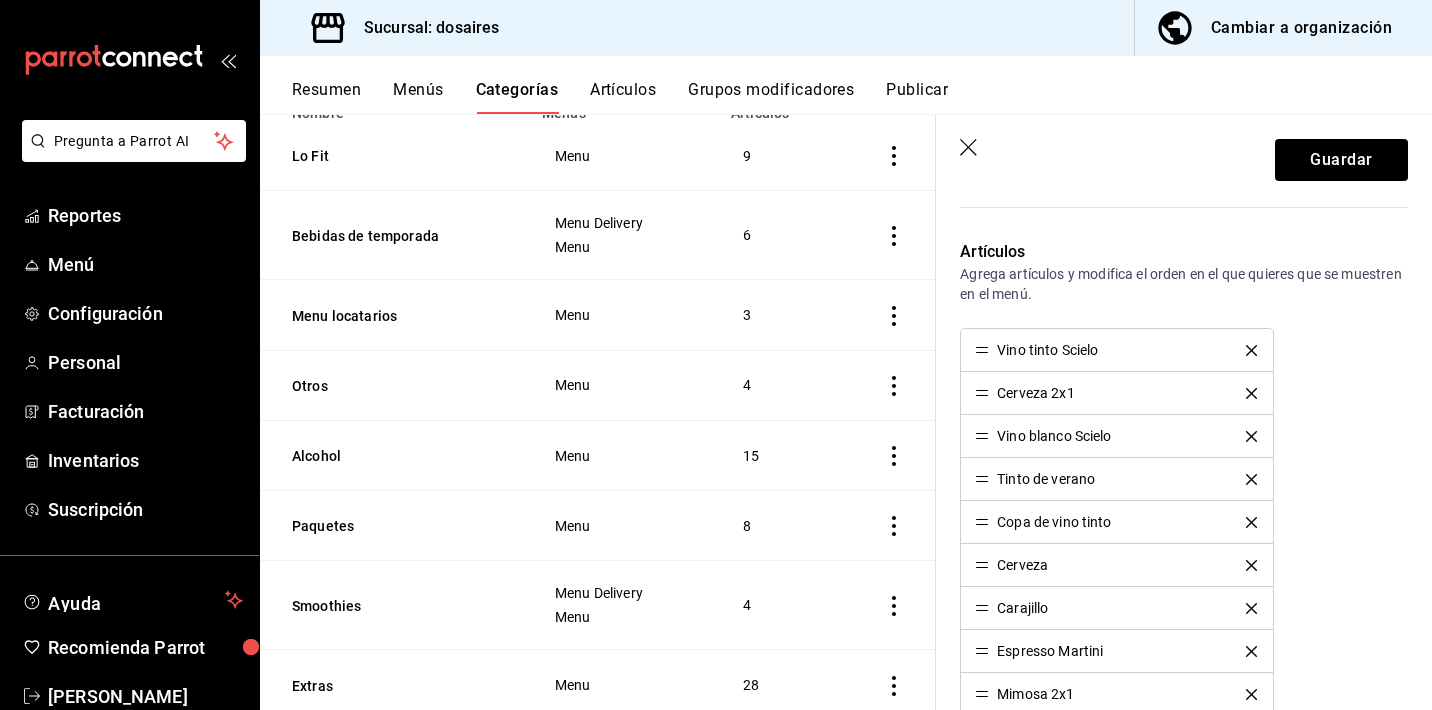 scroll, scrollTop: 464, scrollLeft: 0, axis: vertical 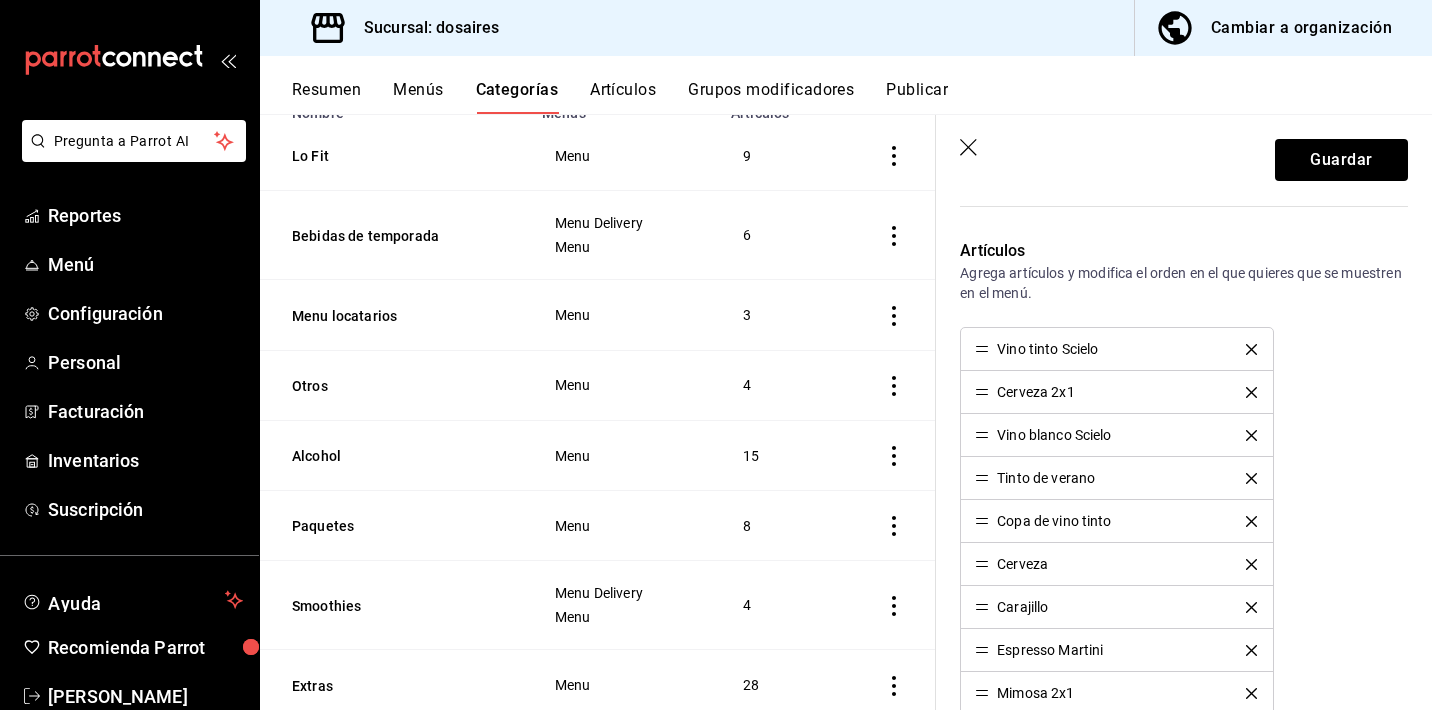 type on "Coctelería" 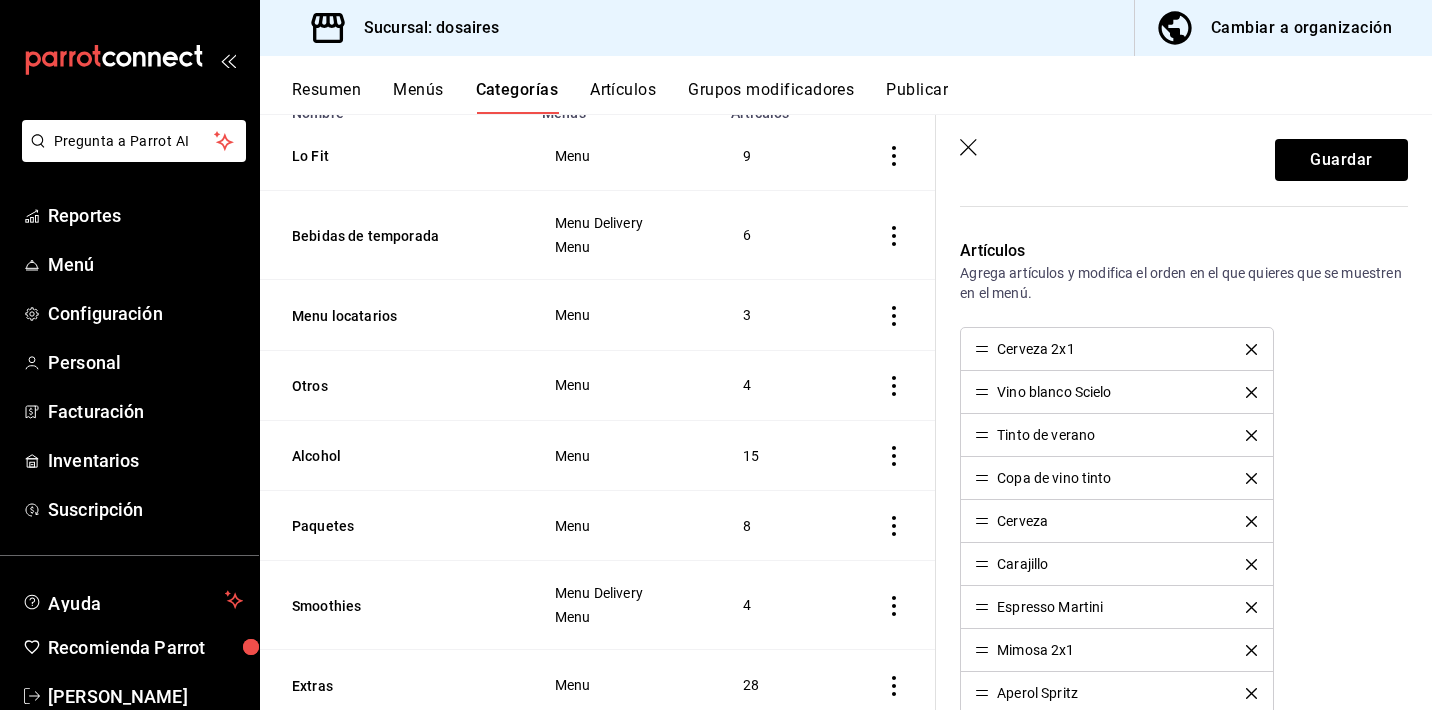 click 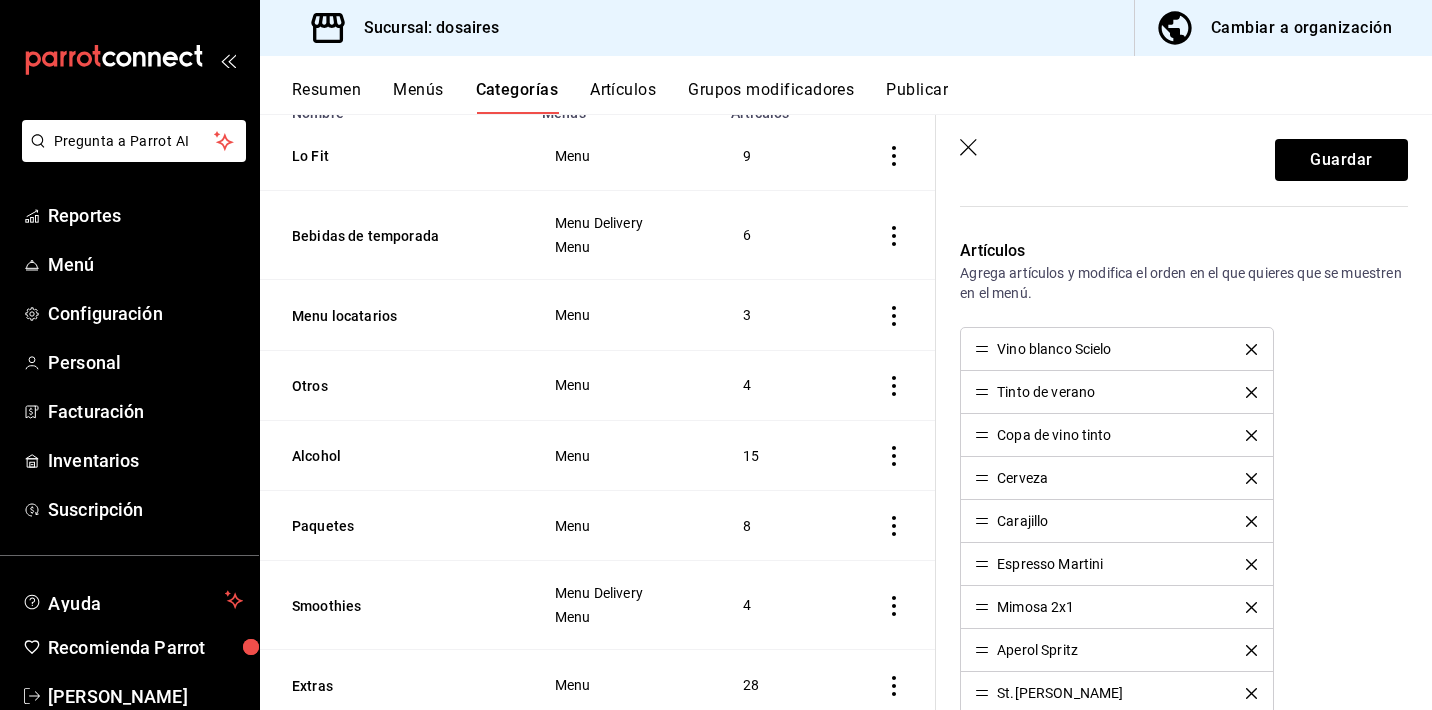 click 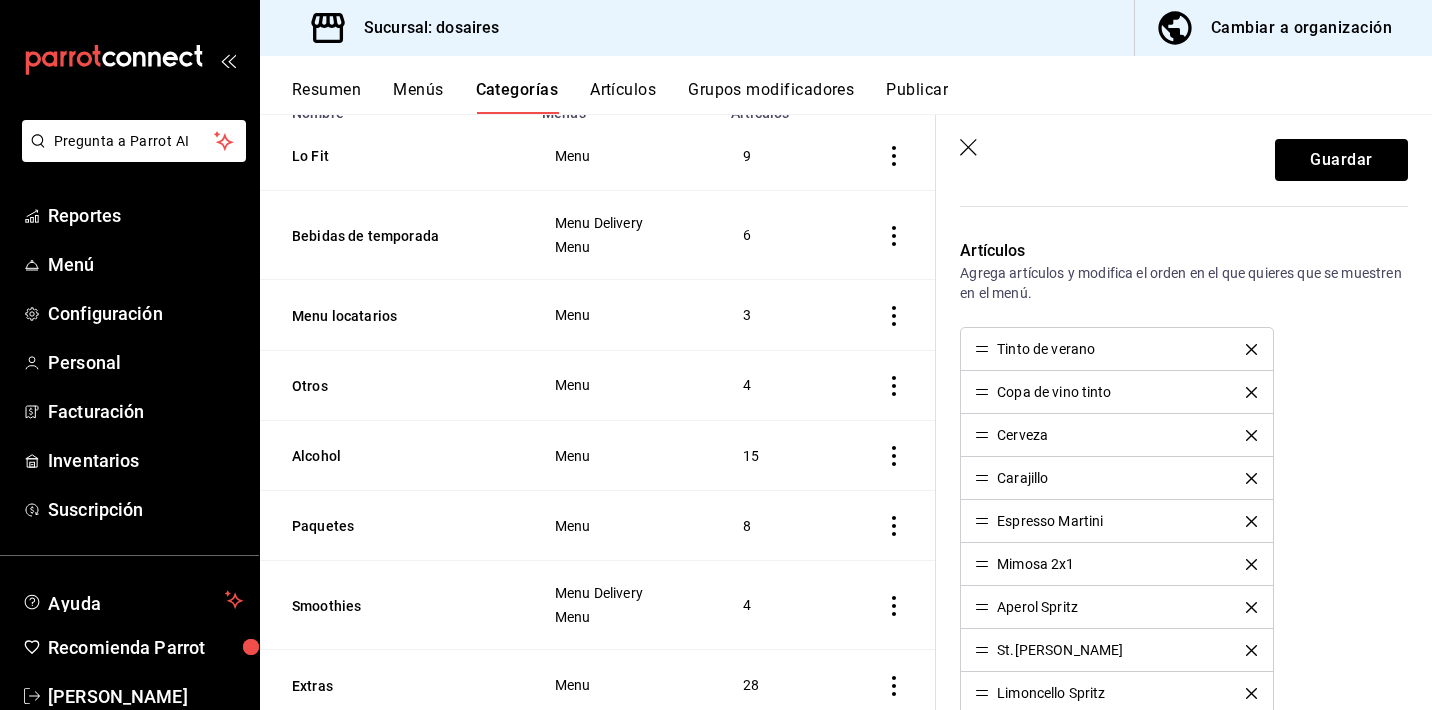 click 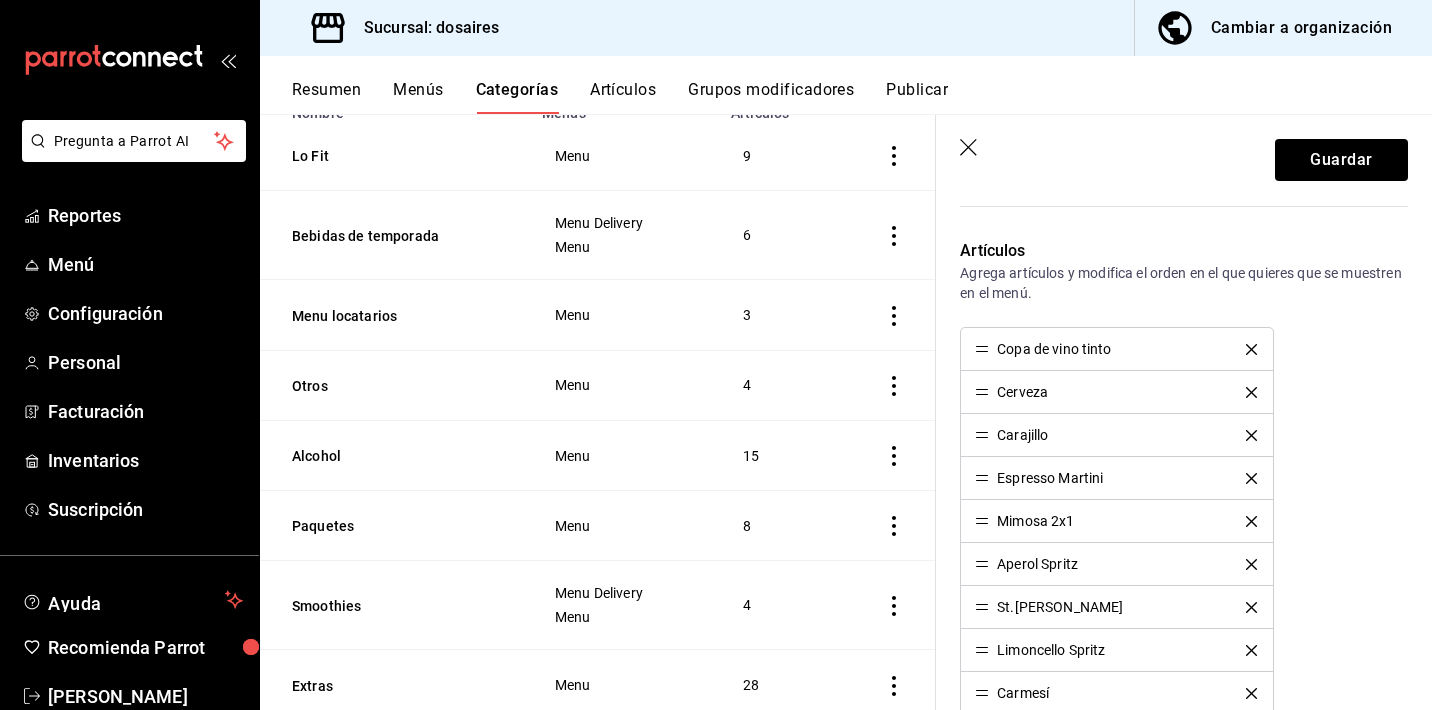 click 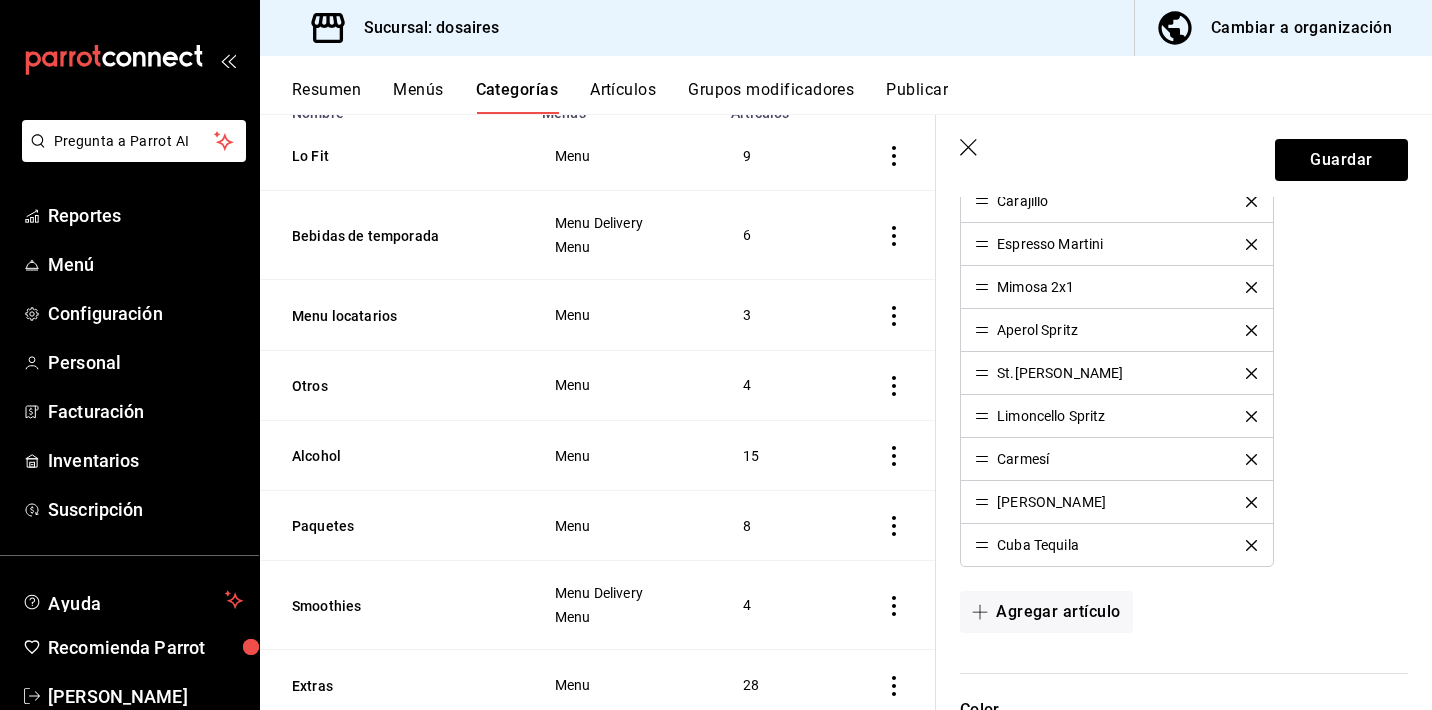 scroll, scrollTop: 654, scrollLeft: 0, axis: vertical 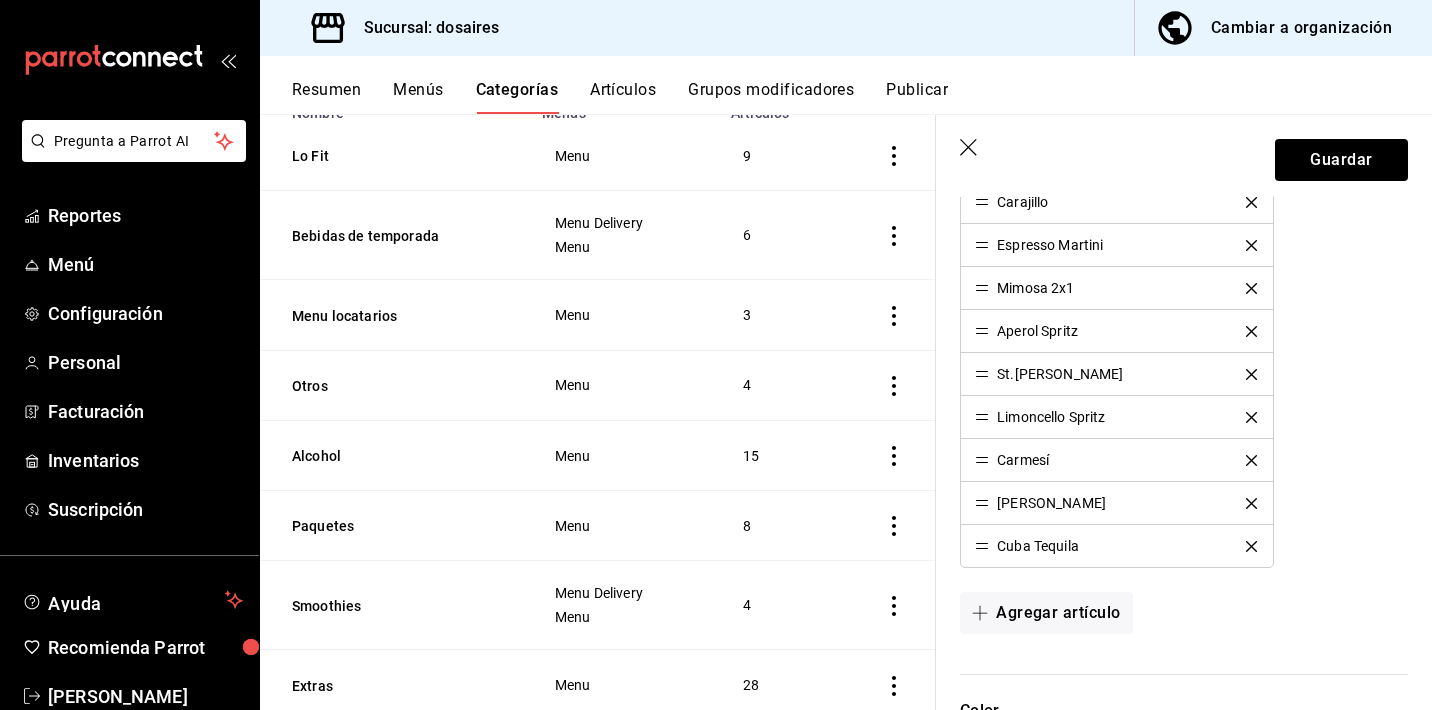 click 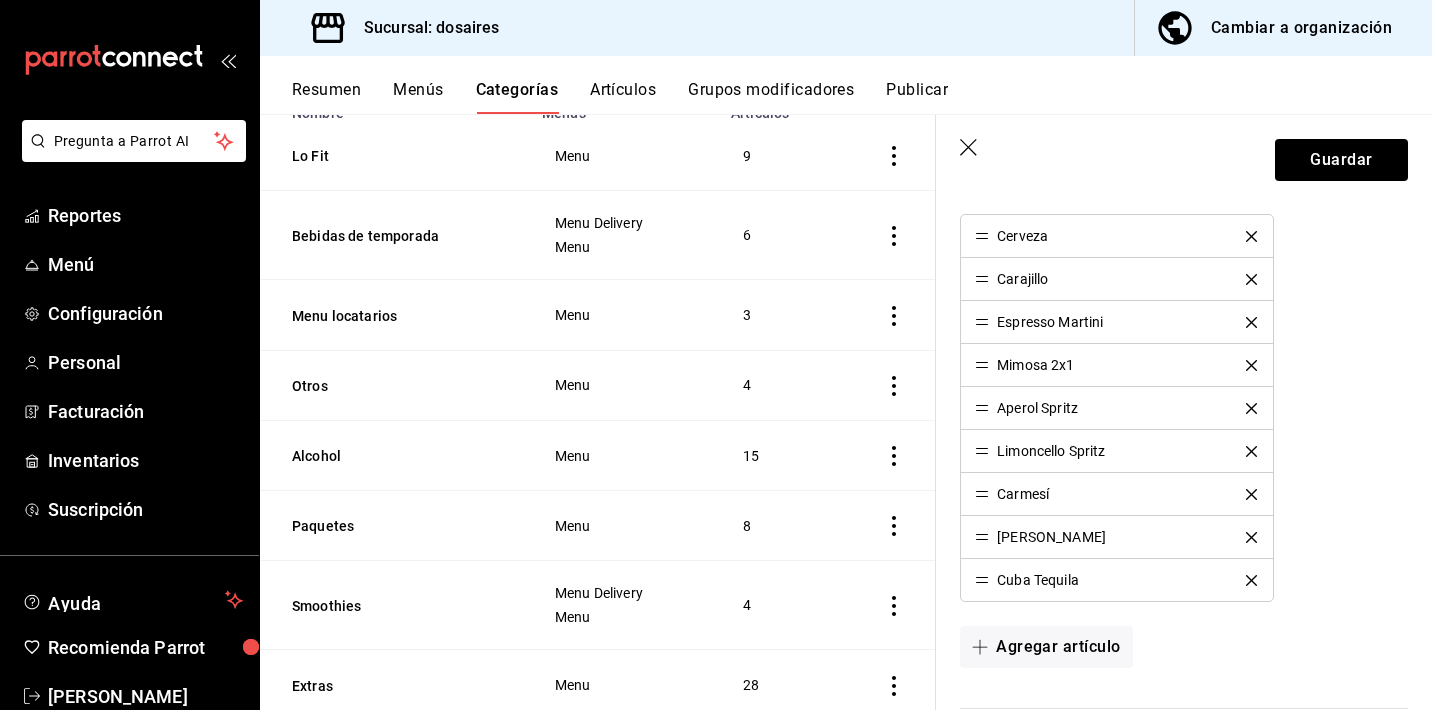 scroll, scrollTop: 581, scrollLeft: 0, axis: vertical 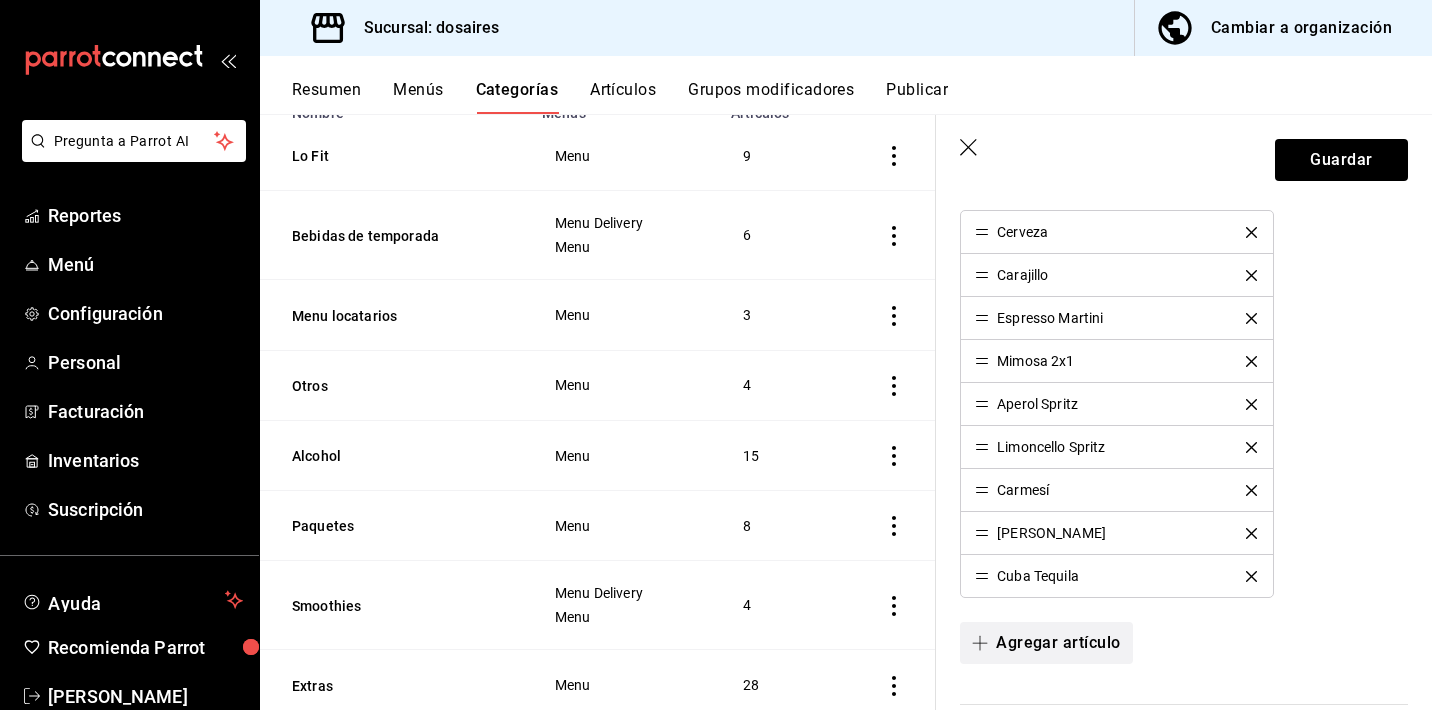 click on "Agregar artículo" at bounding box center [1046, 643] 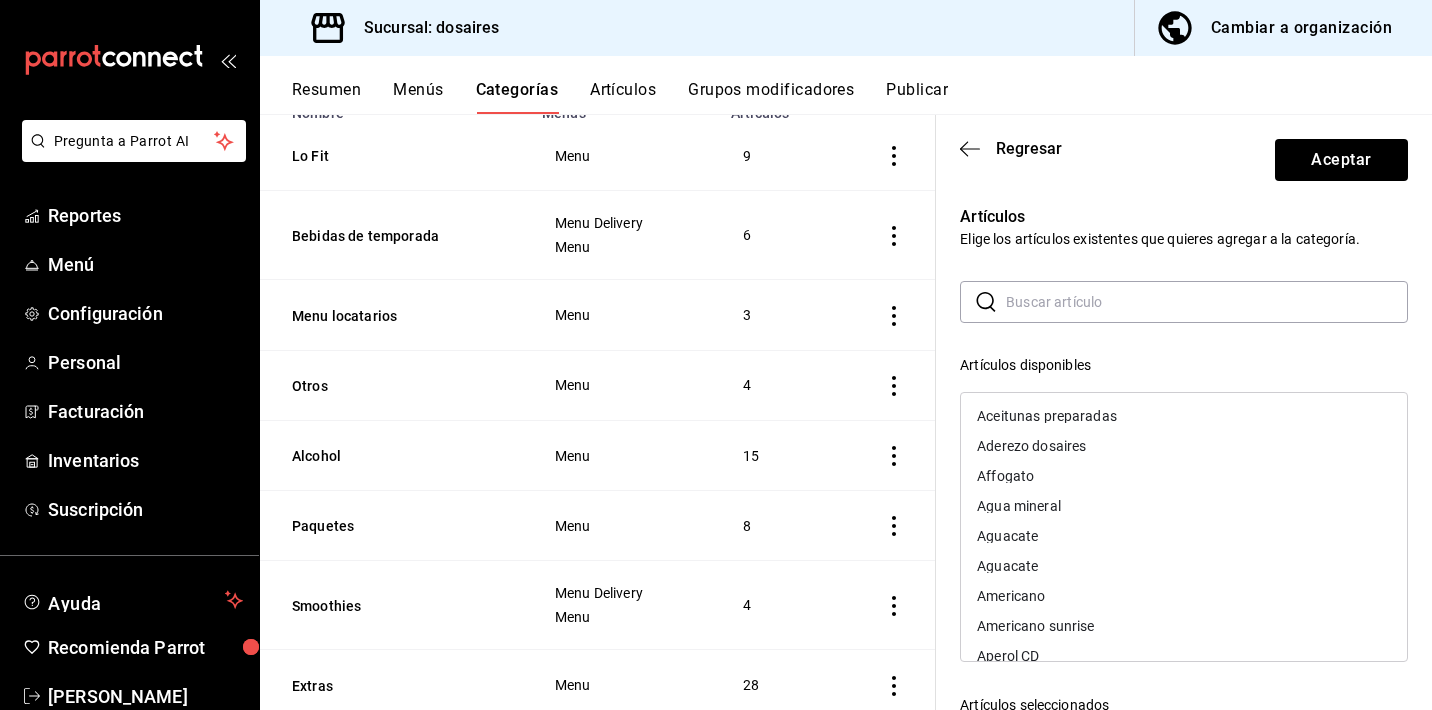click at bounding box center [1207, 302] 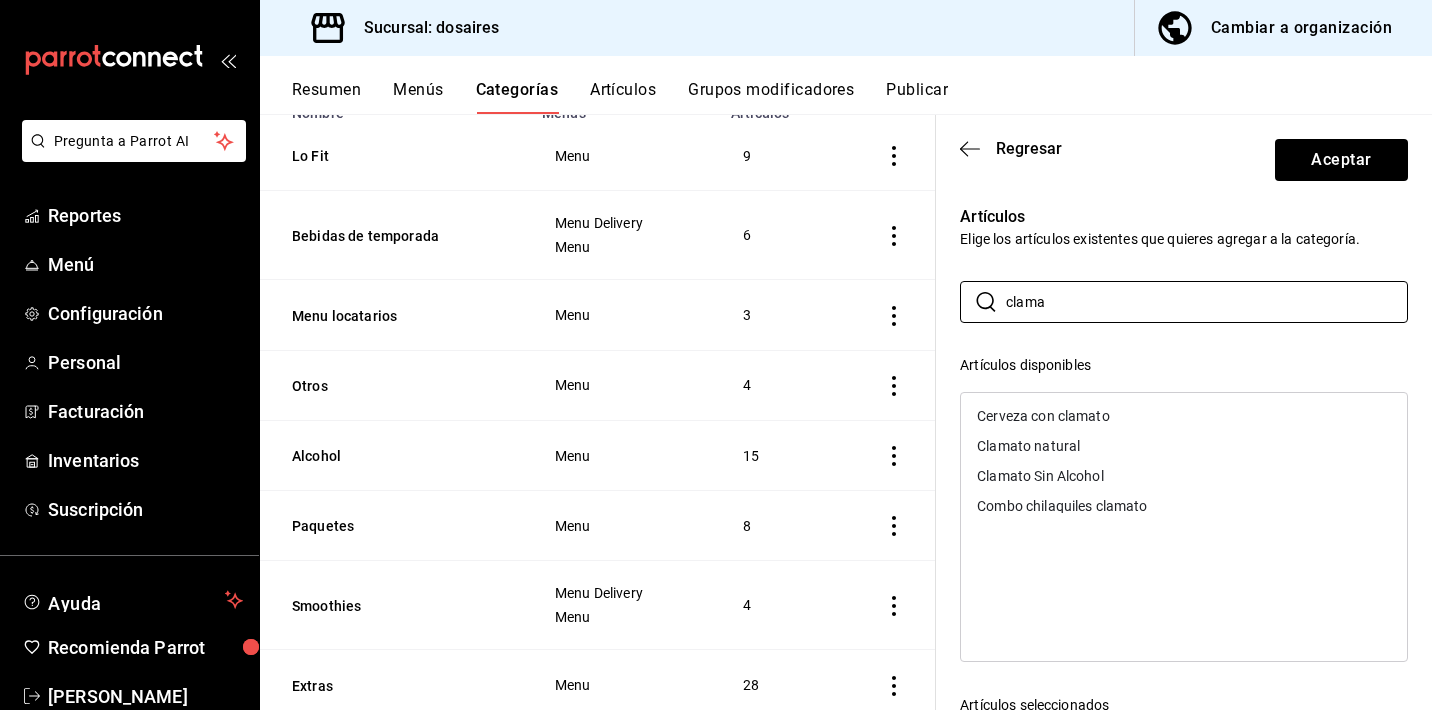 type on "clama" 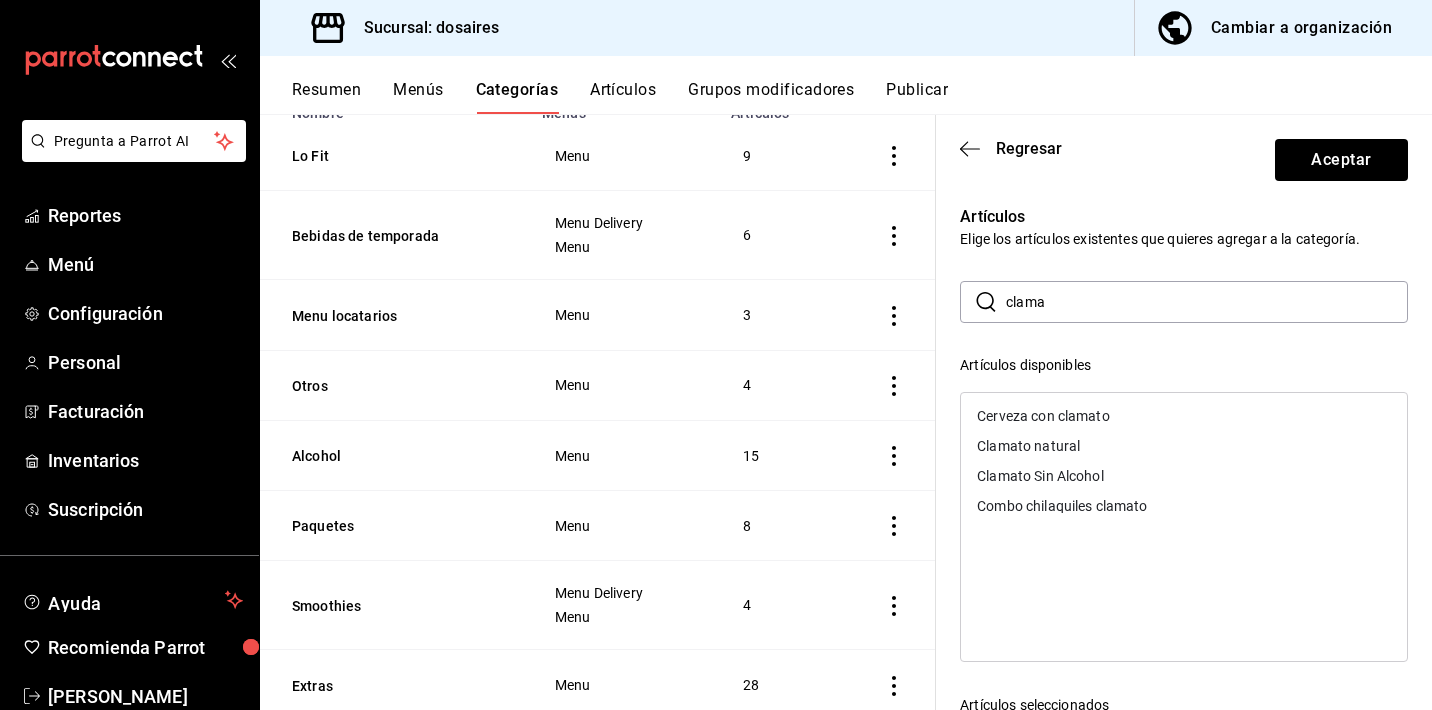 click on "Clamato natural" at bounding box center [1184, 446] 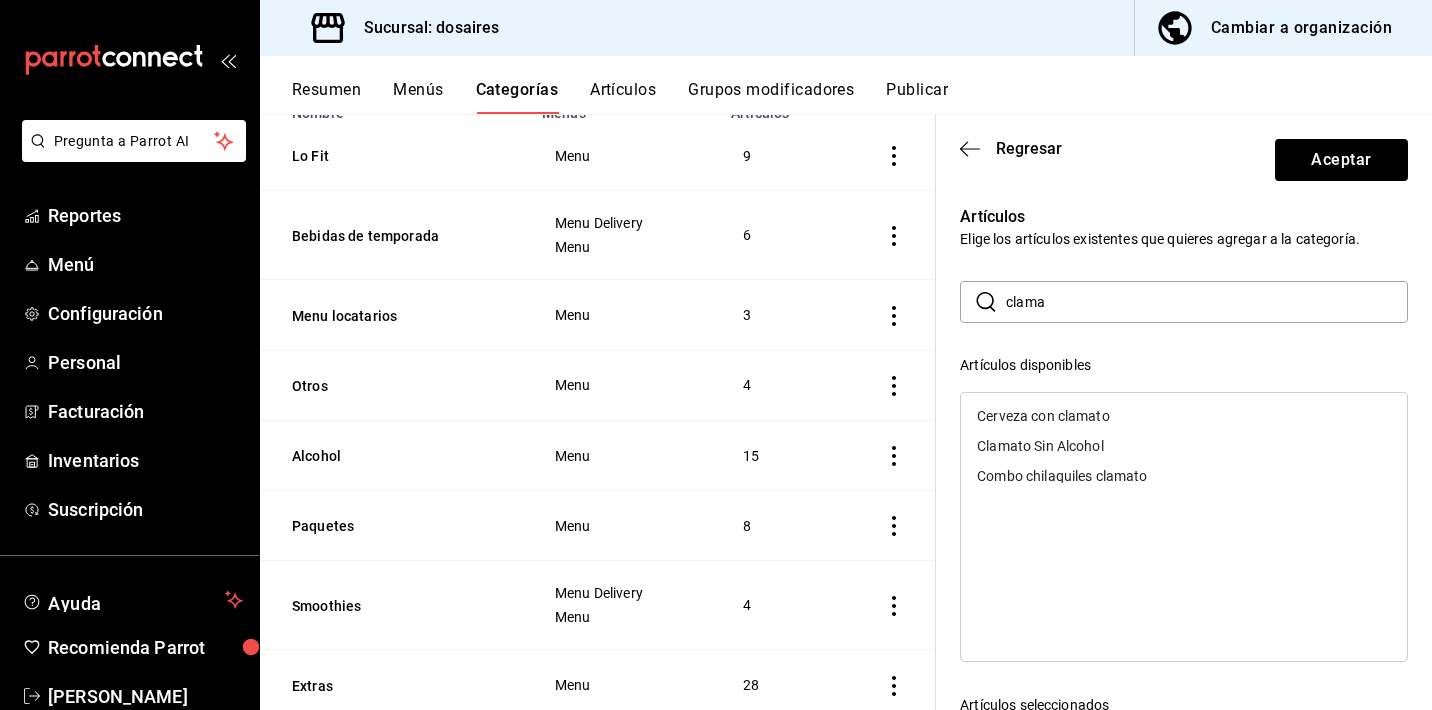 click on "Clamato Sin Alcohol" at bounding box center (1040, 446) 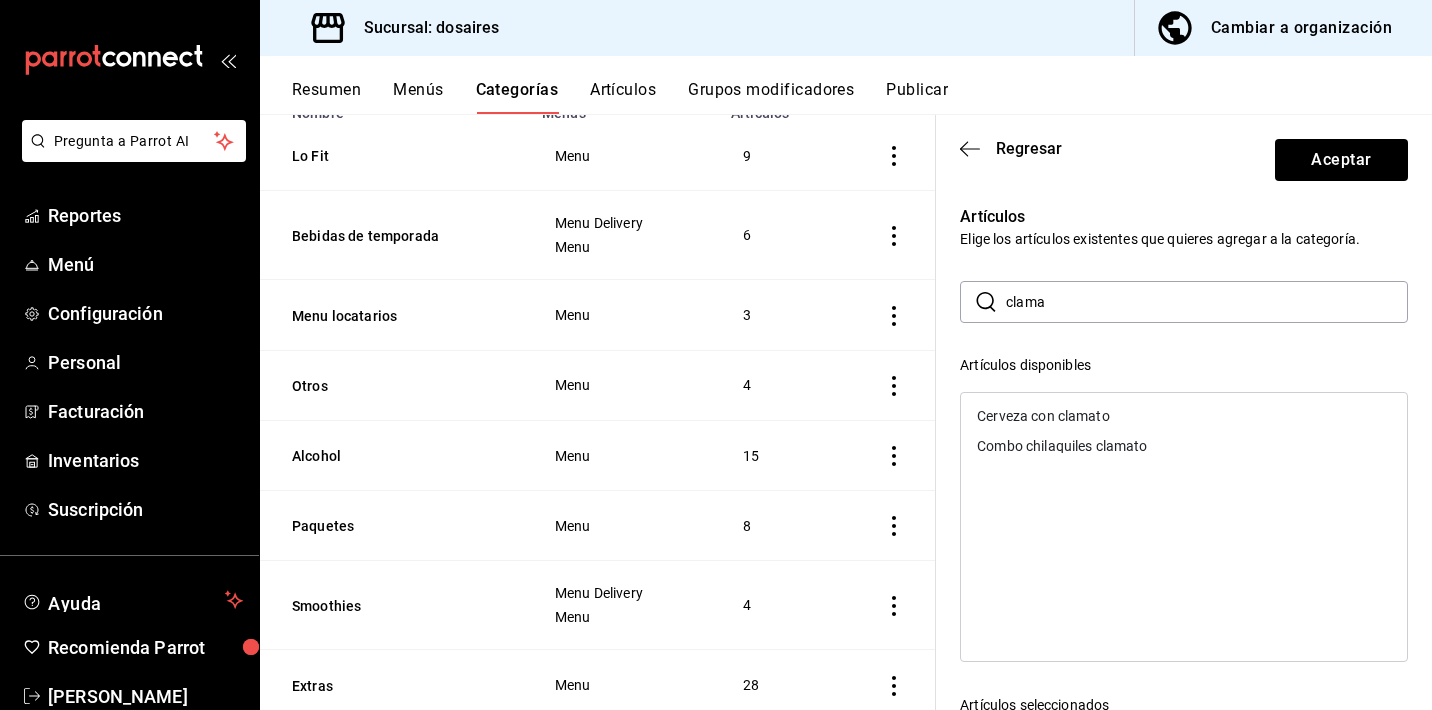 click on "Artículos disponibles" at bounding box center [1184, 365] 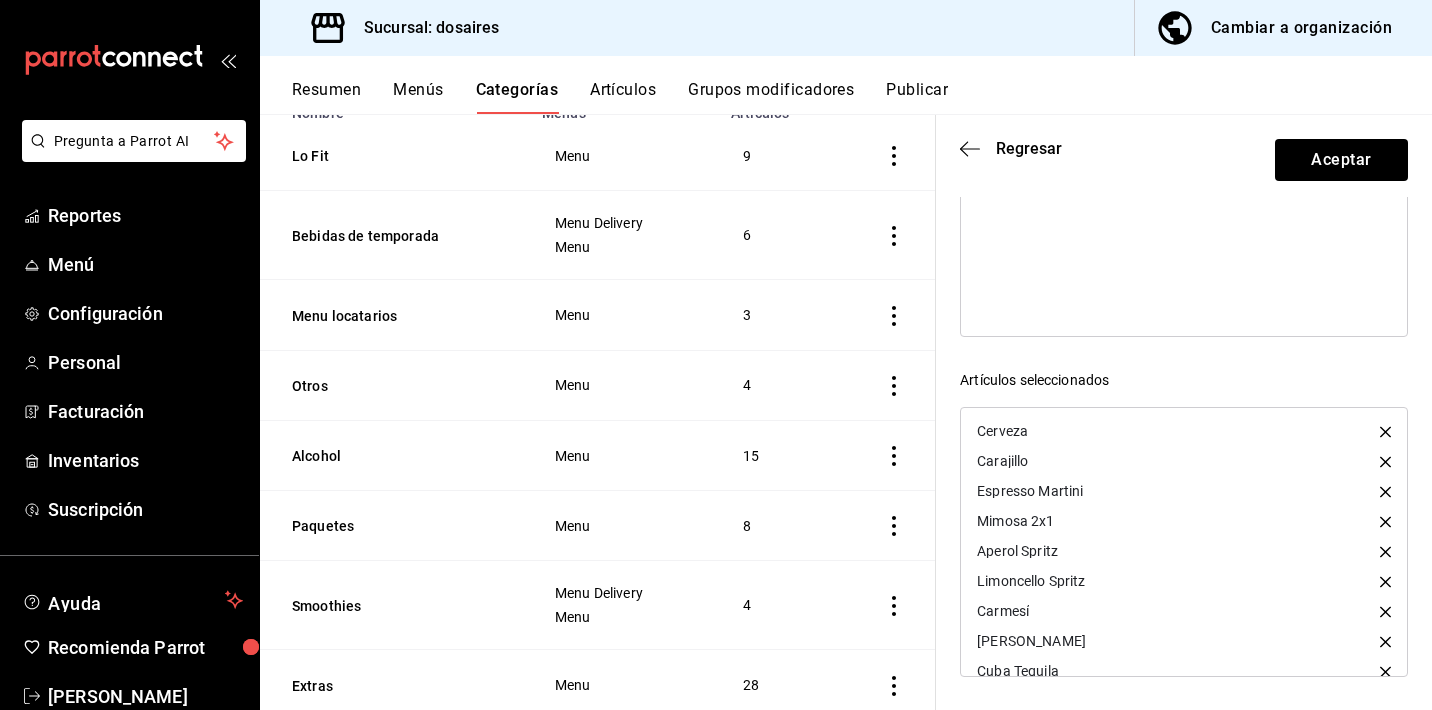scroll, scrollTop: 78, scrollLeft: 0, axis: vertical 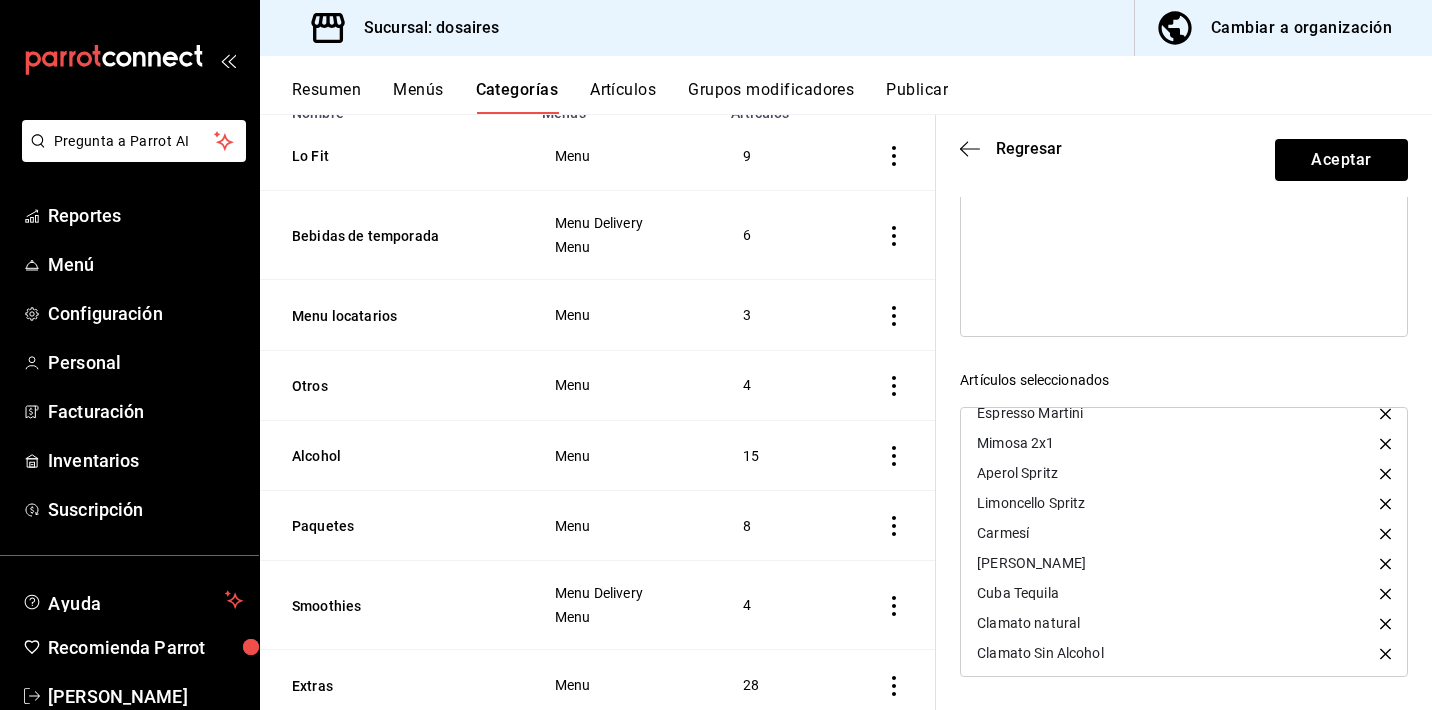 click 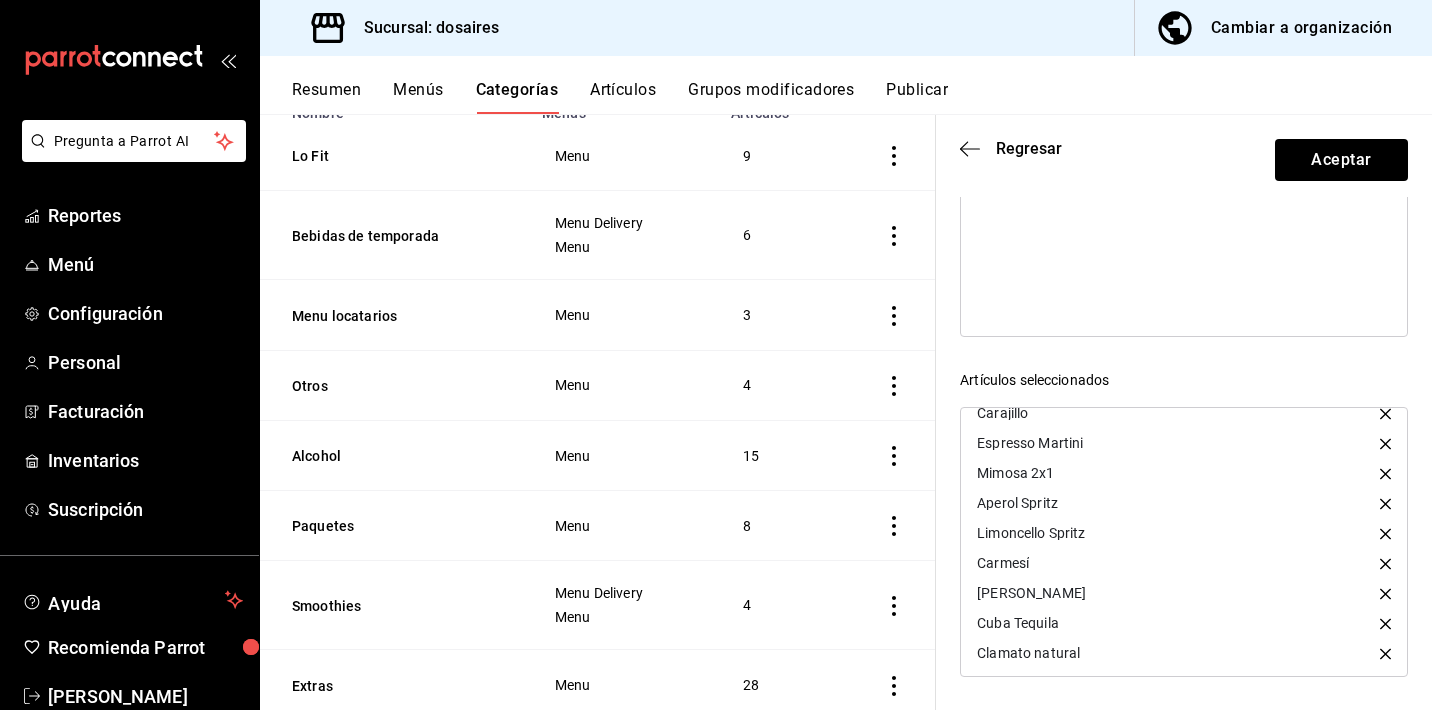 scroll, scrollTop: 0, scrollLeft: 0, axis: both 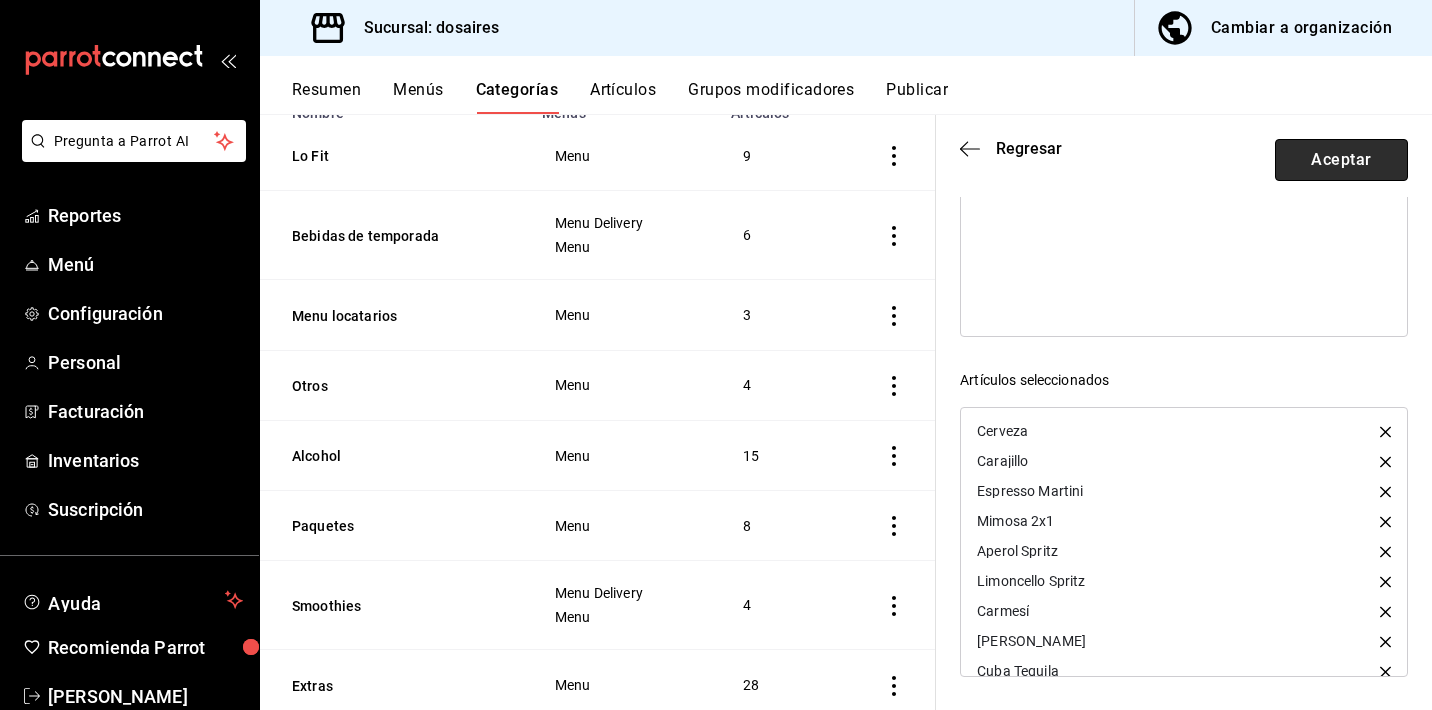 click on "Aceptar" at bounding box center (1341, 160) 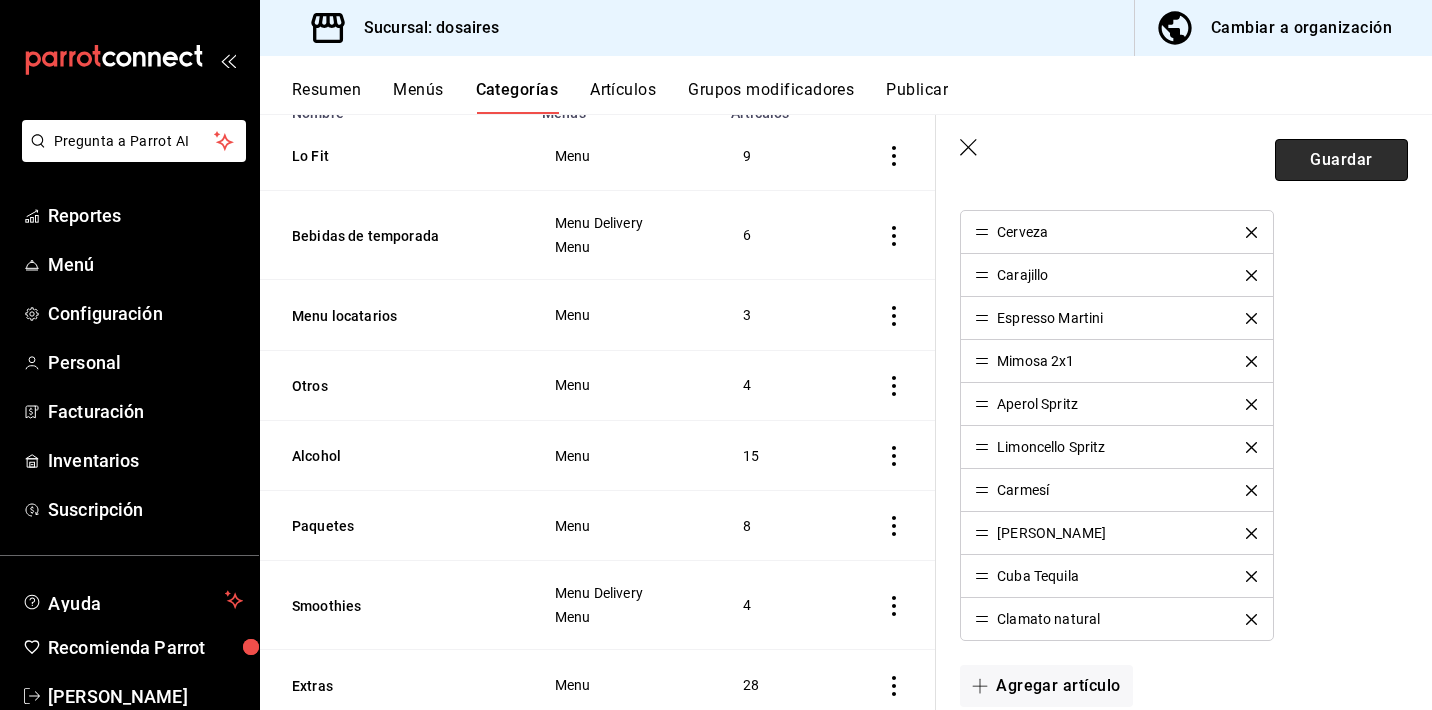 click on "Guardar" at bounding box center [1341, 160] 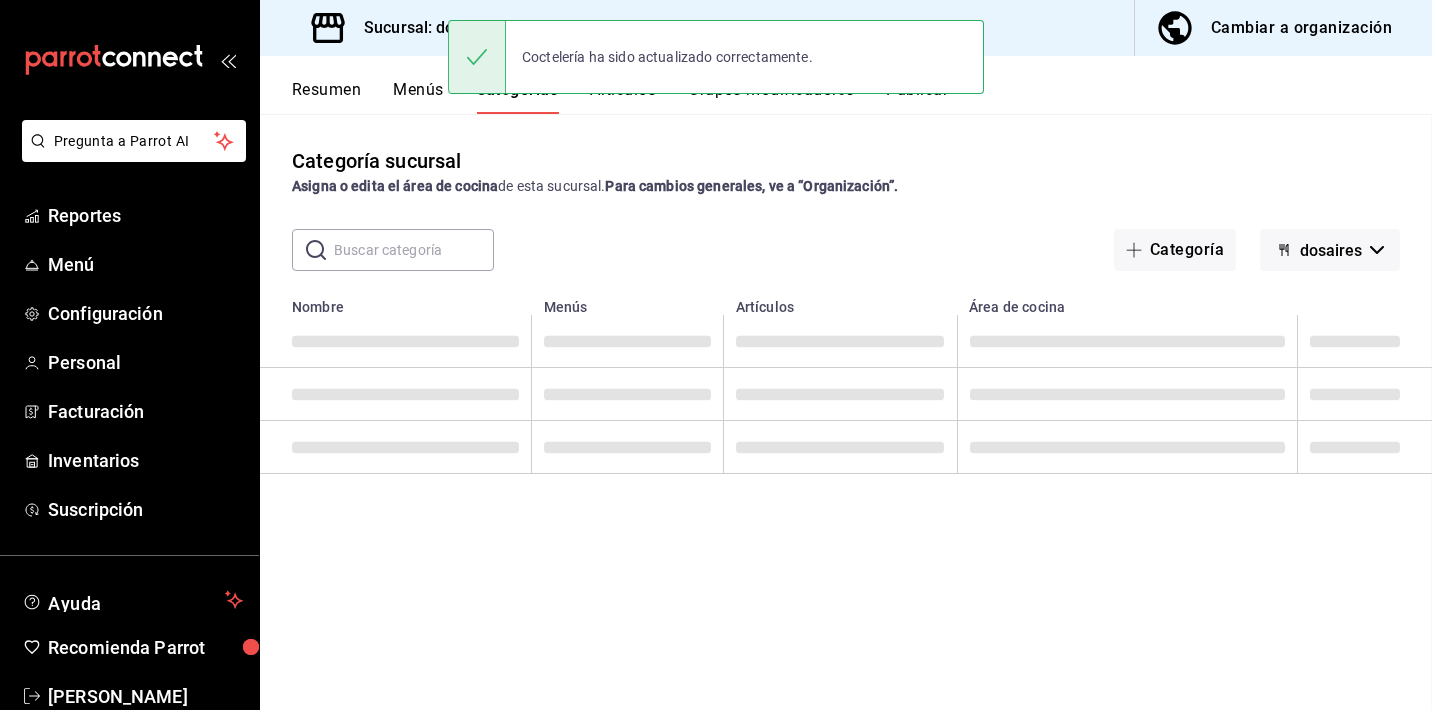 scroll, scrollTop: 0, scrollLeft: 0, axis: both 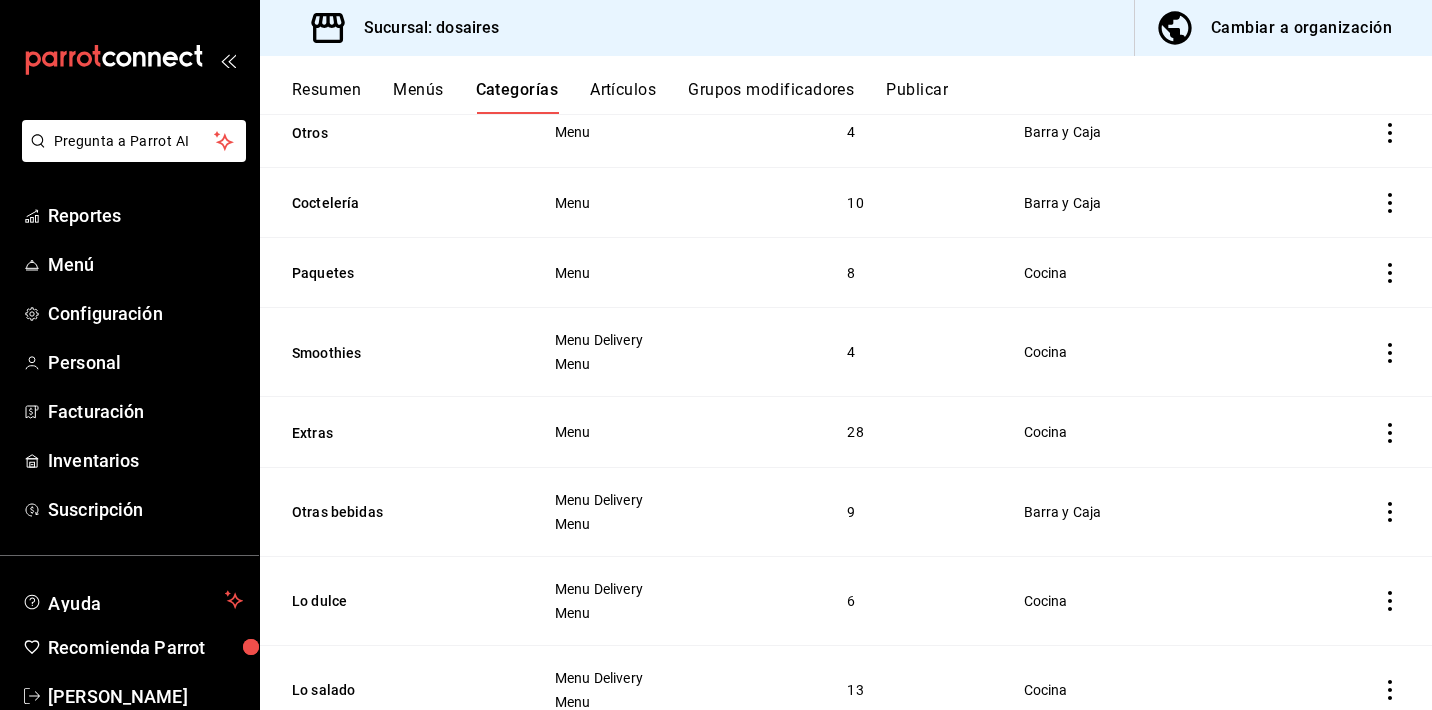 drag, startPoint x: 464, startPoint y: 432, endPoint x: 478, endPoint y: 248, distance: 184.53185 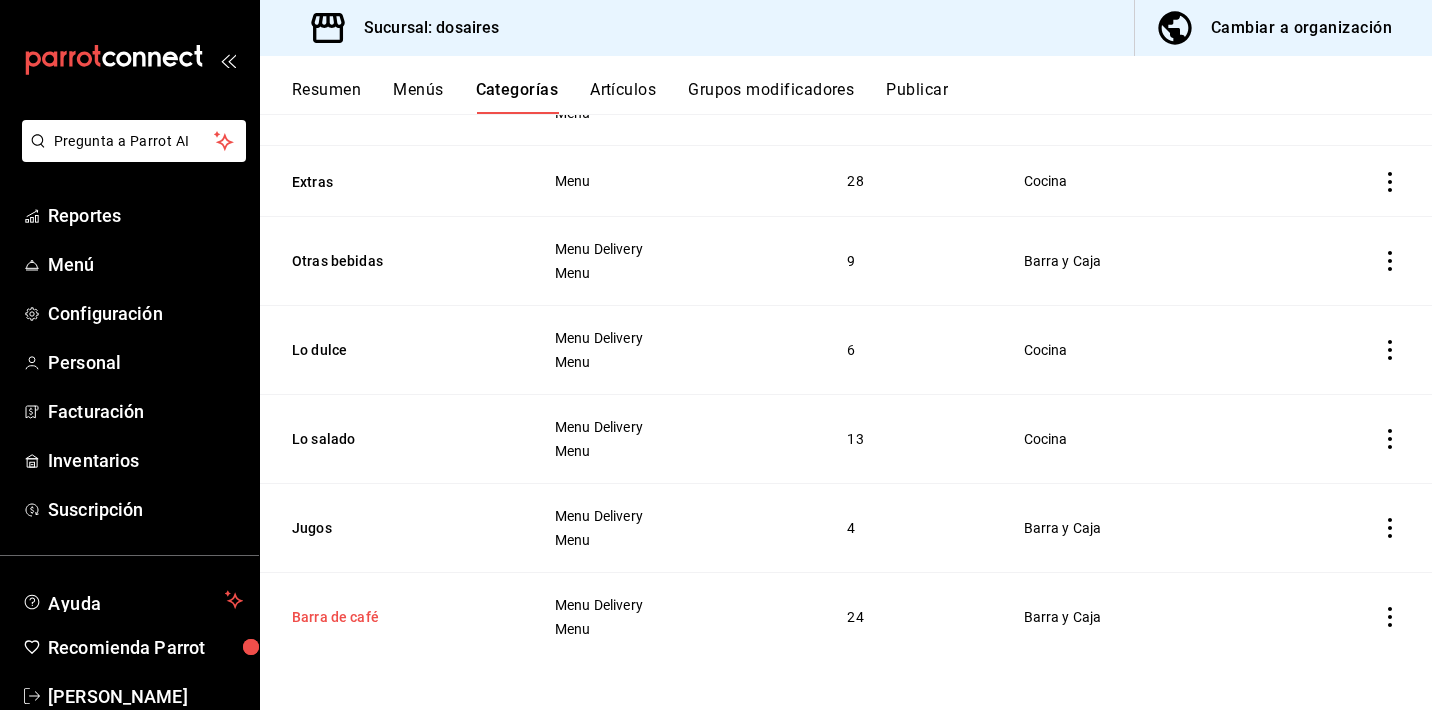 click on "Barra de café" at bounding box center [392, 617] 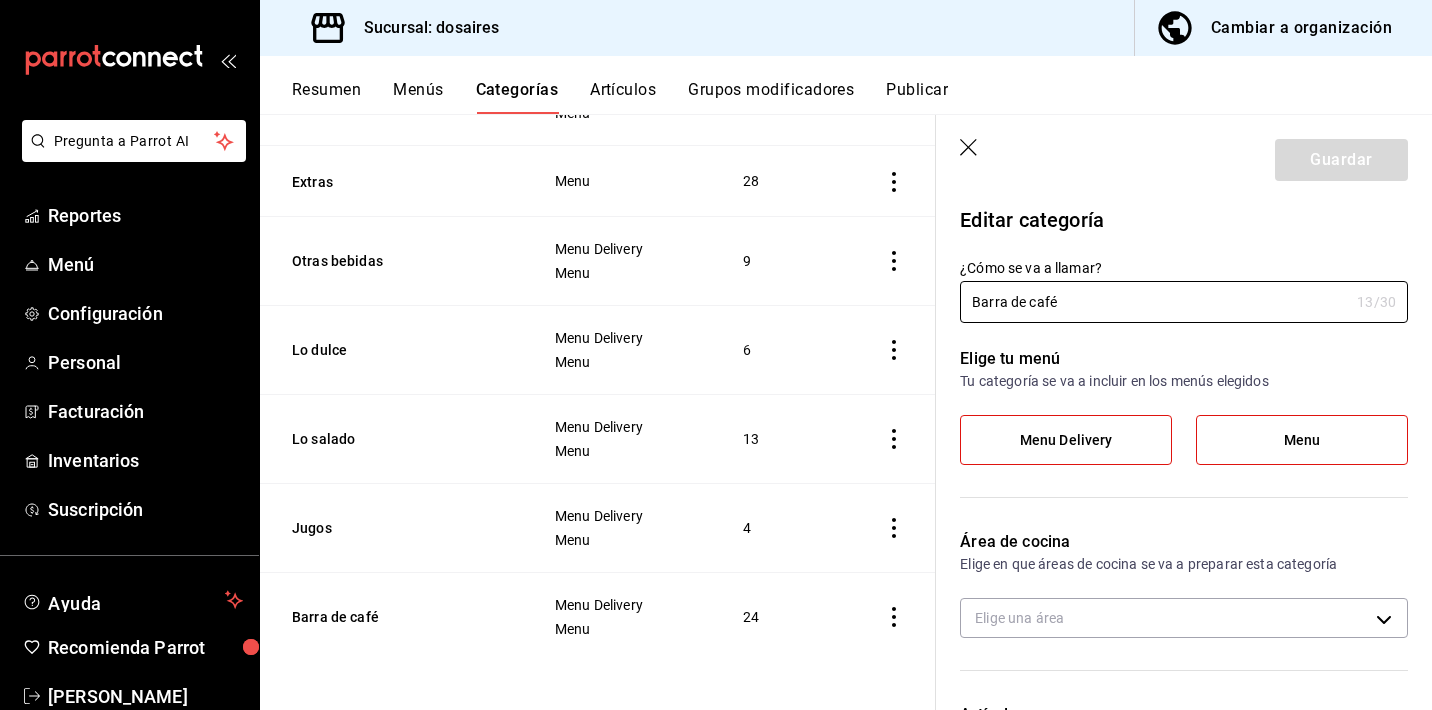 type on "470faa4b-7731-4006-b4e9-f923c854bab4" 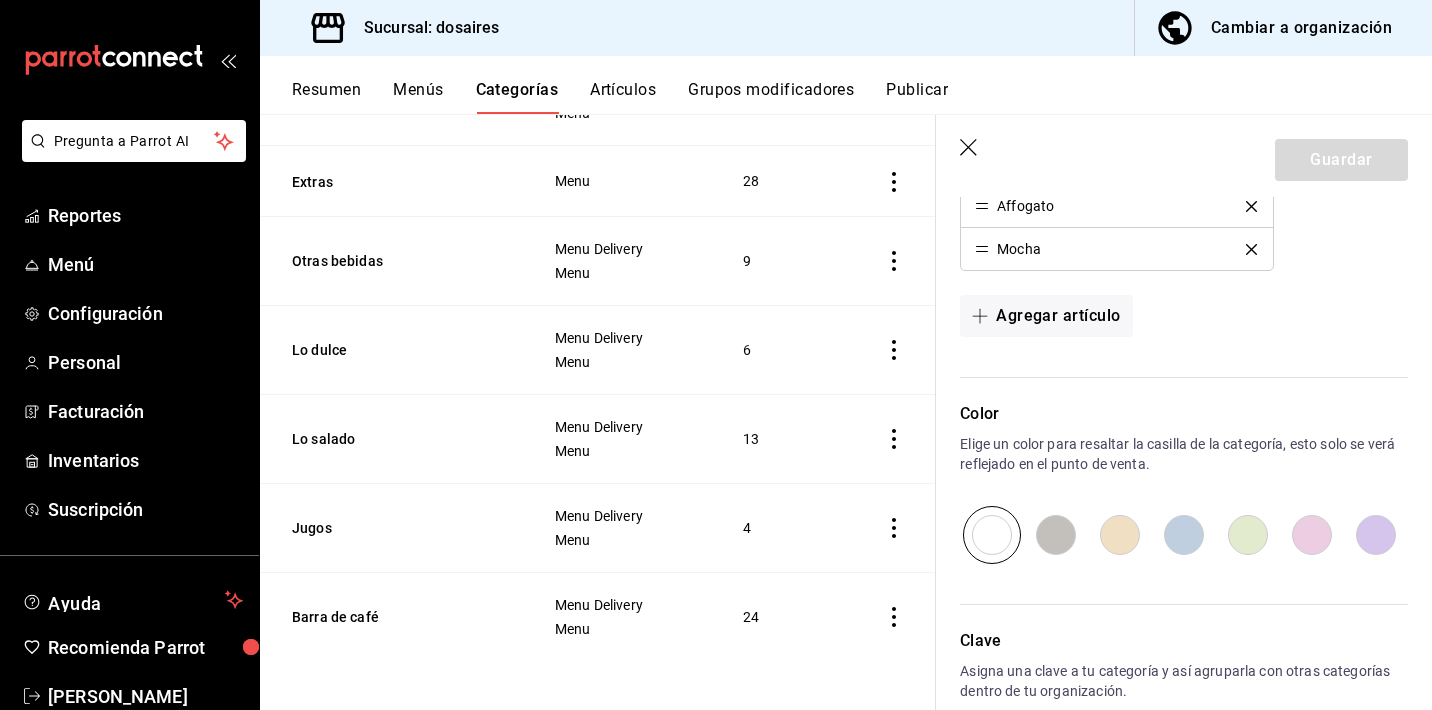 scroll, scrollTop: 1660, scrollLeft: 0, axis: vertical 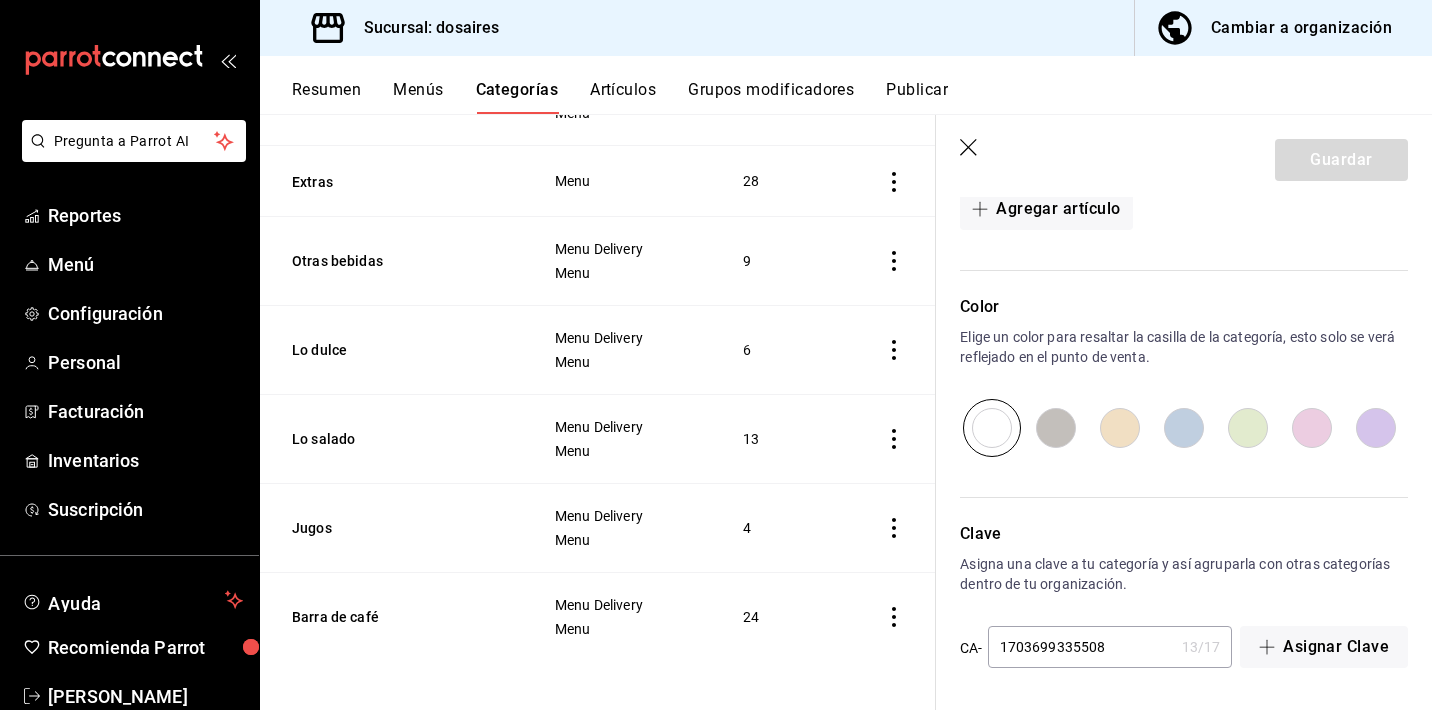click 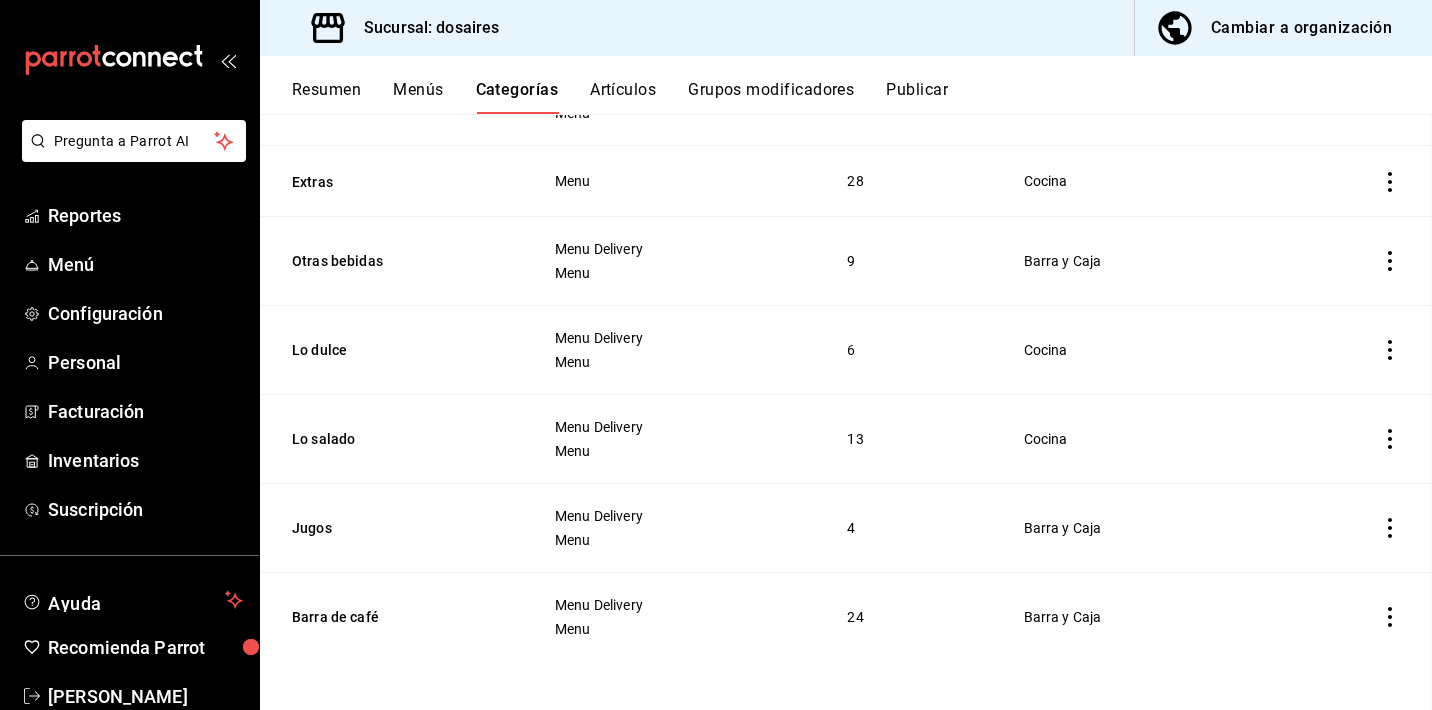 scroll, scrollTop: 0, scrollLeft: 0, axis: both 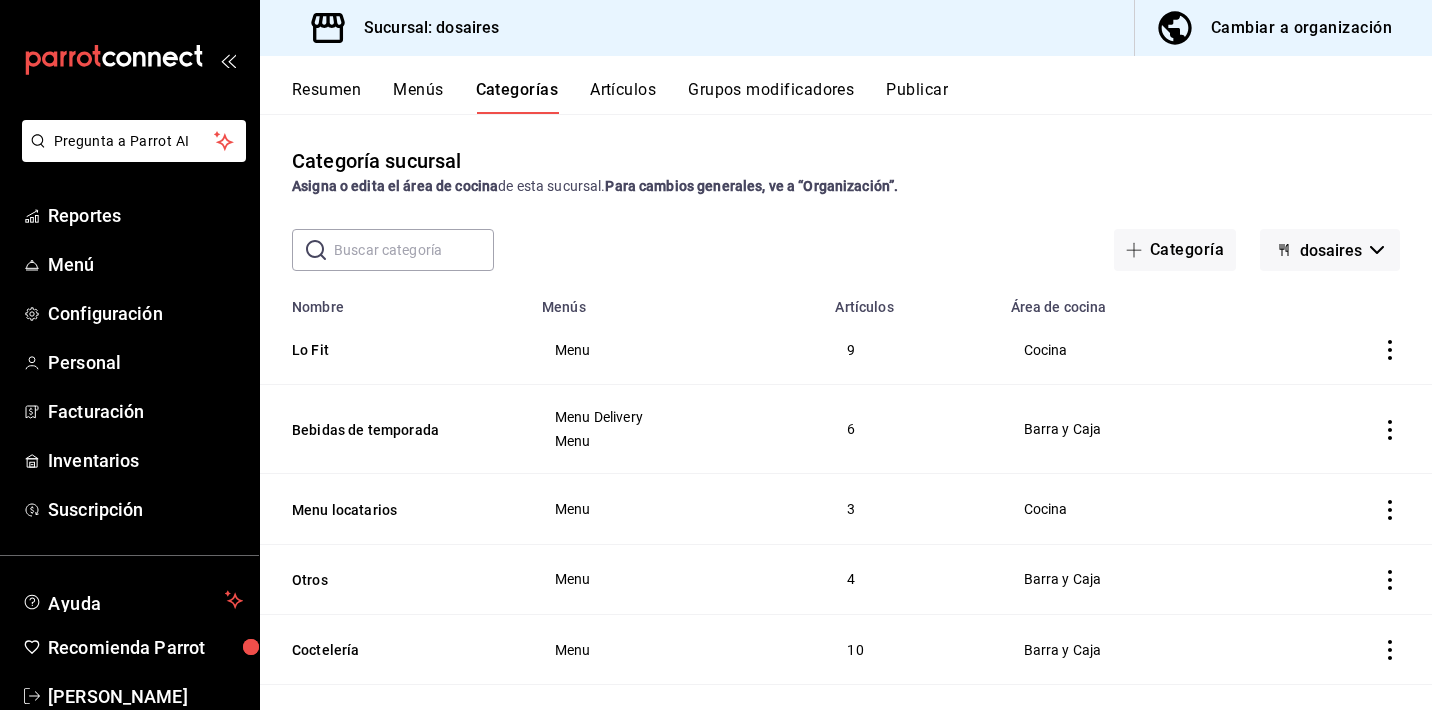 click 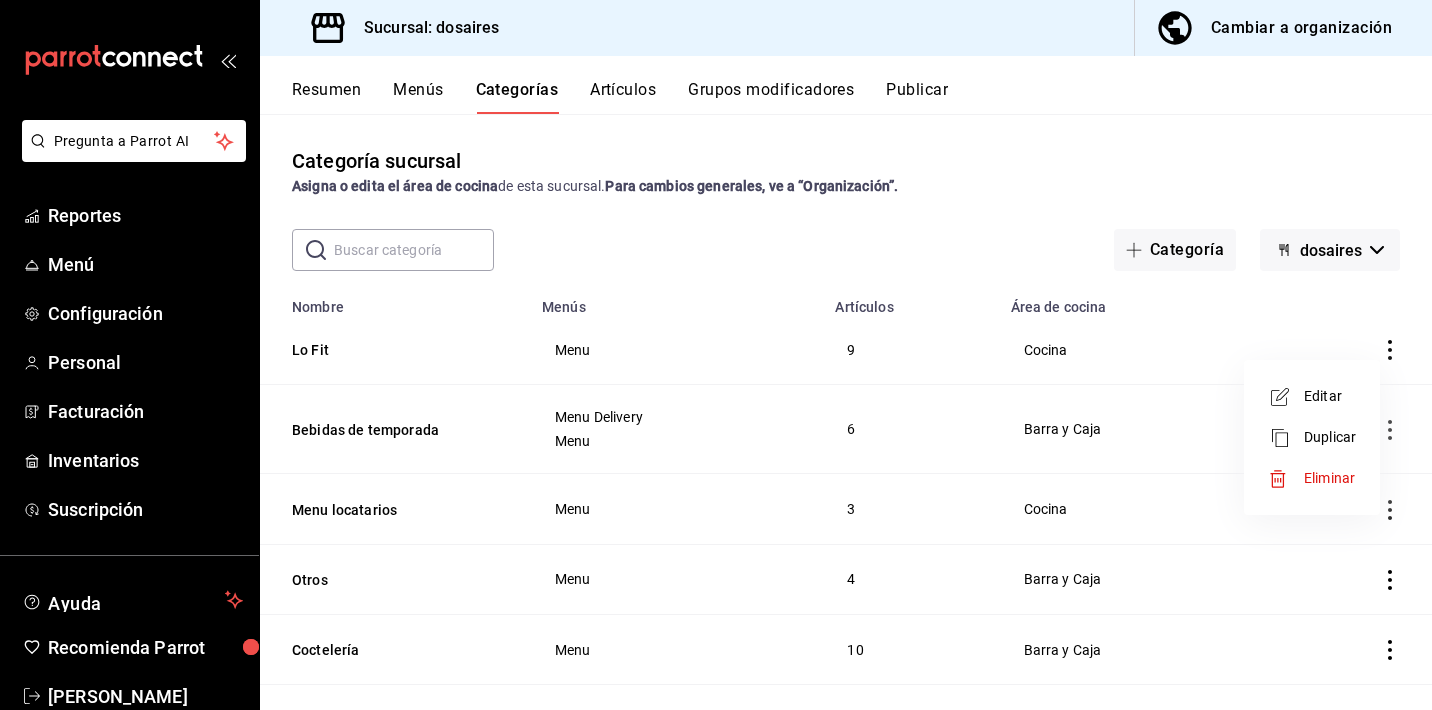 click at bounding box center (716, 355) 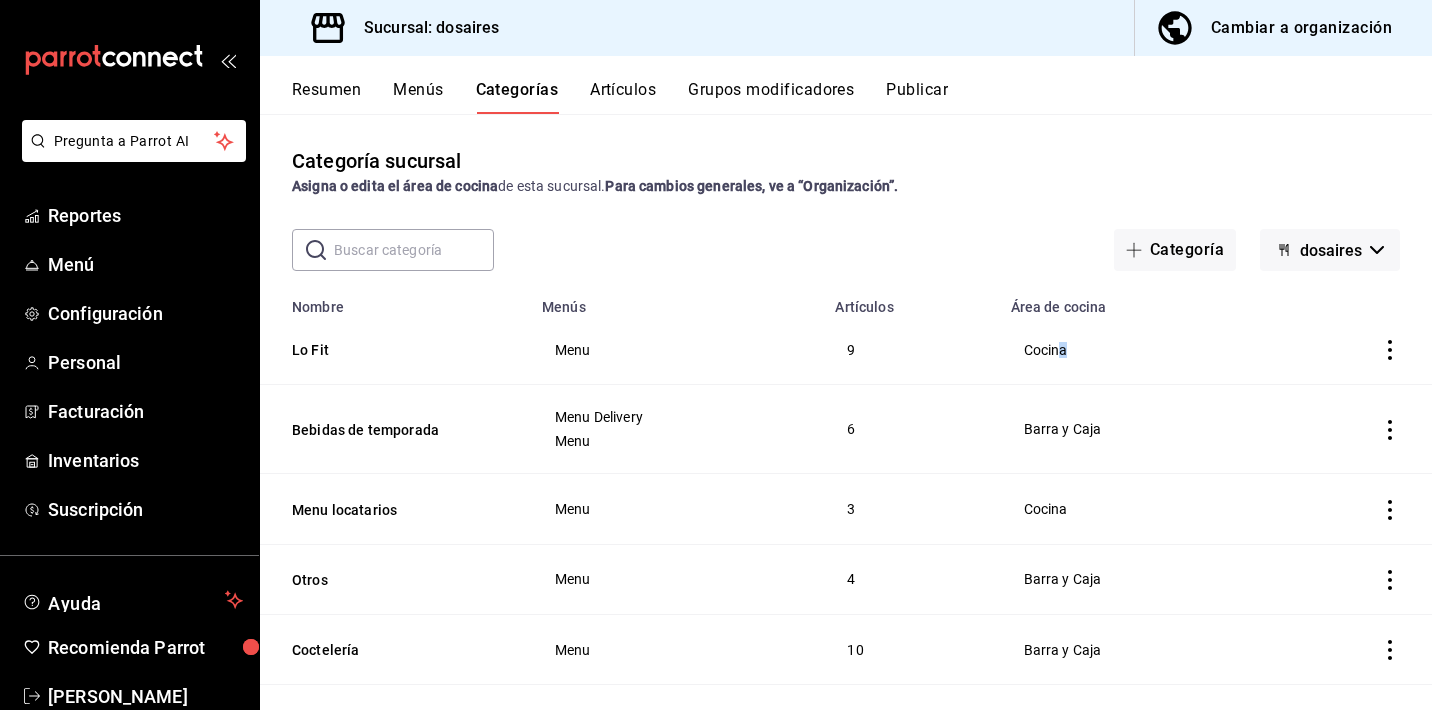 drag, startPoint x: 1061, startPoint y: 347, endPoint x: 1090, endPoint y: 374, distance: 39.623226 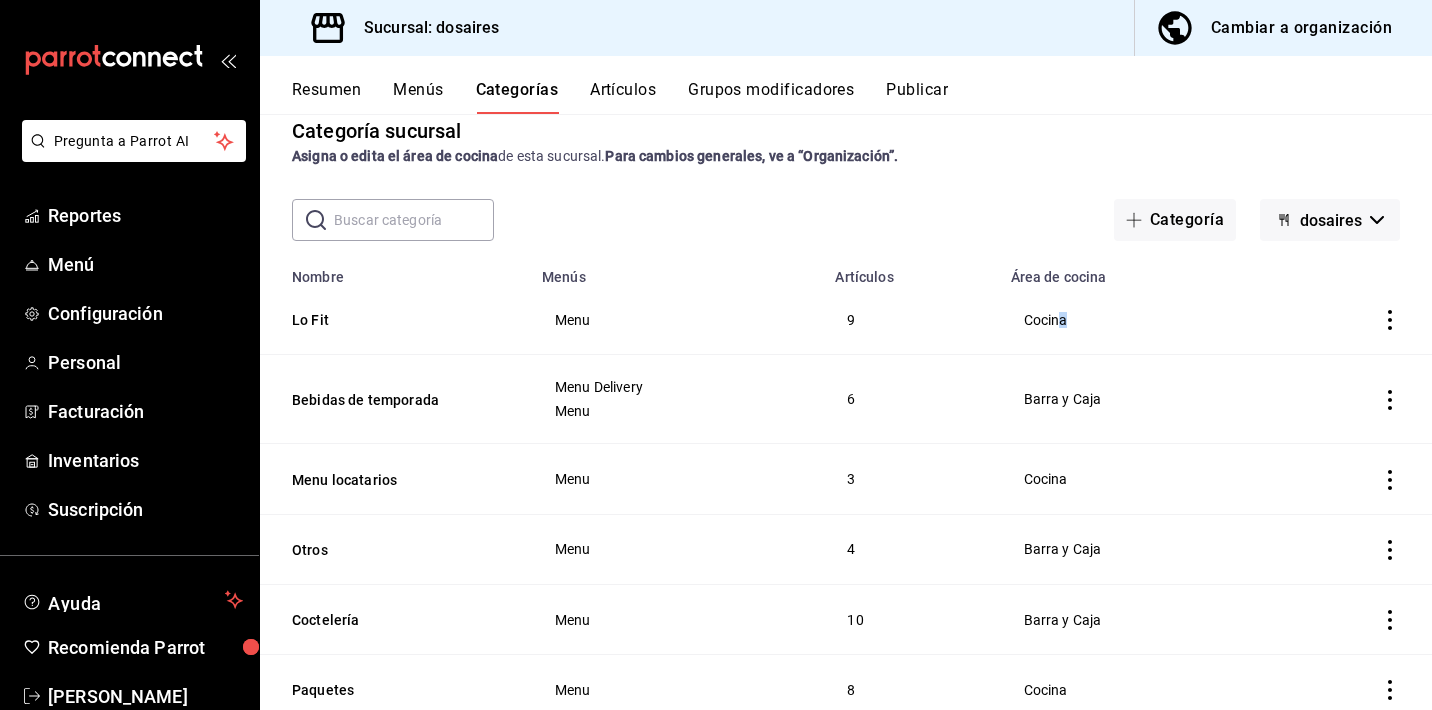 scroll, scrollTop: 0, scrollLeft: 0, axis: both 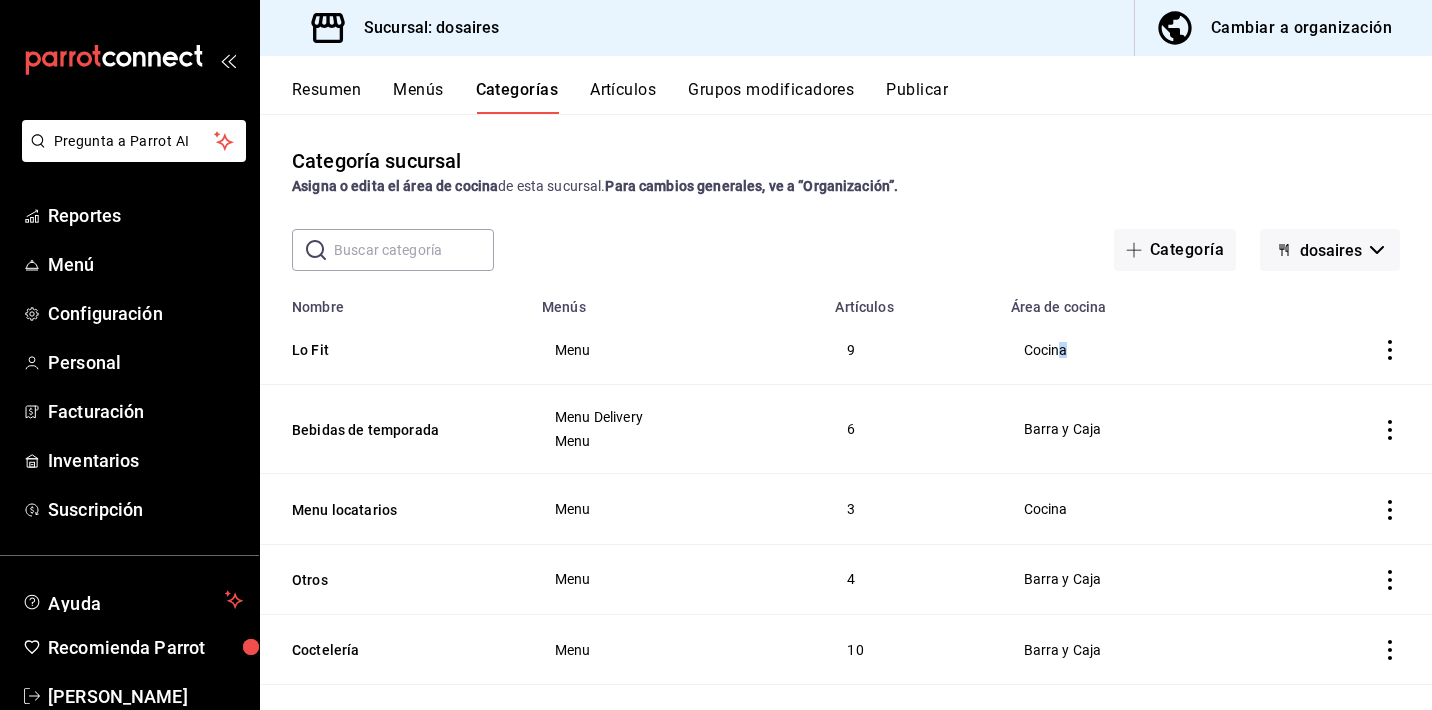 click on "Publicar" at bounding box center (917, 97) 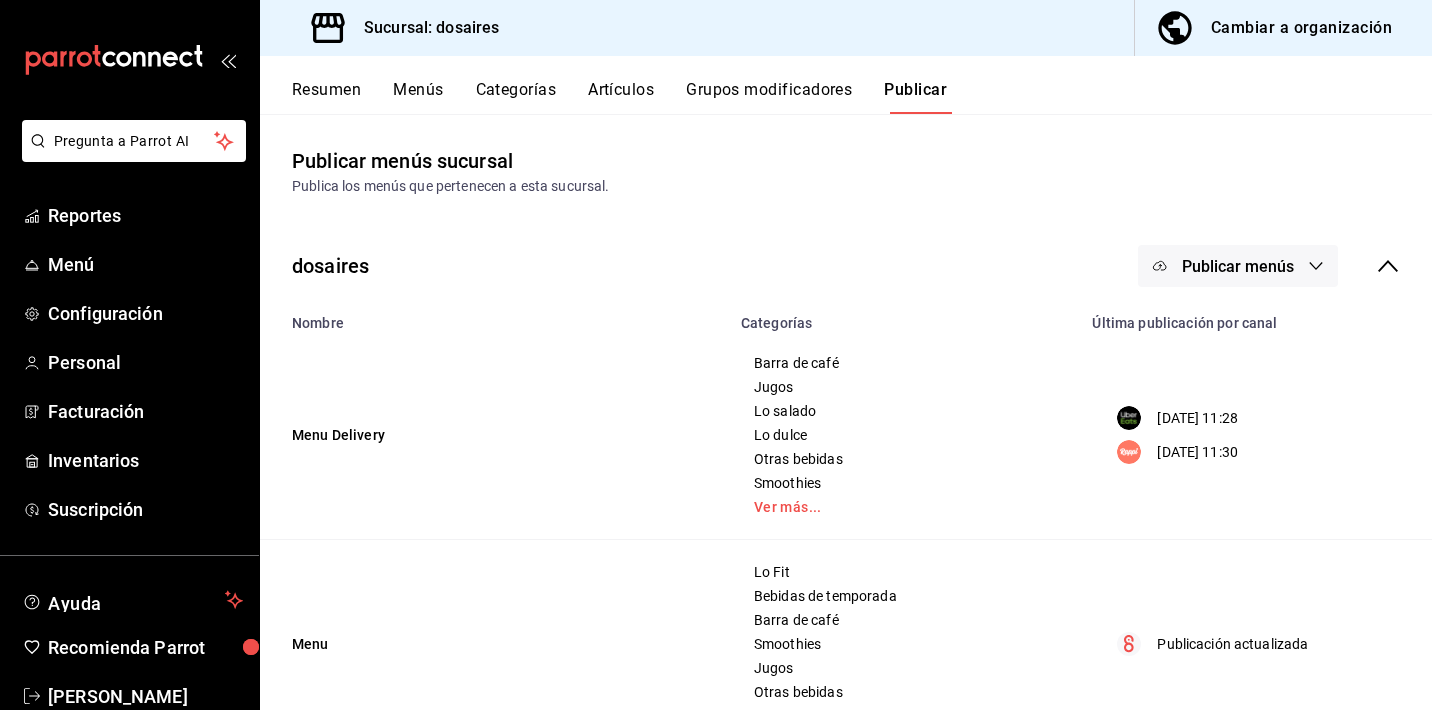 click on "Publicar menús" at bounding box center (1238, 266) 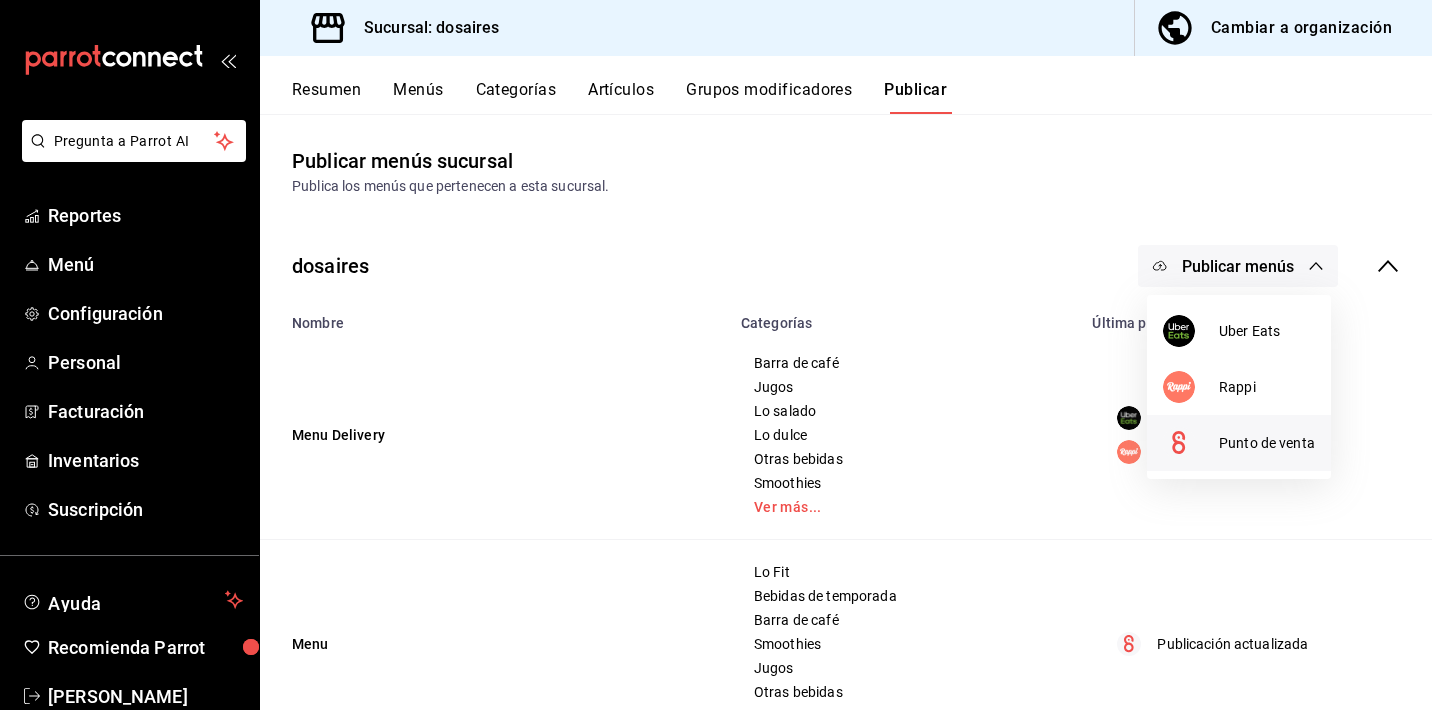 click on "Punto de venta" at bounding box center [1267, 443] 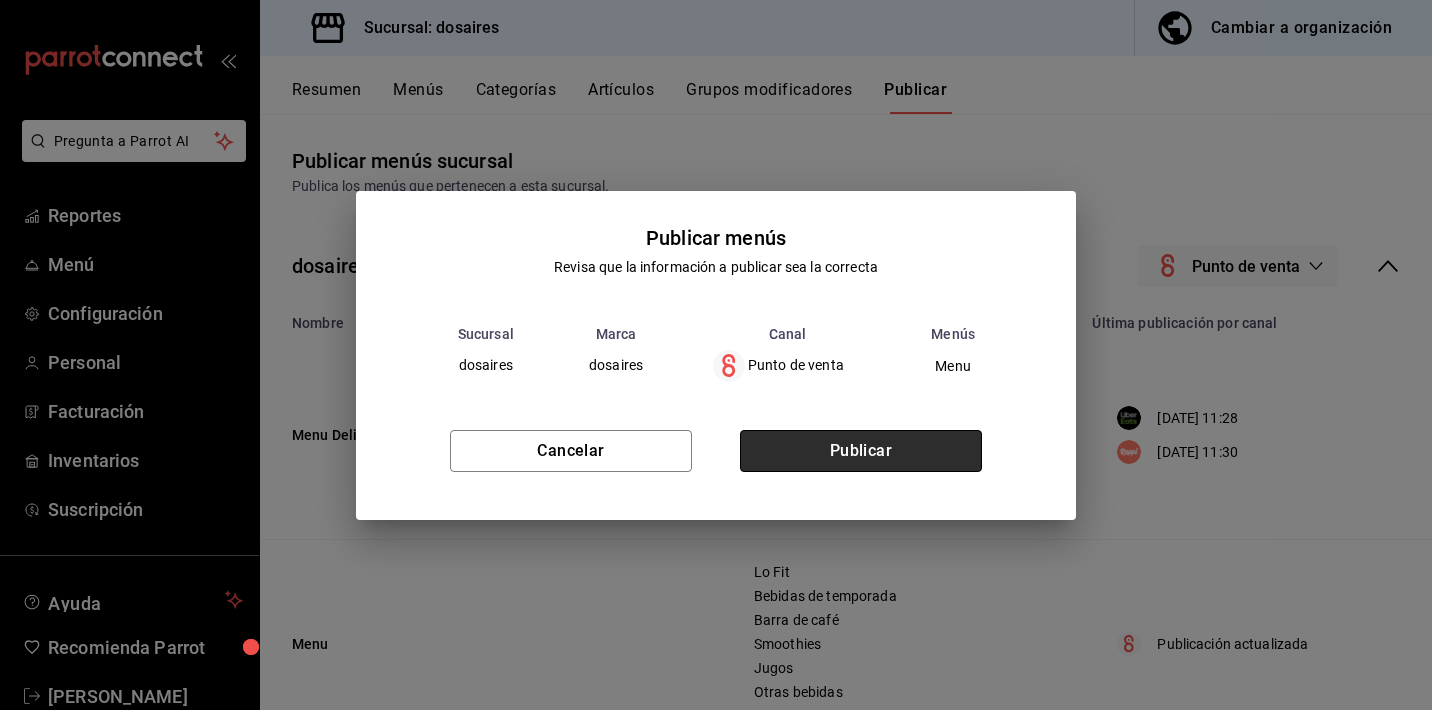 click on "Publicar" at bounding box center [861, 451] 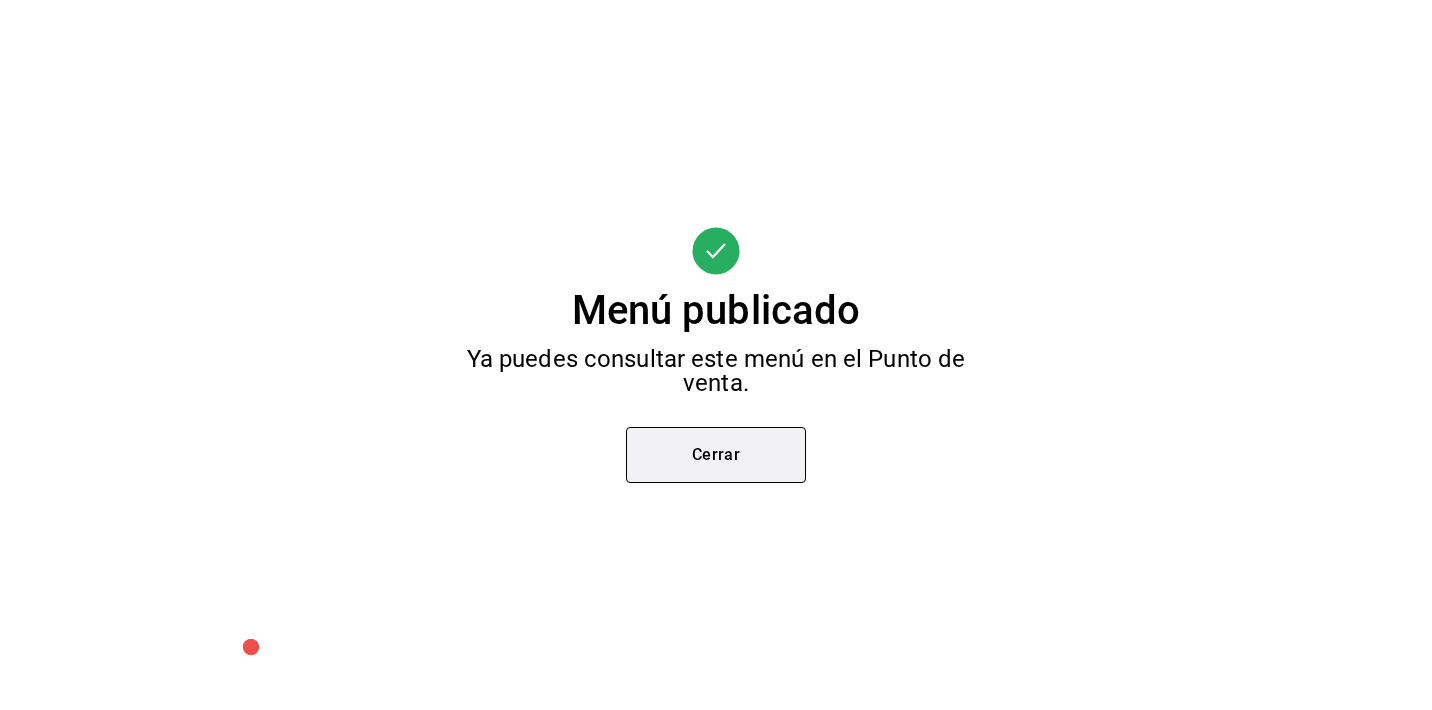 click on "Cerrar" at bounding box center (716, 455) 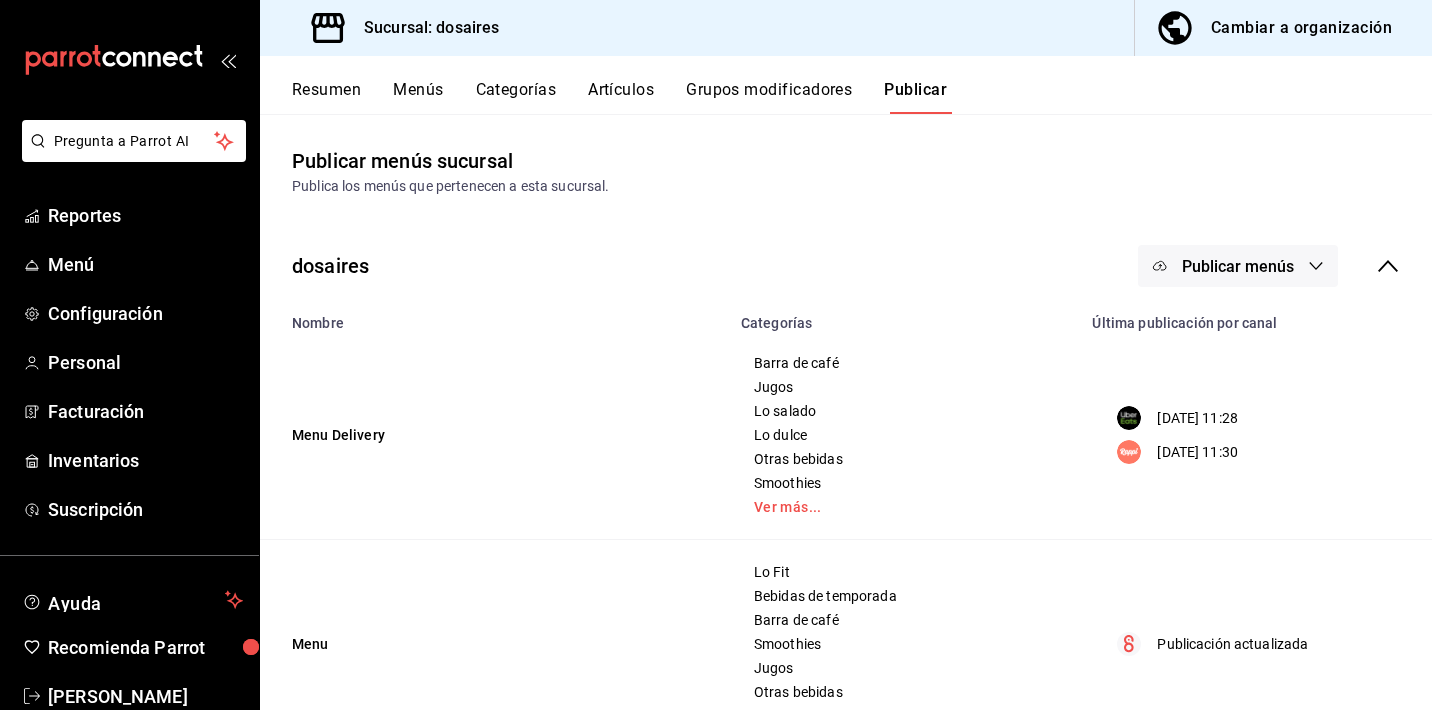 click on "Resumen" at bounding box center [326, 97] 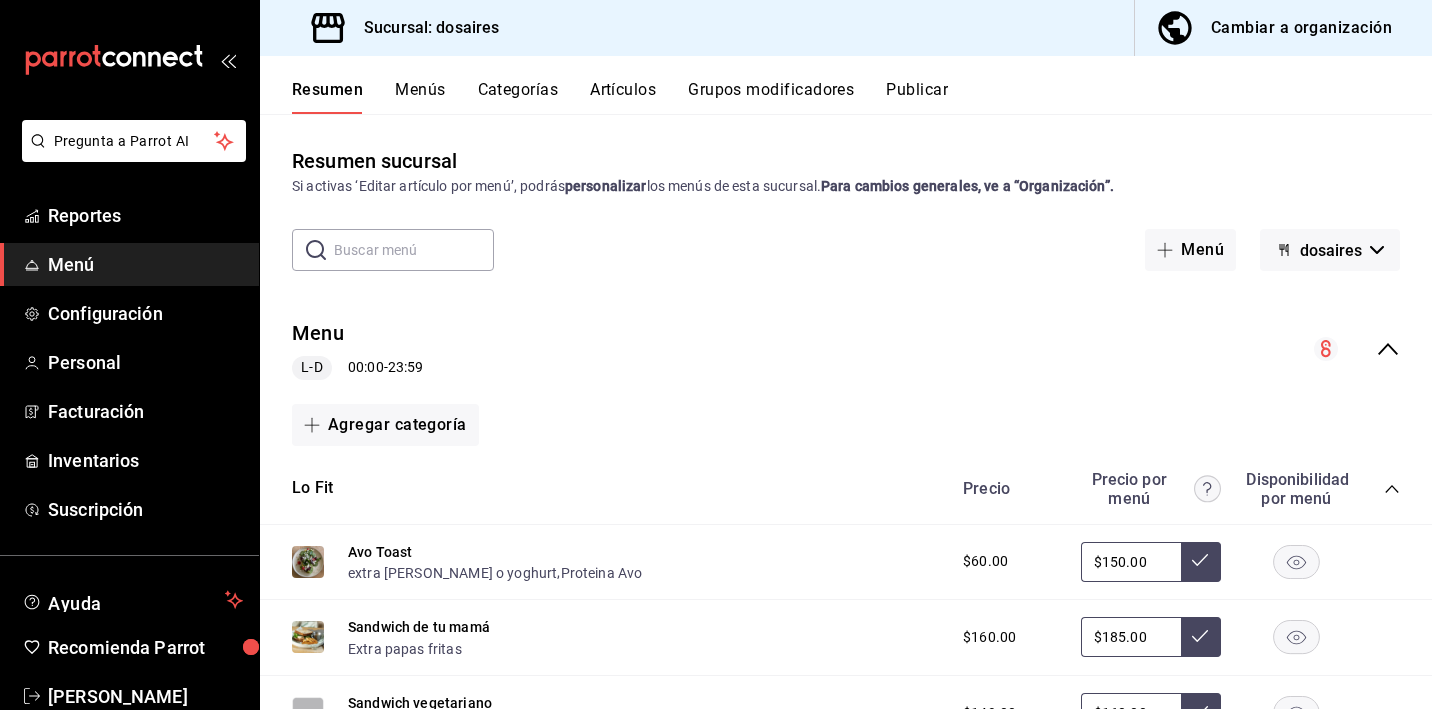click 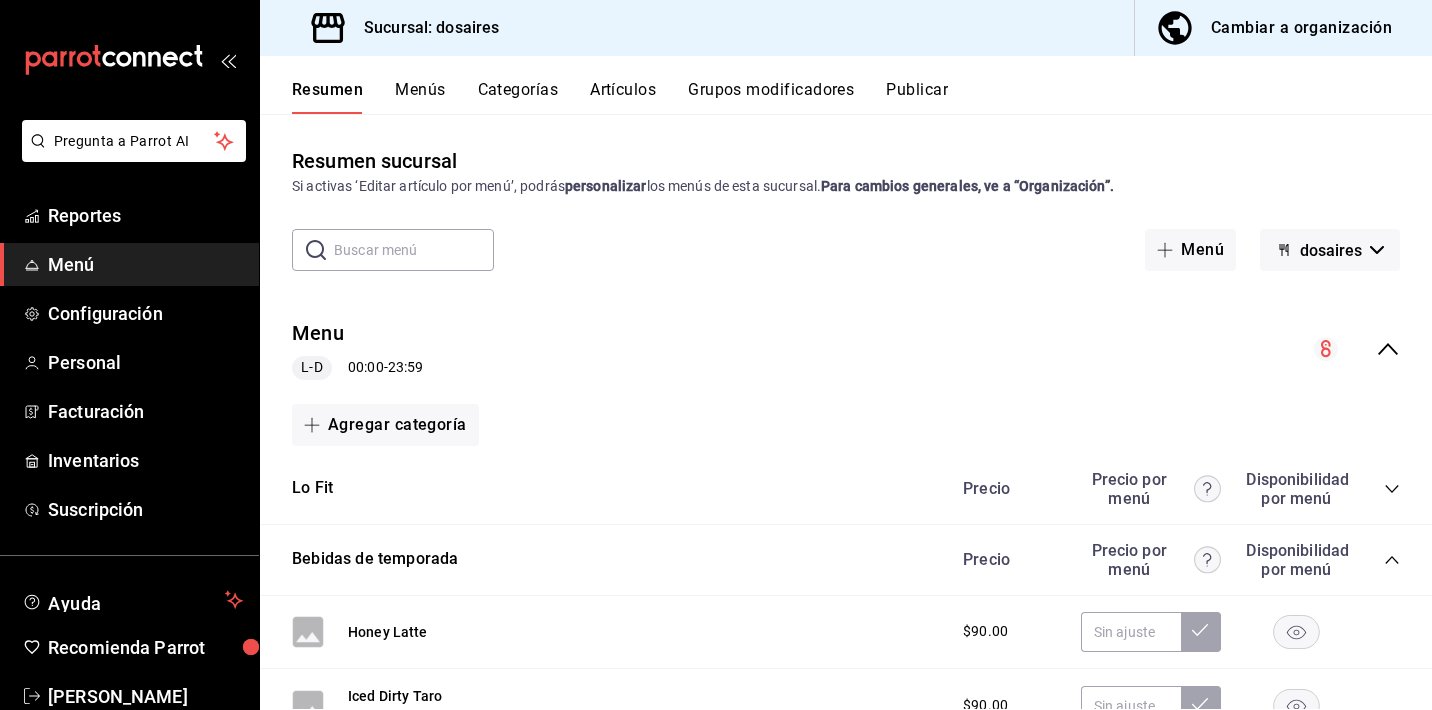 click 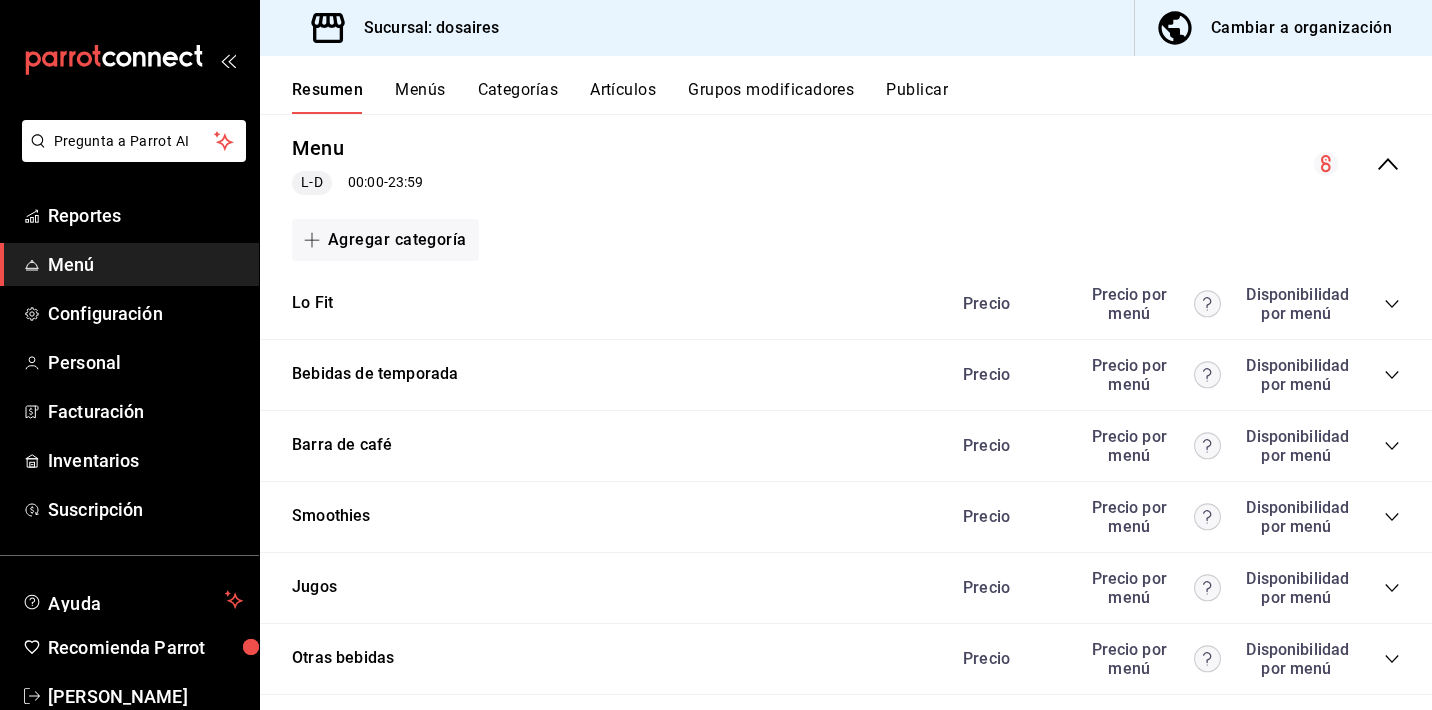 scroll, scrollTop: 186, scrollLeft: 0, axis: vertical 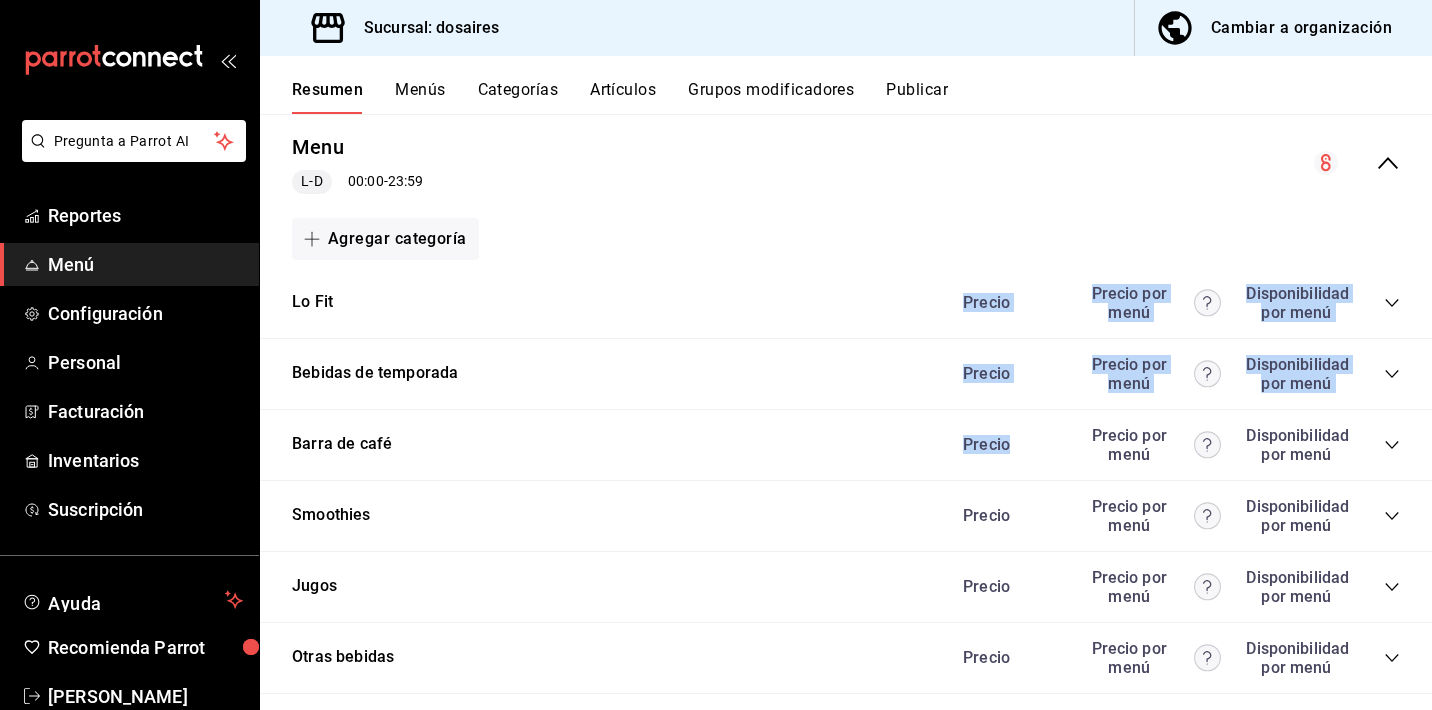 drag, startPoint x: 690, startPoint y: 462, endPoint x: 696, endPoint y: 289, distance: 173.10402 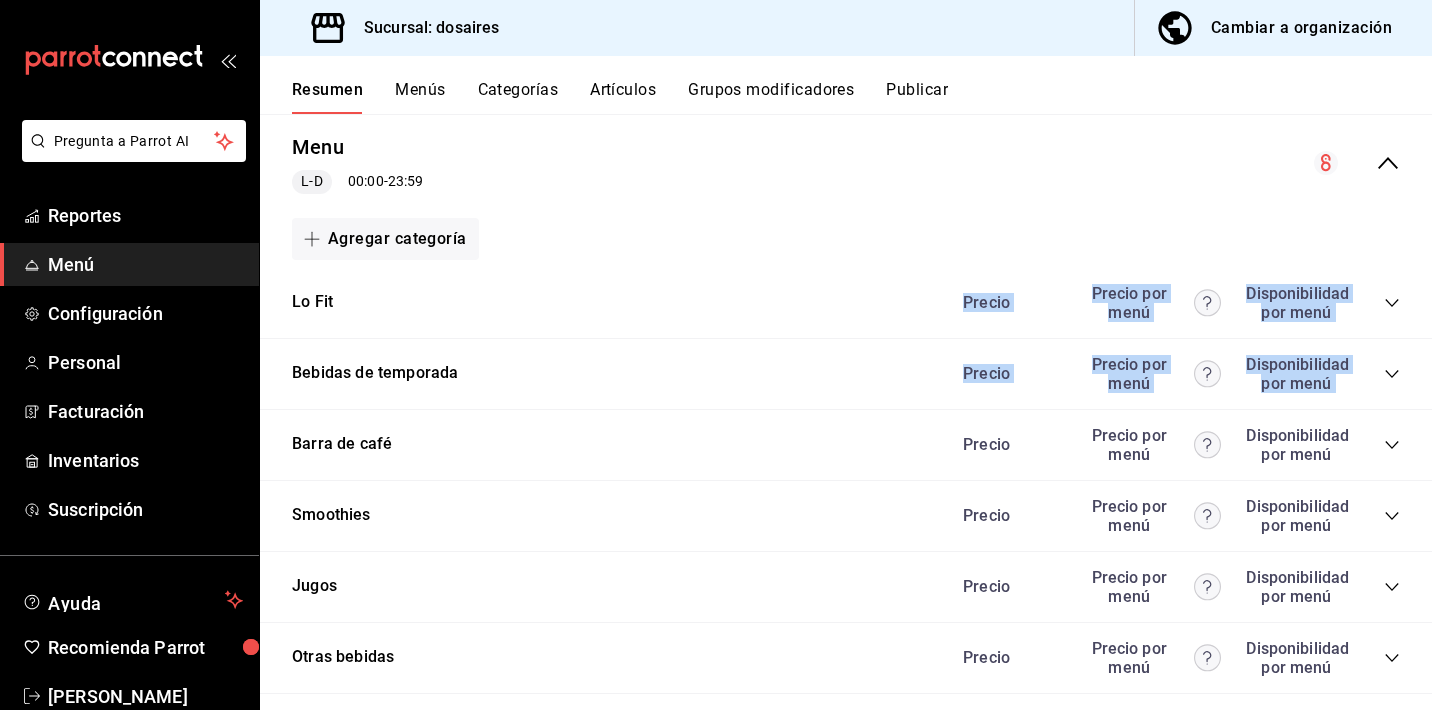 drag, startPoint x: 336, startPoint y: 303, endPoint x: 341, endPoint y: 410, distance: 107.11676 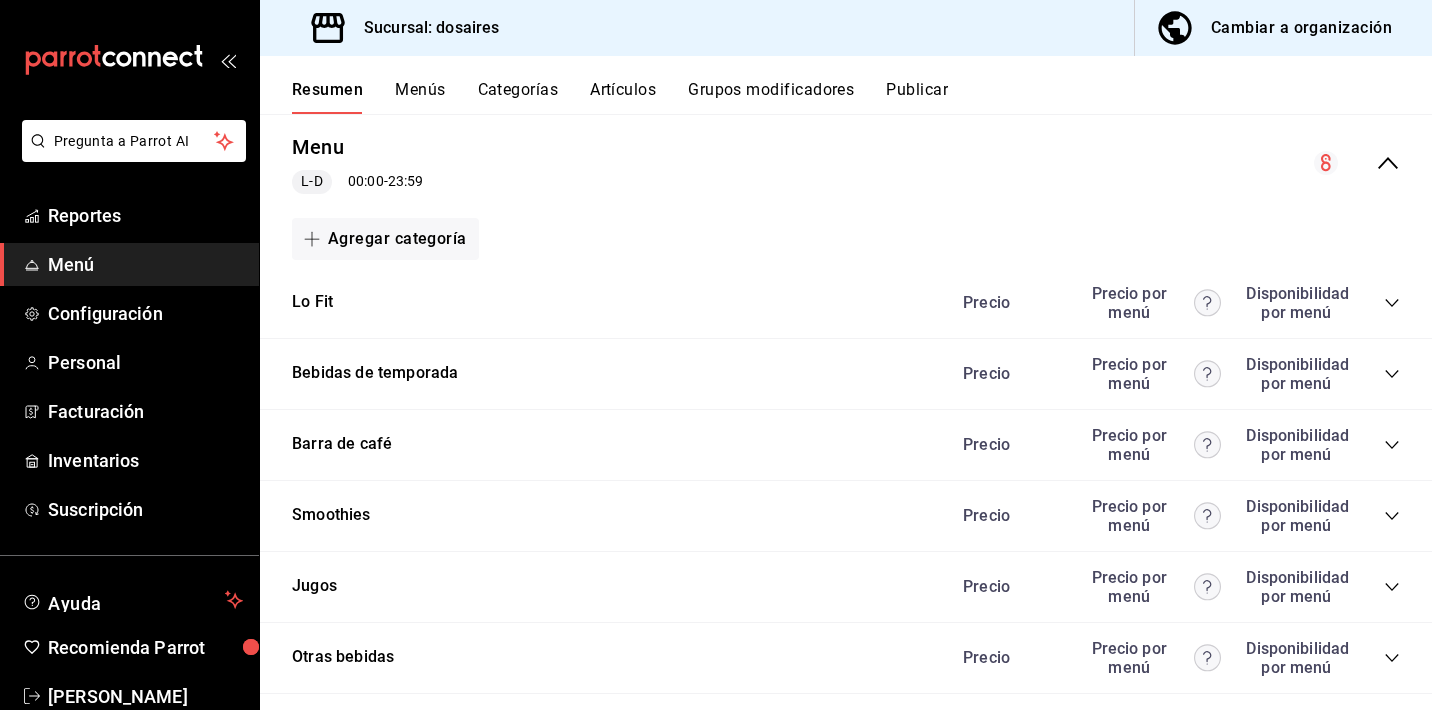click on "Lo Fit Precio Precio por menú   Disponibilidad por menú" at bounding box center (846, 303) 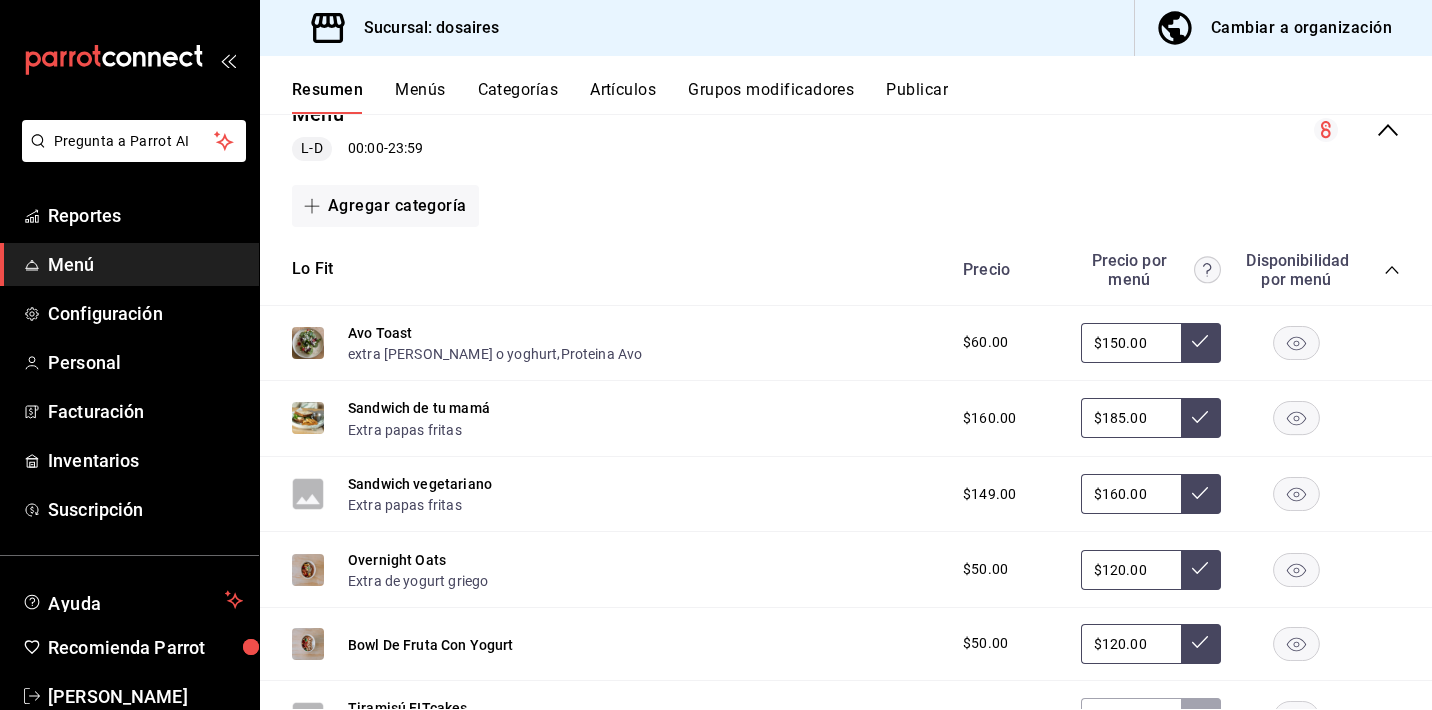 scroll, scrollTop: 198, scrollLeft: 0, axis: vertical 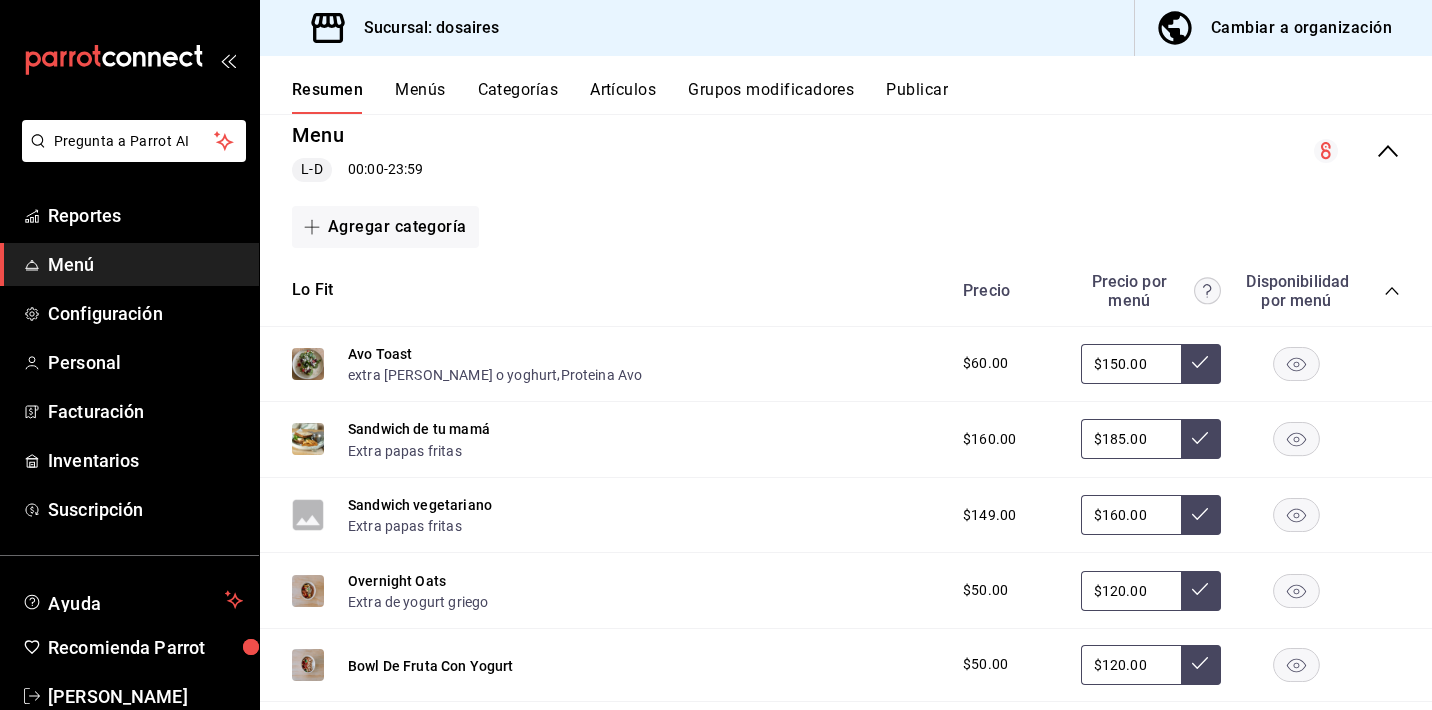 click 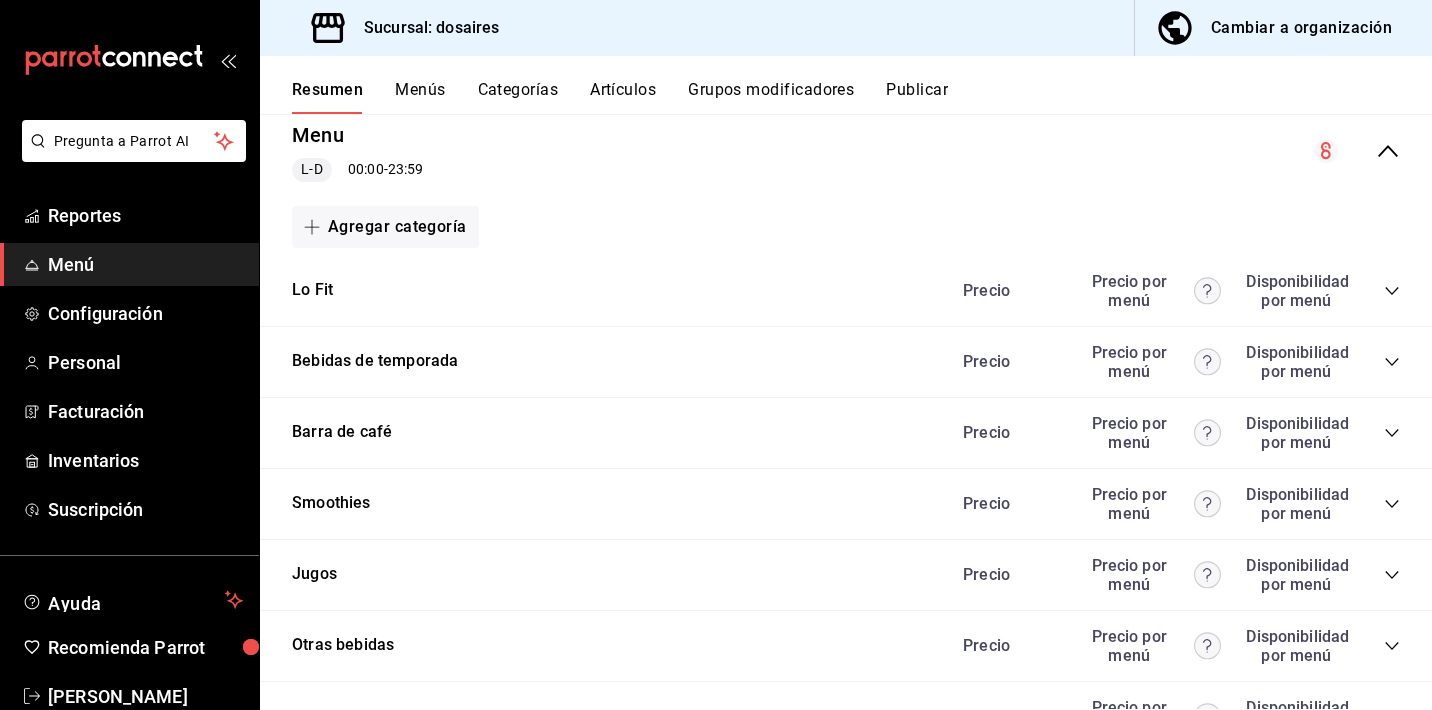 click 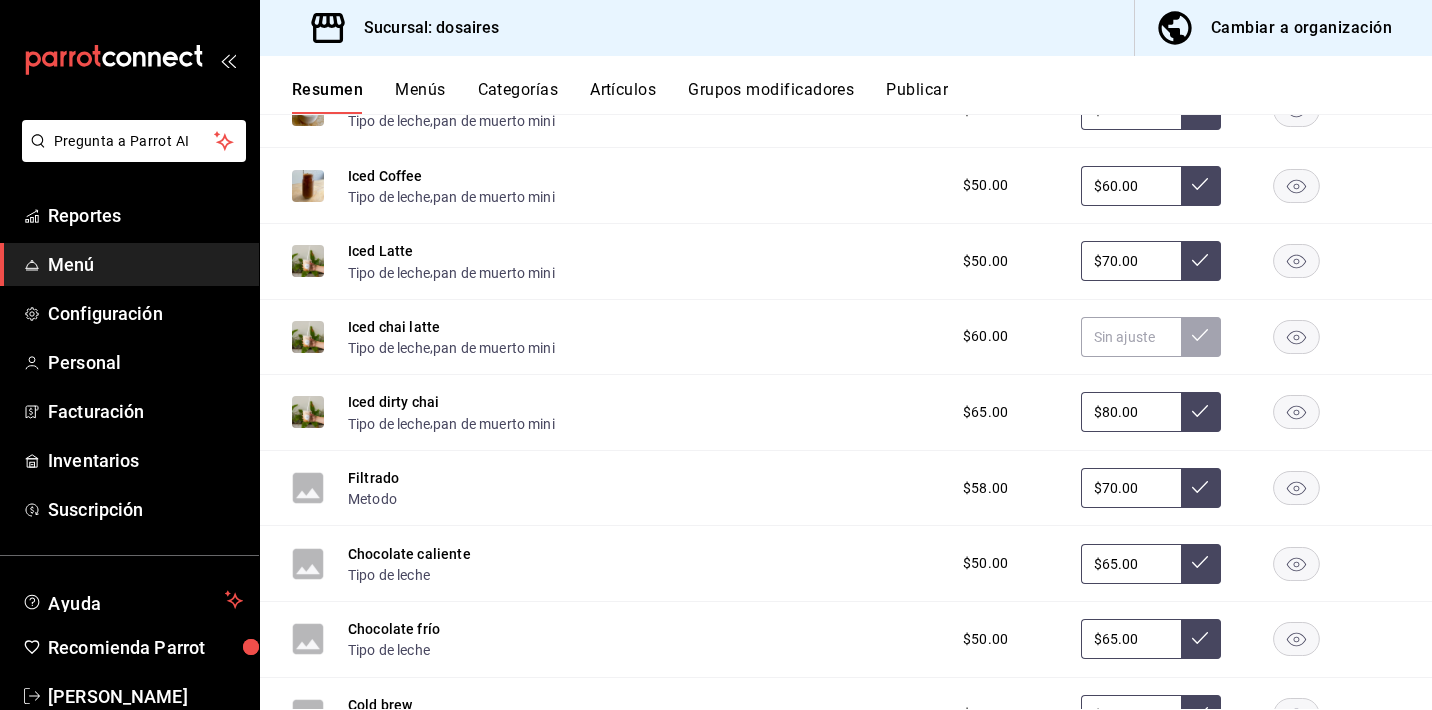 scroll, scrollTop: 1343, scrollLeft: 0, axis: vertical 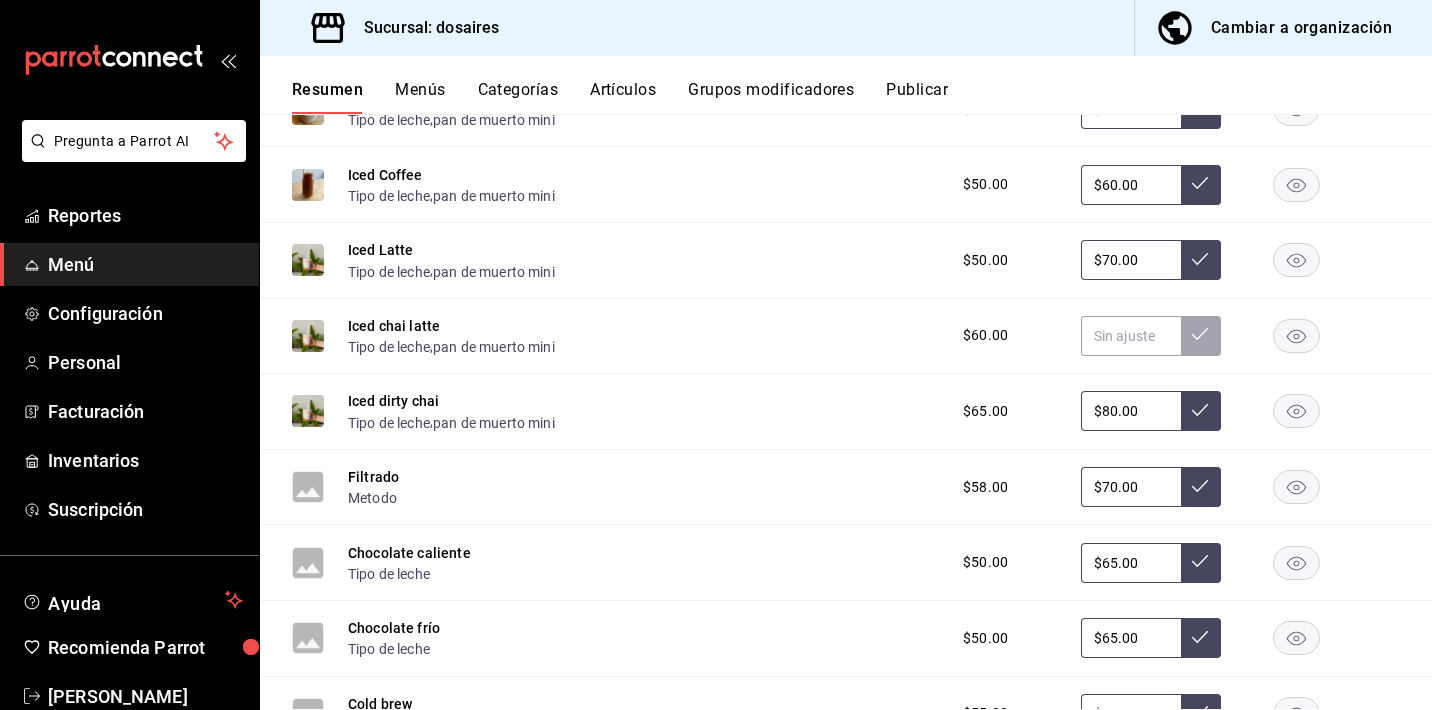 click on "$80.00" at bounding box center (1131, 411) 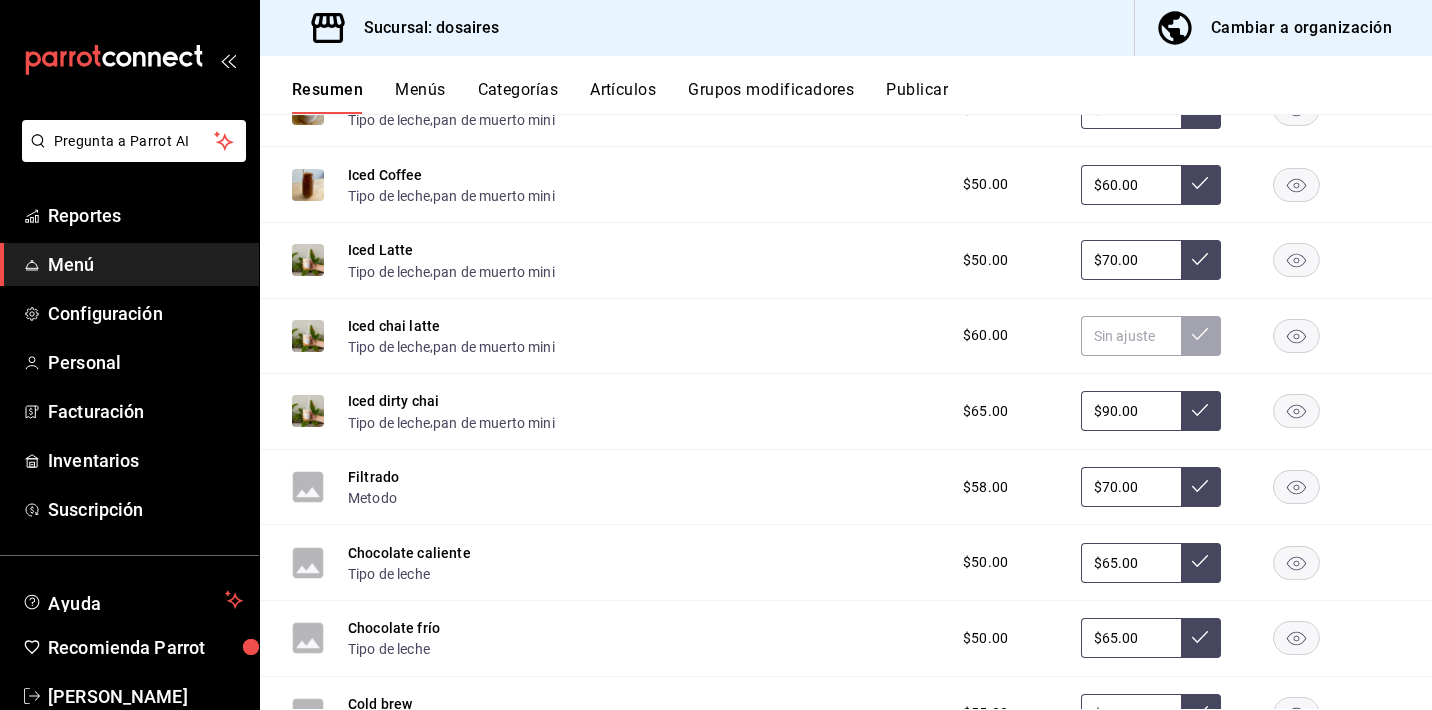 click on "$70.00" at bounding box center (1131, 487) 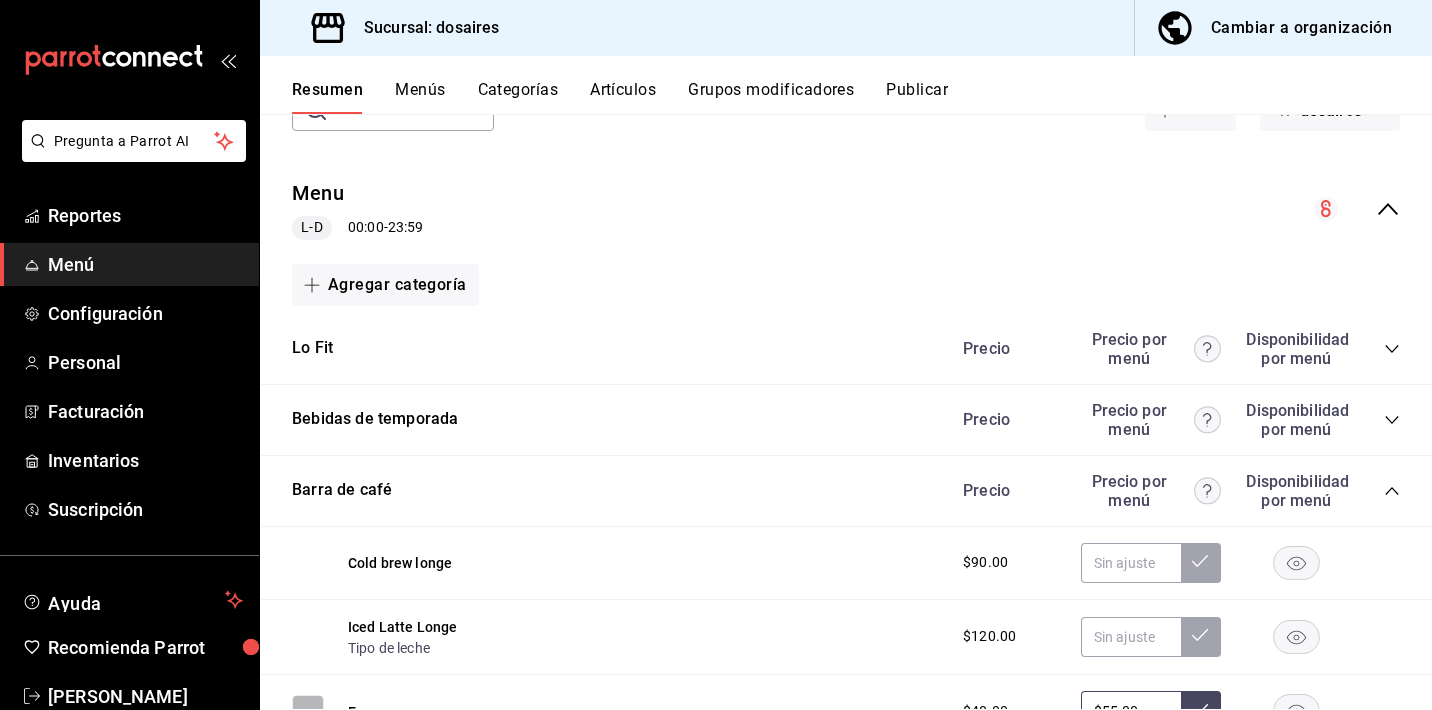 scroll, scrollTop: 142, scrollLeft: 0, axis: vertical 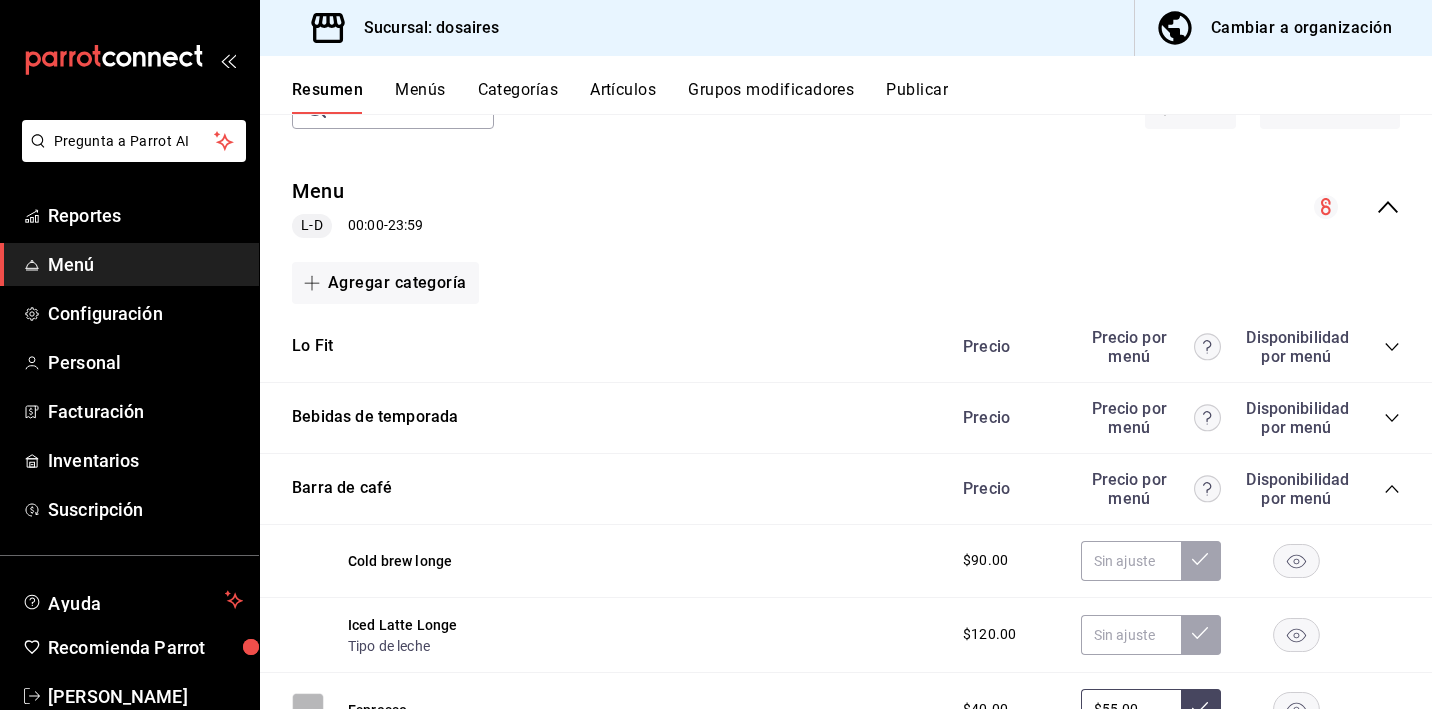 click 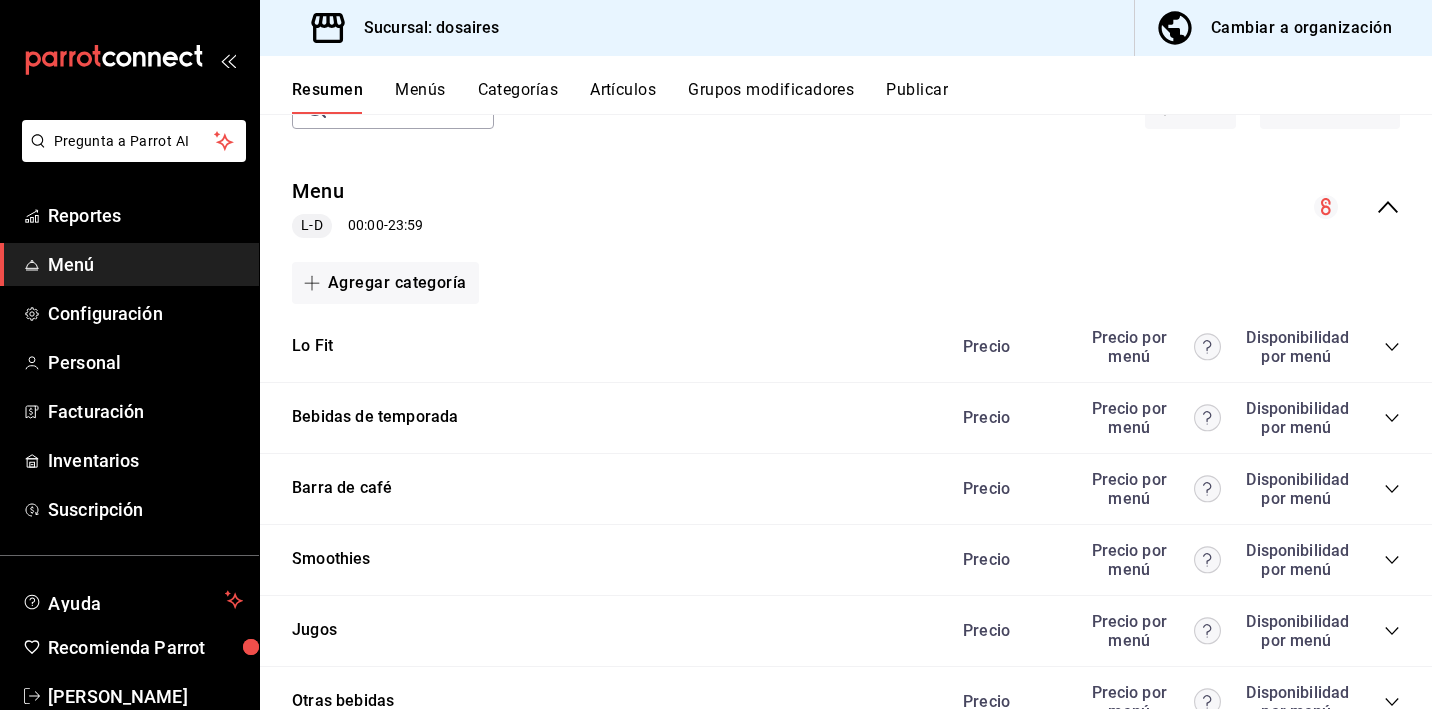 type on "$70.00" 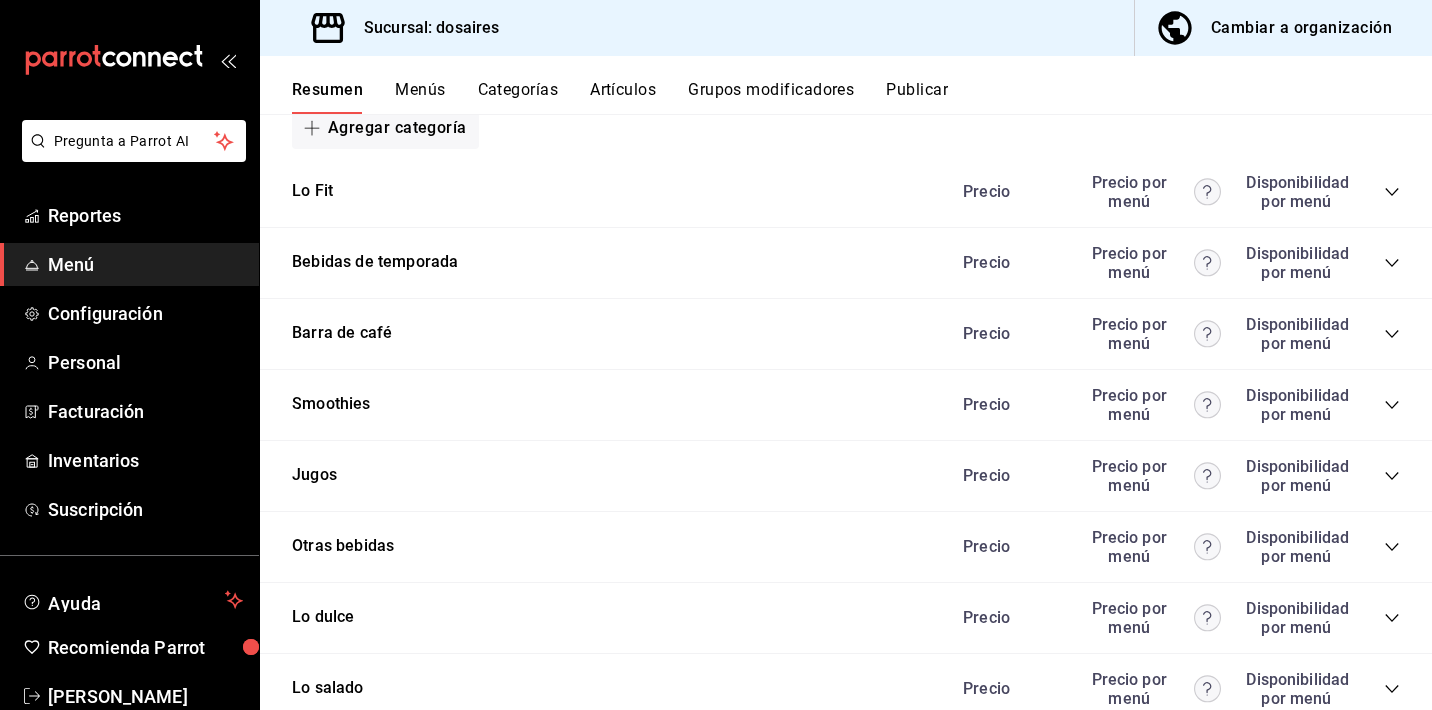 scroll, scrollTop: 338, scrollLeft: 0, axis: vertical 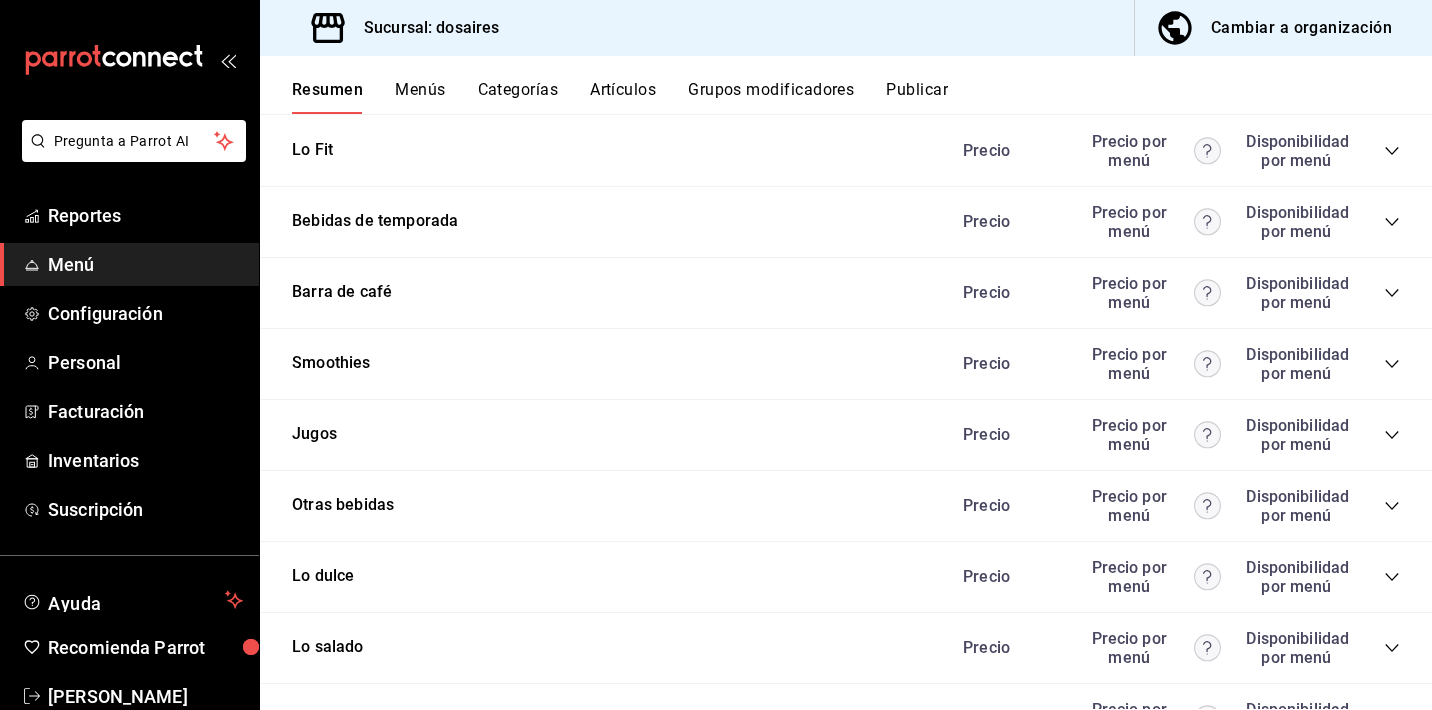 click 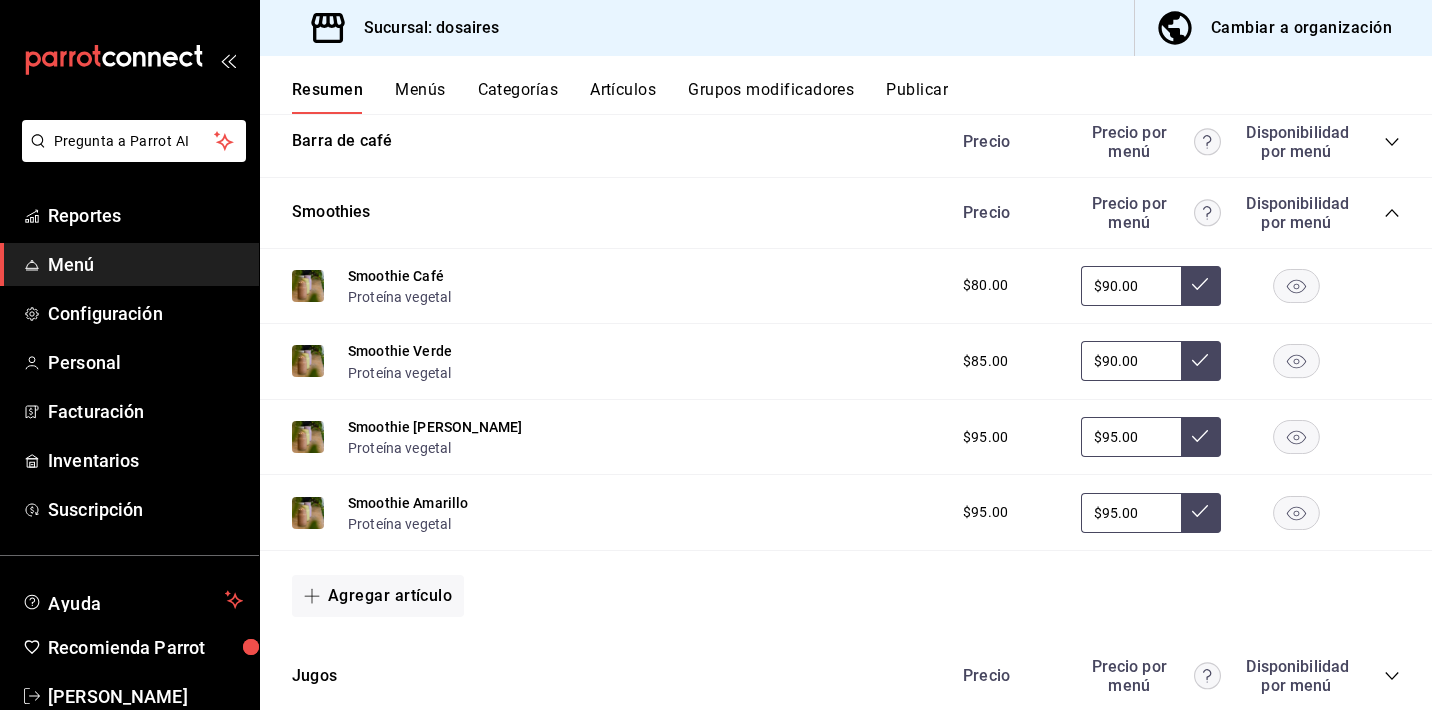 scroll, scrollTop: 494, scrollLeft: 0, axis: vertical 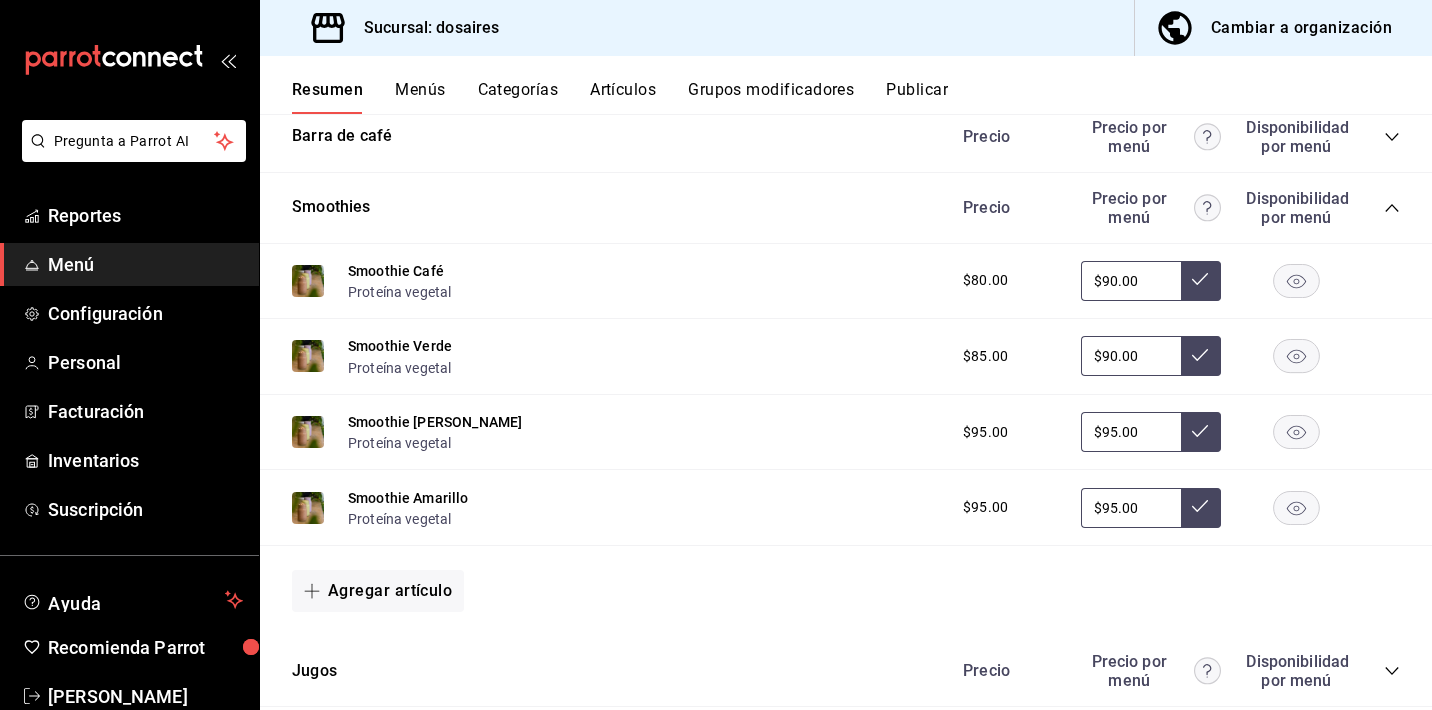 click 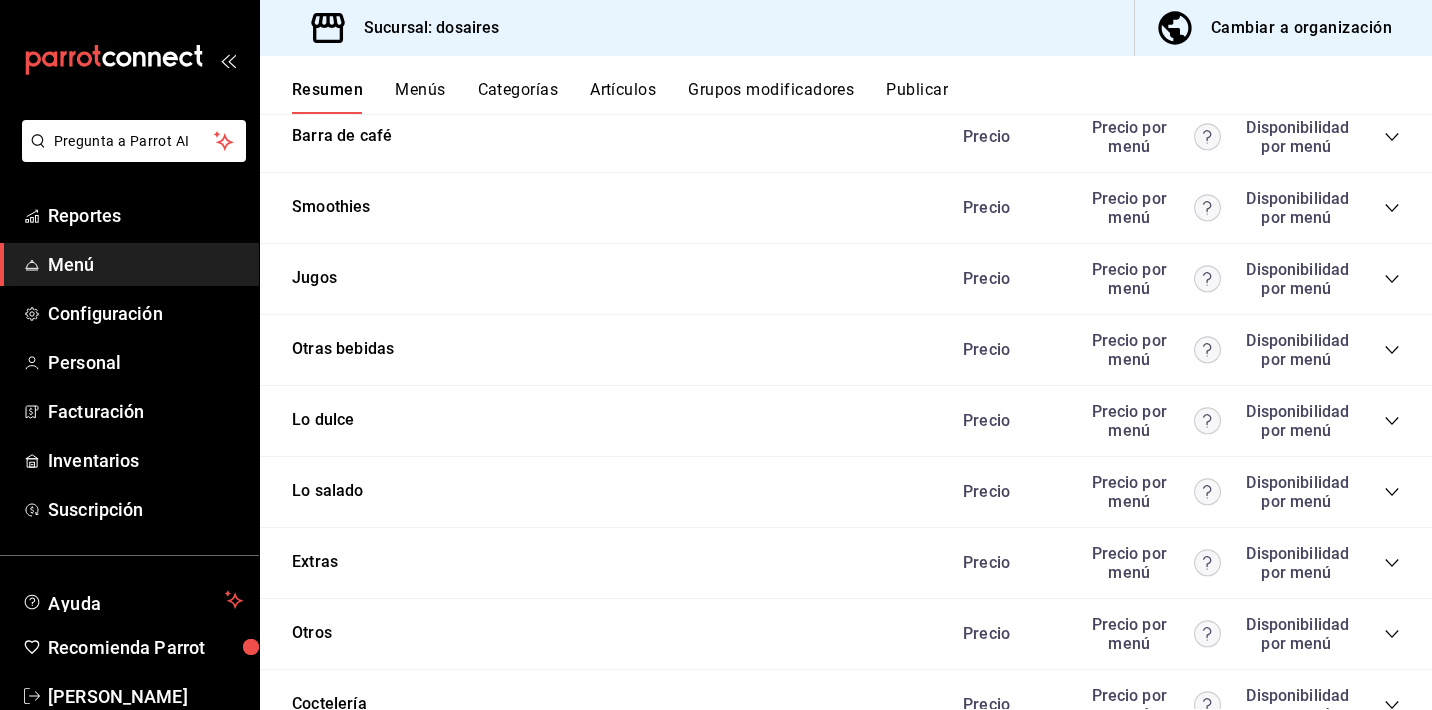 click 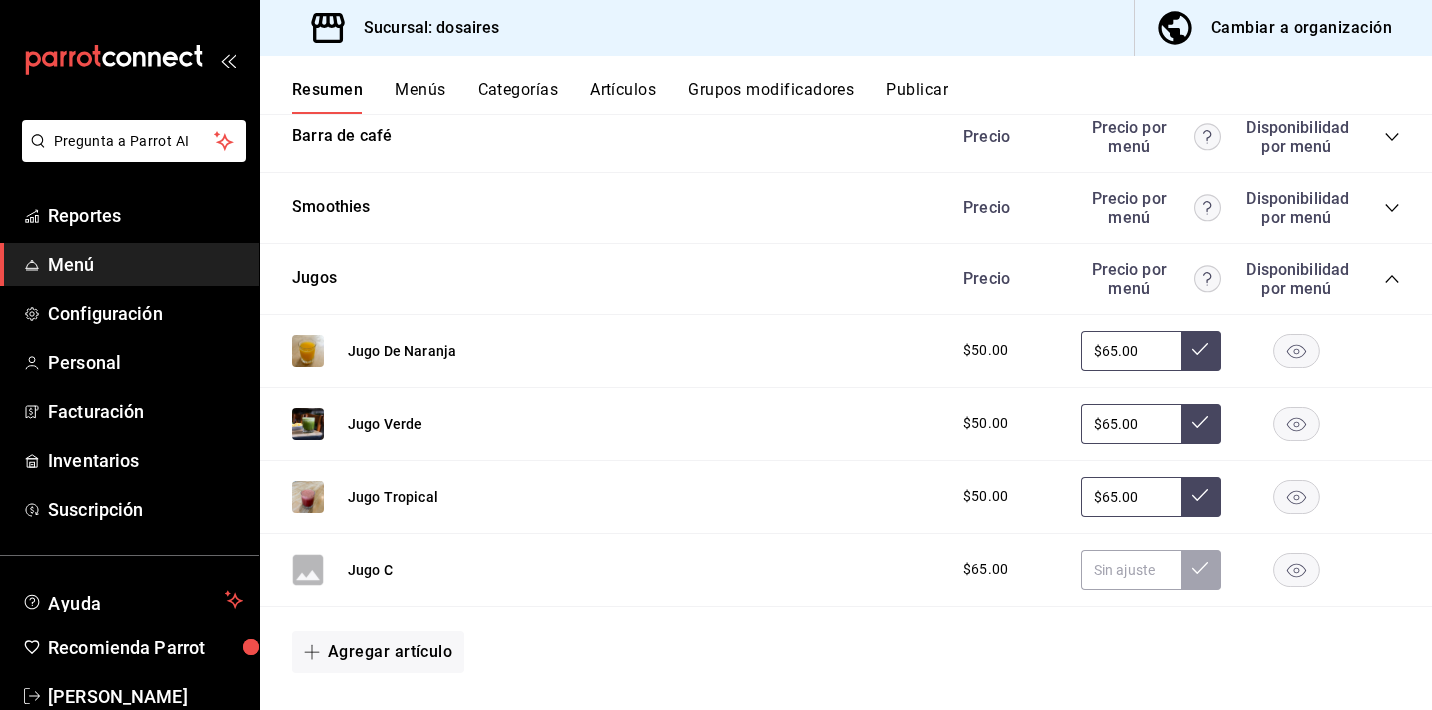 click 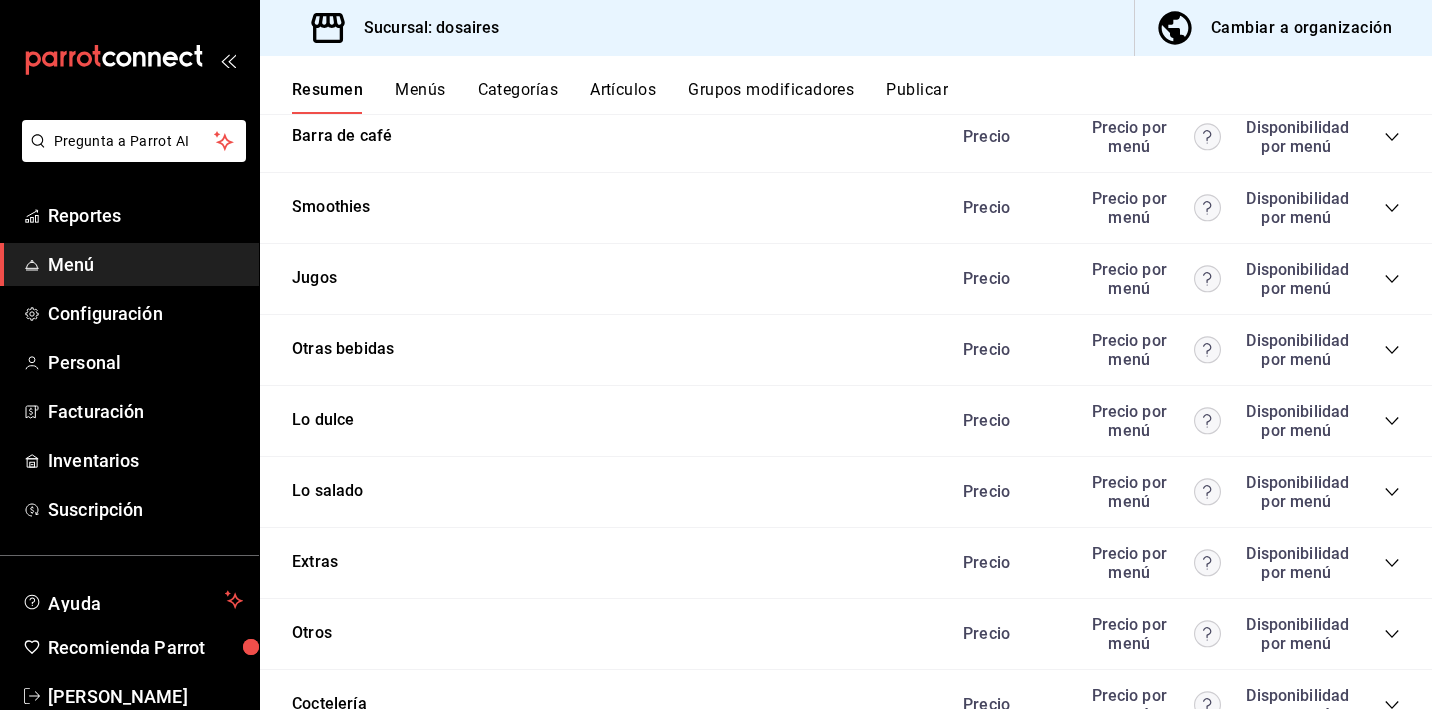 click 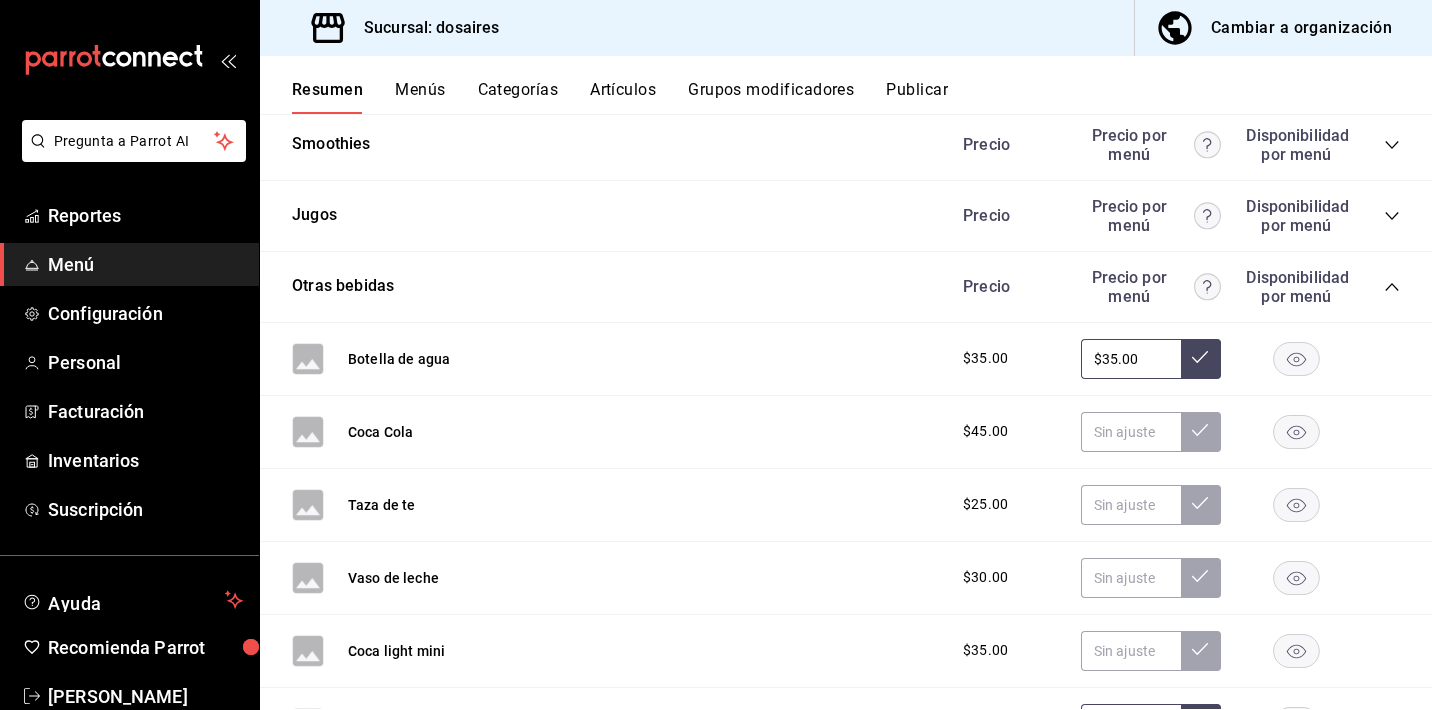 scroll, scrollTop: 557, scrollLeft: 0, axis: vertical 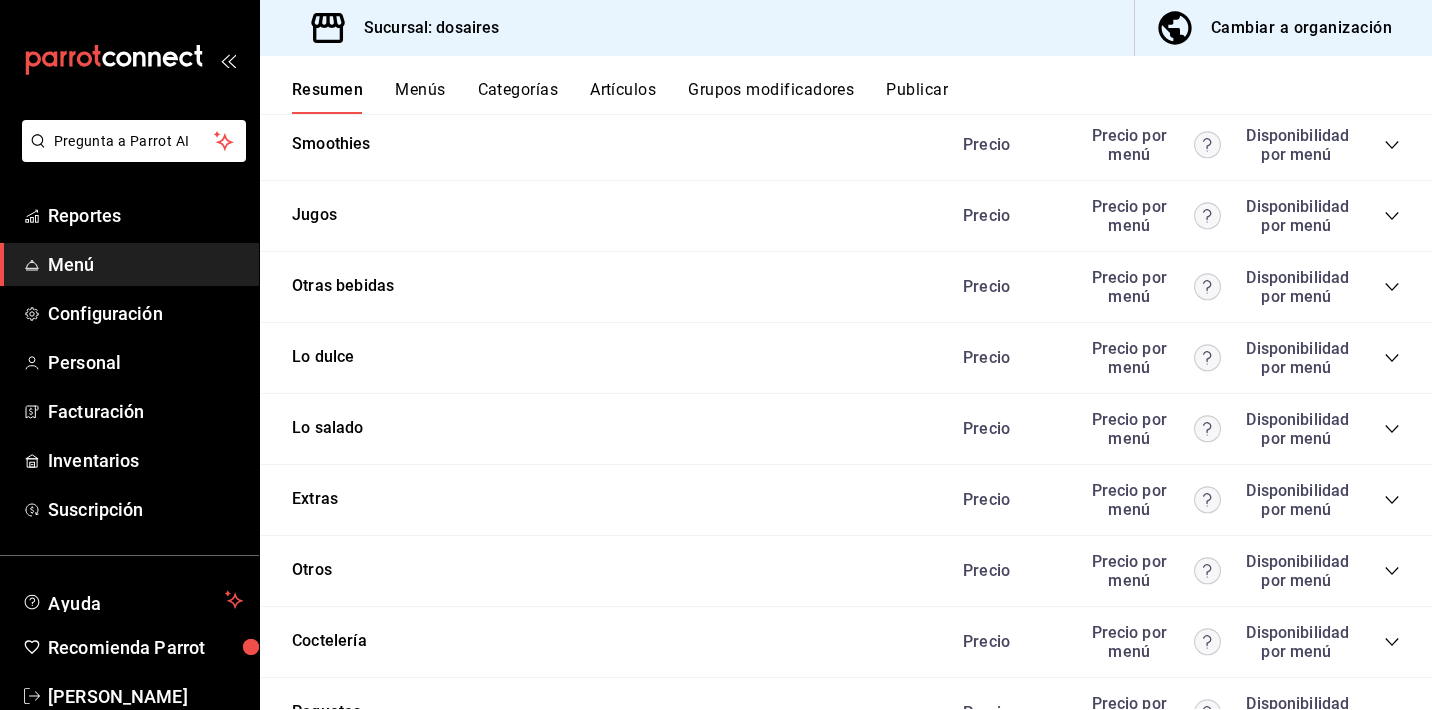 click on "Precio Precio por menú   Disponibilidad por menú" at bounding box center (1171, 358) 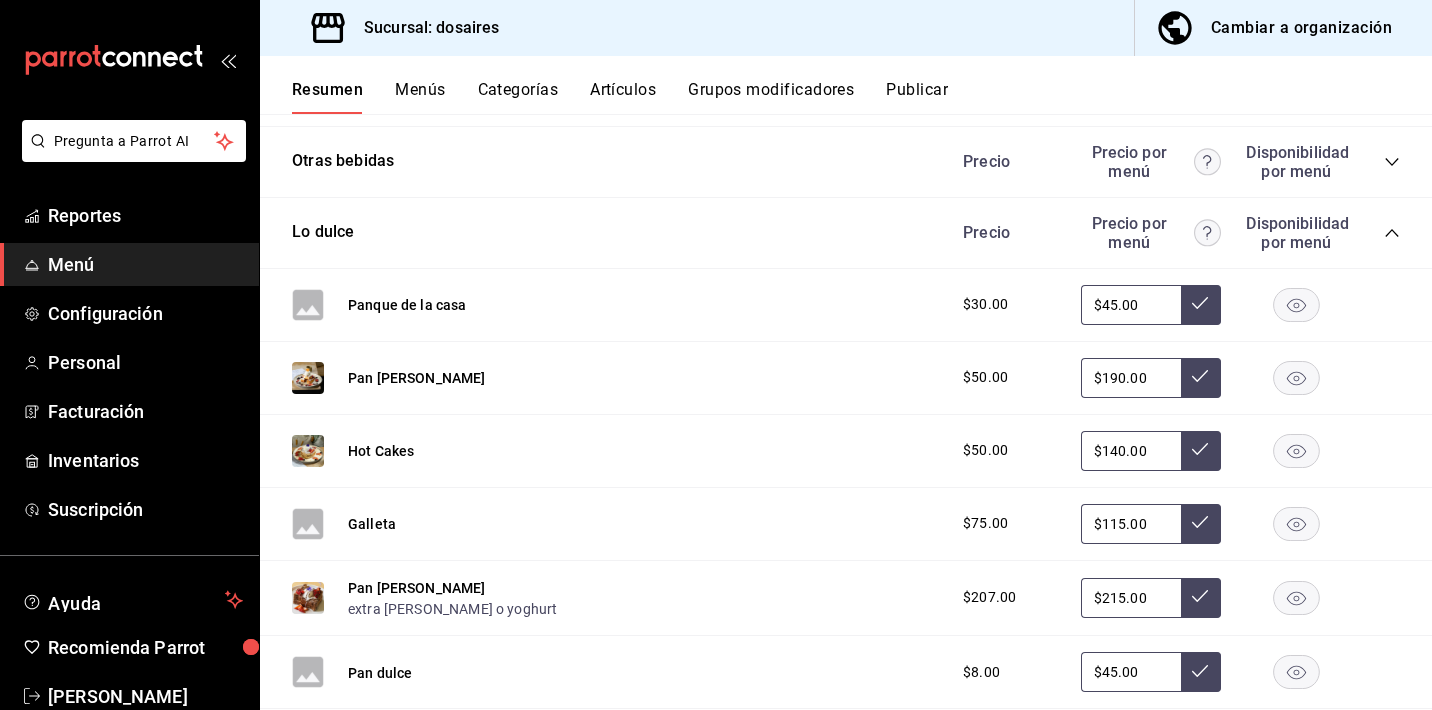 scroll, scrollTop: 719, scrollLeft: 0, axis: vertical 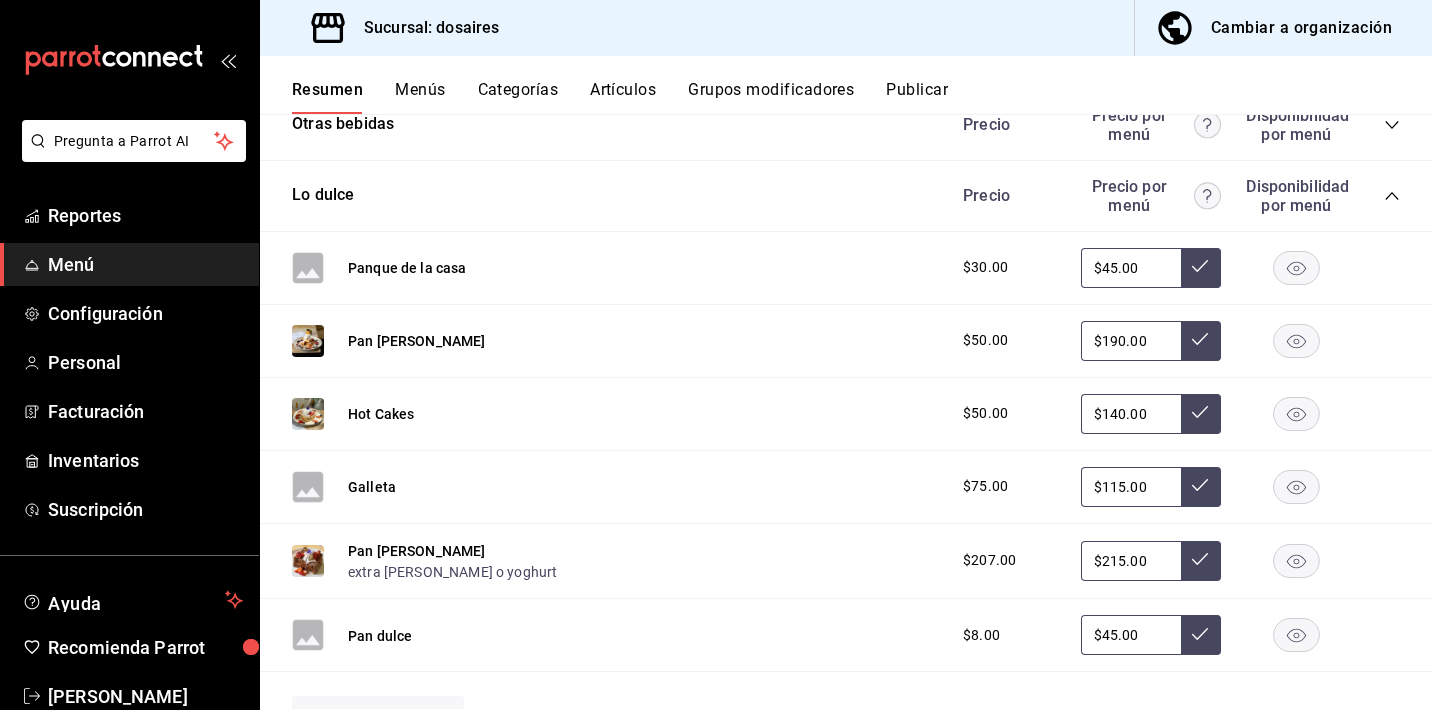 click on "$45.00" at bounding box center [1131, 268] 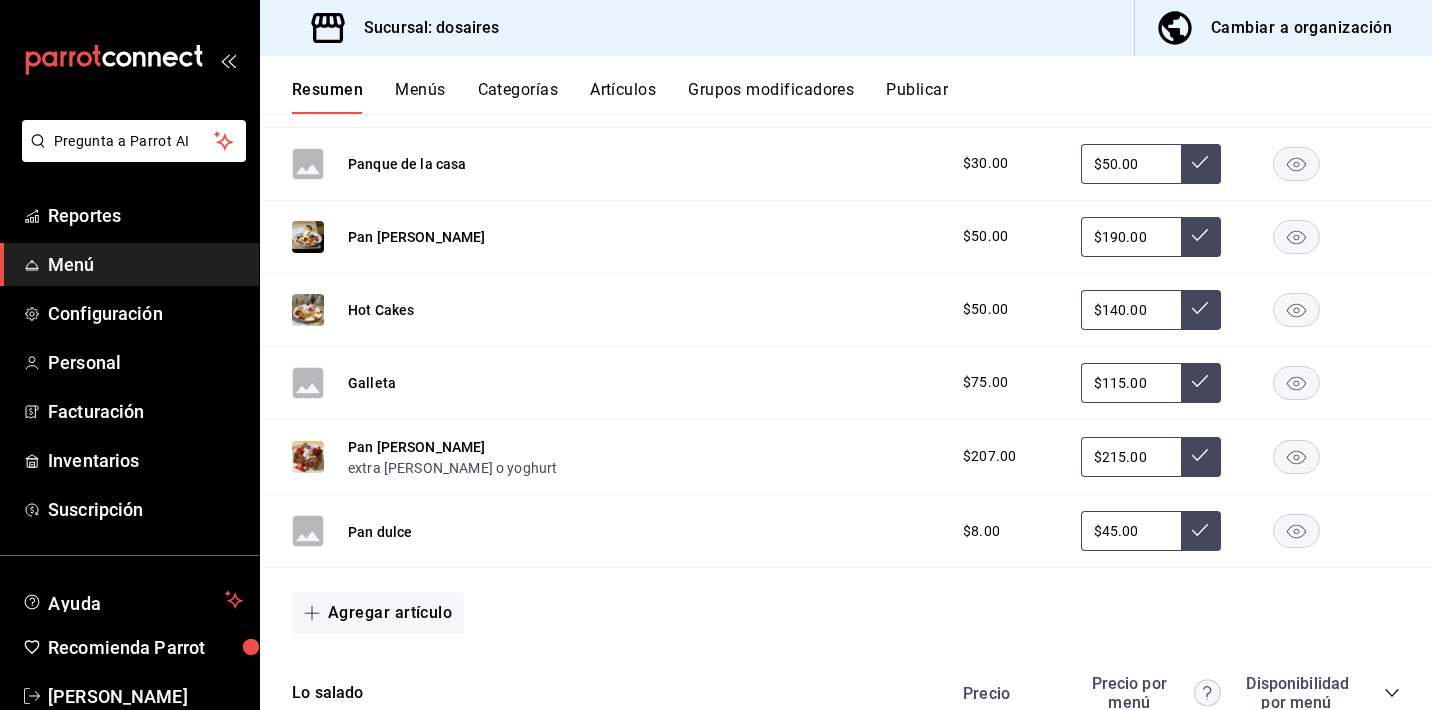 scroll, scrollTop: 825, scrollLeft: 0, axis: vertical 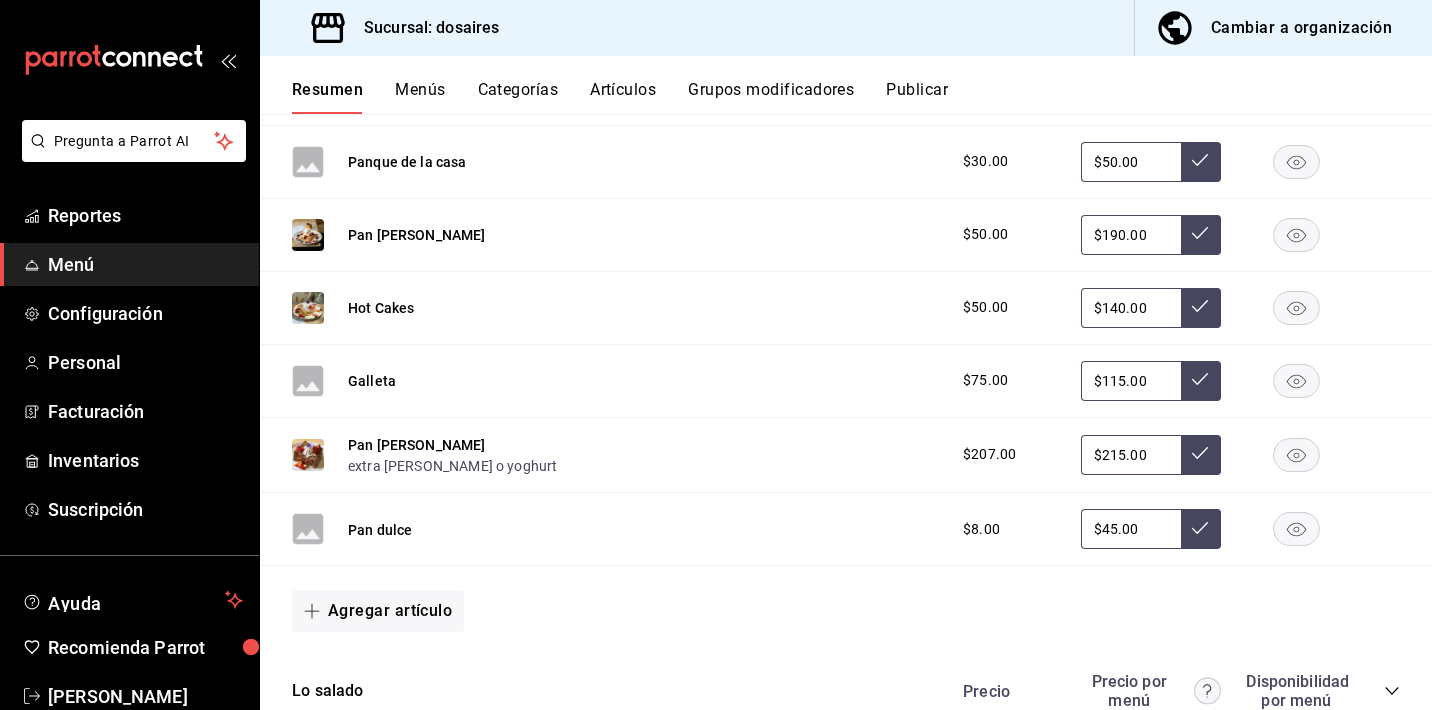 click on "$45.00" at bounding box center (1131, 529) 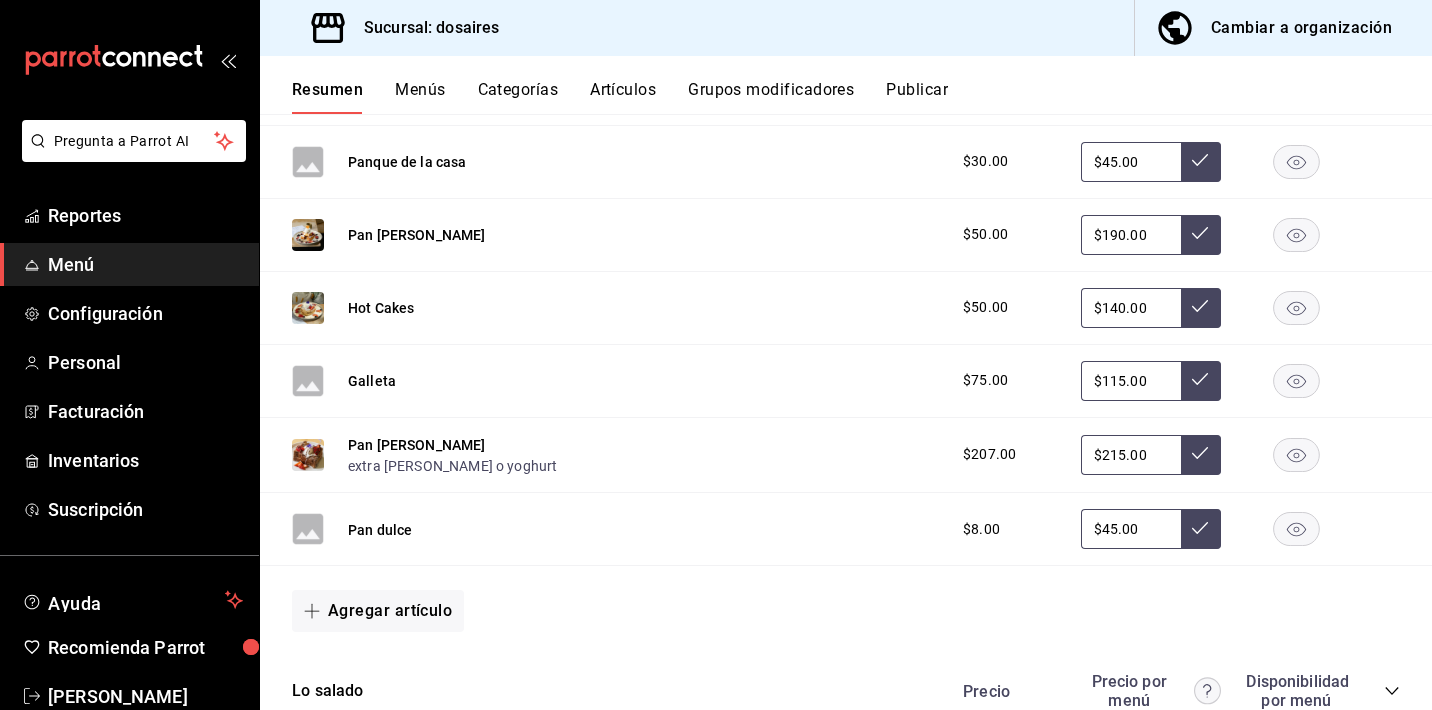 type on "$4.00" 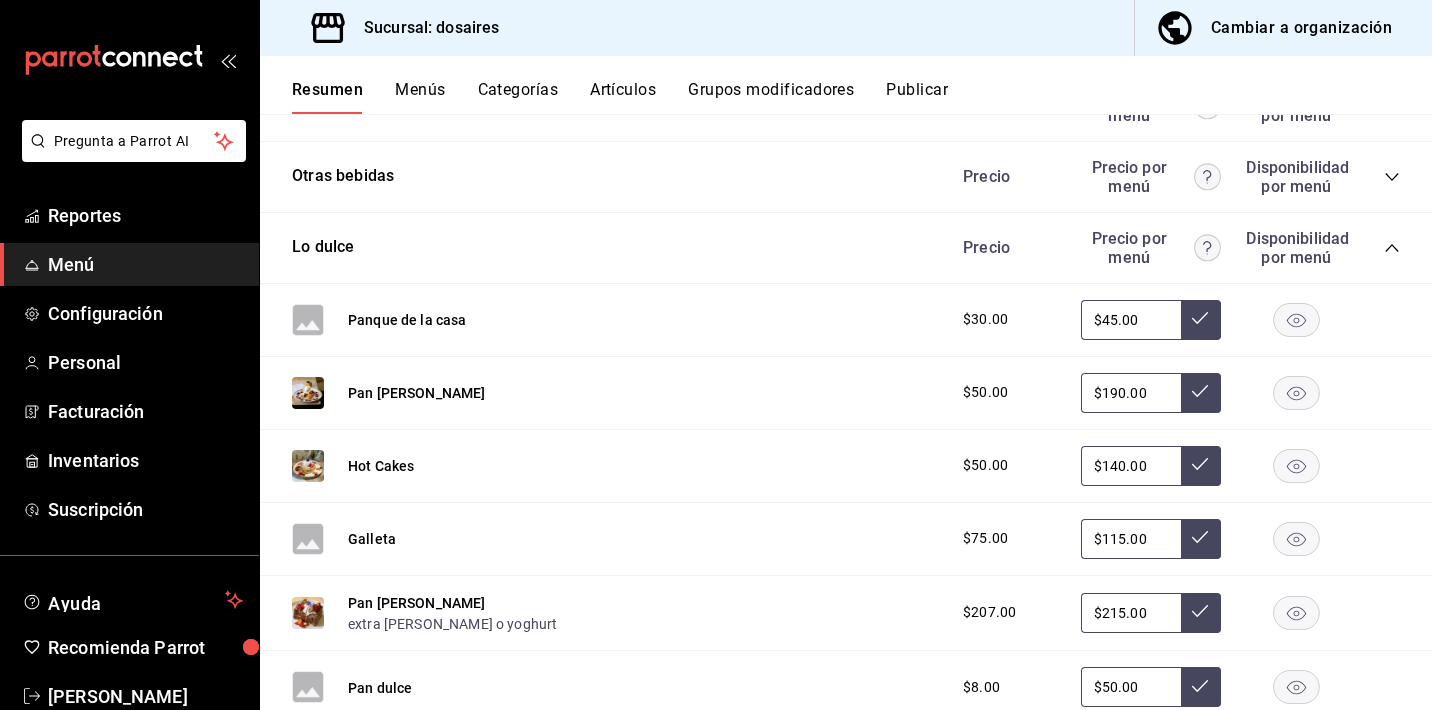scroll, scrollTop: 803, scrollLeft: 0, axis: vertical 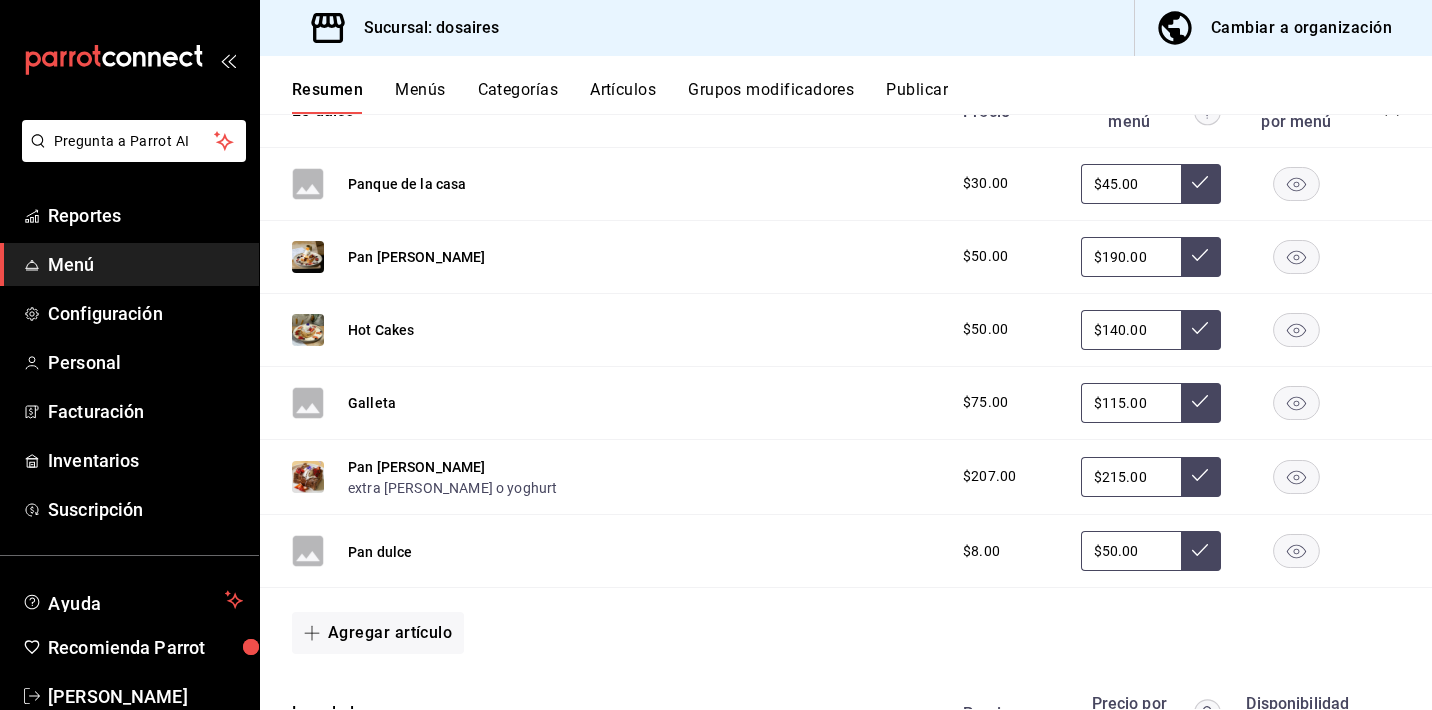 type on "$50.00" 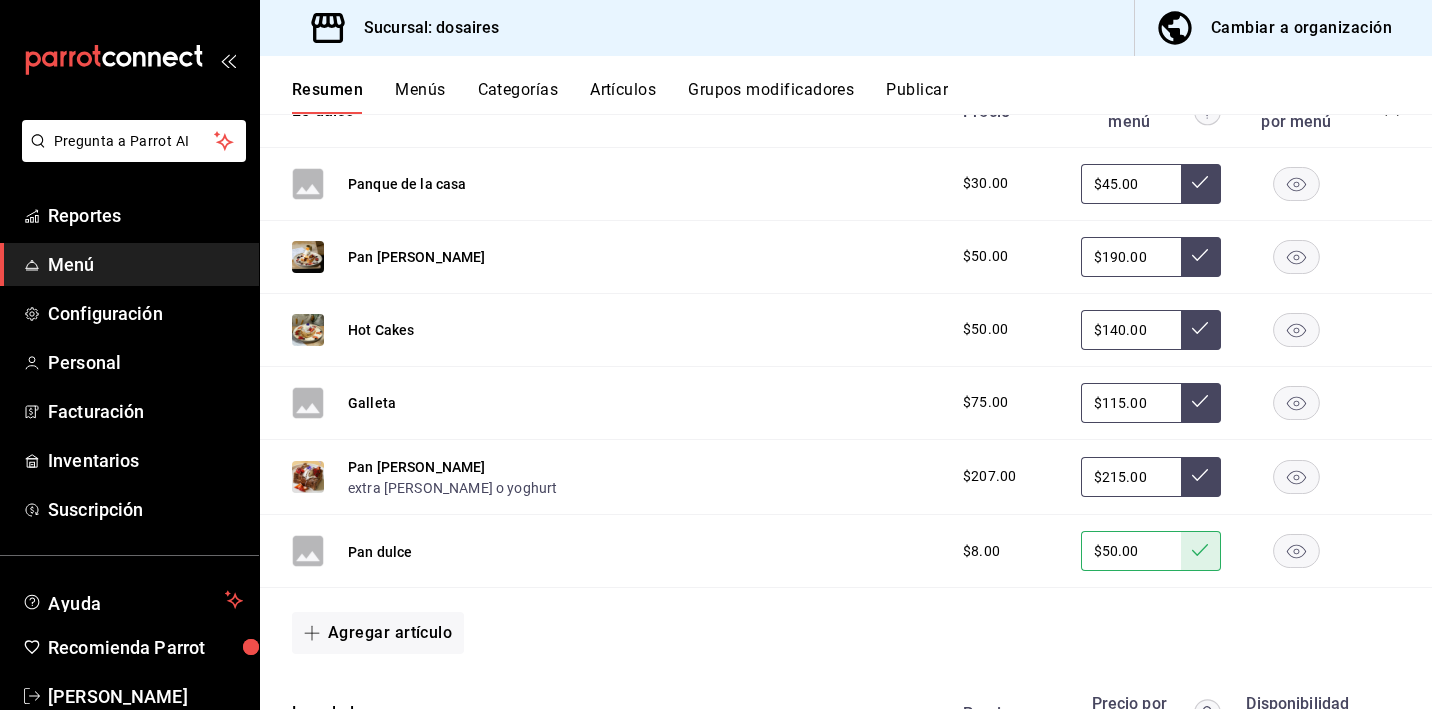 click on "$45.00" at bounding box center (1131, 184) 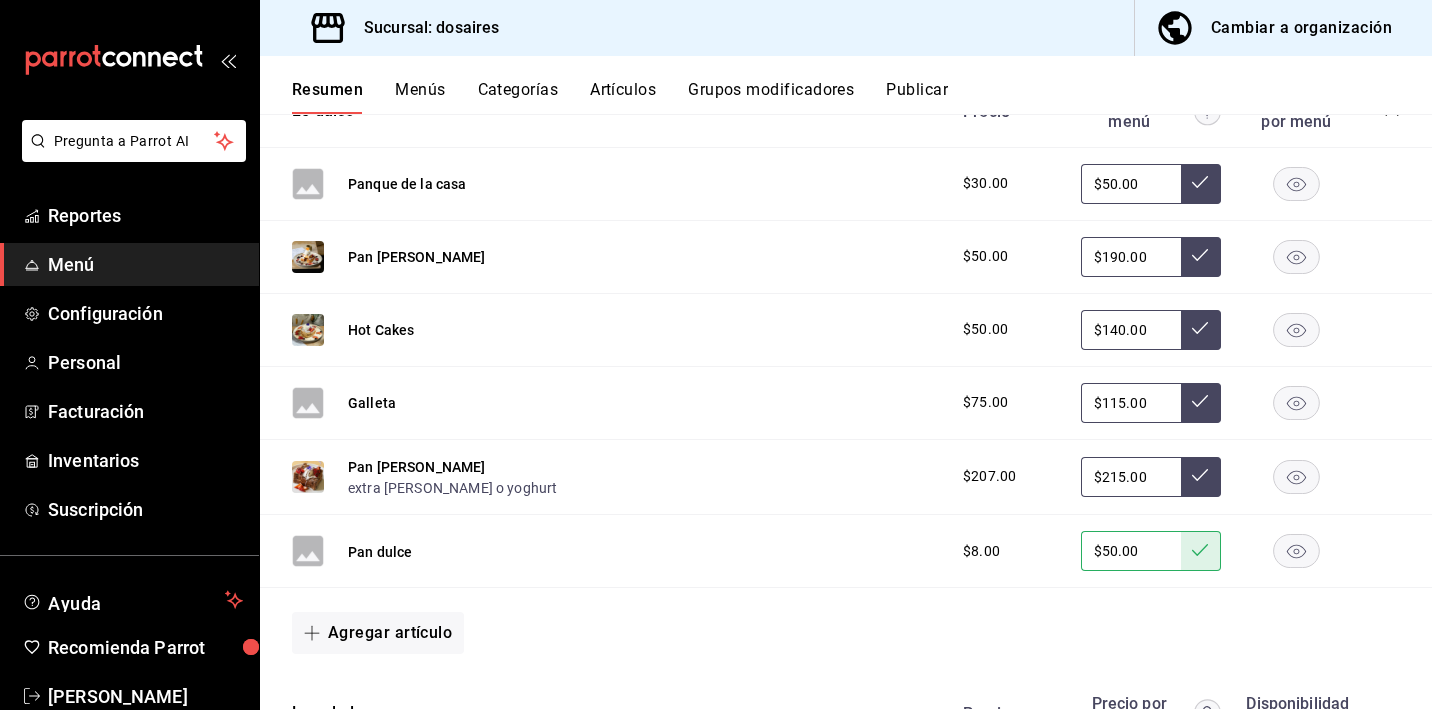 type on "$50.00" 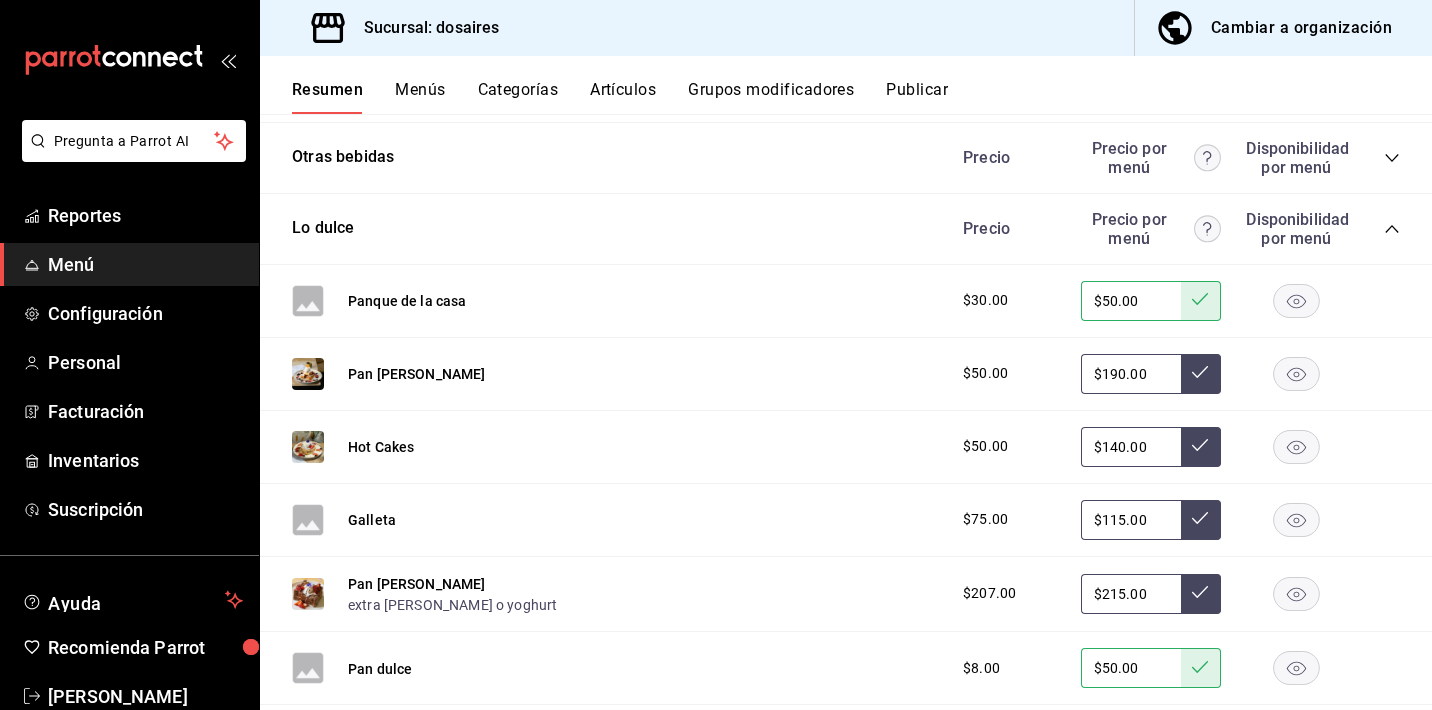 scroll, scrollTop: 672, scrollLeft: 0, axis: vertical 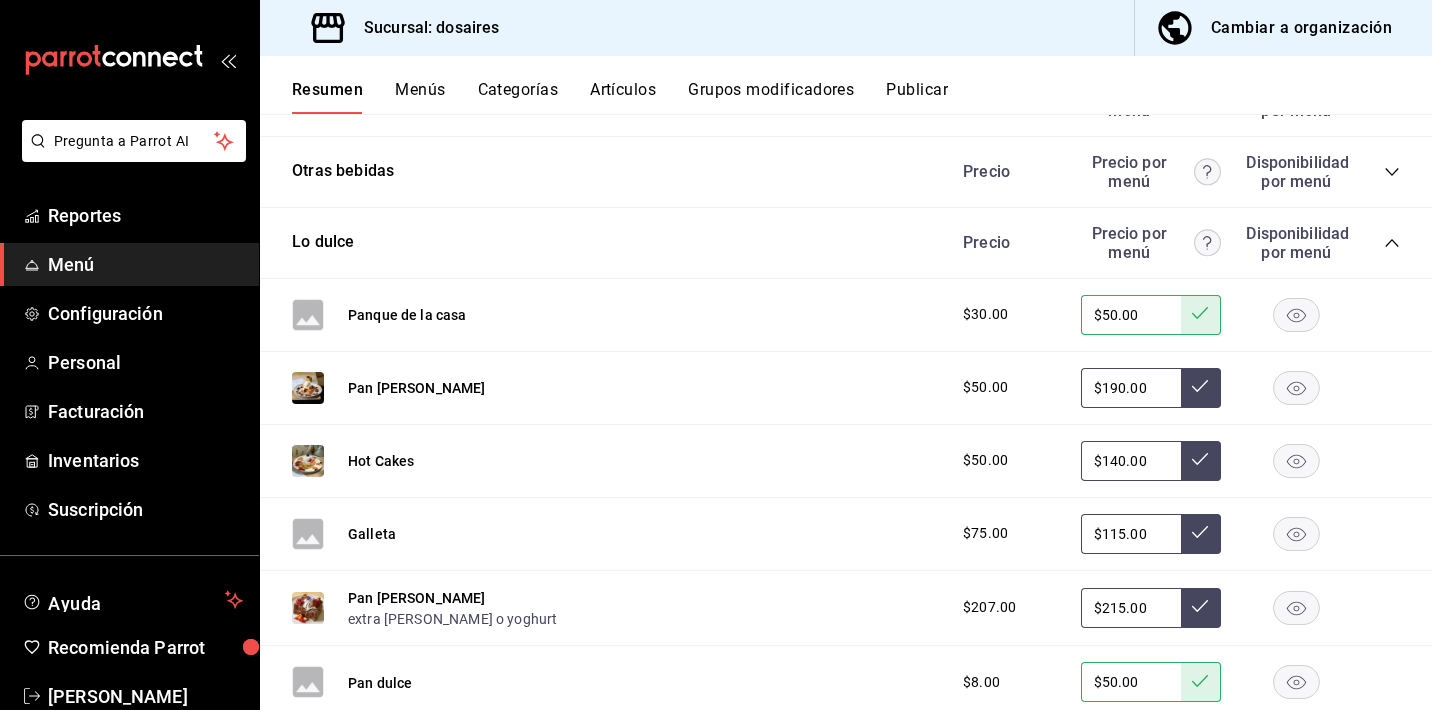 click 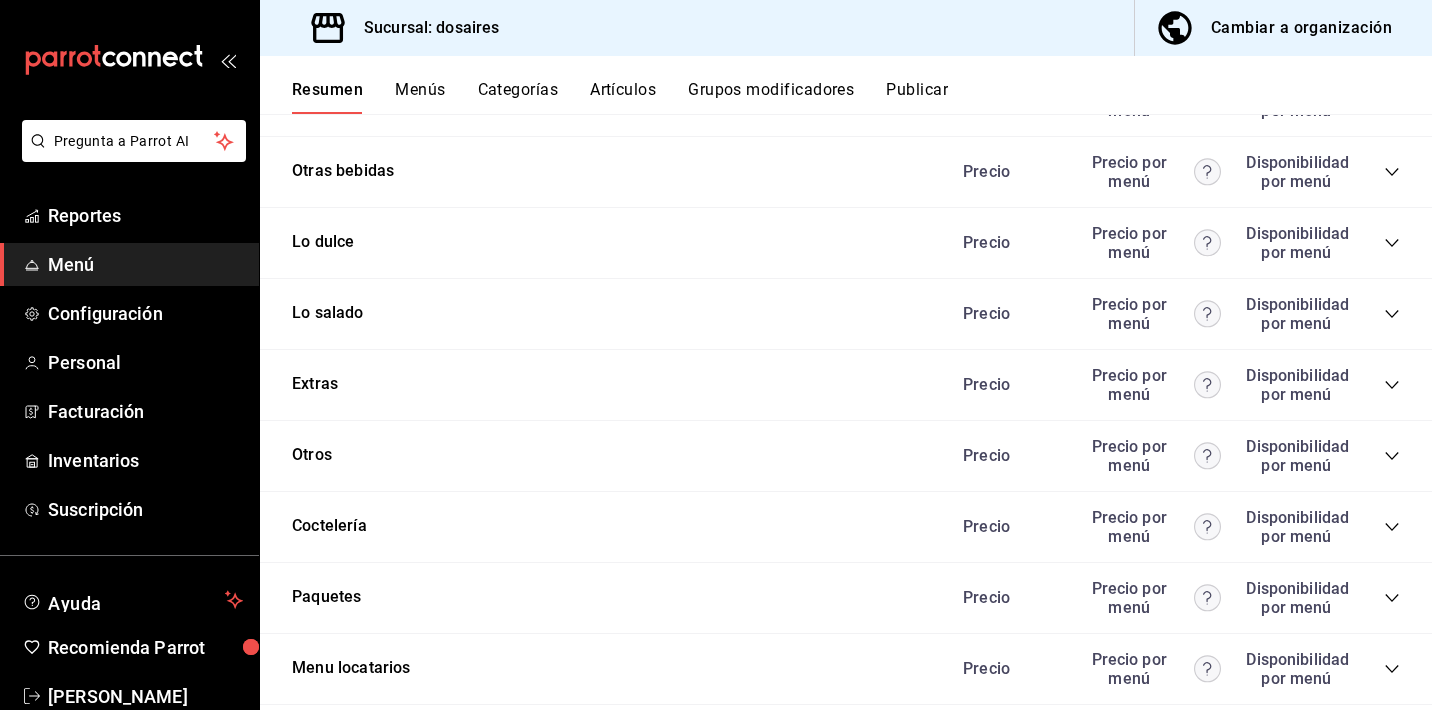 click 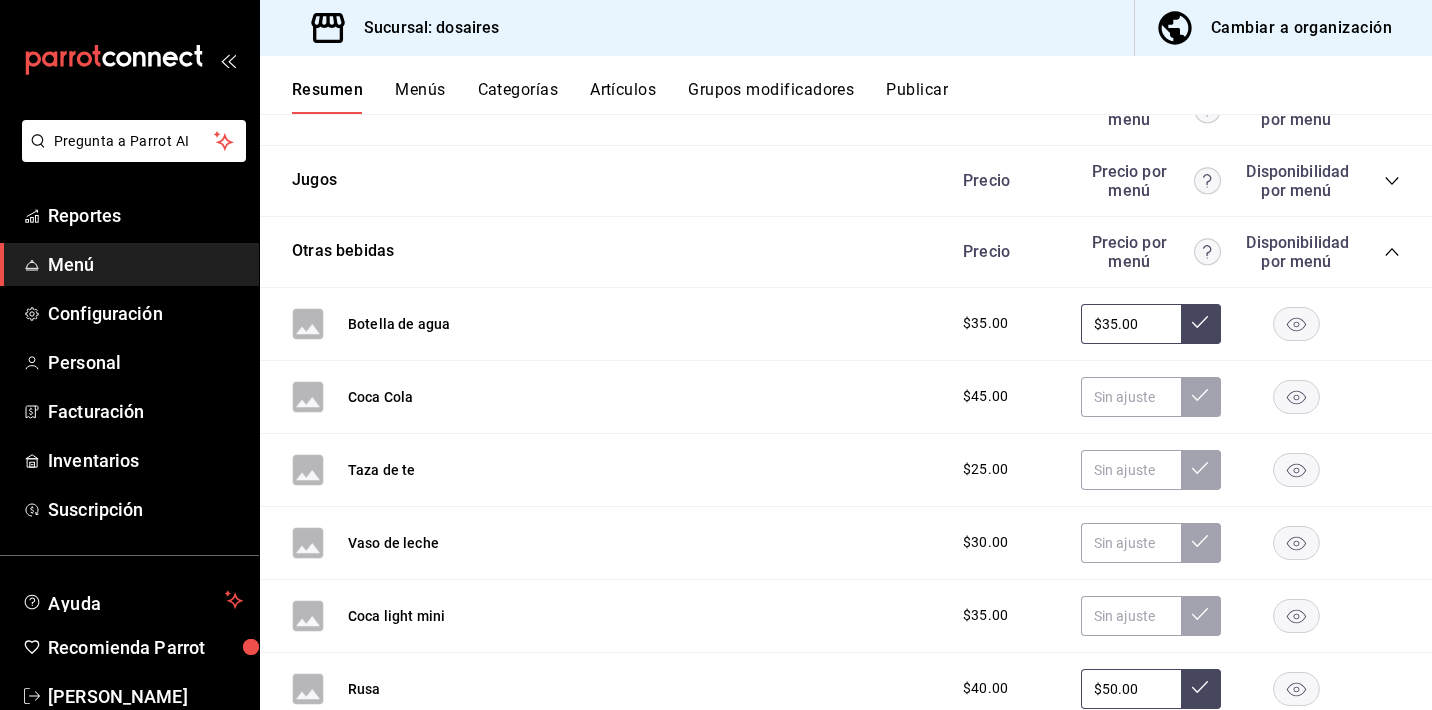 scroll, scrollTop: 590, scrollLeft: 0, axis: vertical 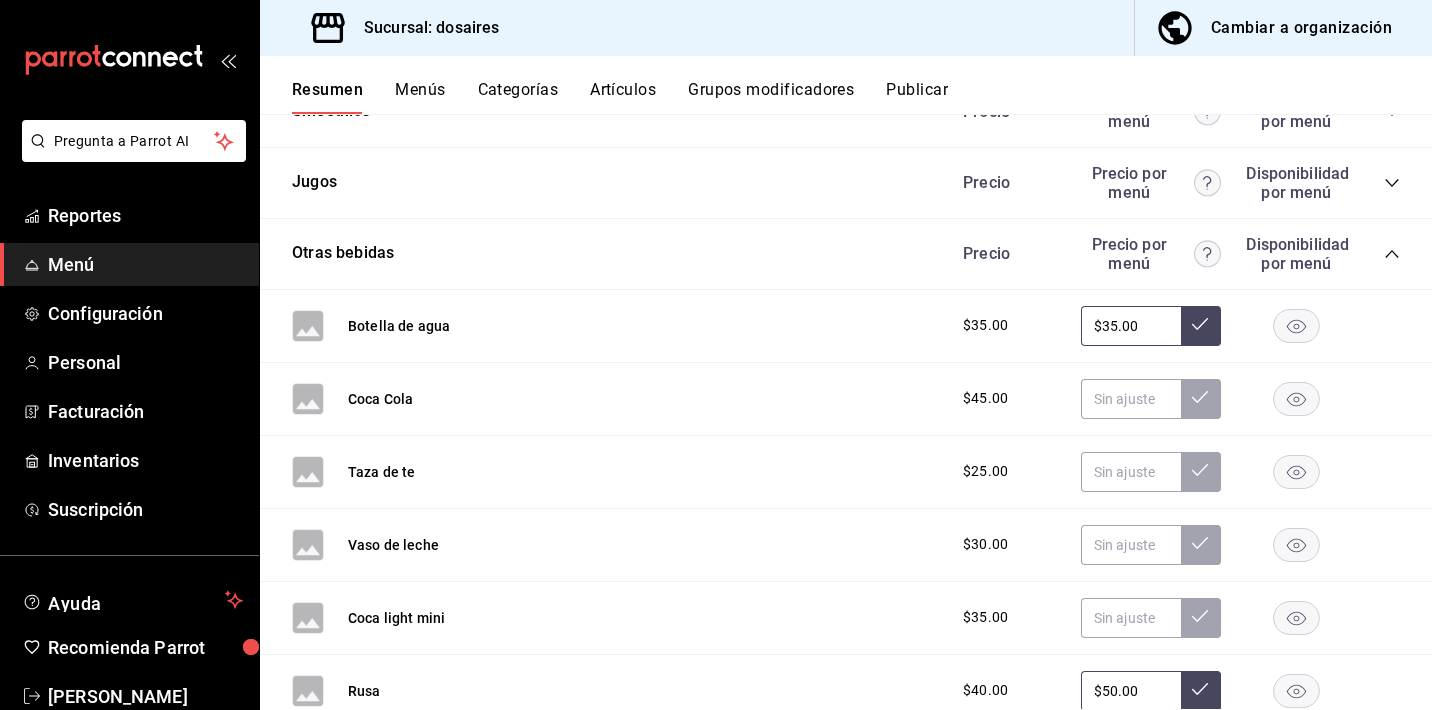 click 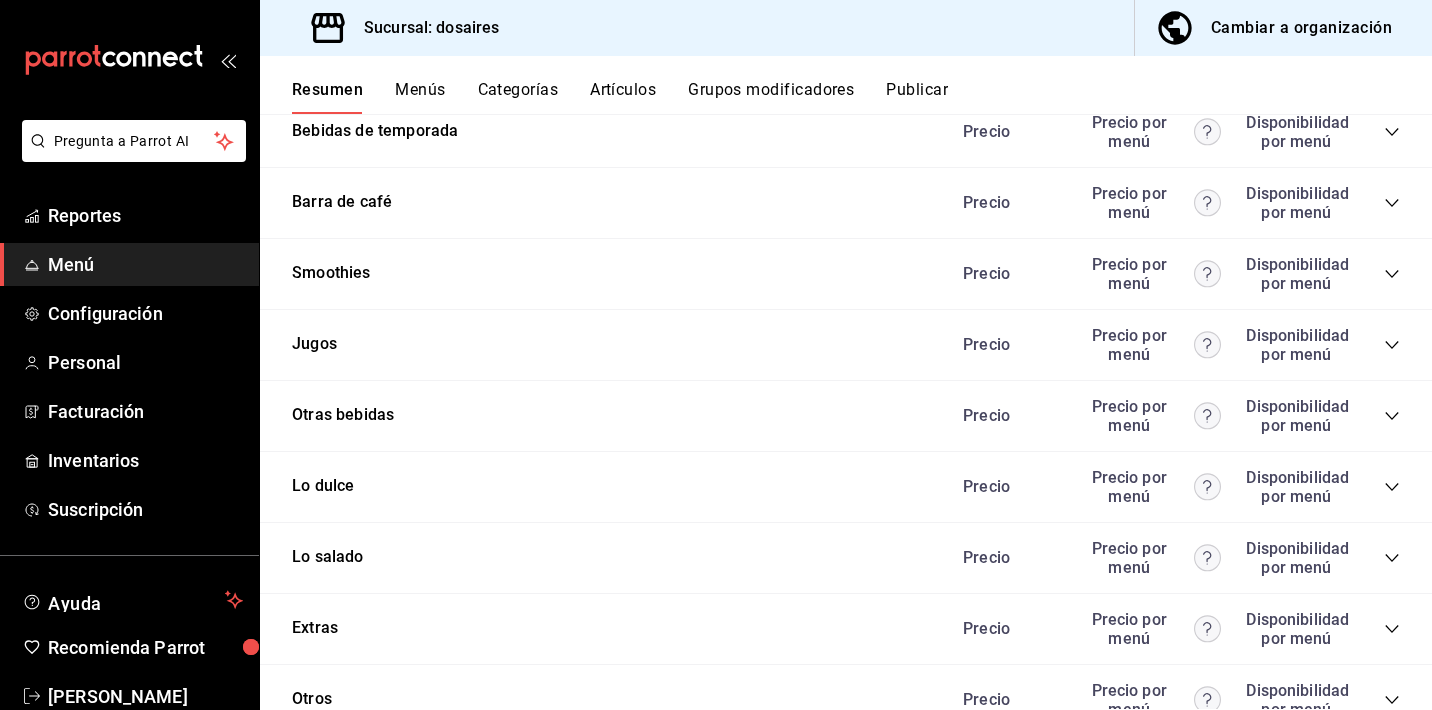 scroll, scrollTop: 409, scrollLeft: 0, axis: vertical 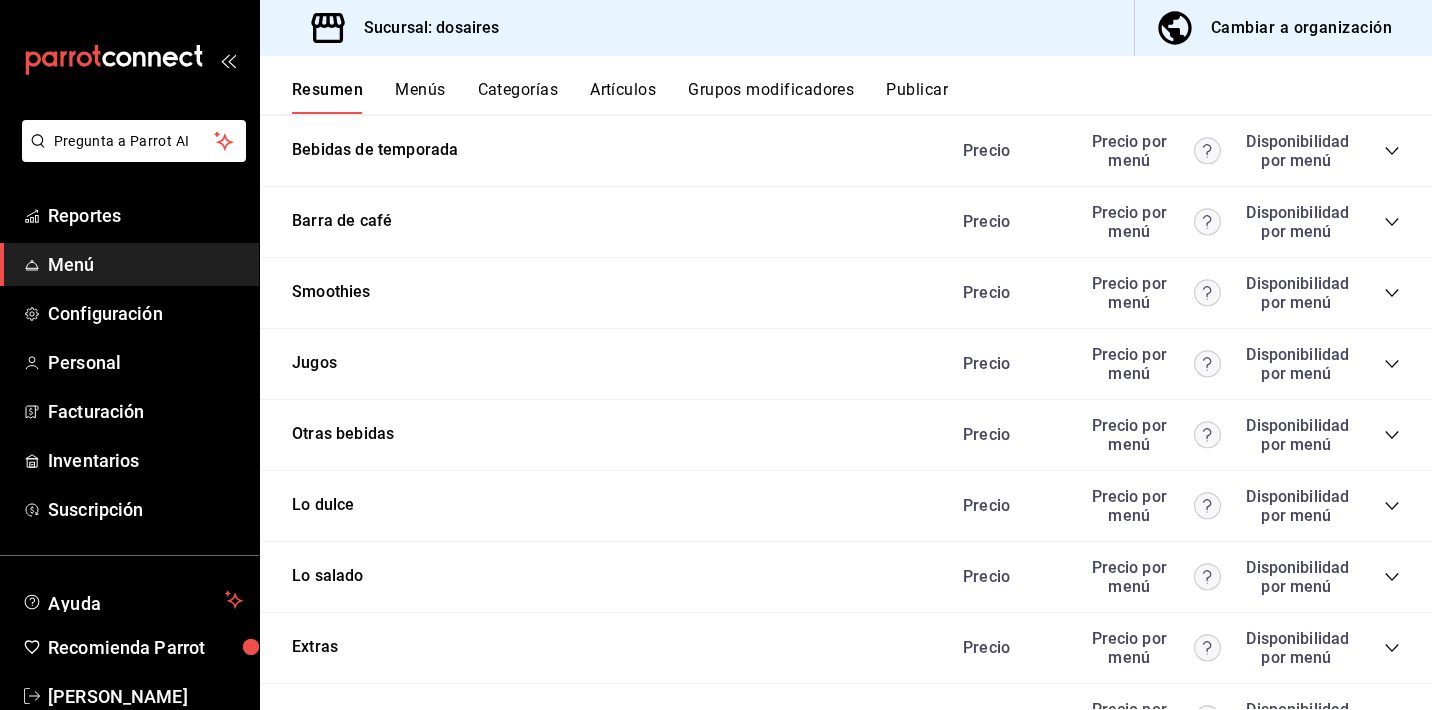 click 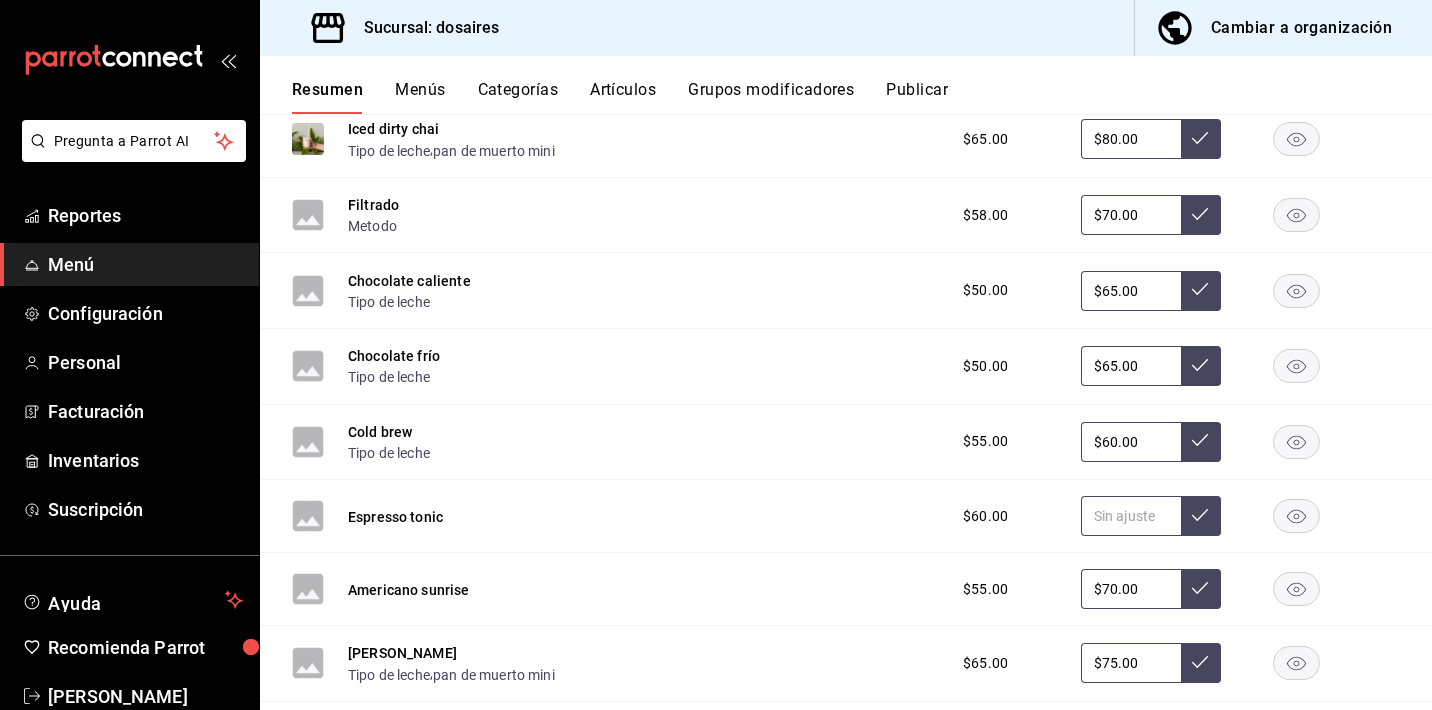 scroll, scrollTop: 1599, scrollLeft: 0, axis: vertical 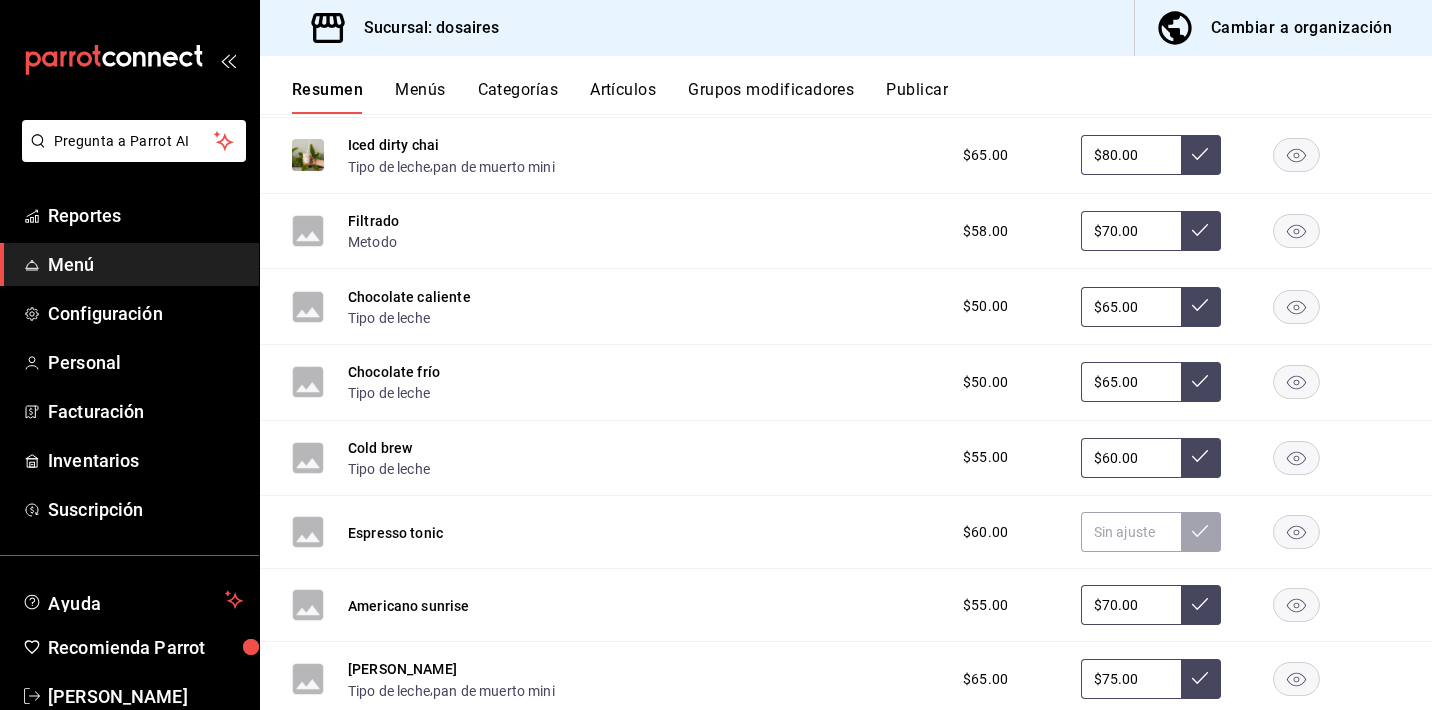 click on "$70.00" at bounding box center (1131, 231) 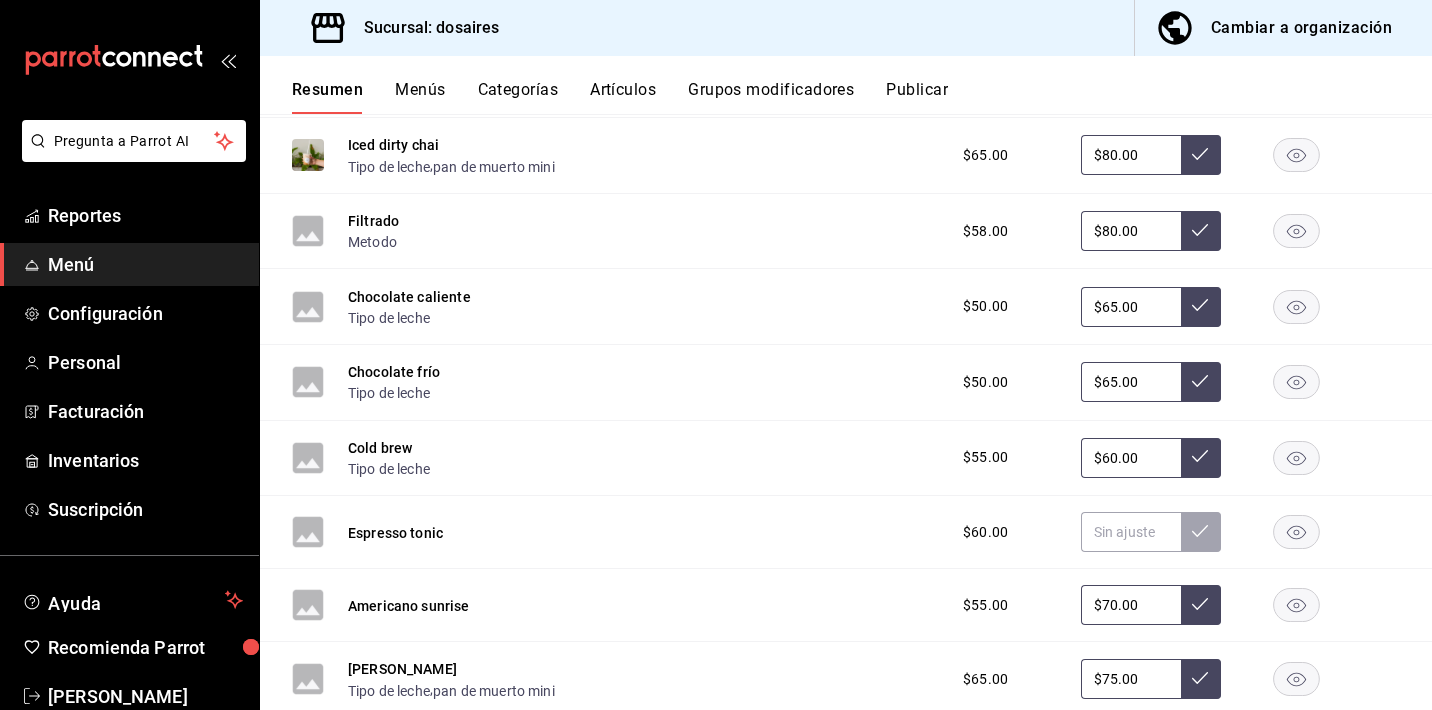 type on "$80.00" 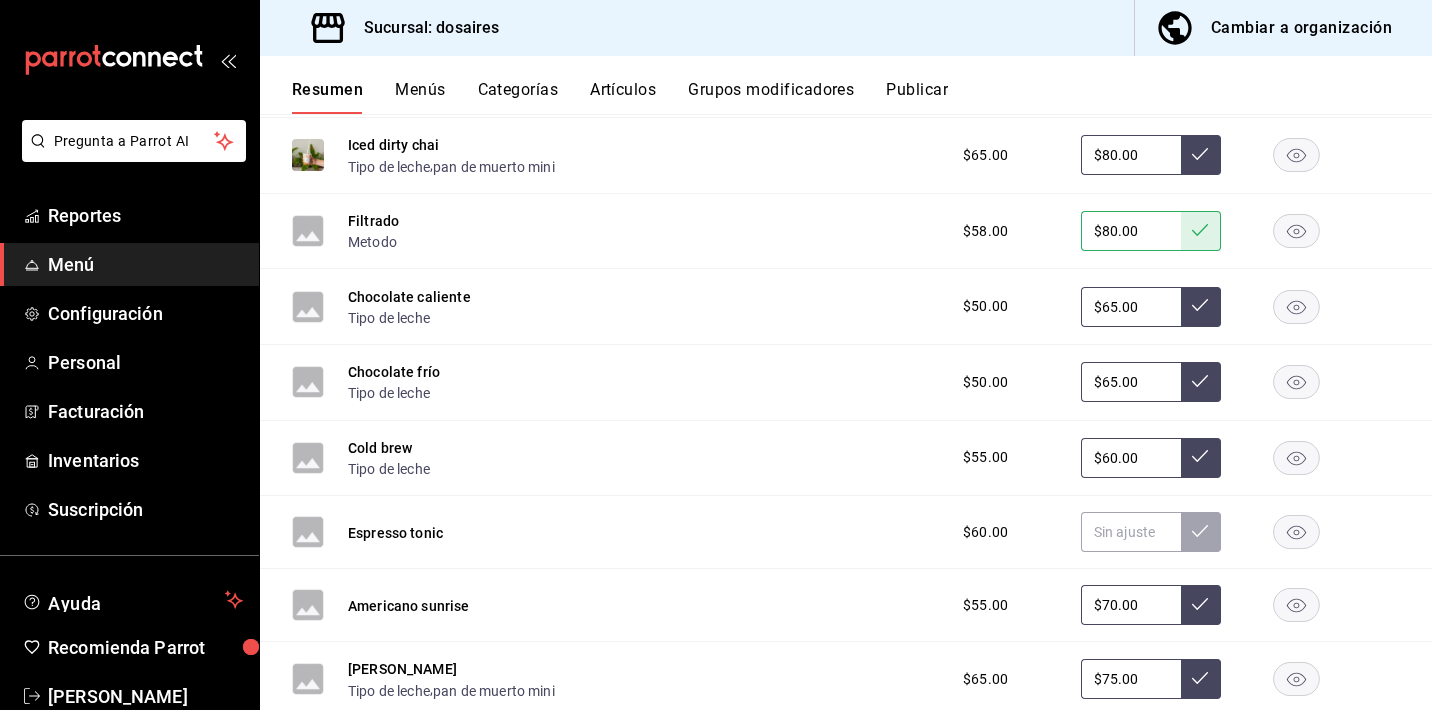 click on "$80.00" at bounding box center [1131, 155] 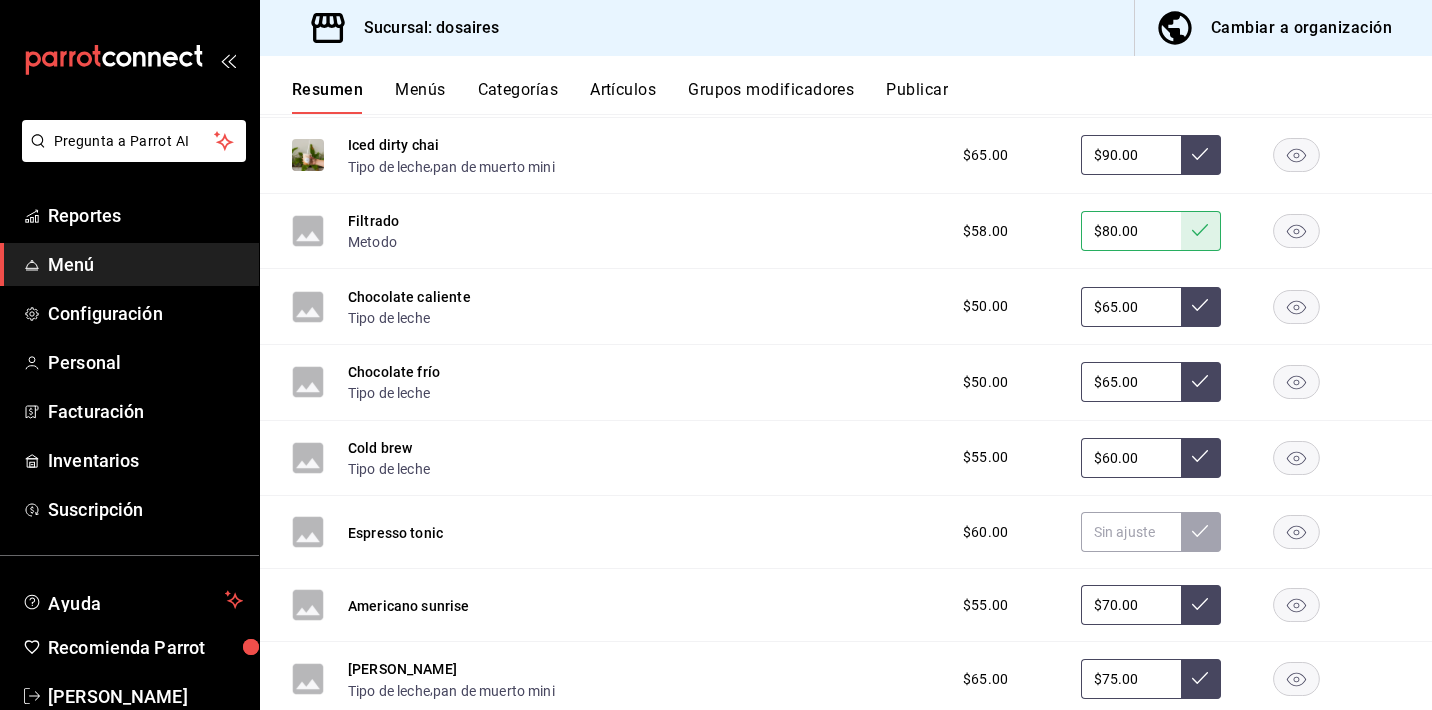 type on "$90.00" 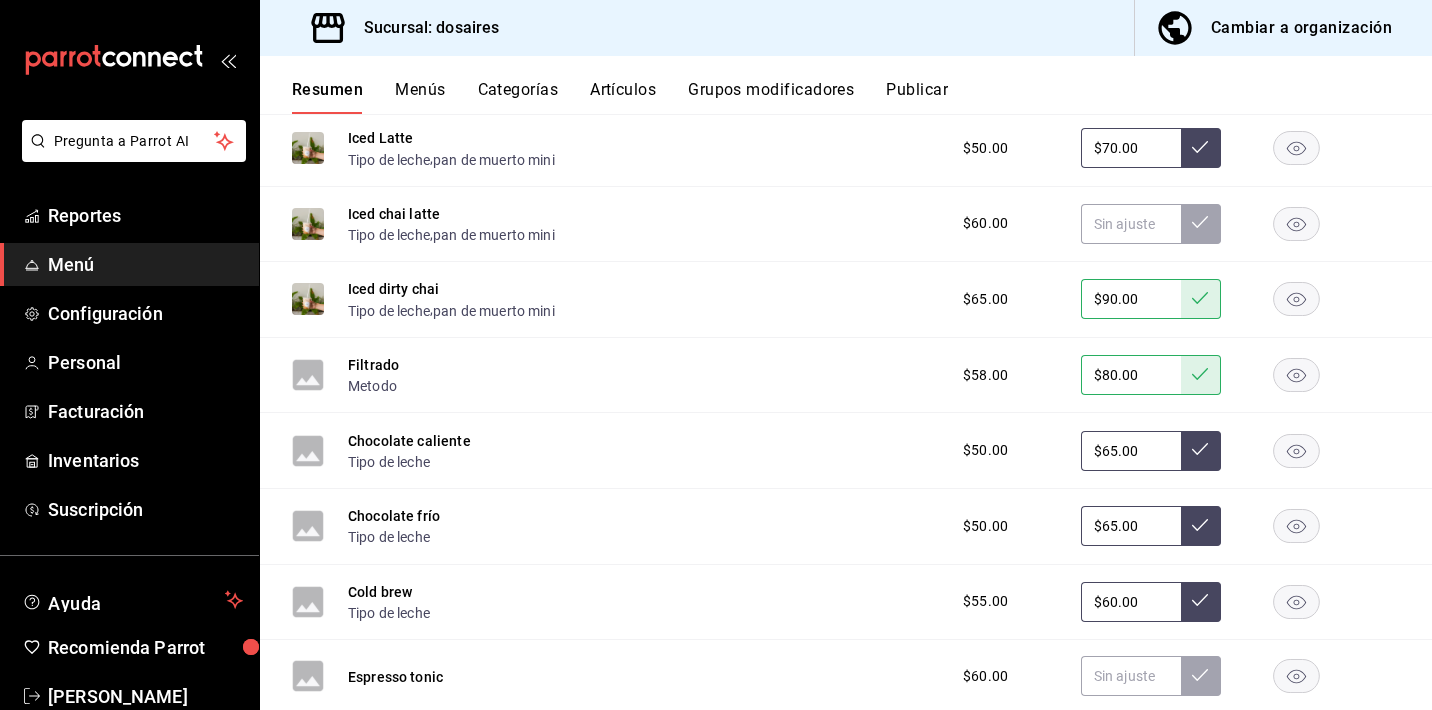 scroll, scrollTop: 1458, scrollLeft: 0, axis: vertical 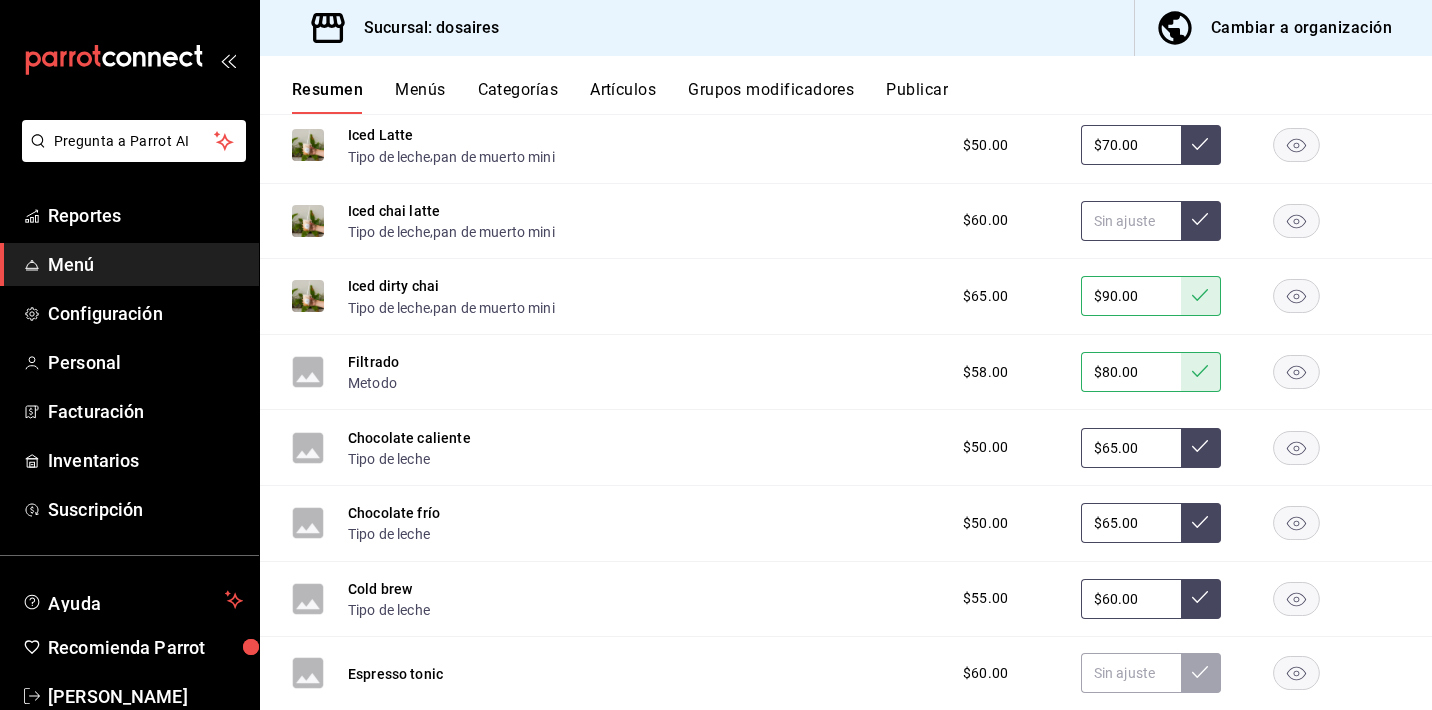 click at bounding box center (1131, 221) 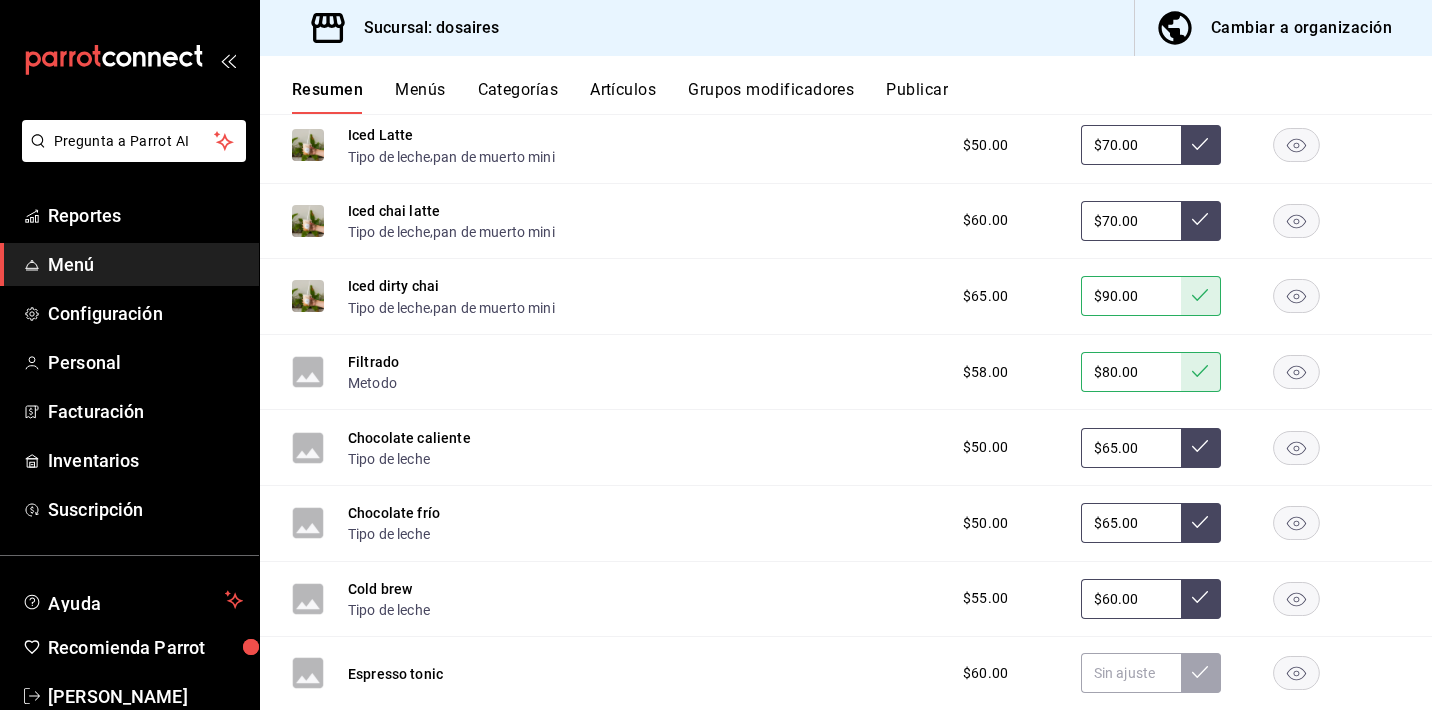 type on "$70.00" 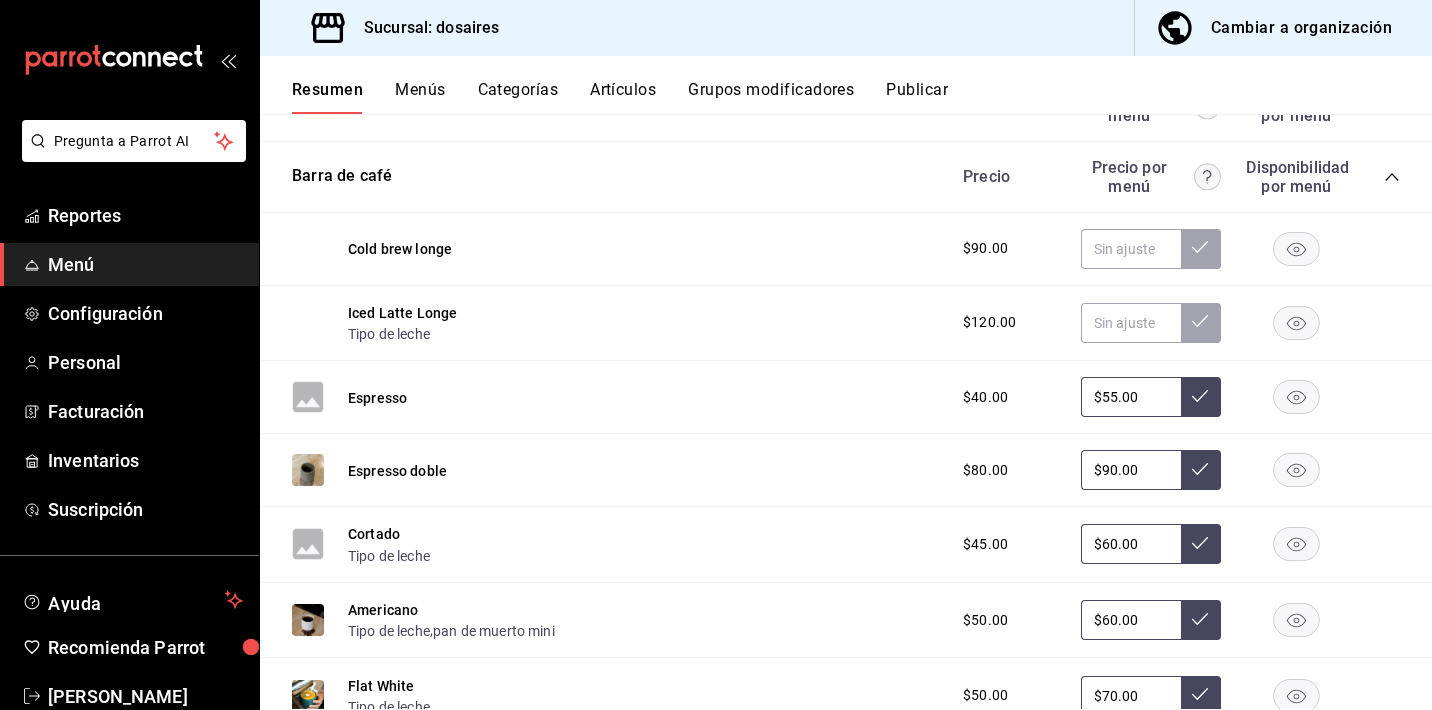 scroll, scrollTop: 452, scrollLeft: 0, axis: vertical 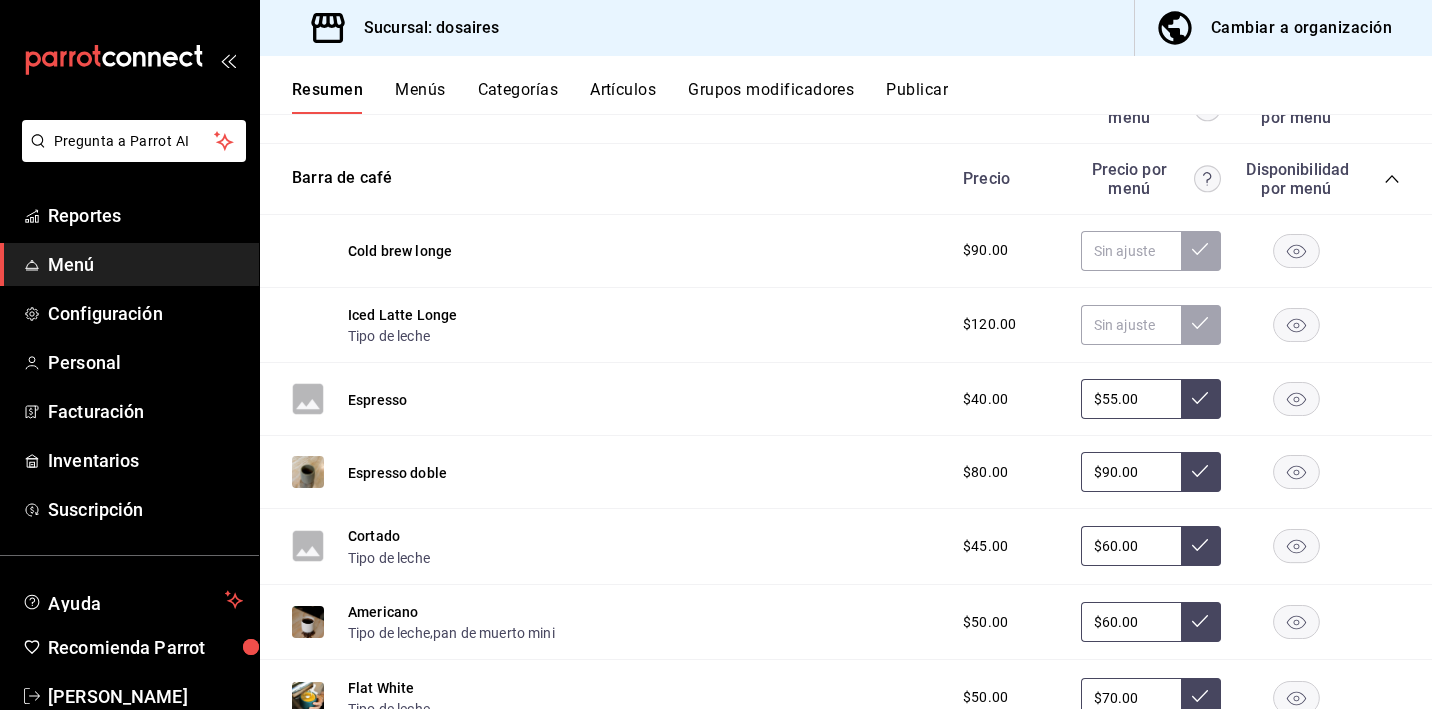 click 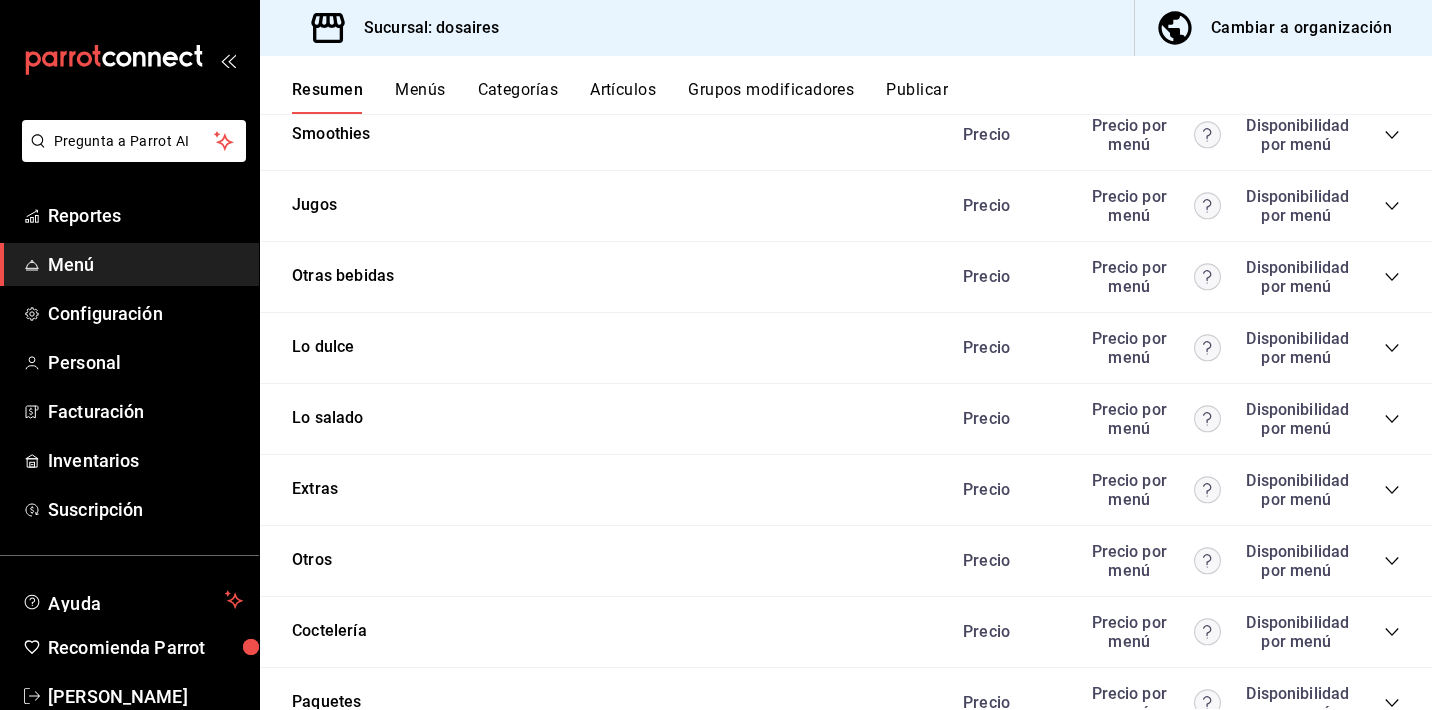 scroll, scrollTop: 572, scrollLeft: 0, axis: vertical 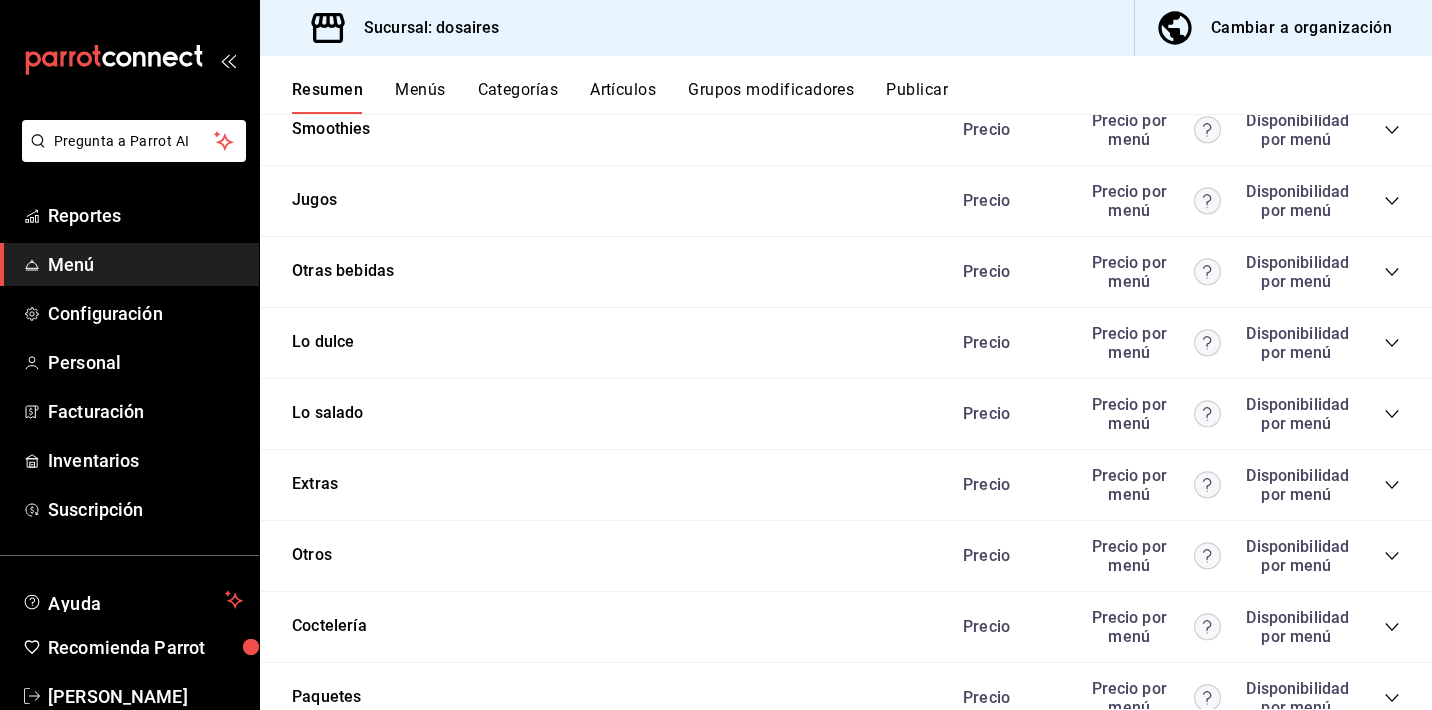 click 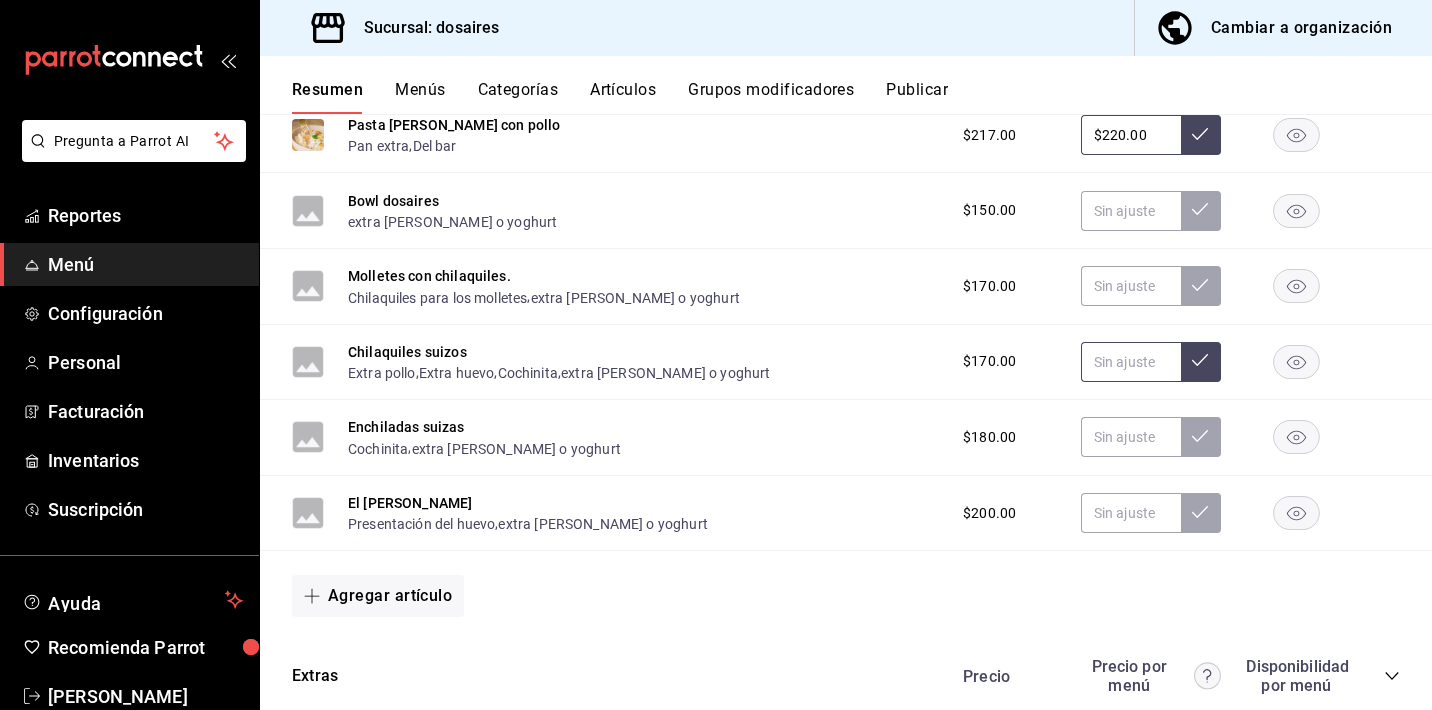 scroll, scrollTop: 1512, scrollLeft: 0, axis: vertical 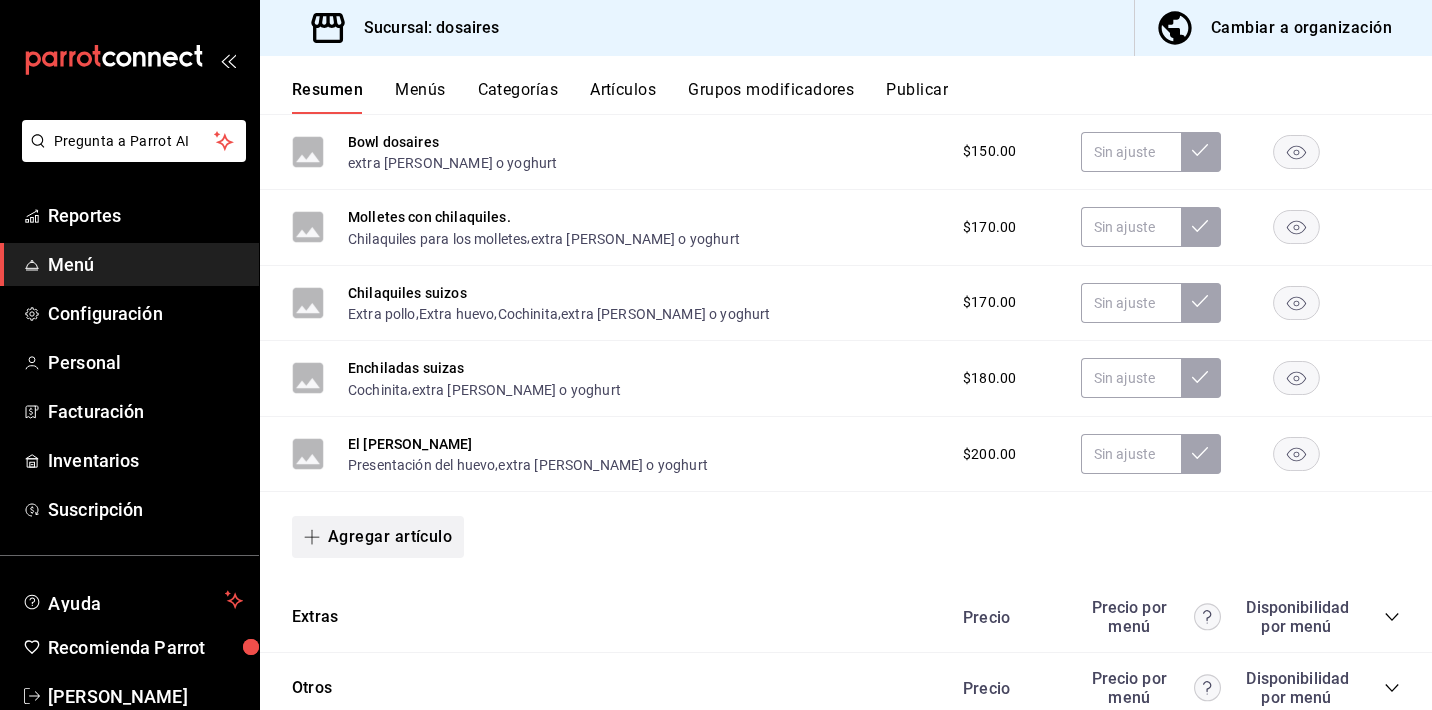 click on "Agregar artículo" at bounding box center [378, 537] 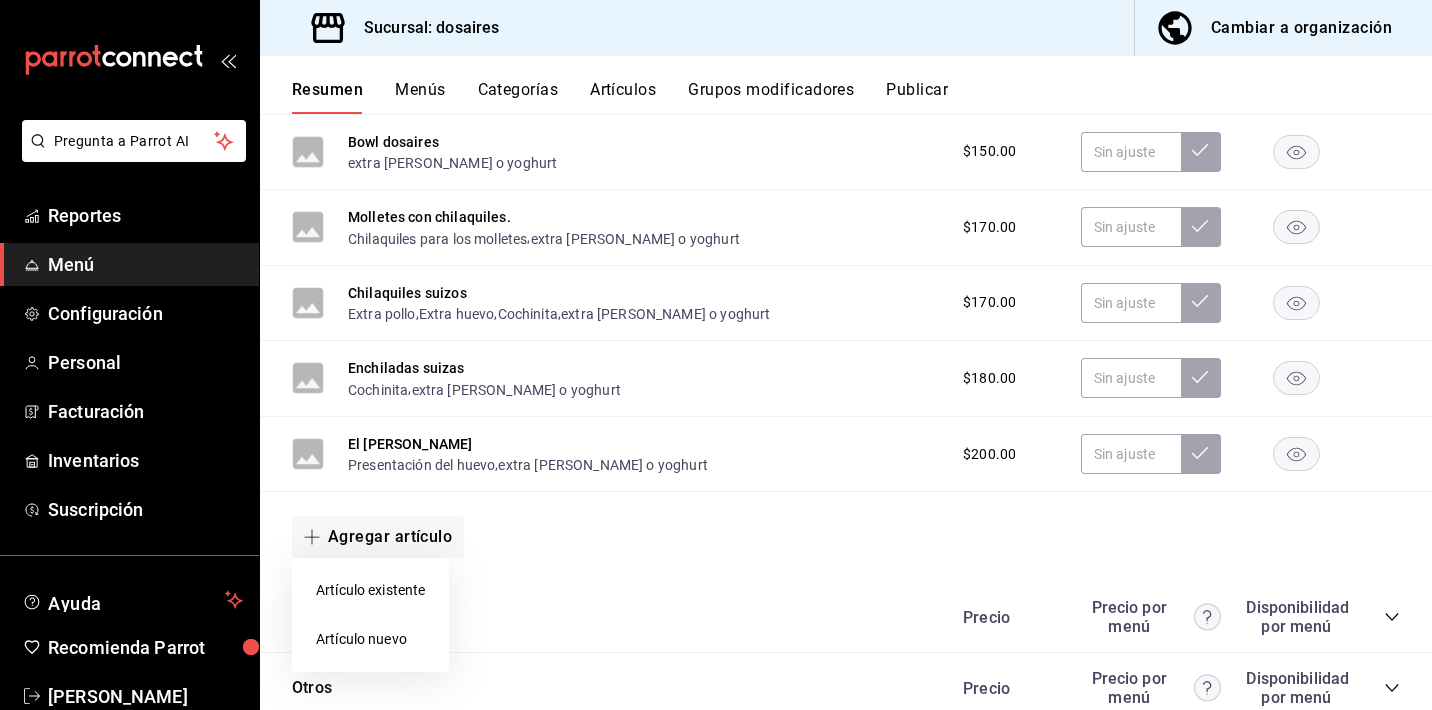 click on "Artículo nuevo" at bounding box center (370, 639) 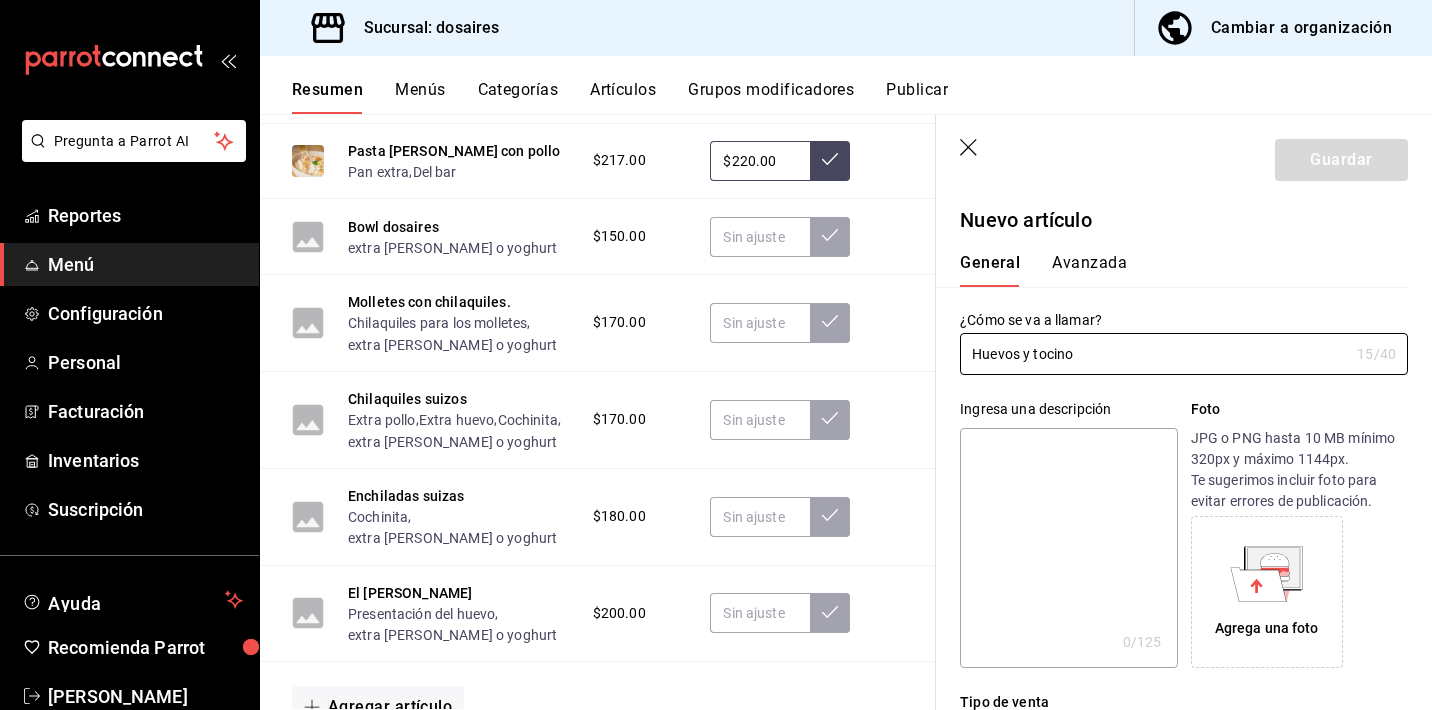 type on "Huevos y tocino" 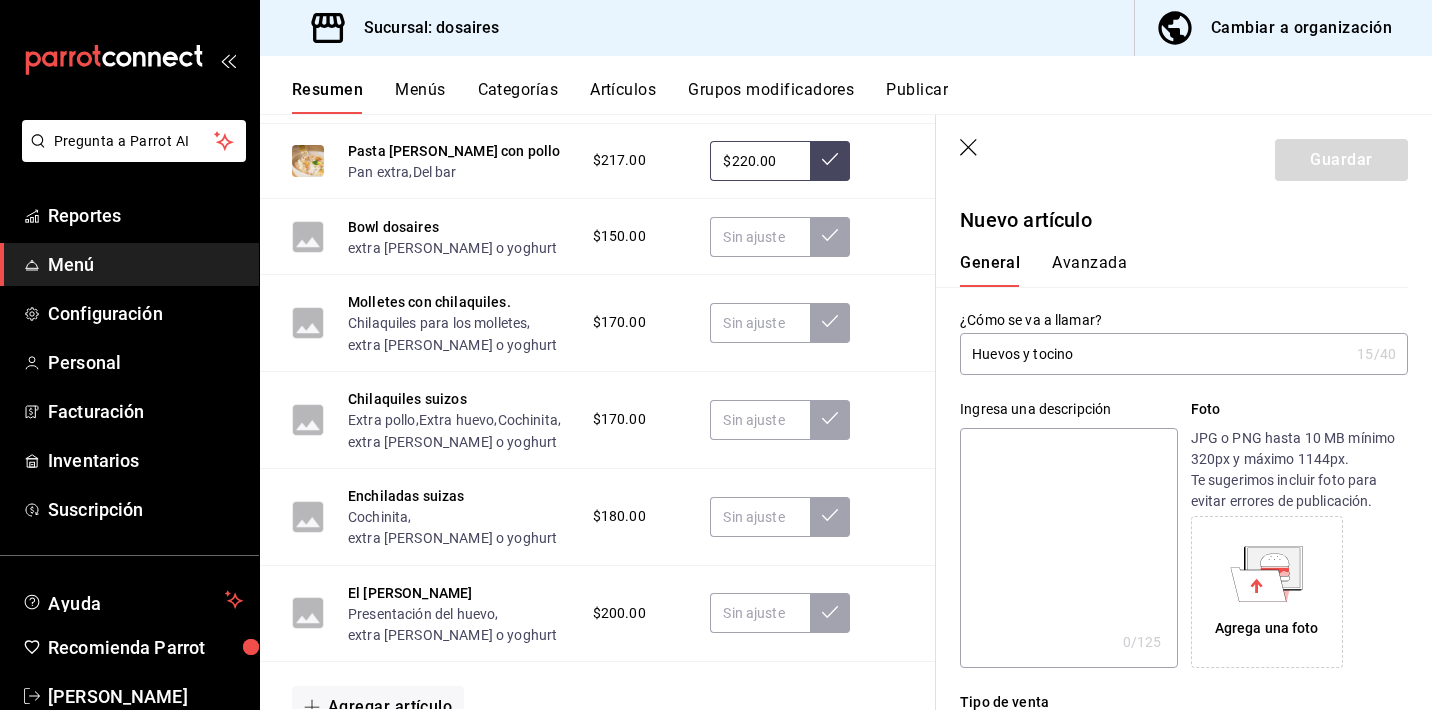 type on "3" 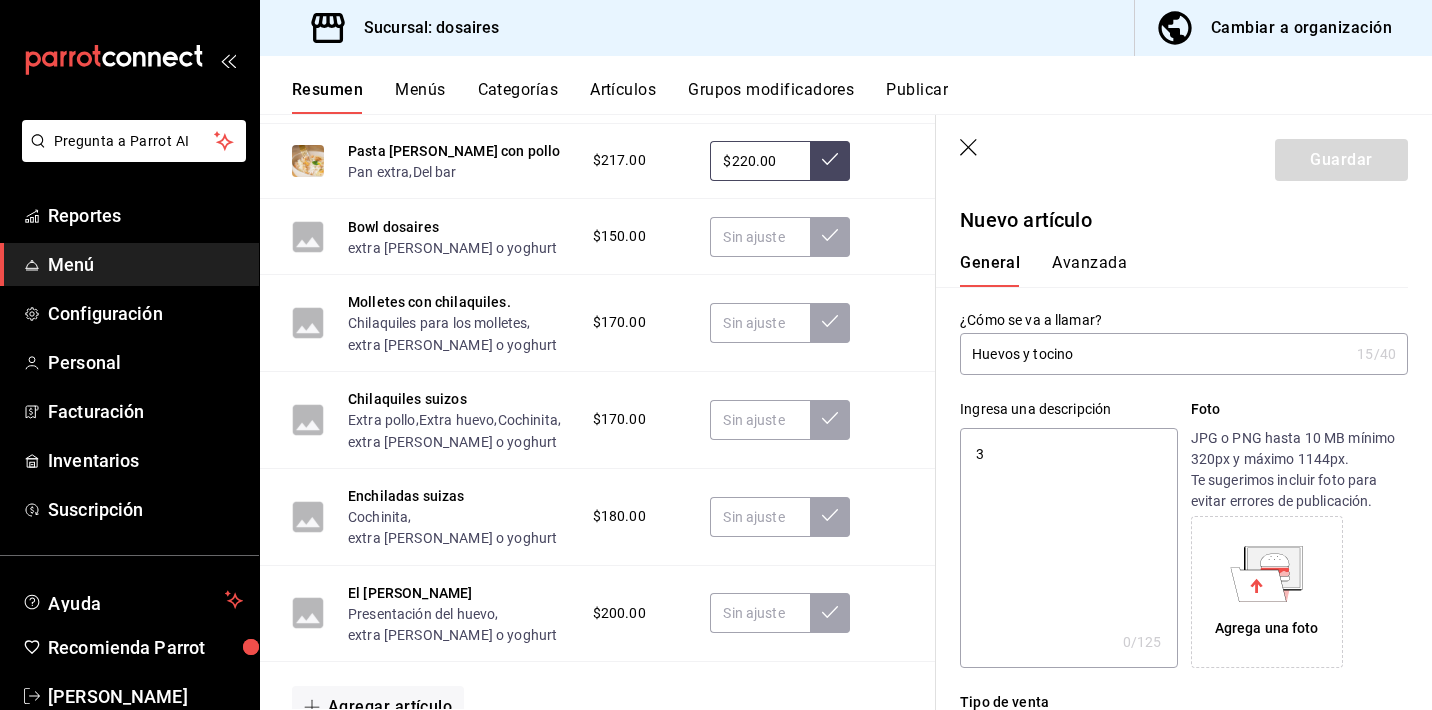 type on "x" 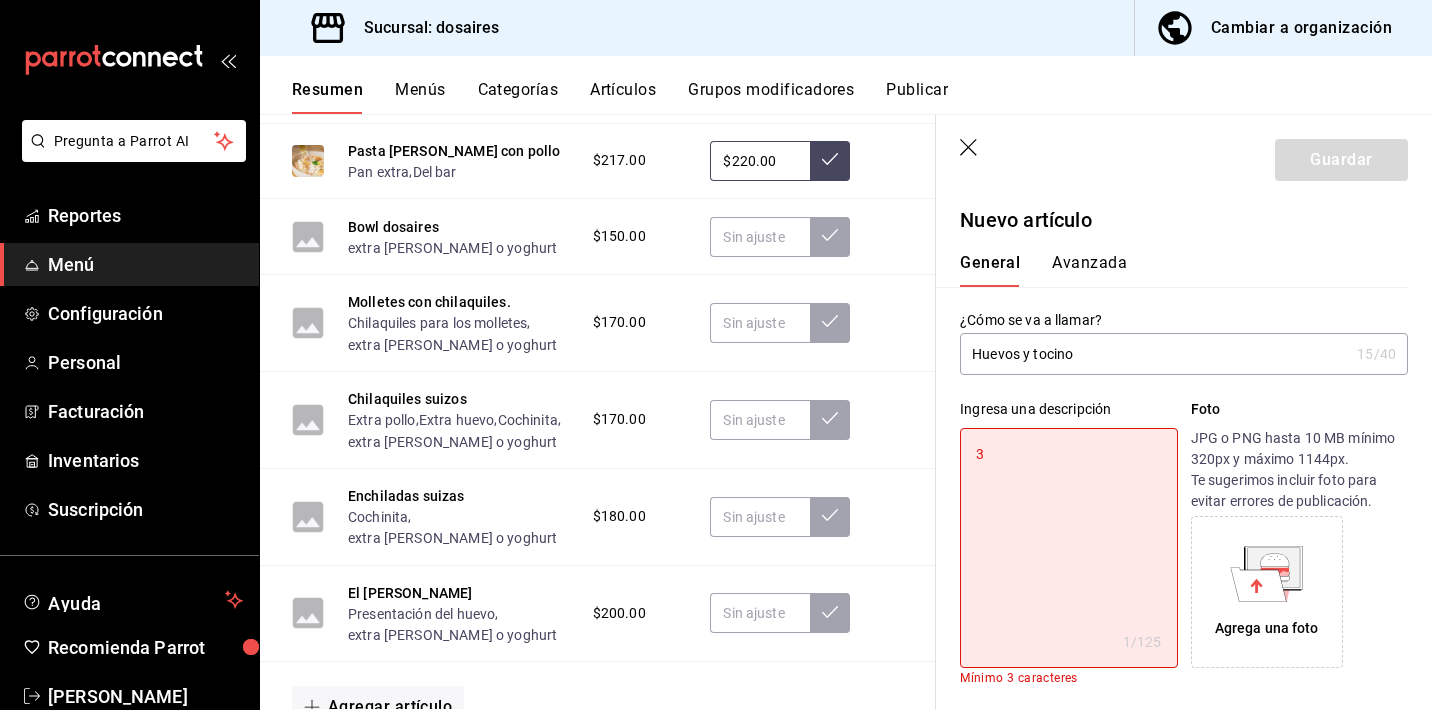 type on "3" 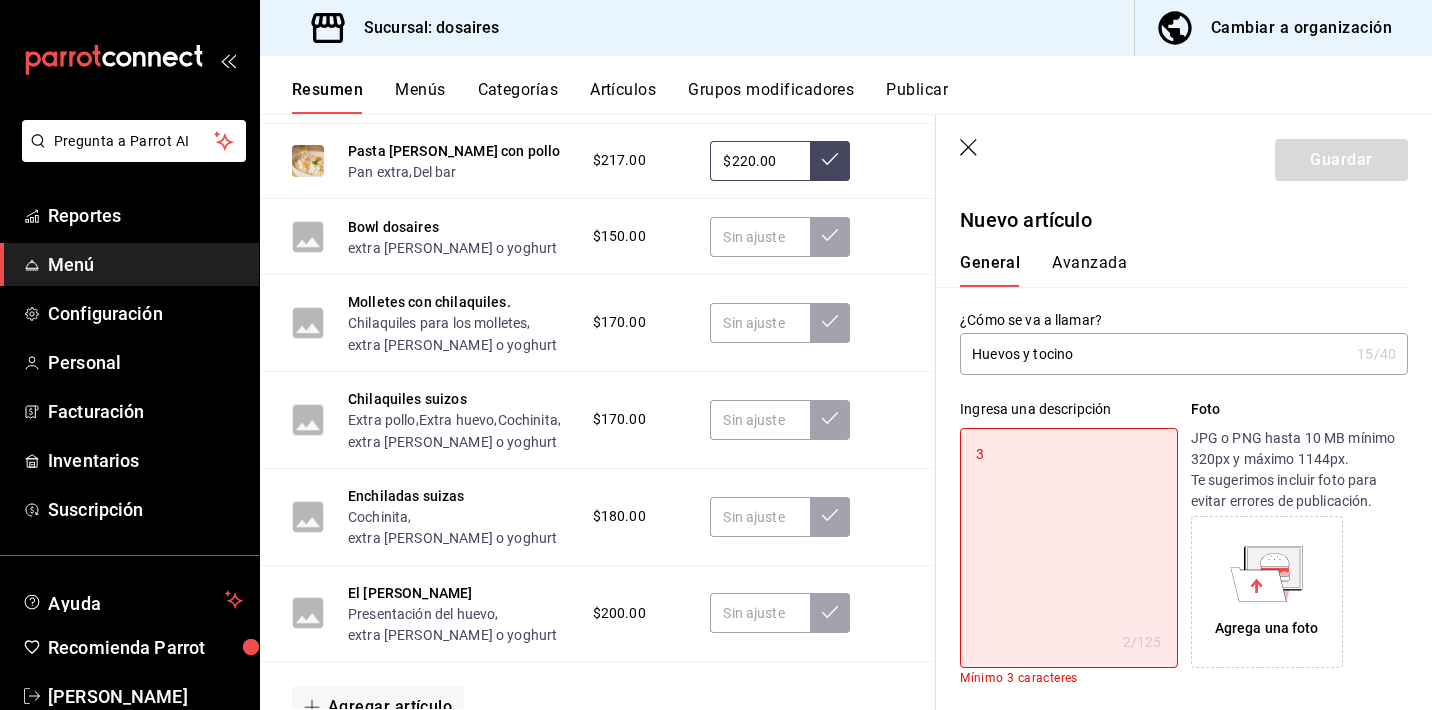 type on "3 h" 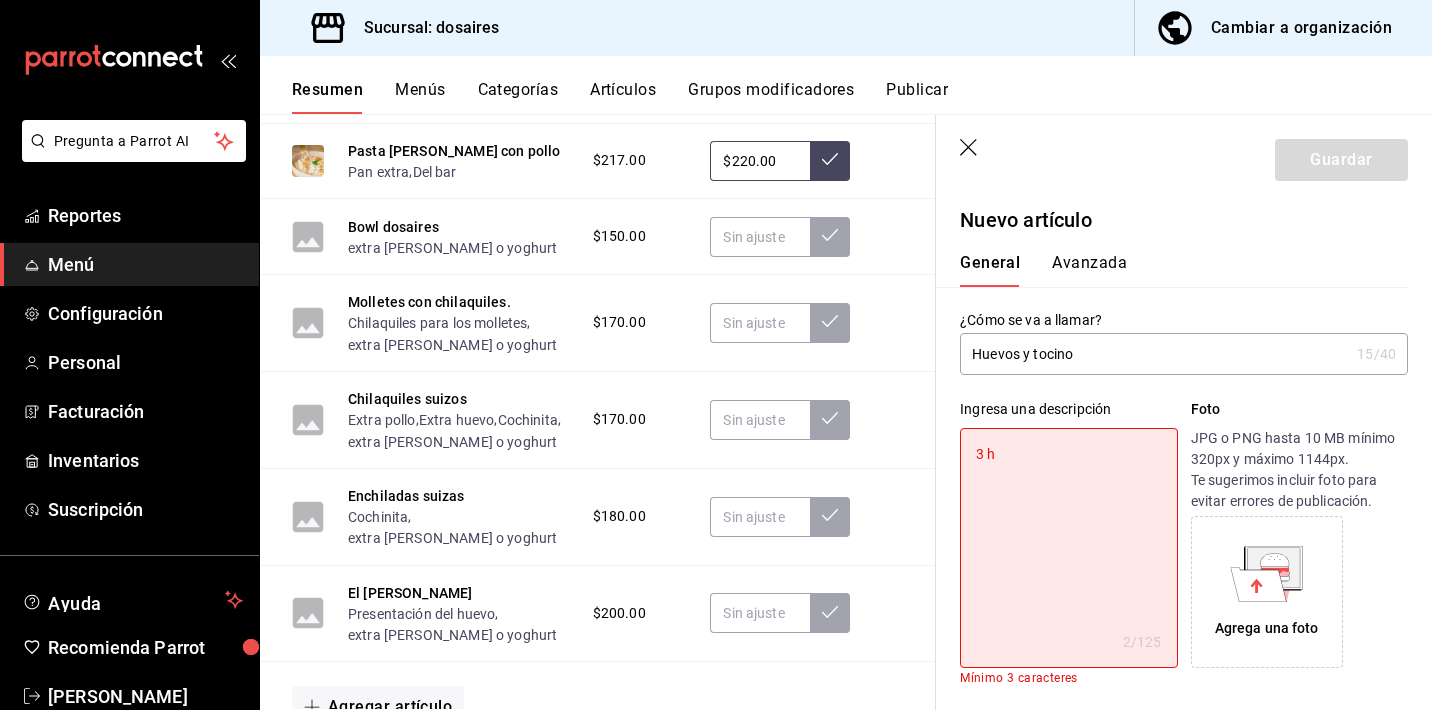 type on "x" 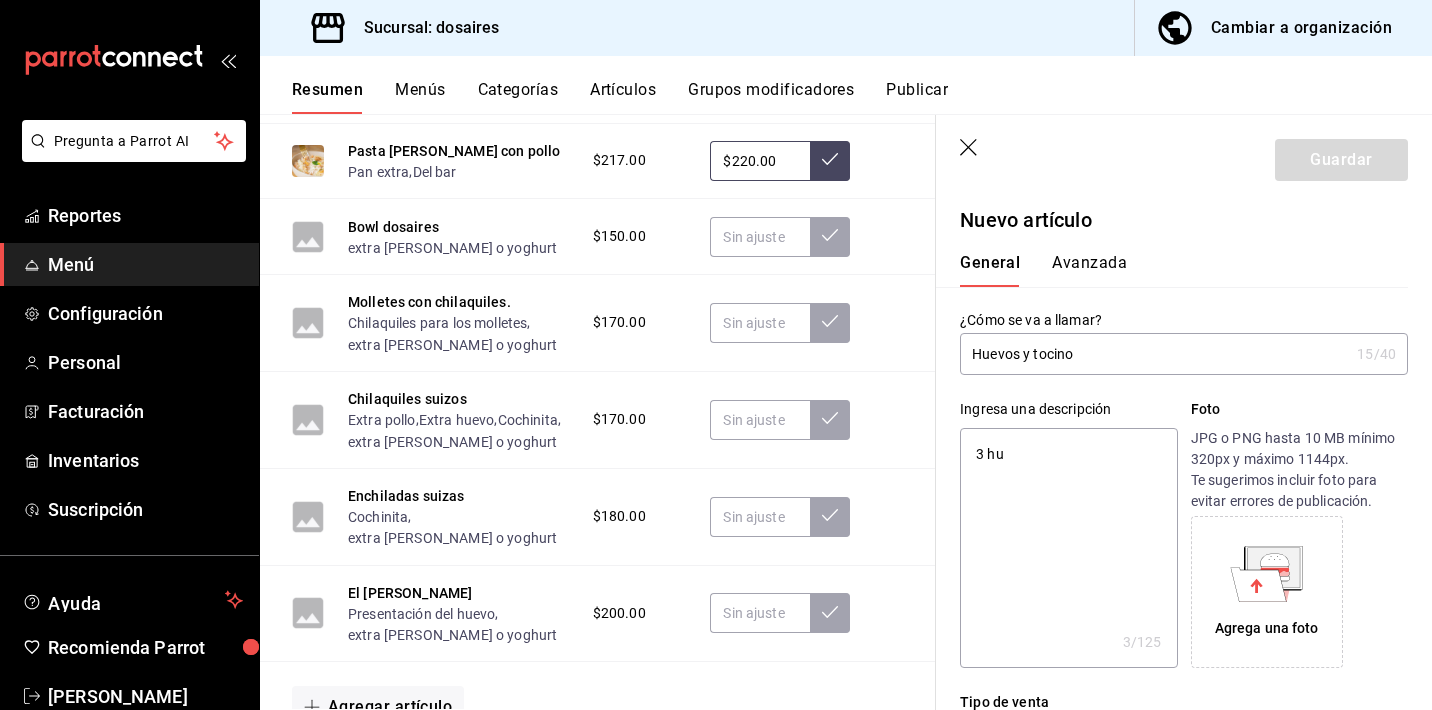 type on "3 hue" 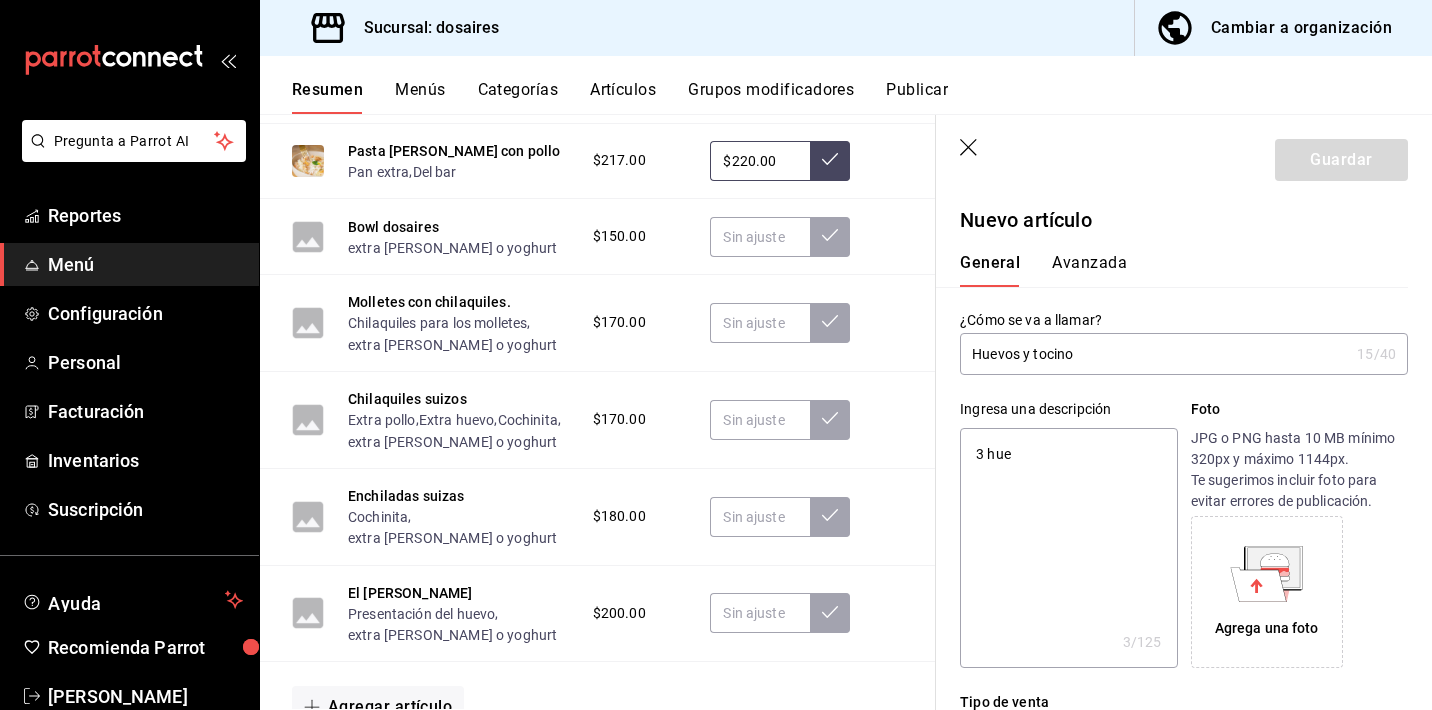 type on "x" 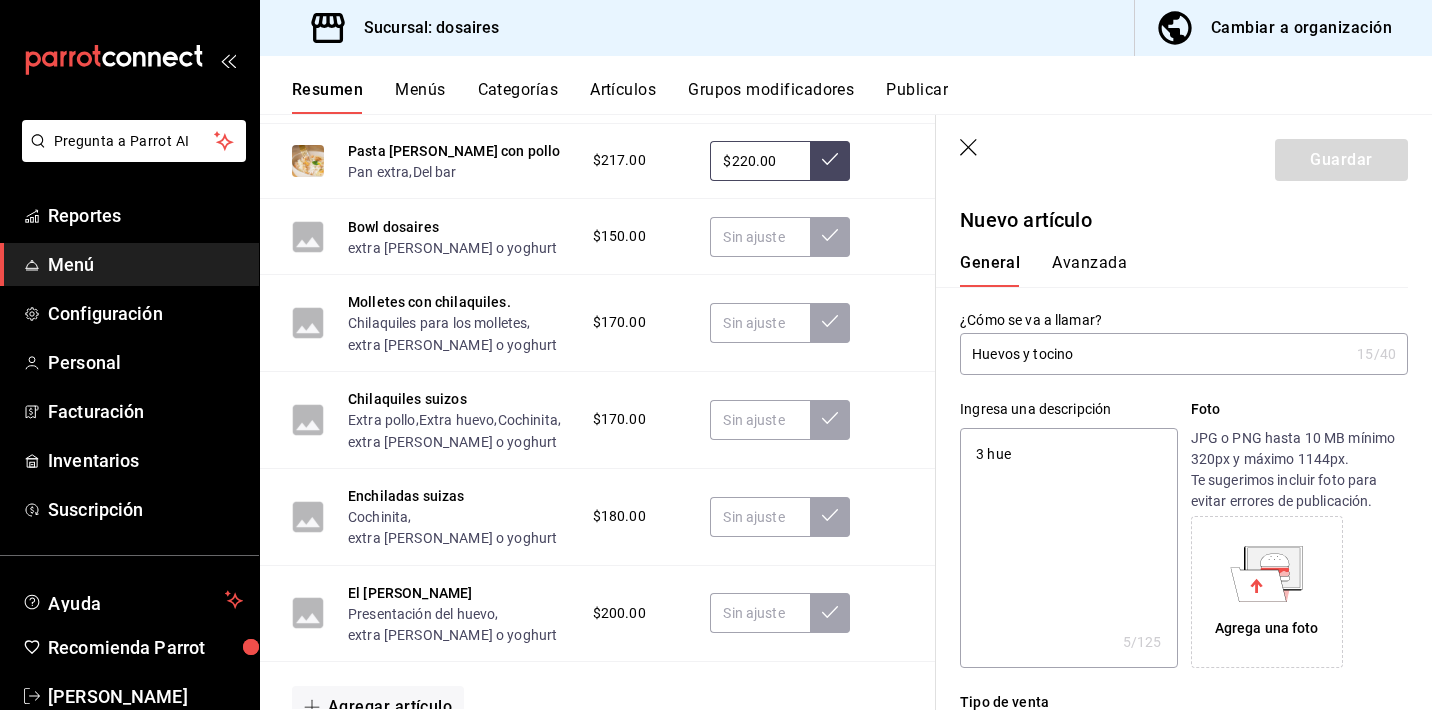 type on "3 hueo" 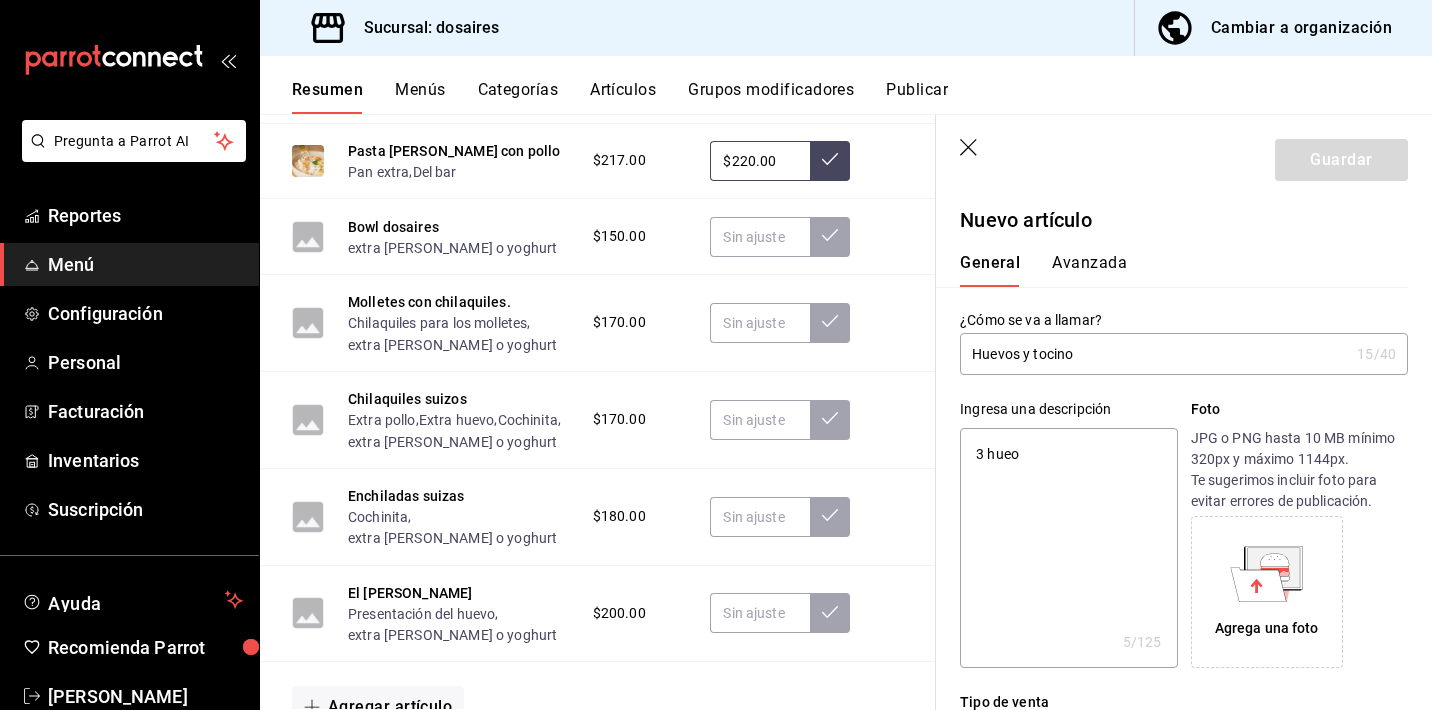 type on "x" 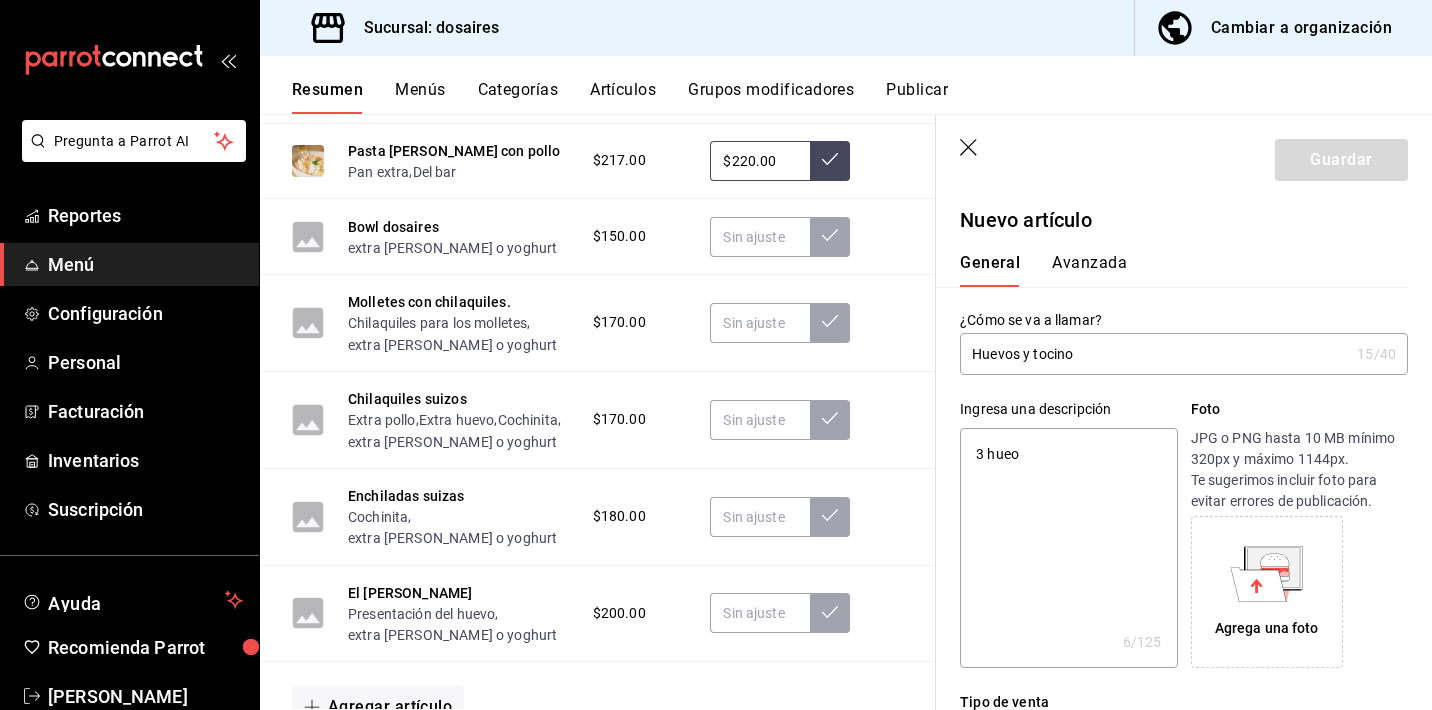 type on "3 hueos" 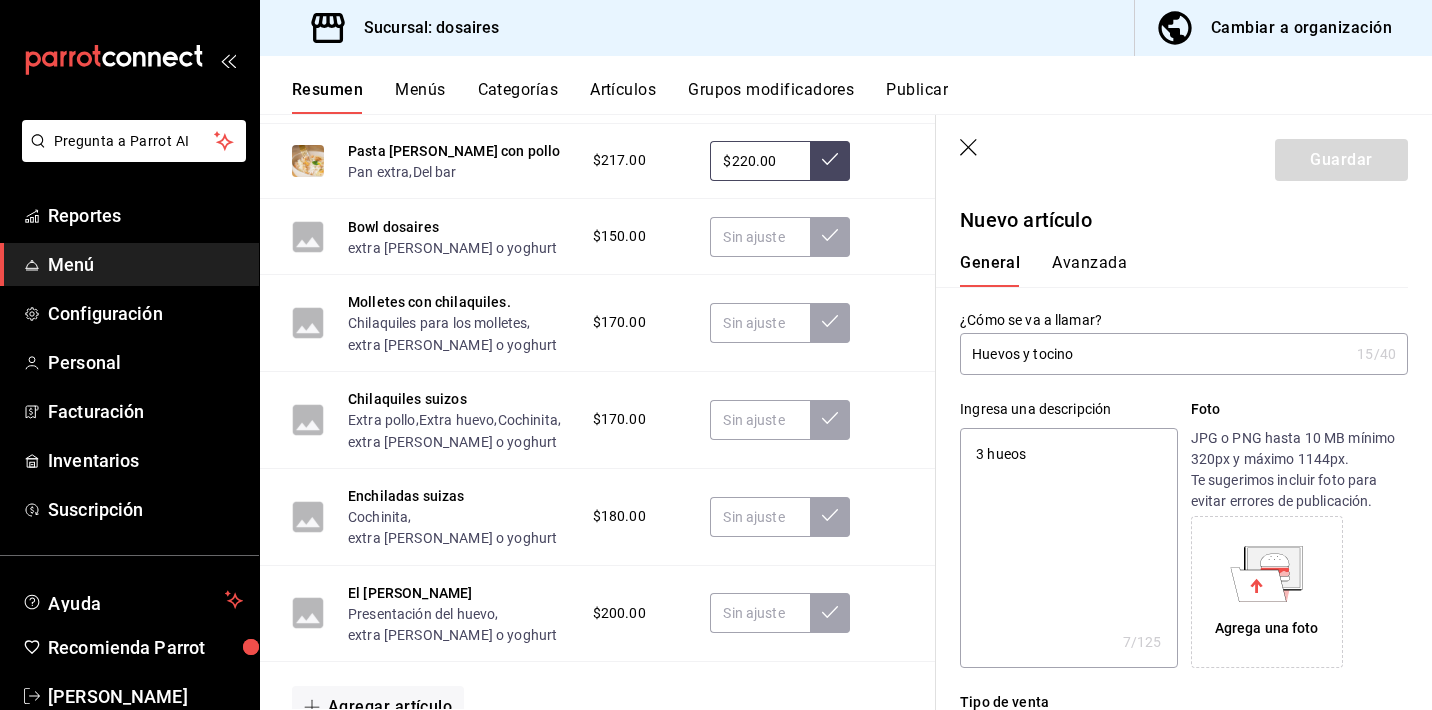 type on "3 hueo" 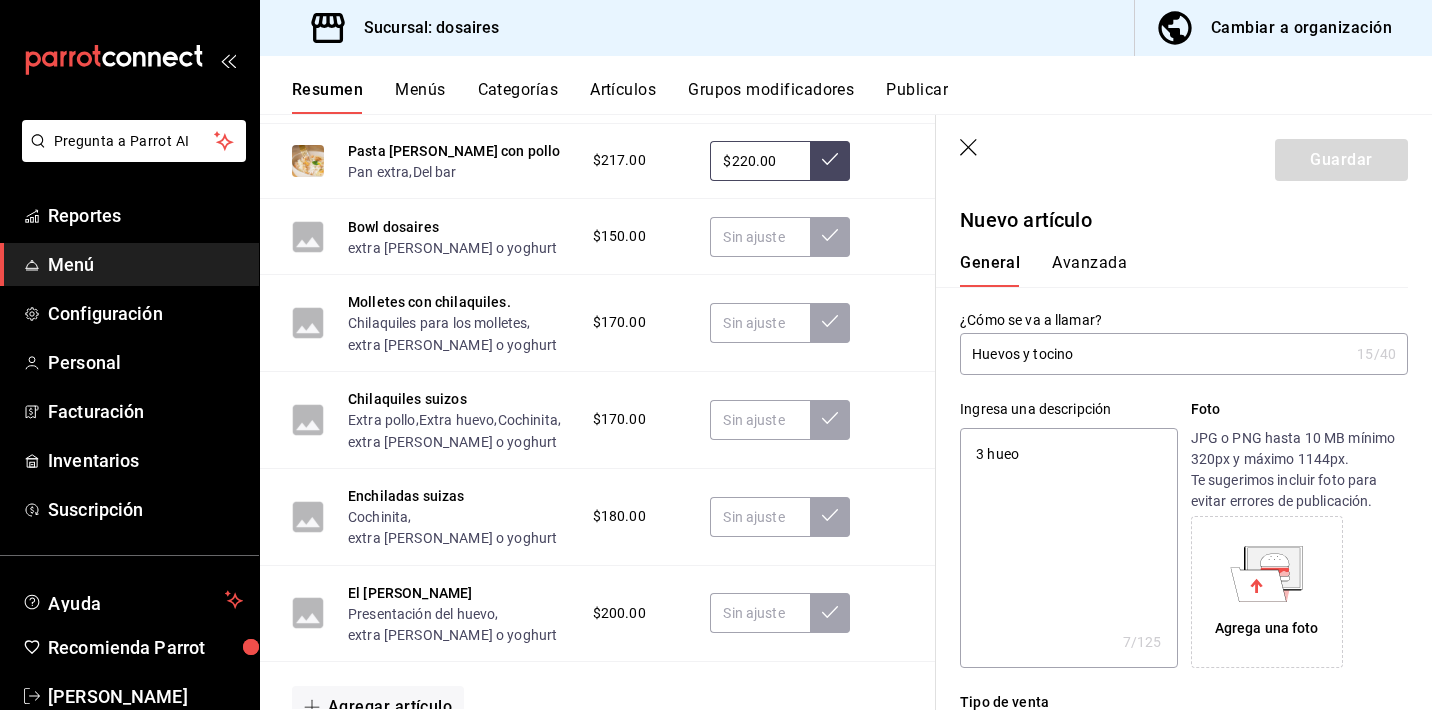 type on "x" 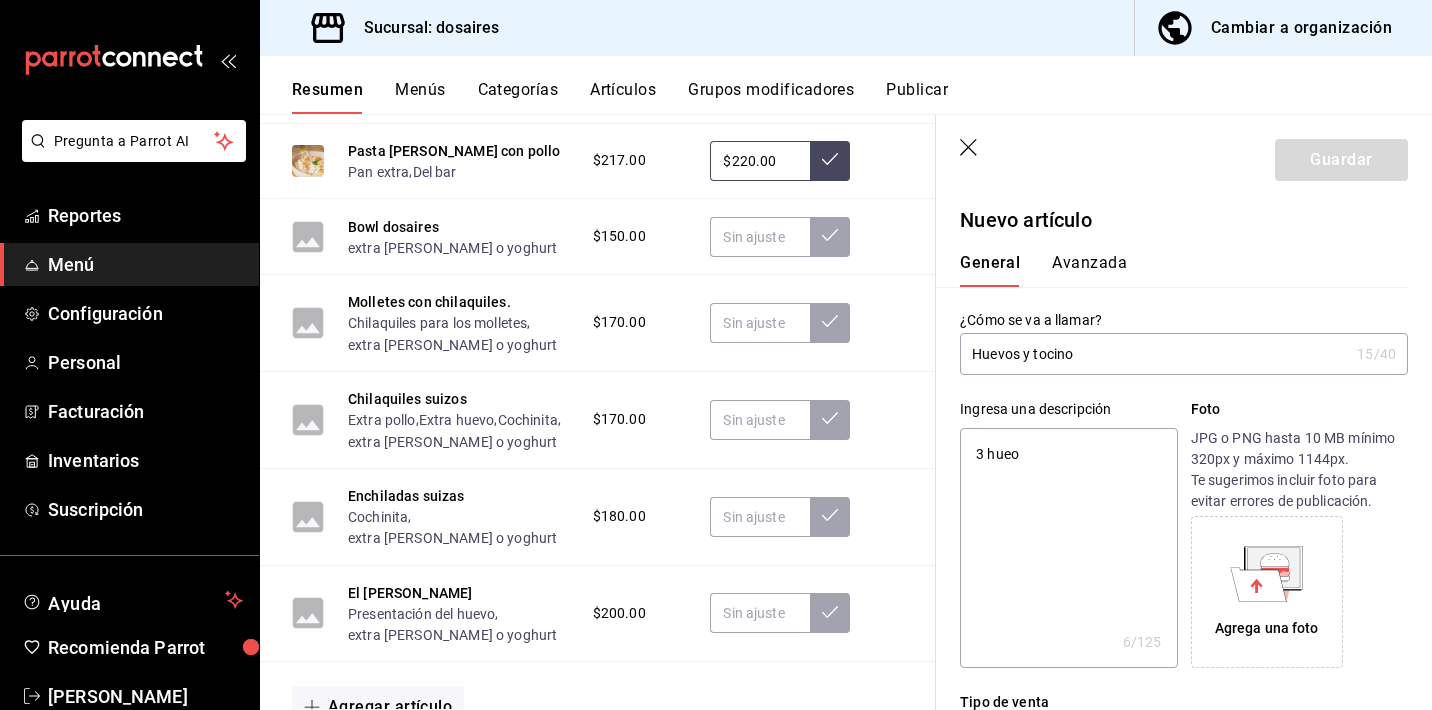 type on "3 hue" 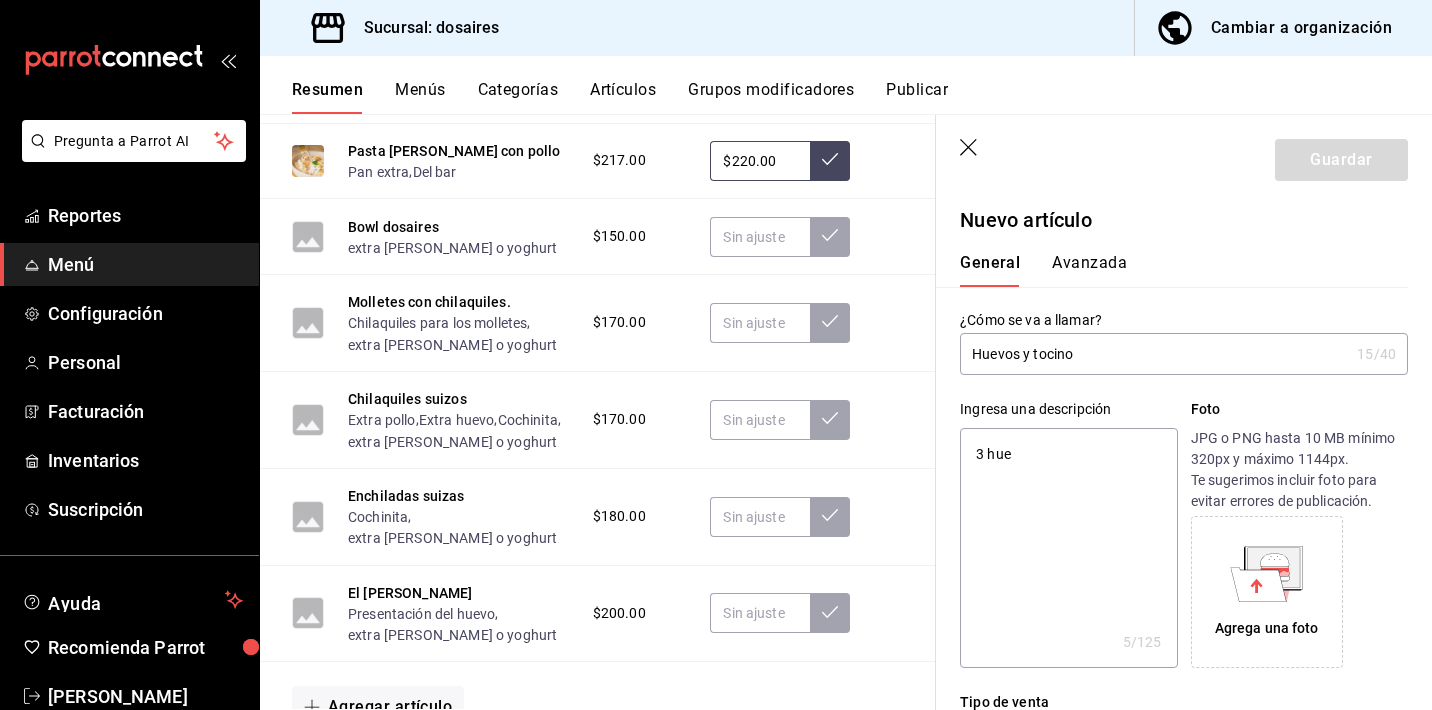 type on "3 huev" 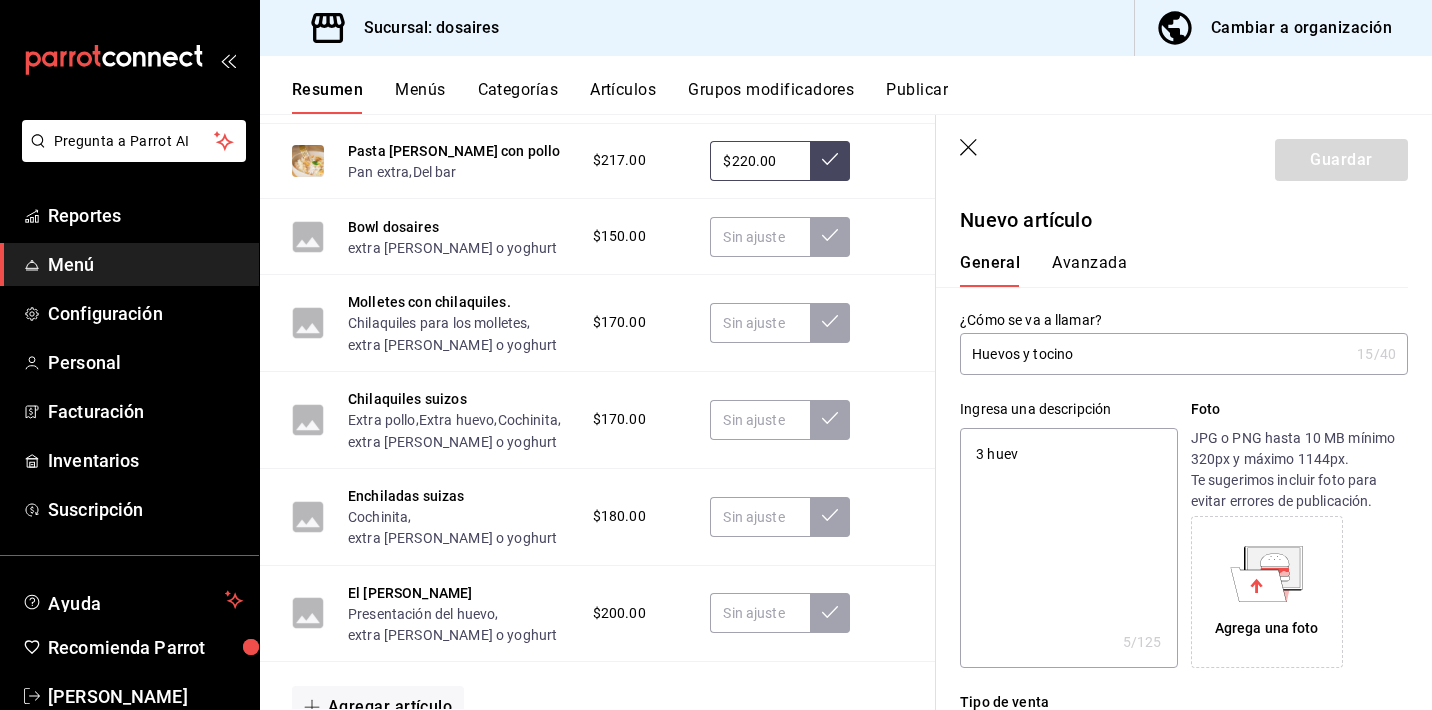 type on "x" 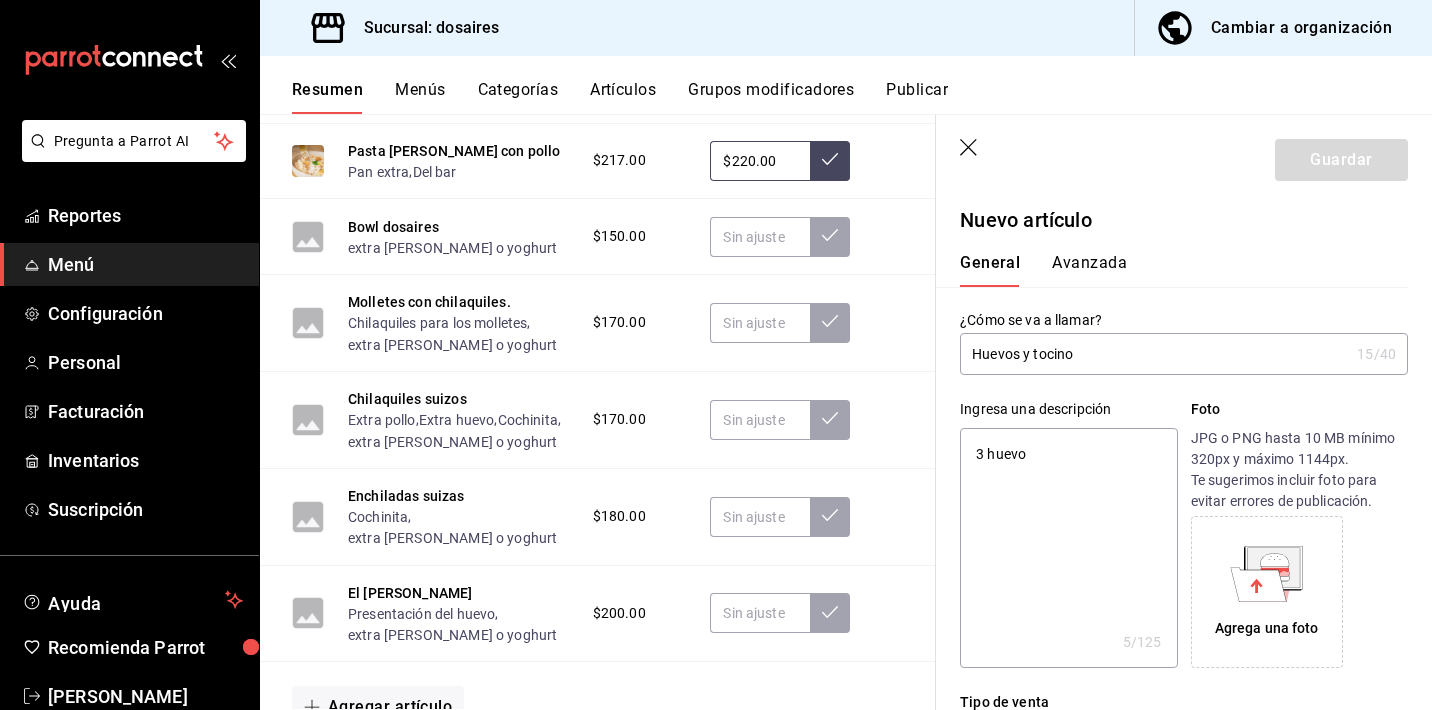 type on "x" 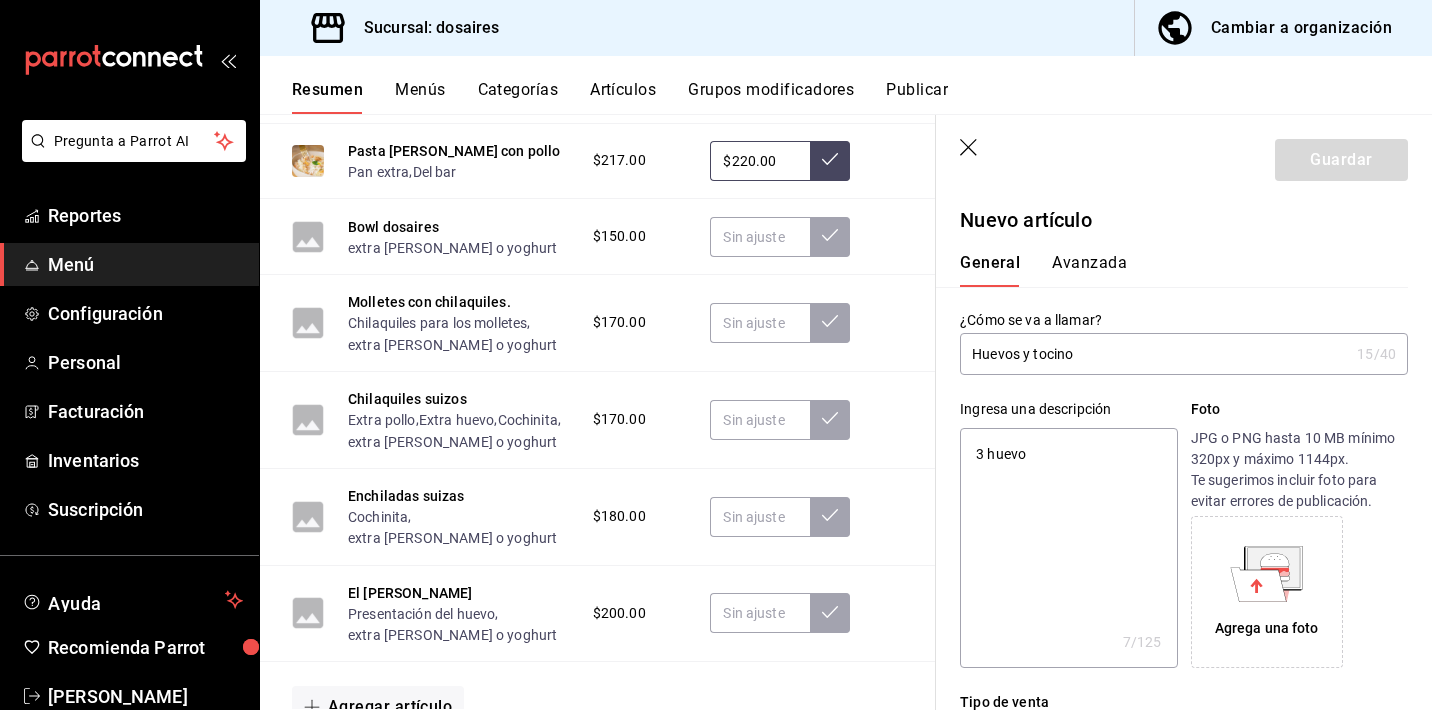 type on "3 huevos" 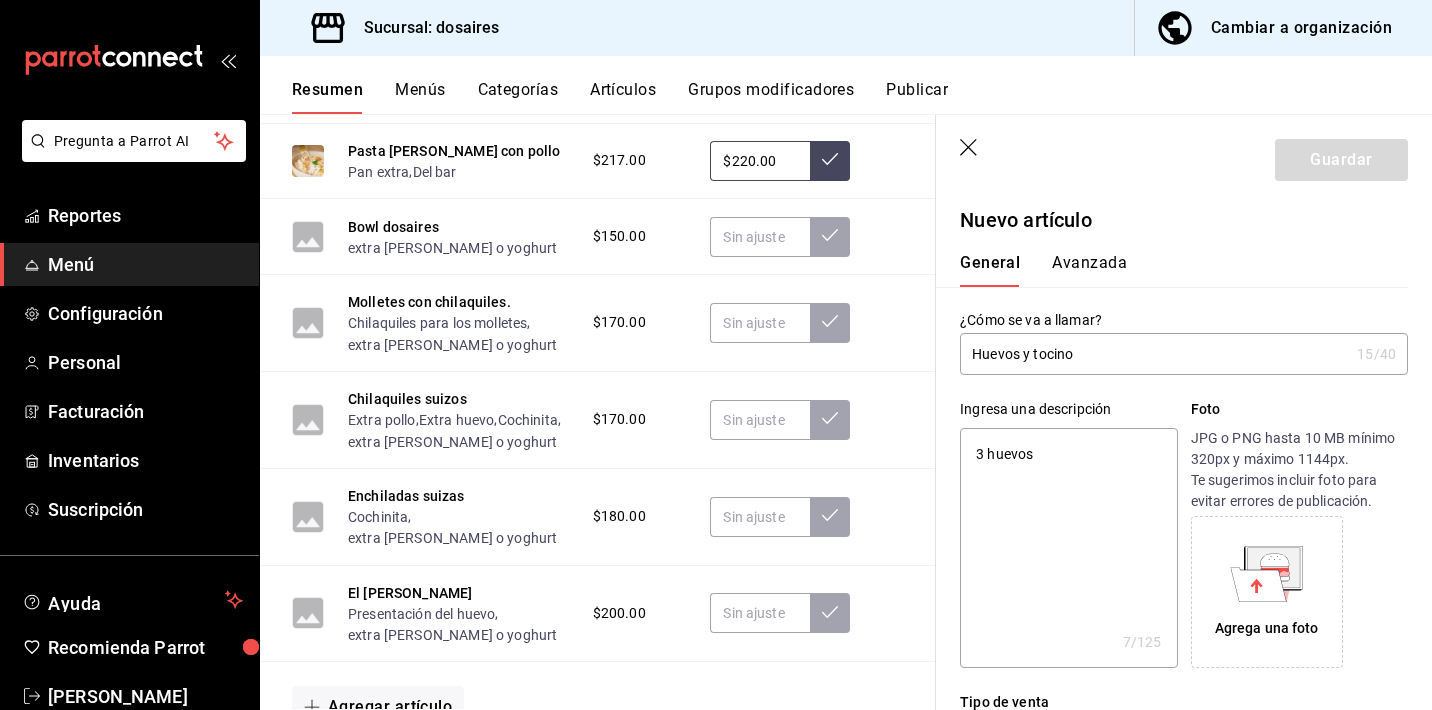 type on "3 huevos," 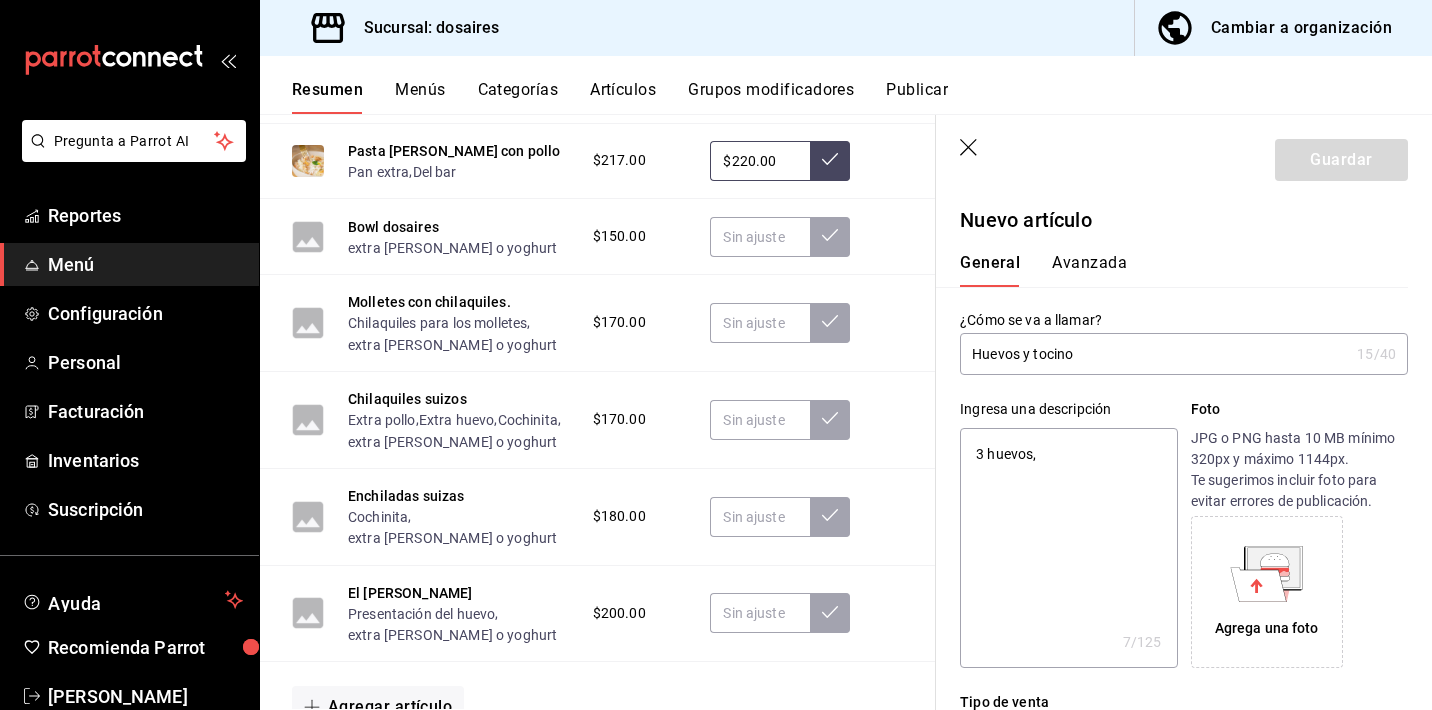 type on "x" 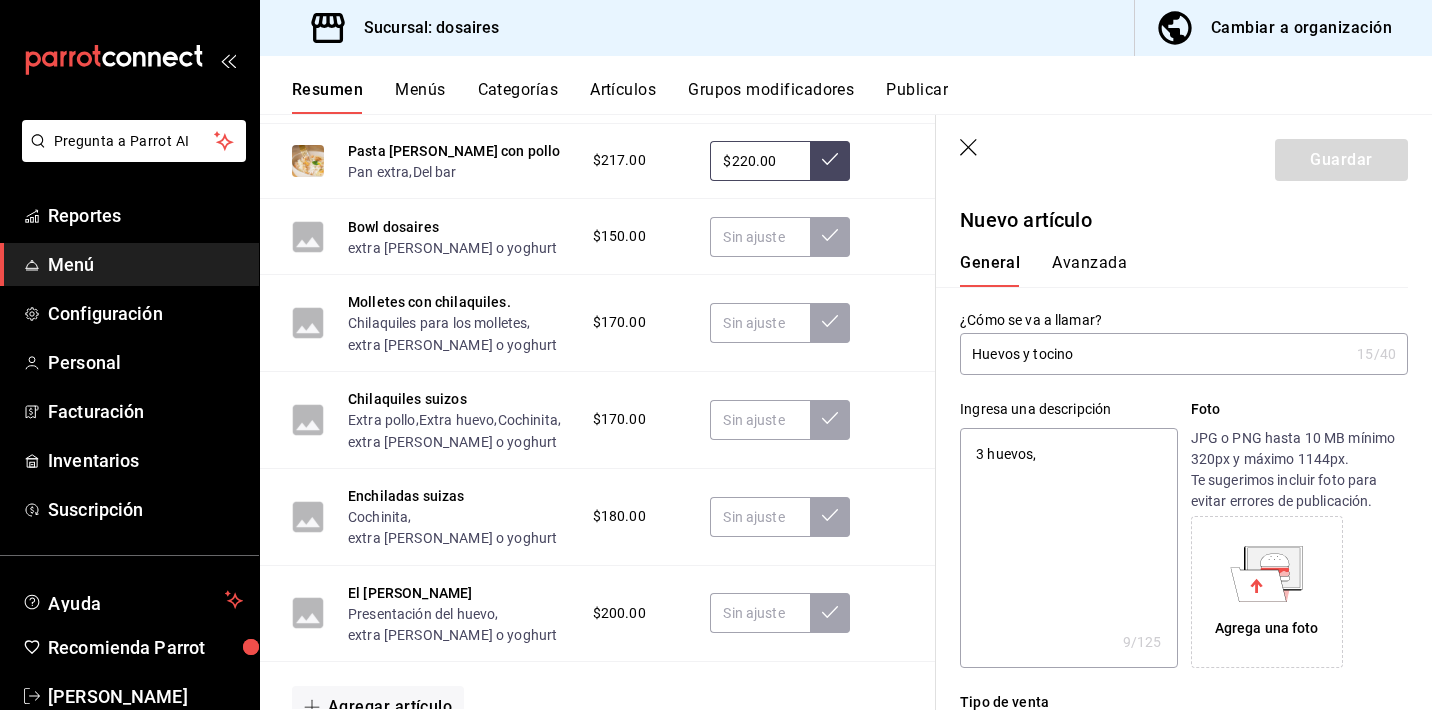 type on "3 huevos," 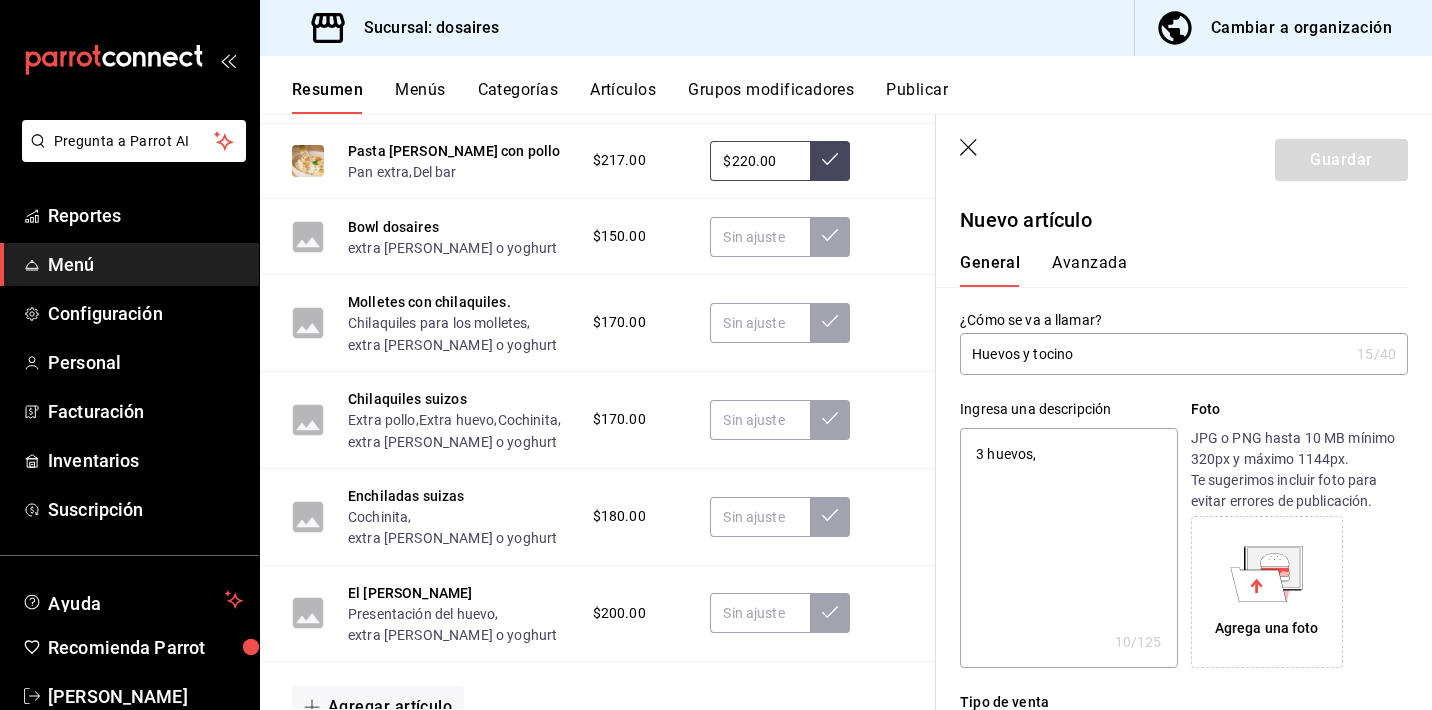 type on "3 huevos, 2" 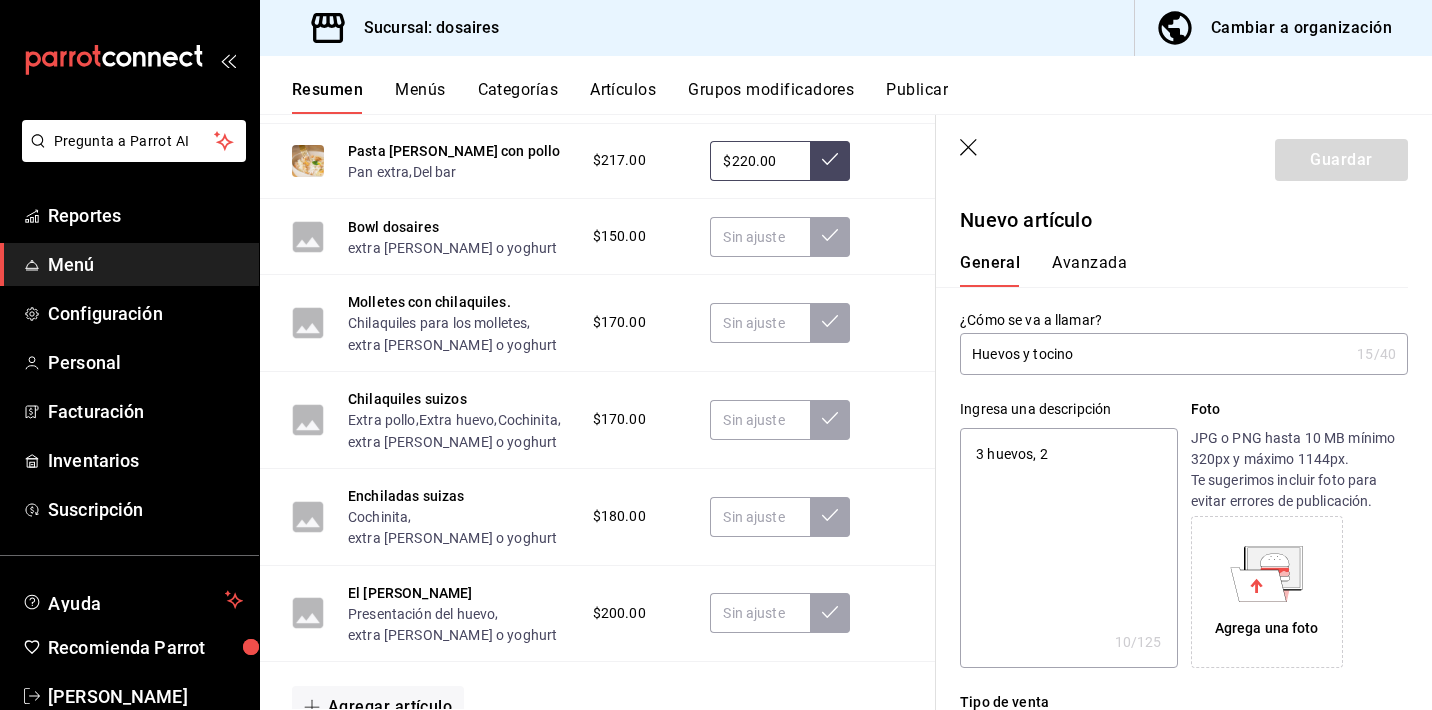 type on "x" 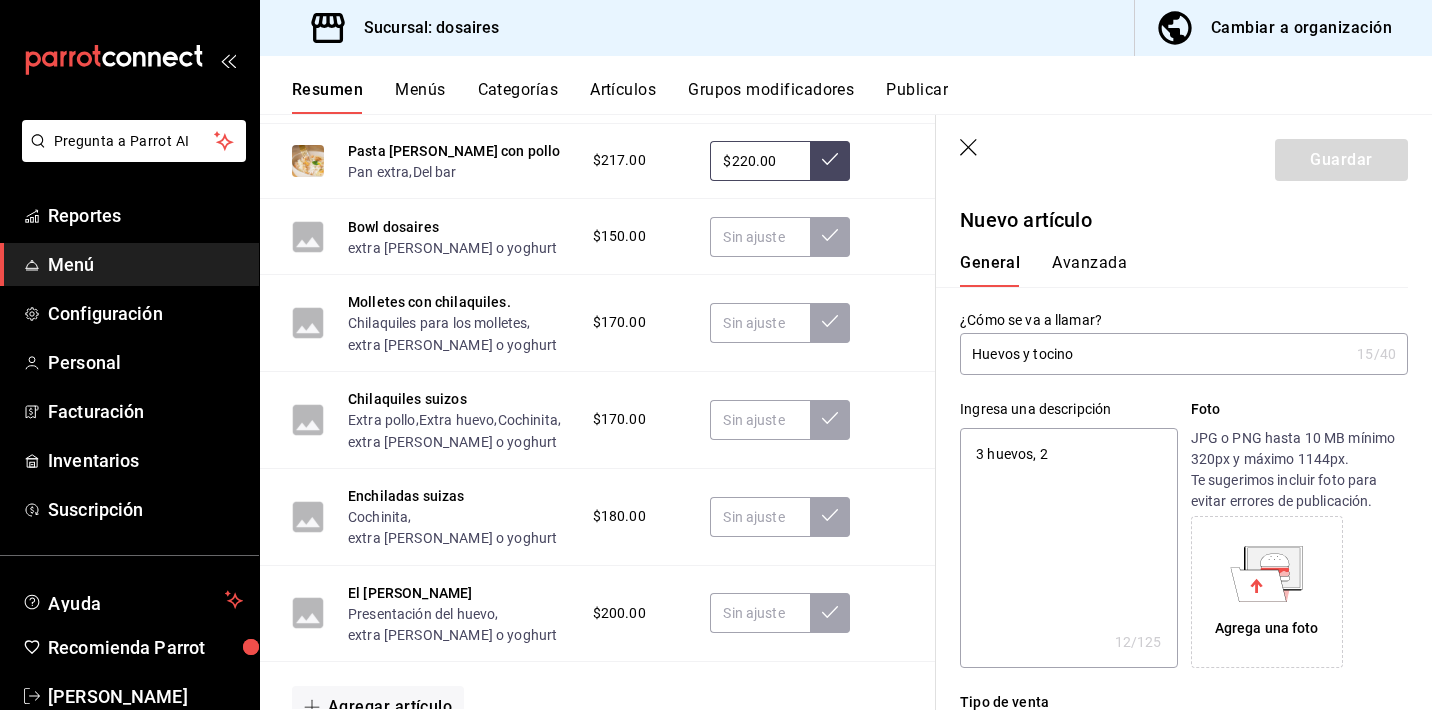 type on "3 huevos, 2 r" 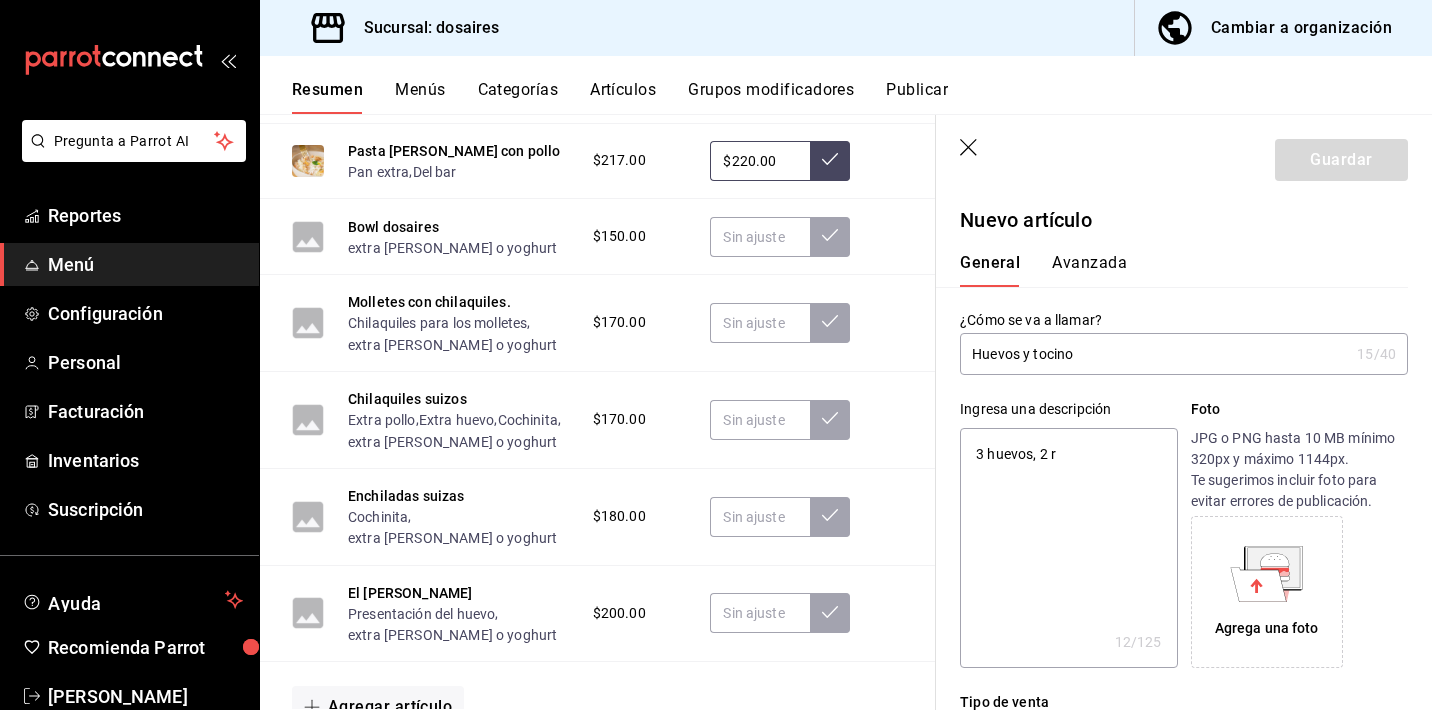 type on "x" 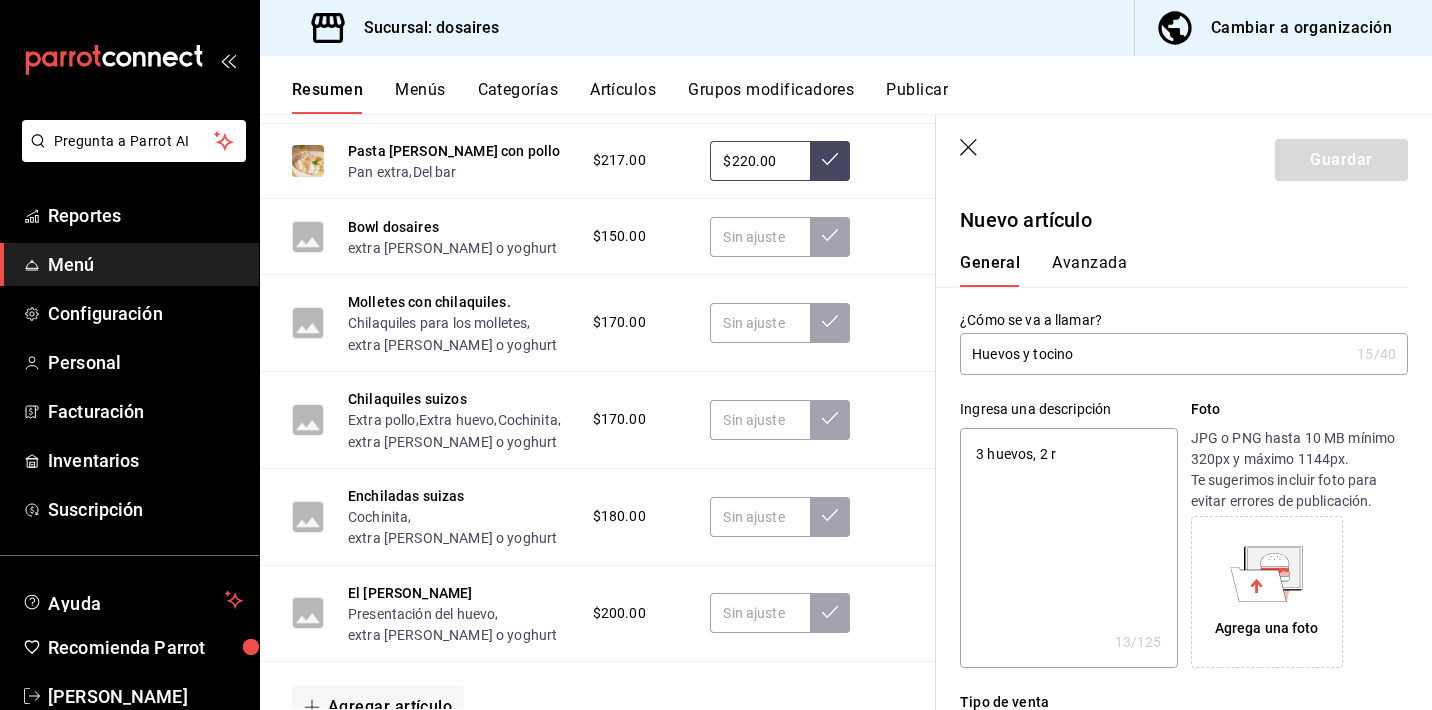 type on "3 huevos, 2 re" 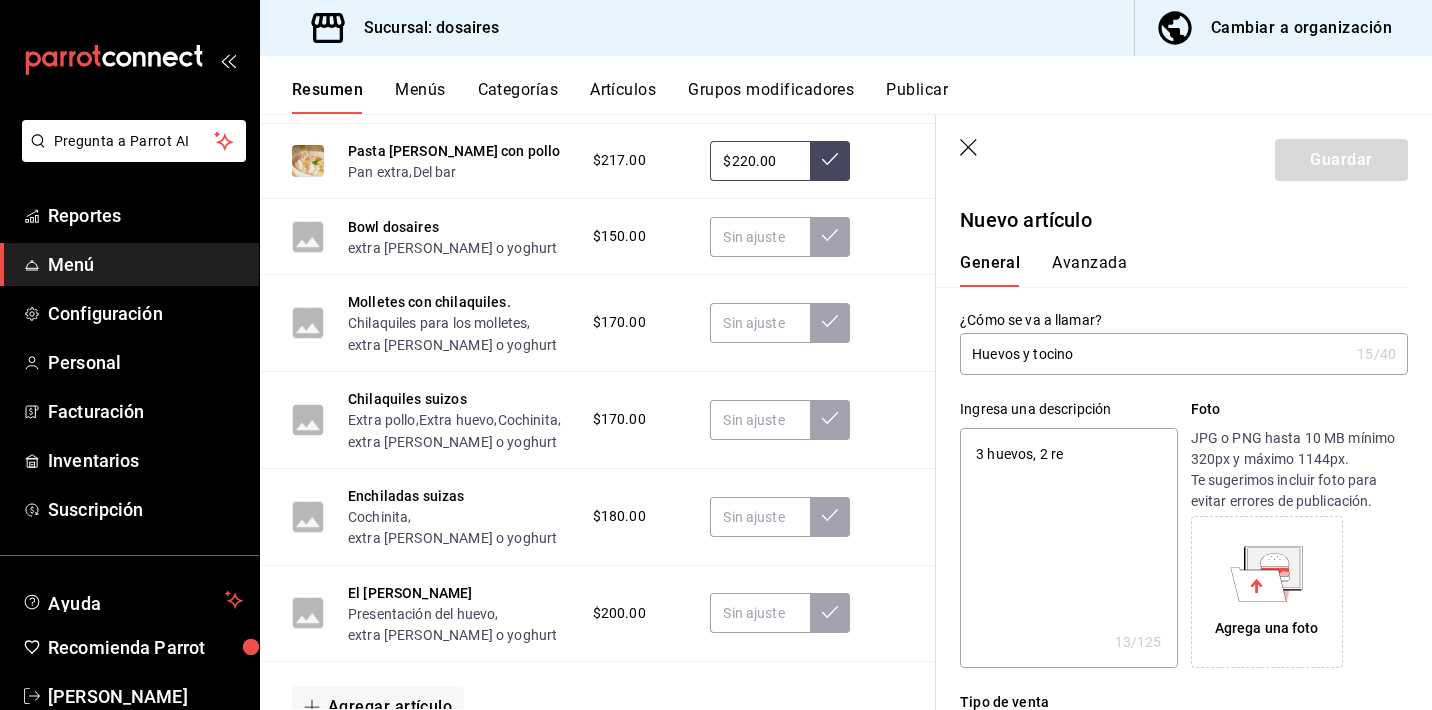 type on "x" 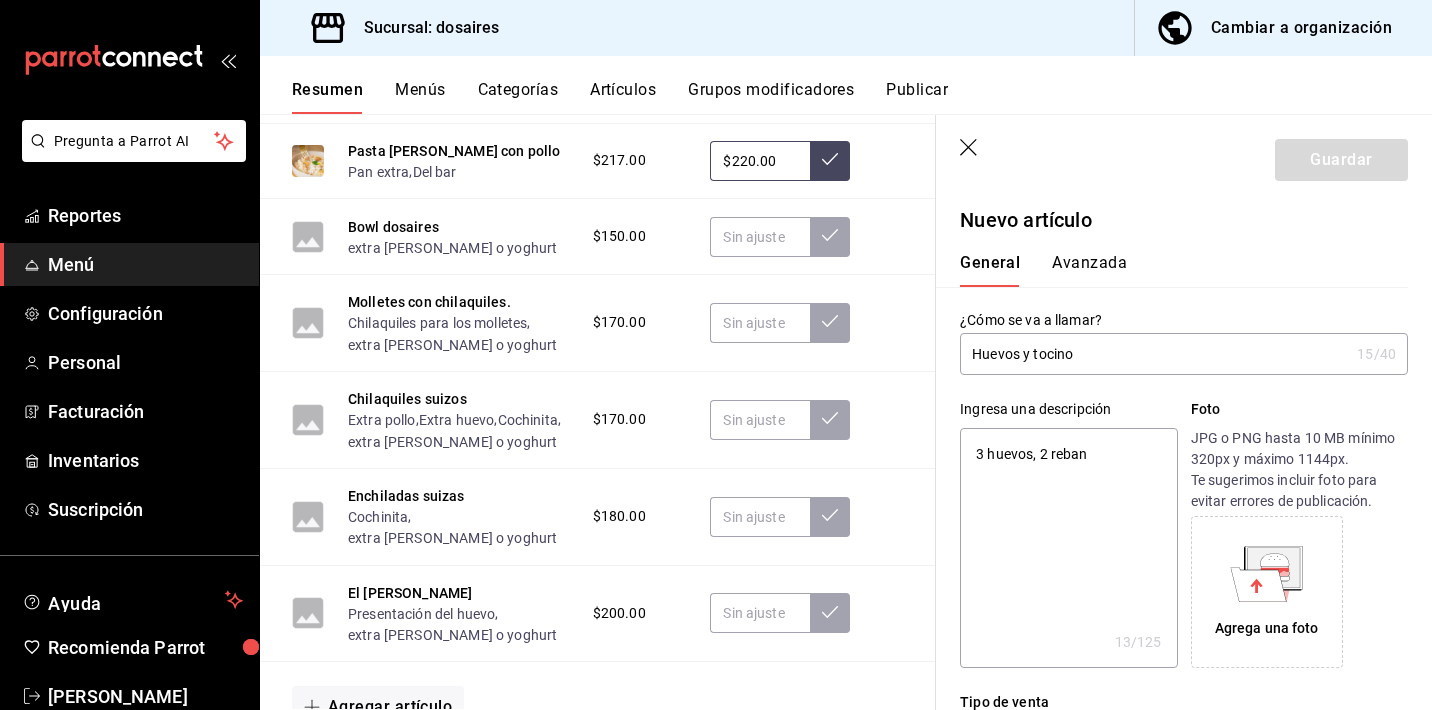 type on "3 huevos, 2 rebana" 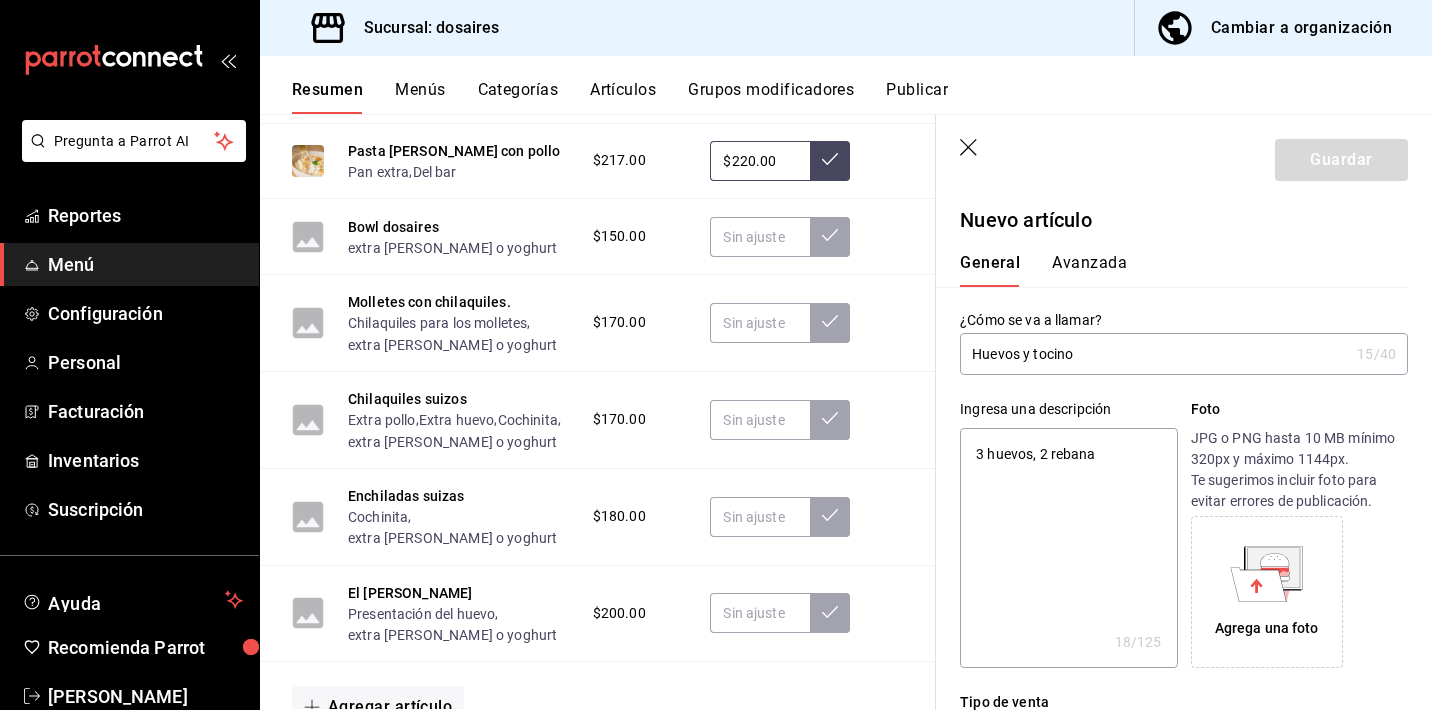 type on "x" 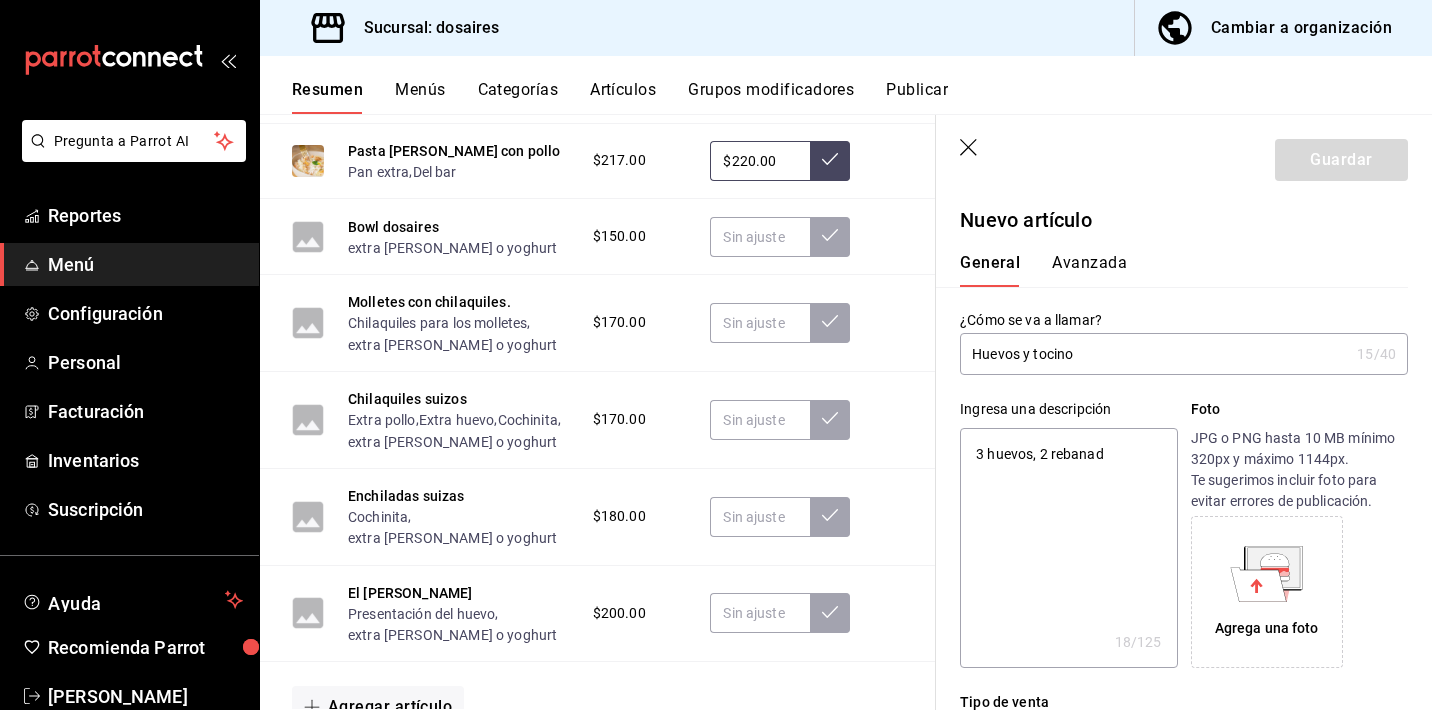 type on "x" 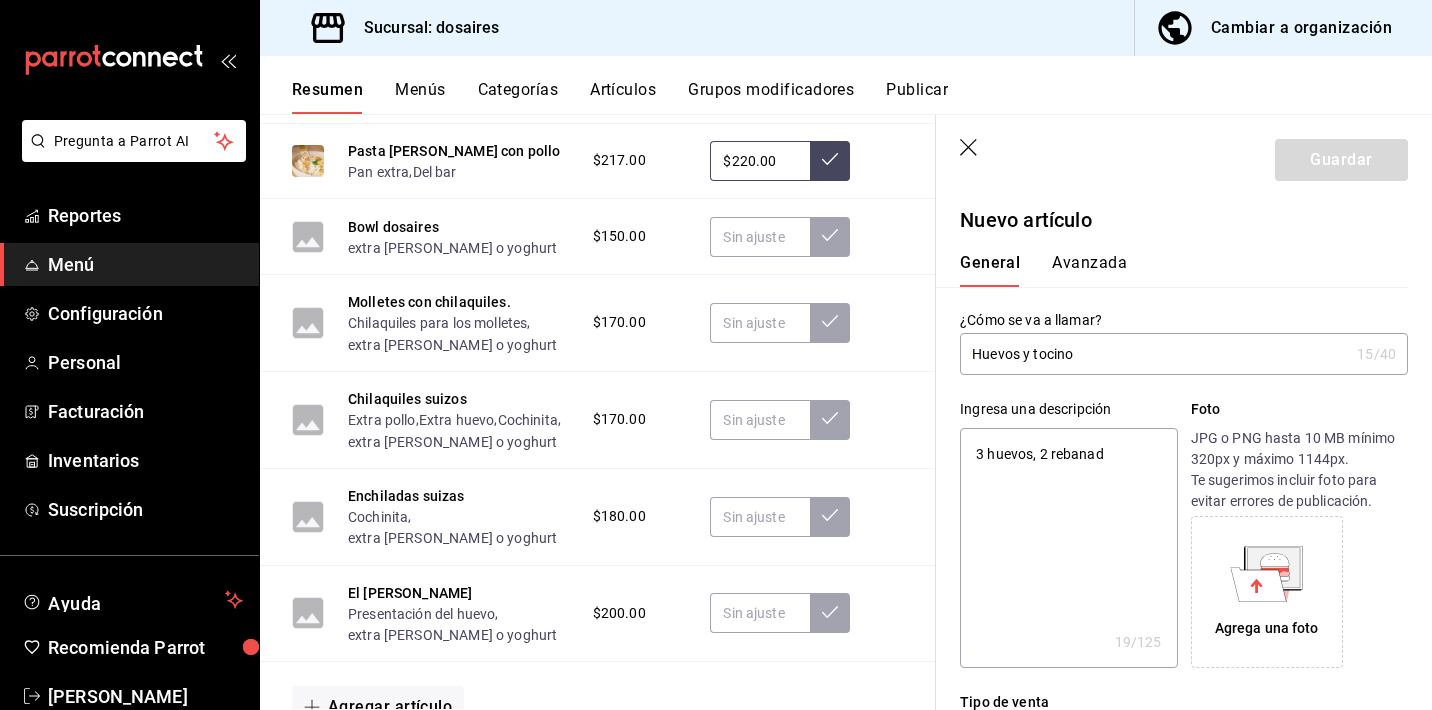 type on "3 huevos, 2 rebanada" 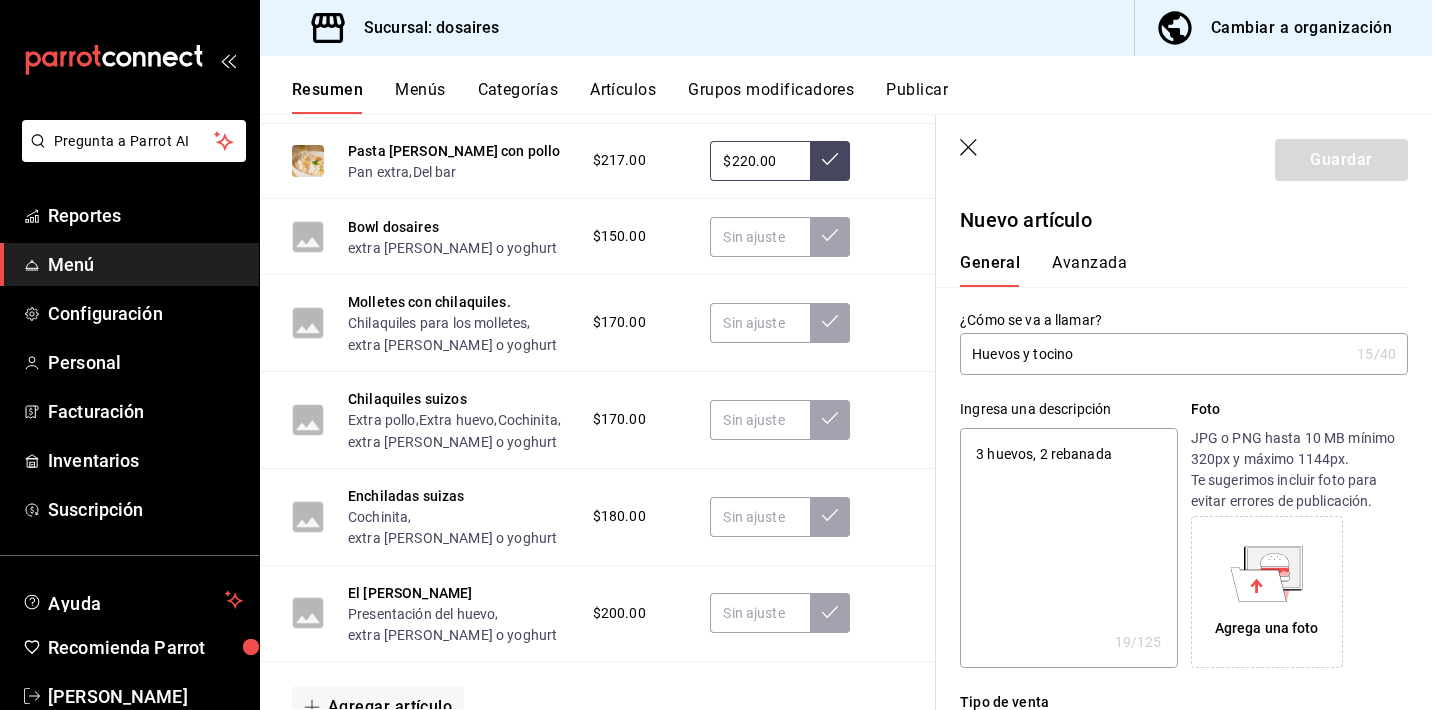 type on "x" 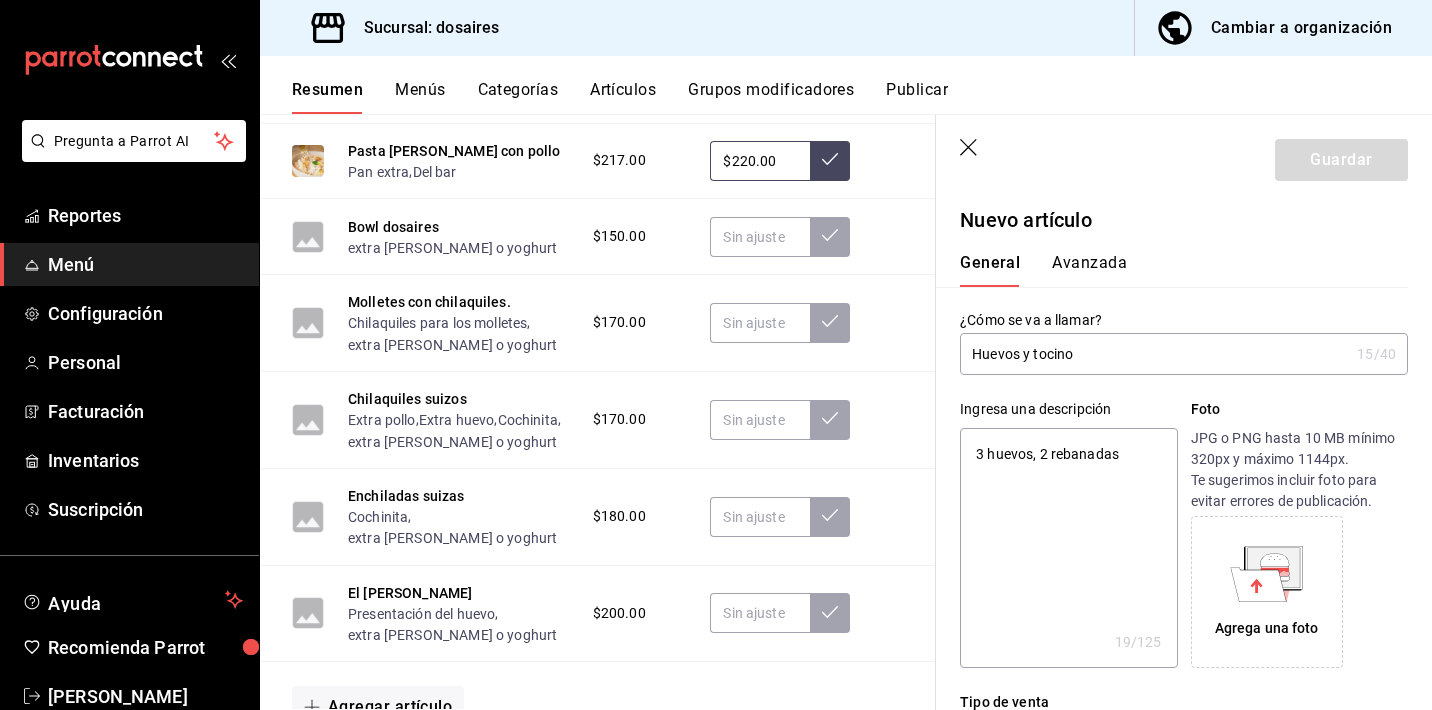 type on "3 huevos, 2 rebanadas d" 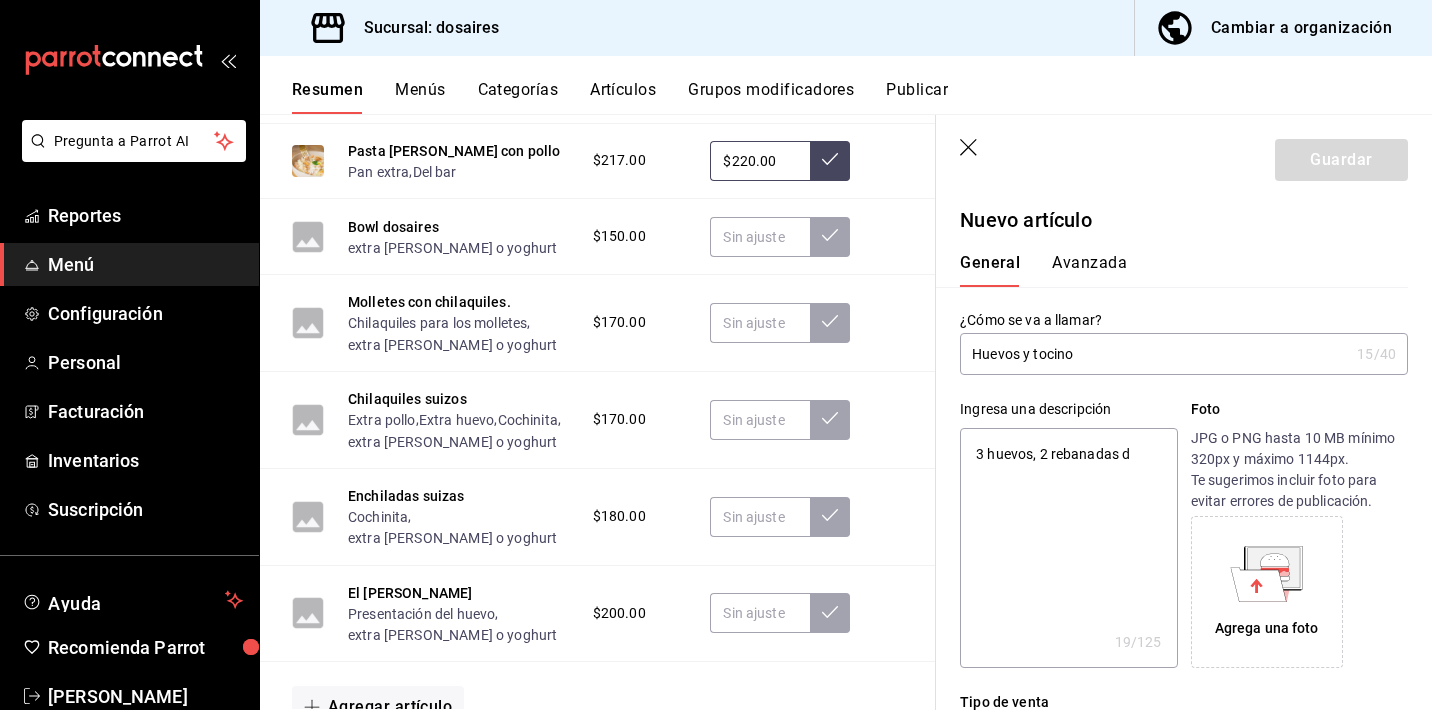 type on "x" 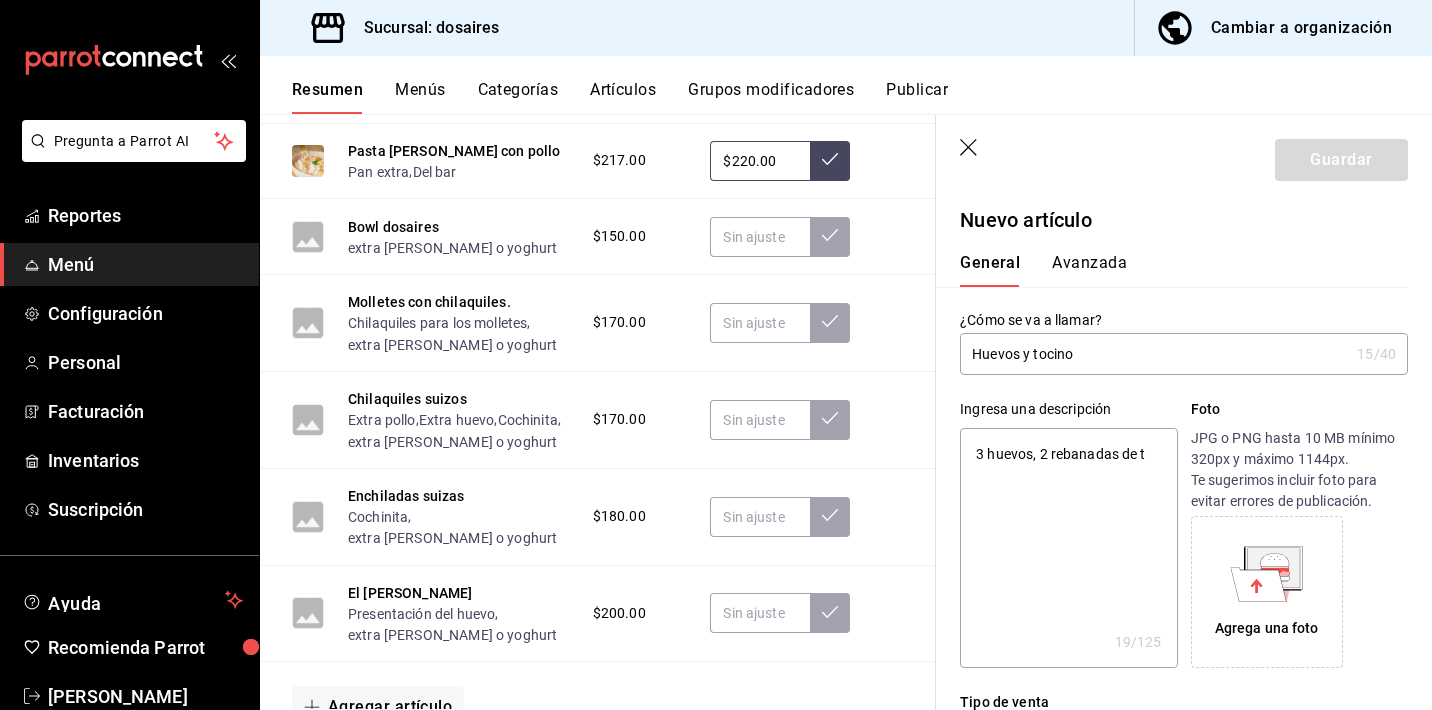 type on "3 huevos, 2 rebanadas de to" 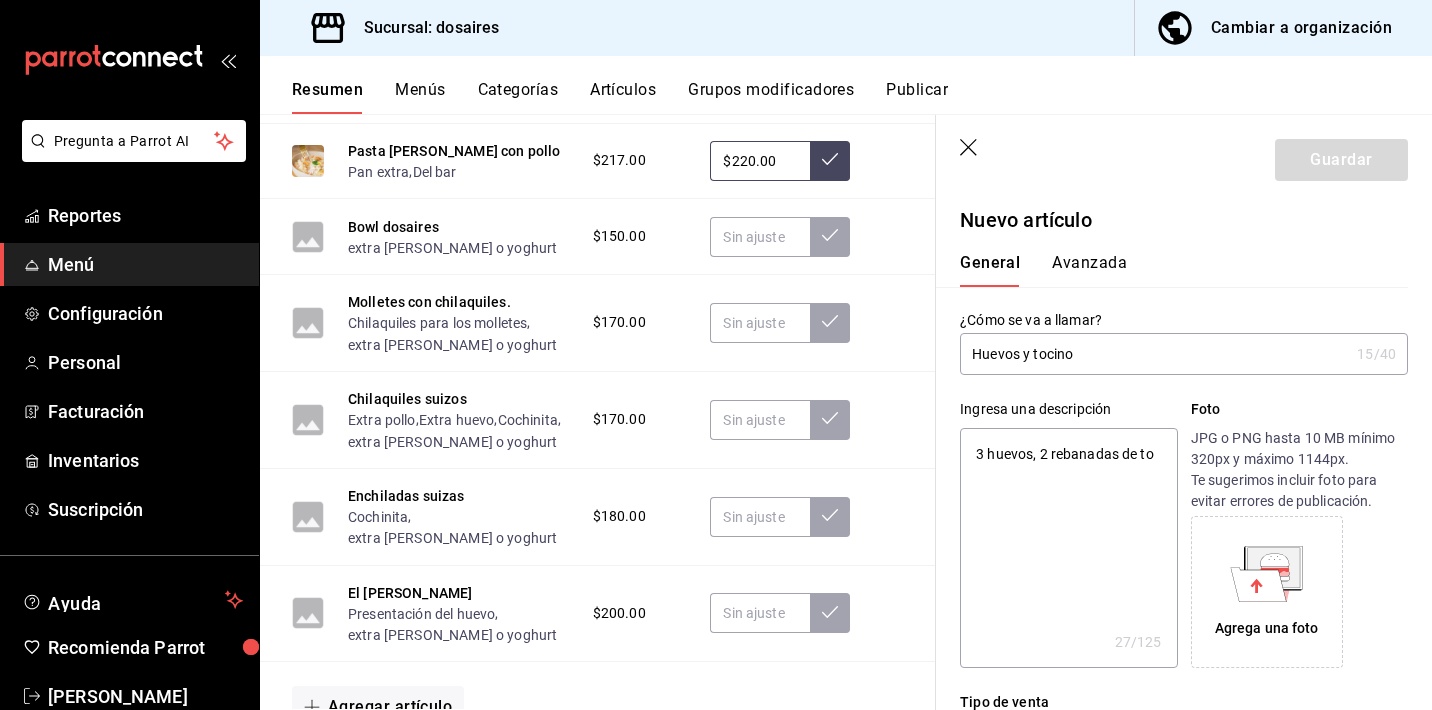 type on "x" 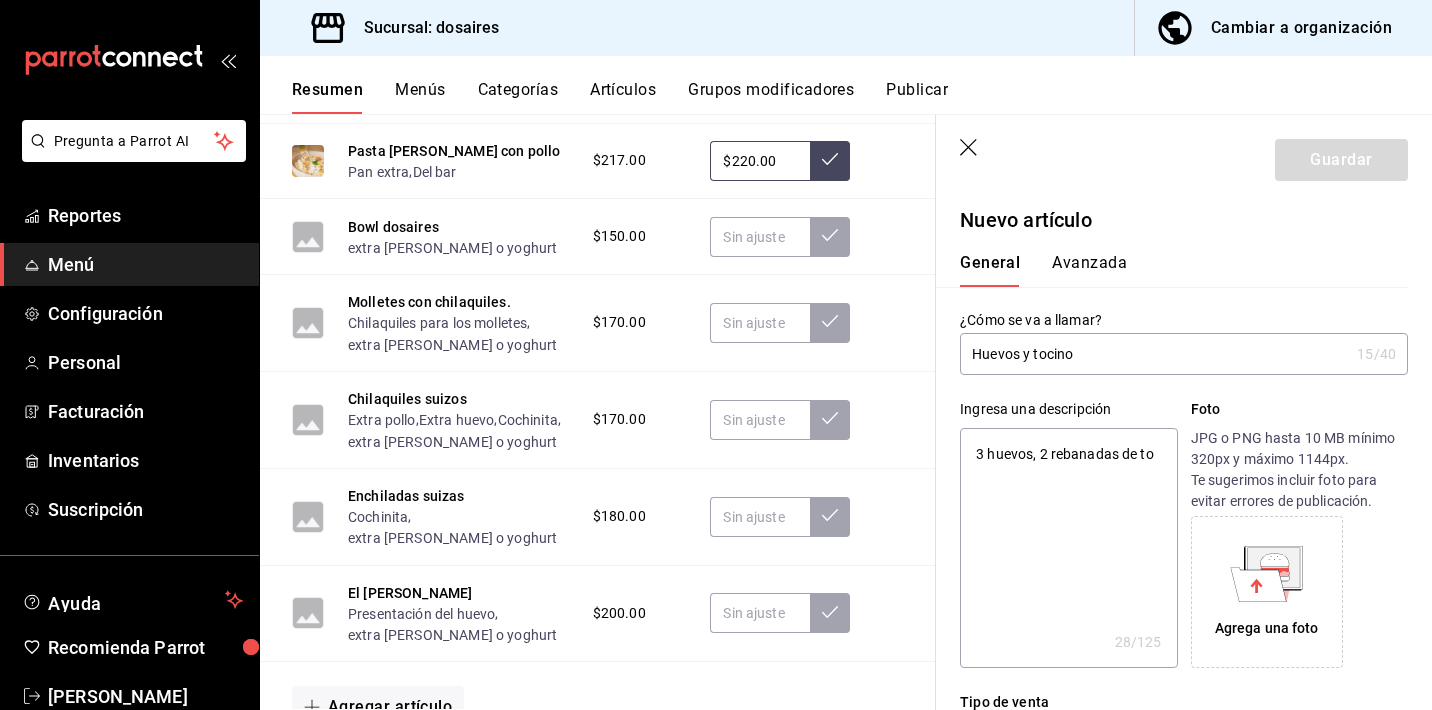 type on "3 huevos, 2 rebanadas de toc" 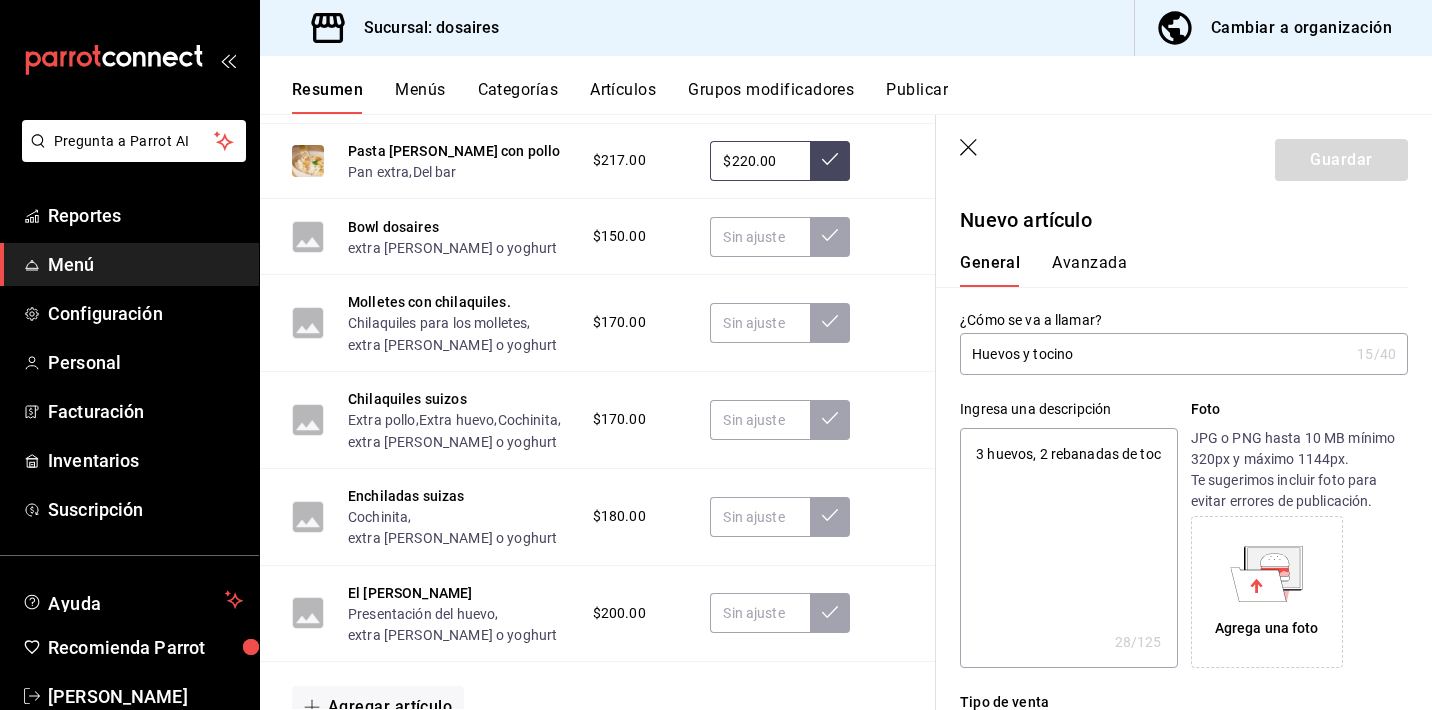 type on "x" 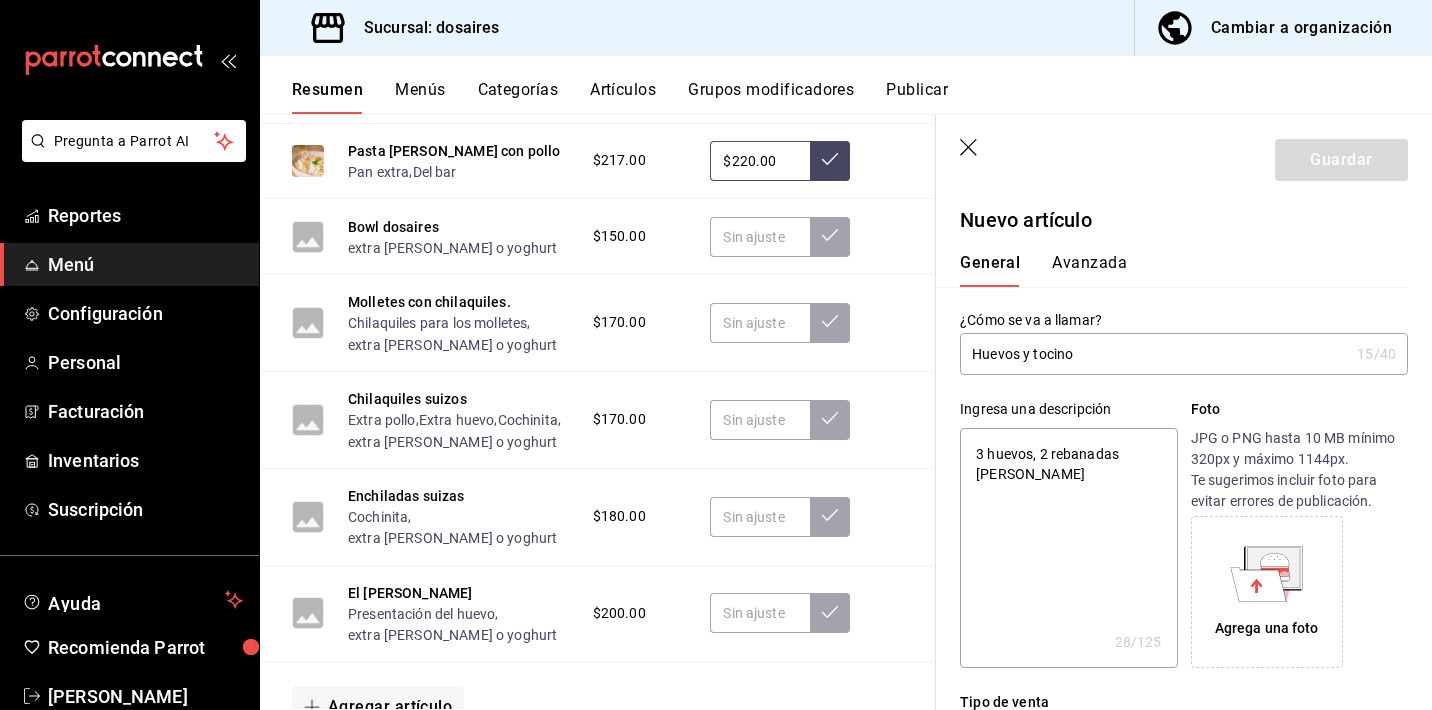 type on "x" 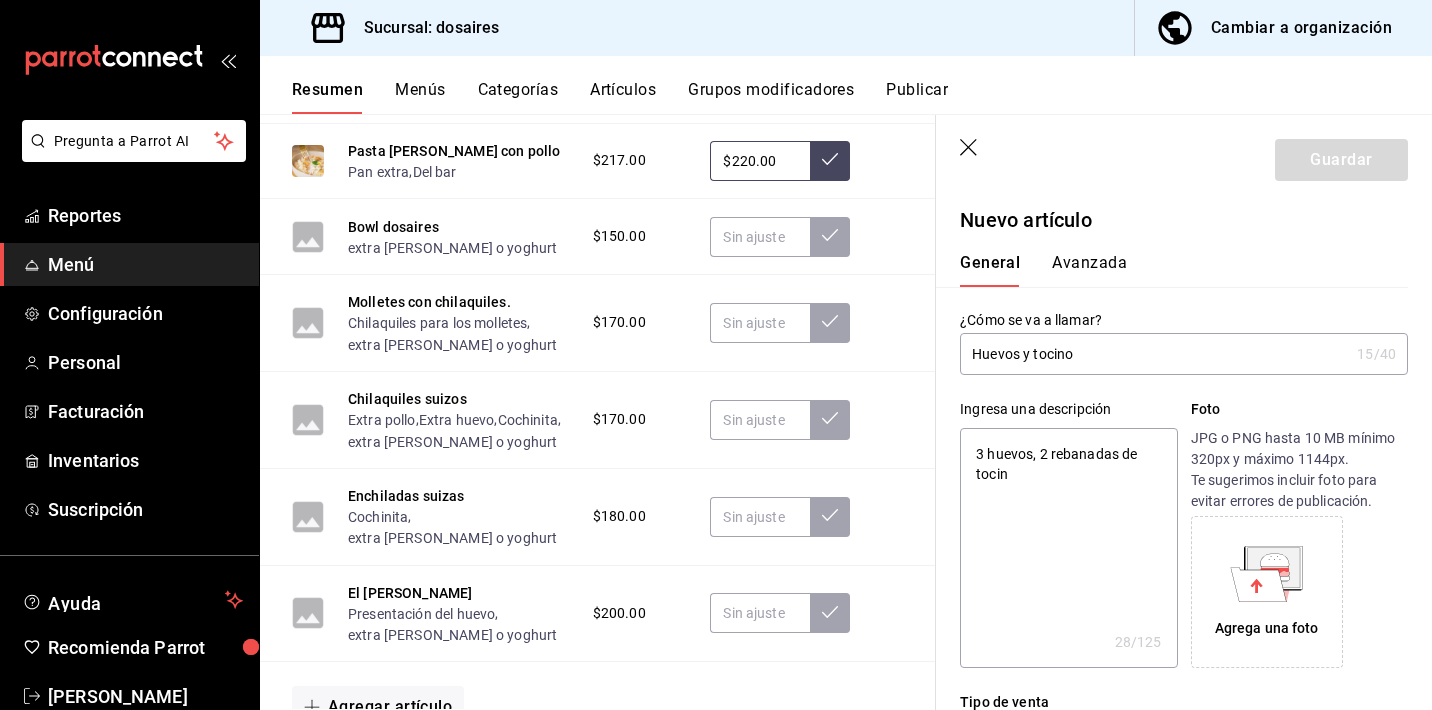 type on "x" 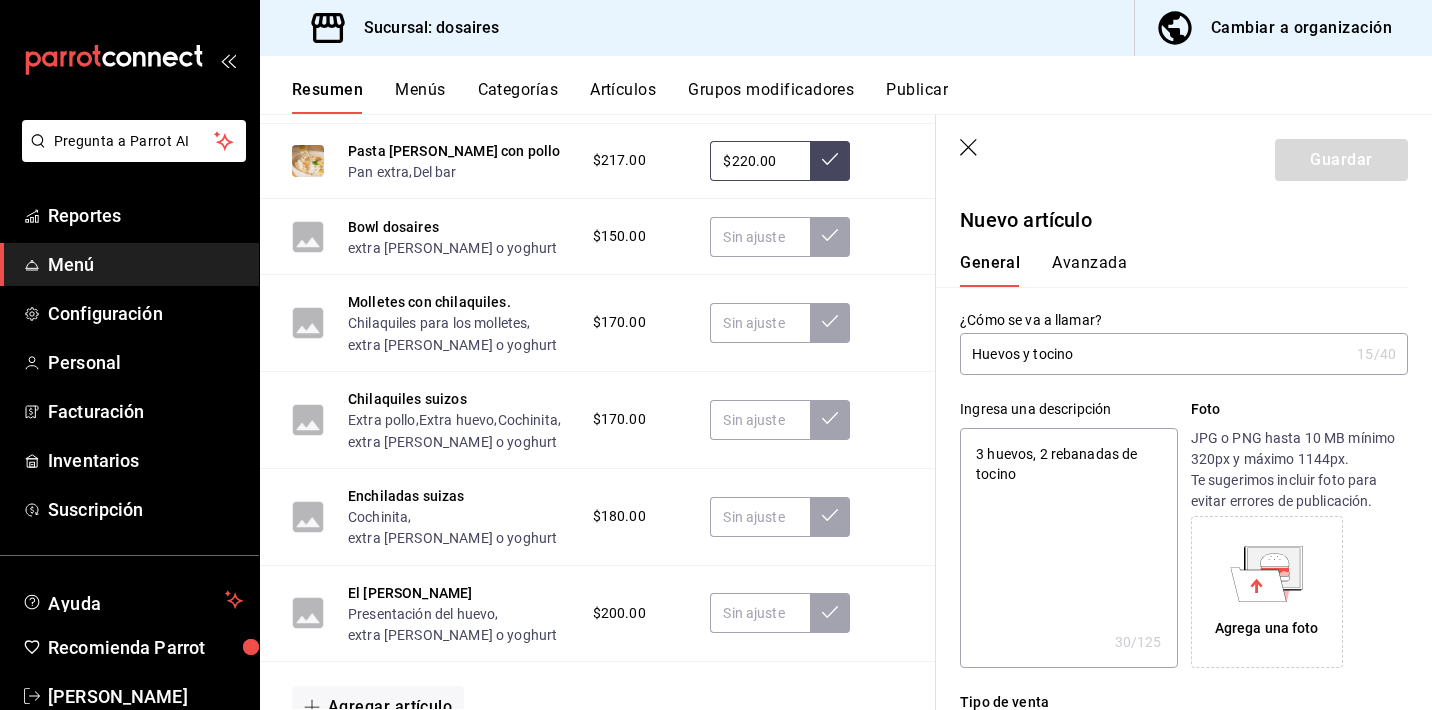 type on "3 huevos, 2 rebanadas de tocino" 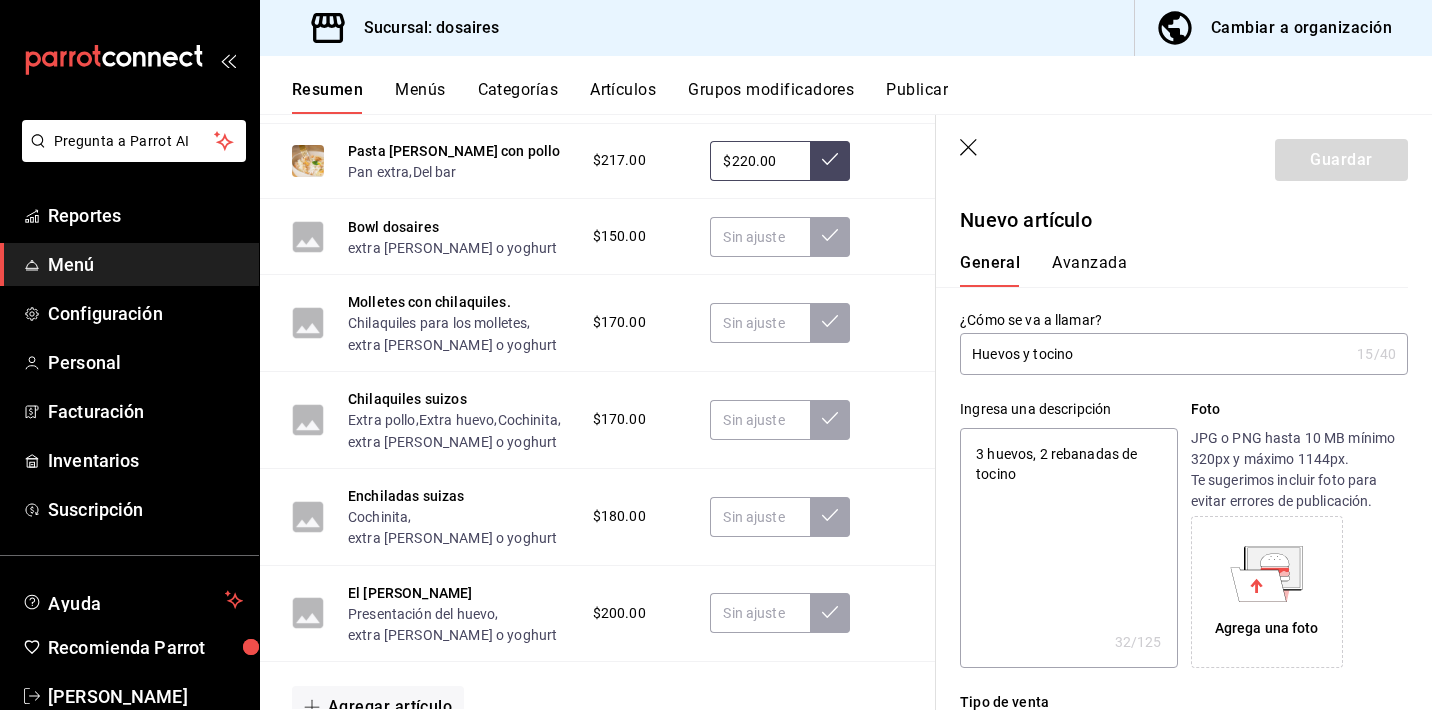 type on "3 huevos, 2 rebanadas de tocino m" 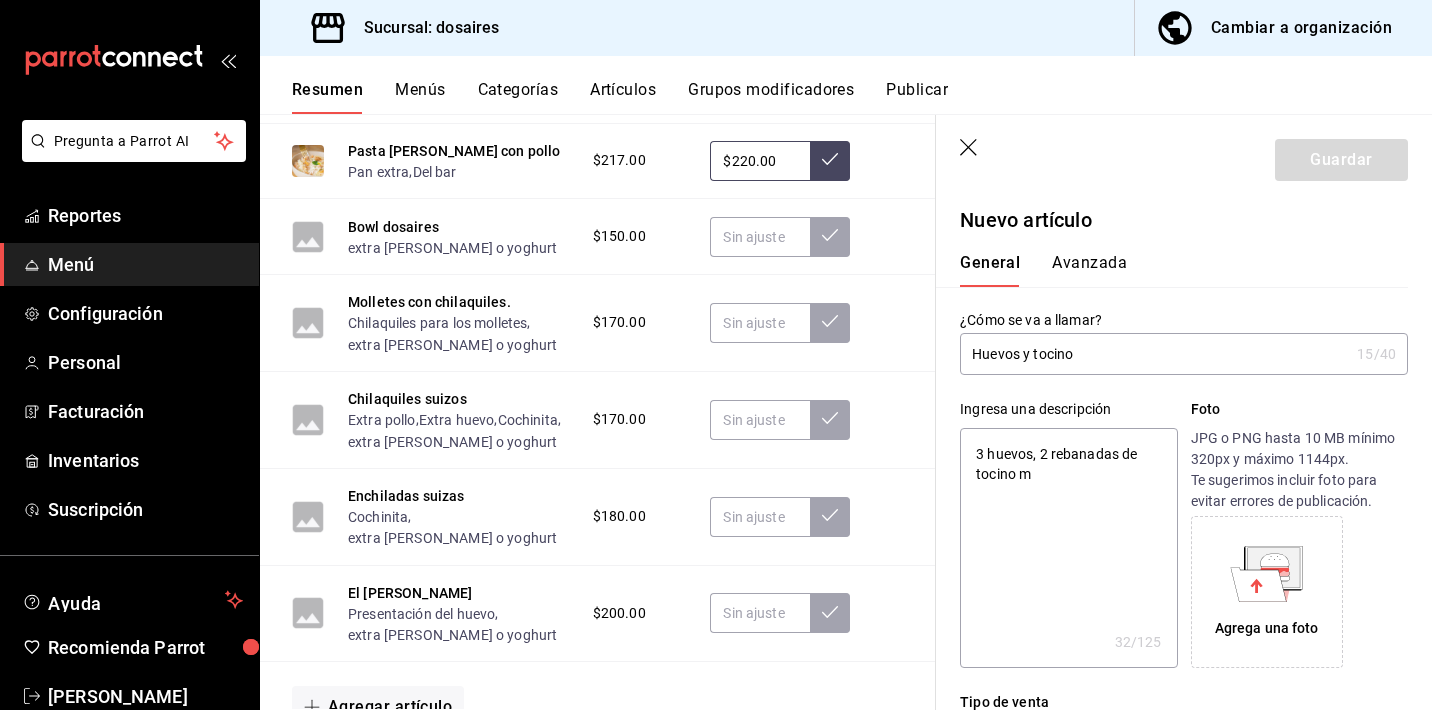 type on "x" 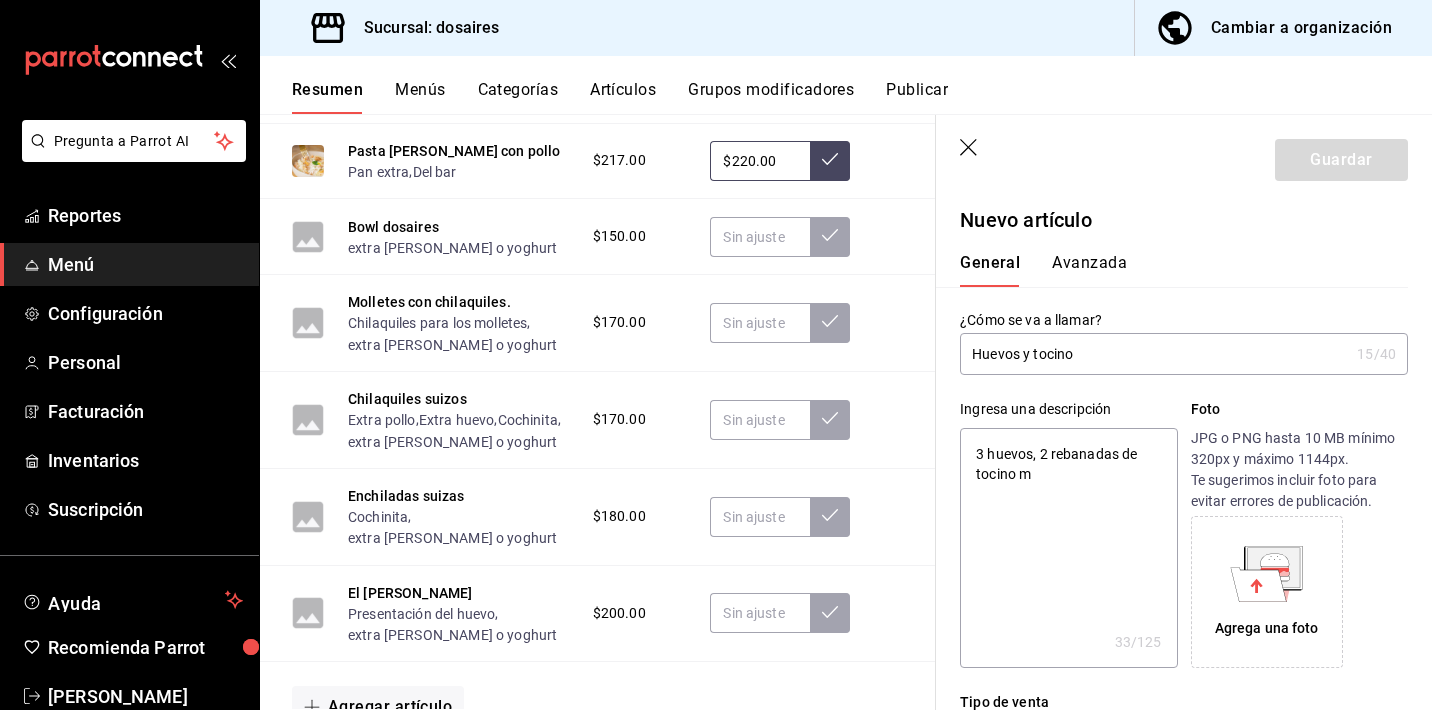 type on "3 huevos, 2 rebanadas de tocino mi" 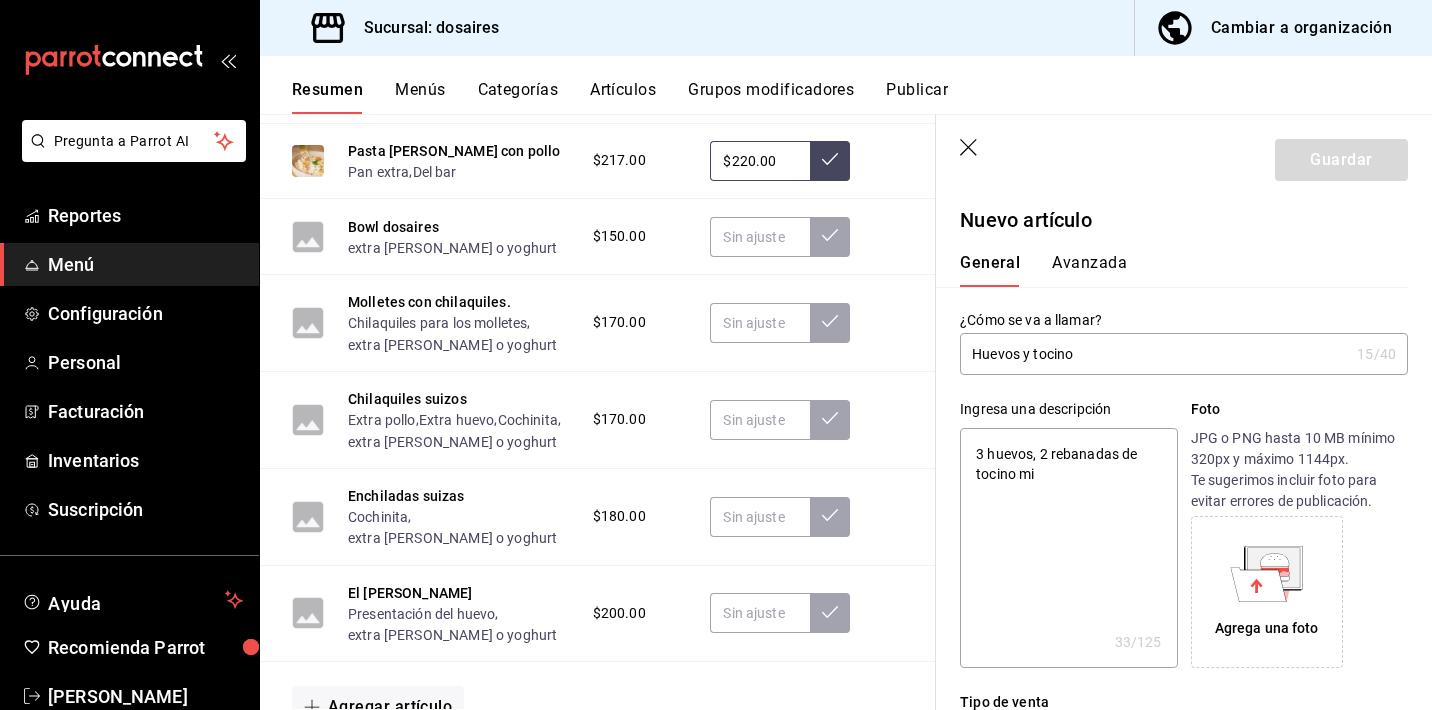 type on "x" 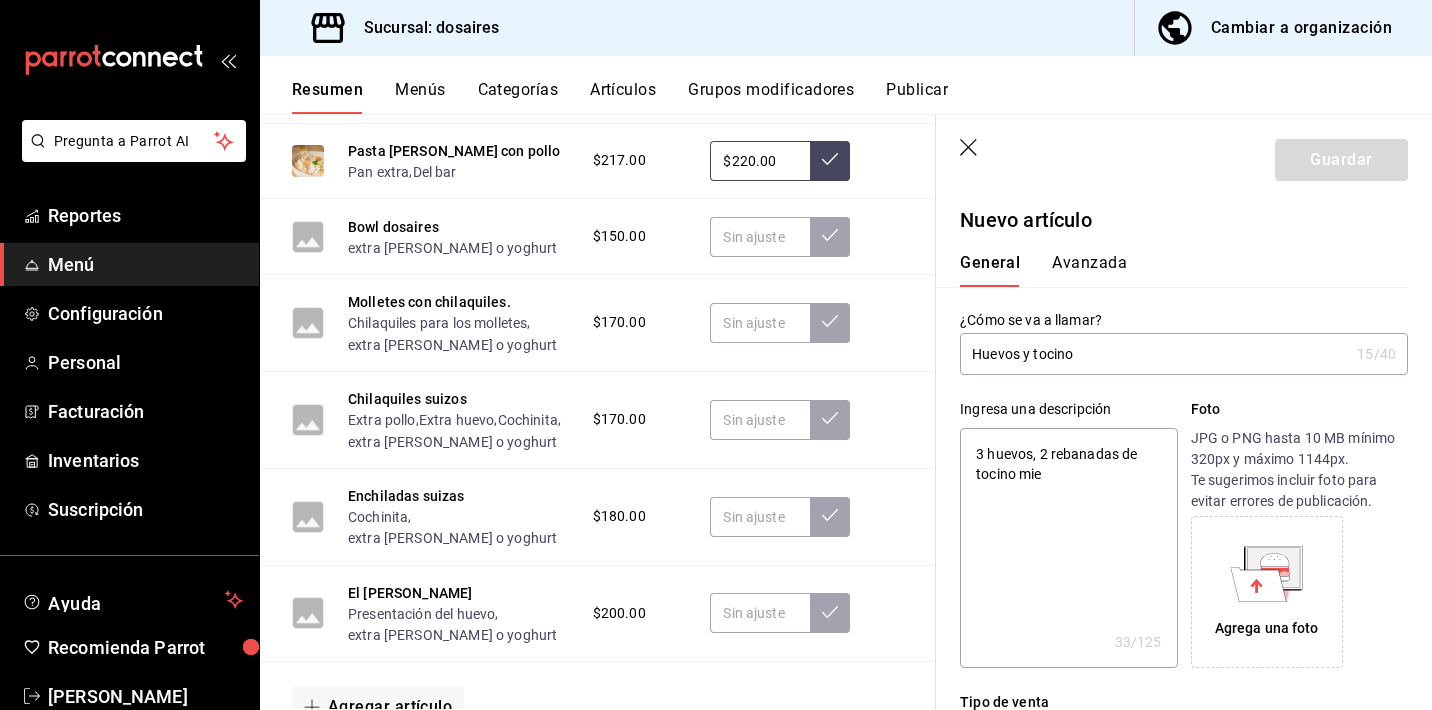 type on "x" 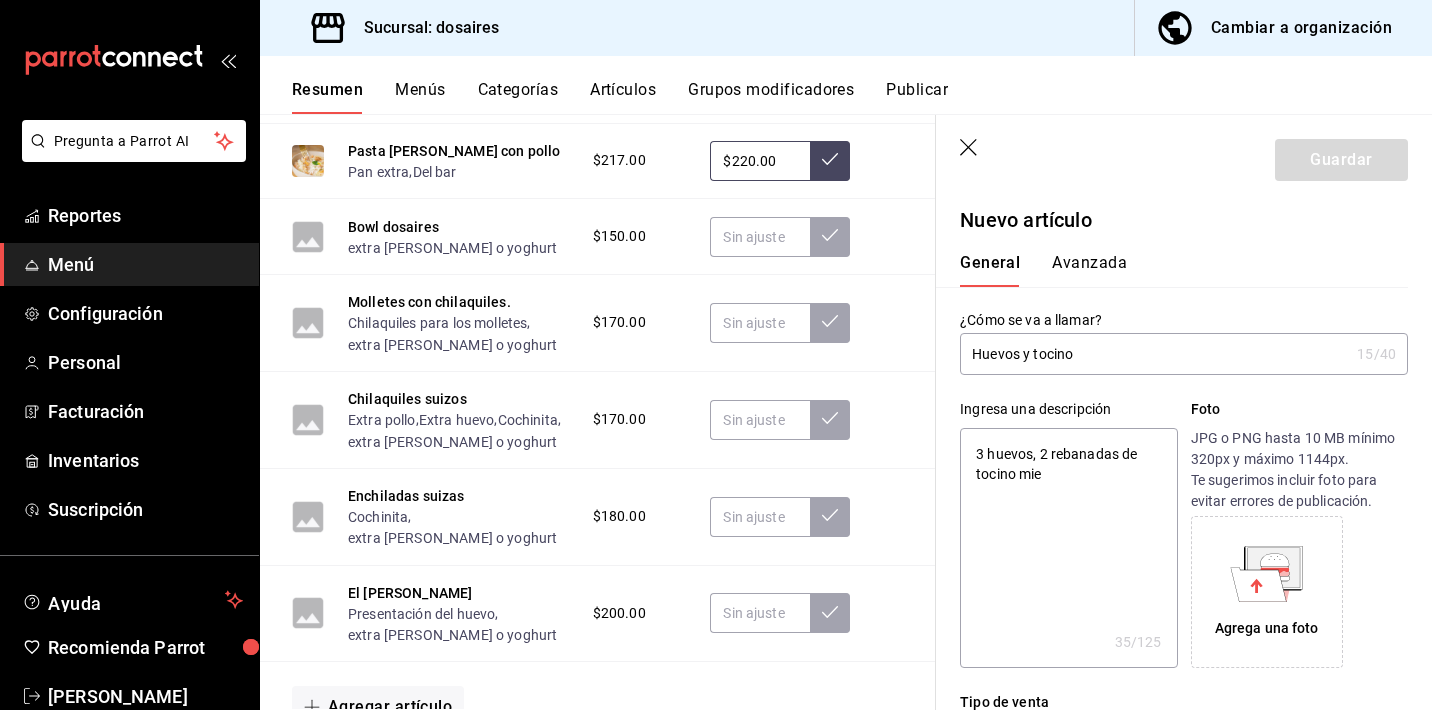 type on "3 huevos, 2 rebanadas de tocino miel" 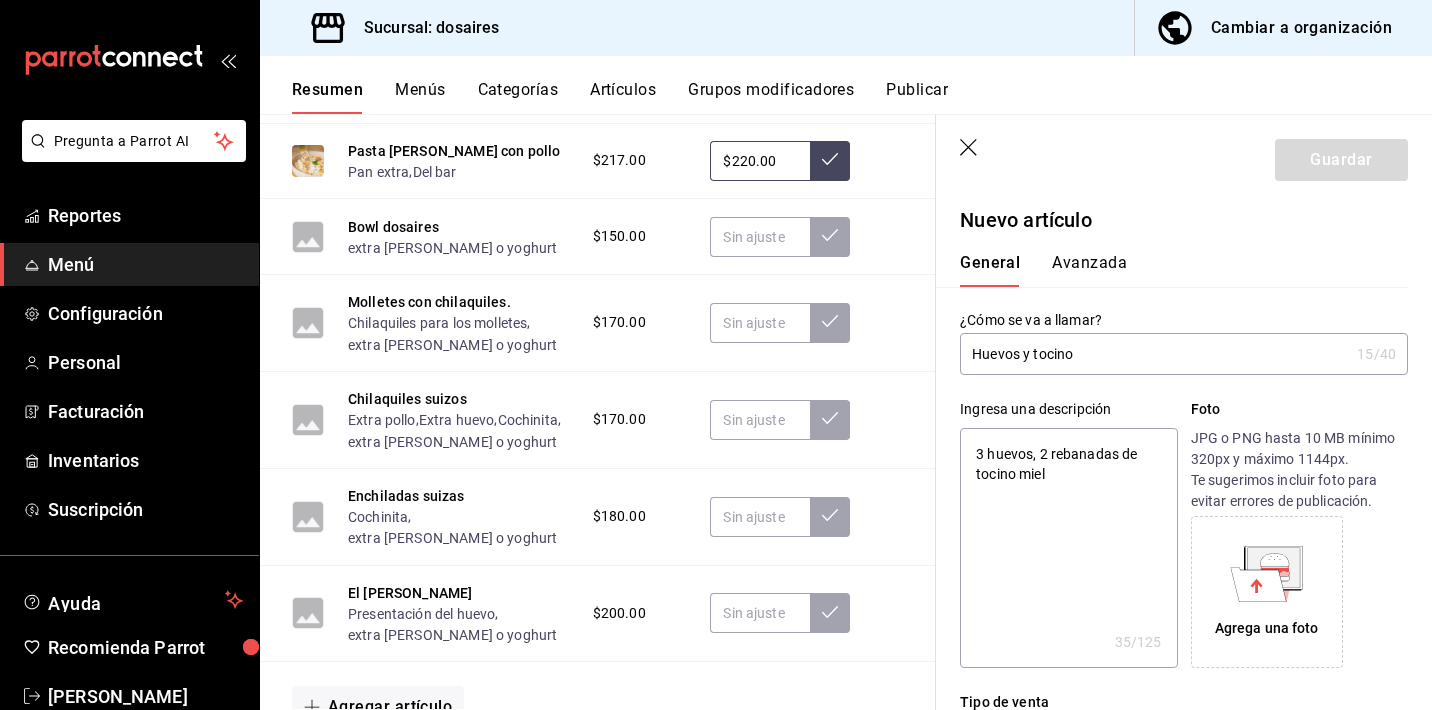 type on "x" 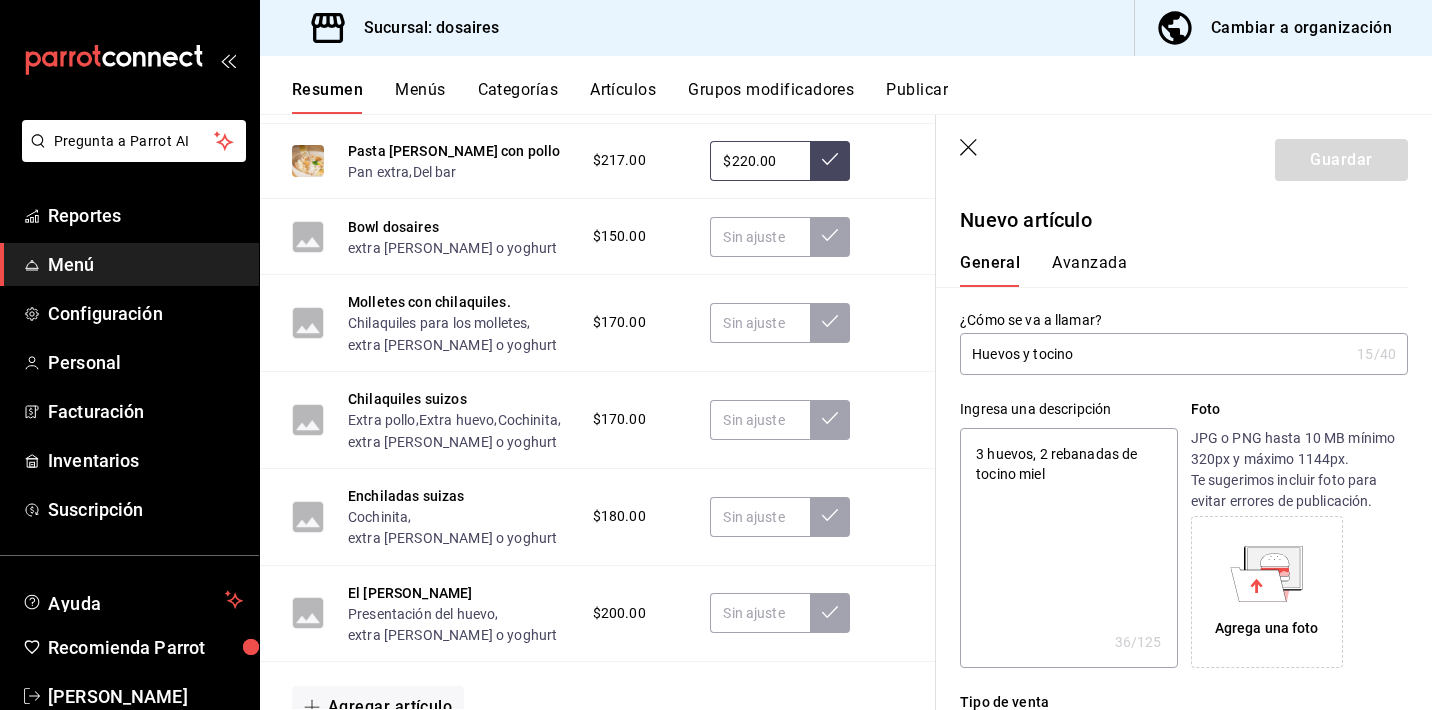 type on "3 huevos, 2 rebanadas de tocino miel," 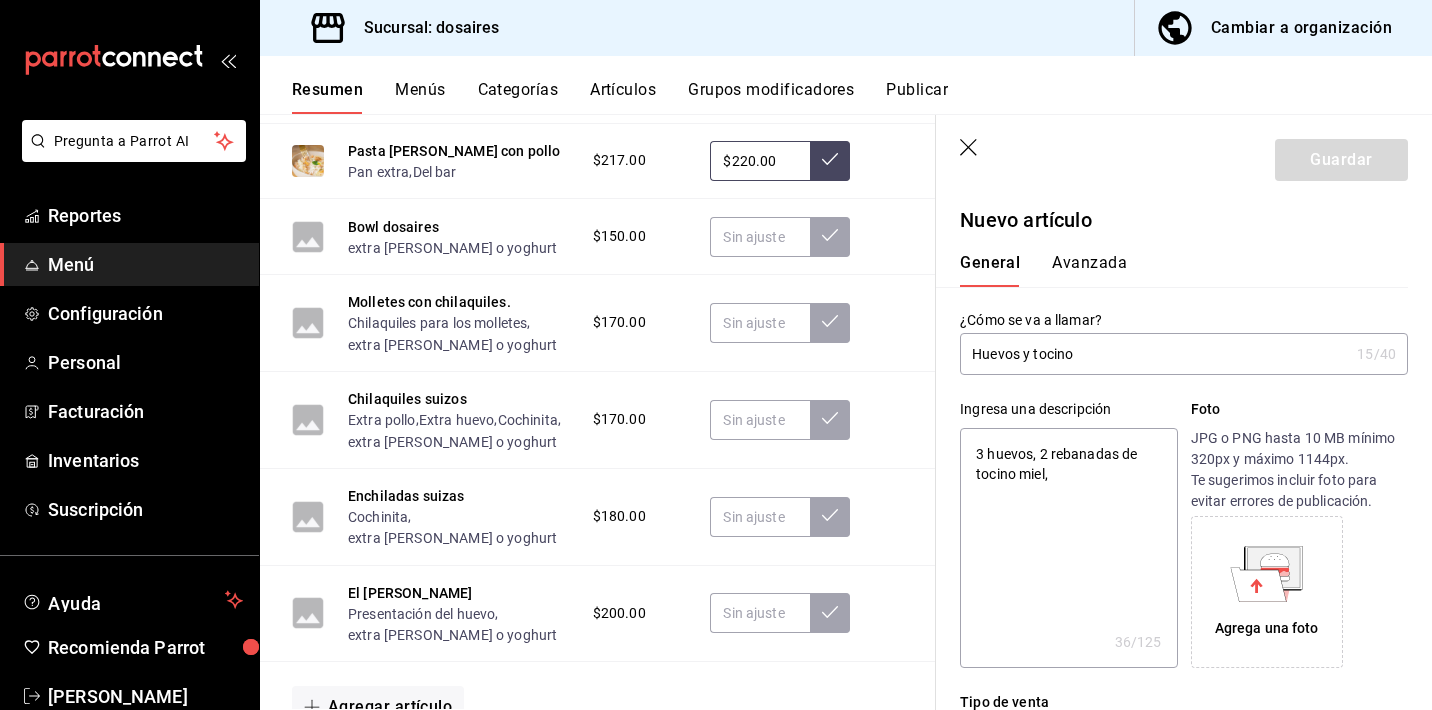type on "x" 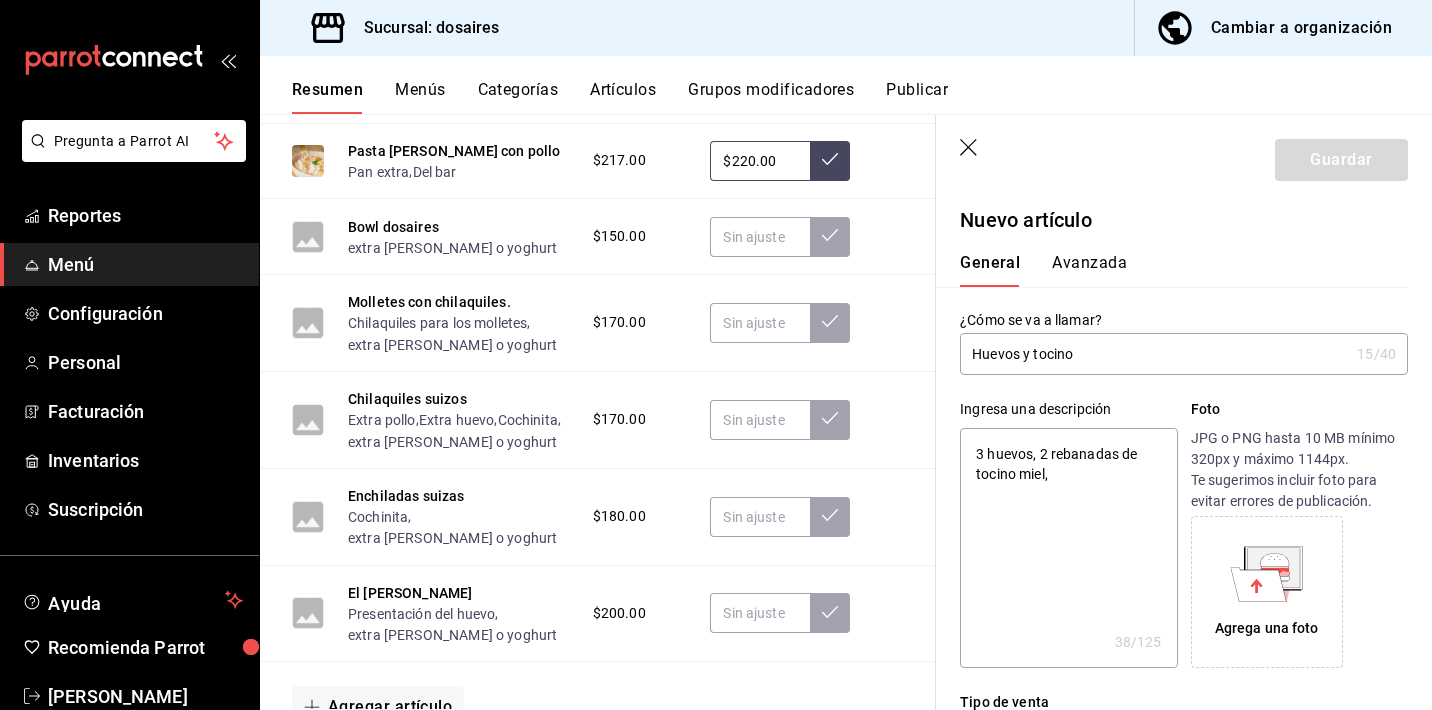type on "3 huevos, 2 rebanadas de tocino miel, g" 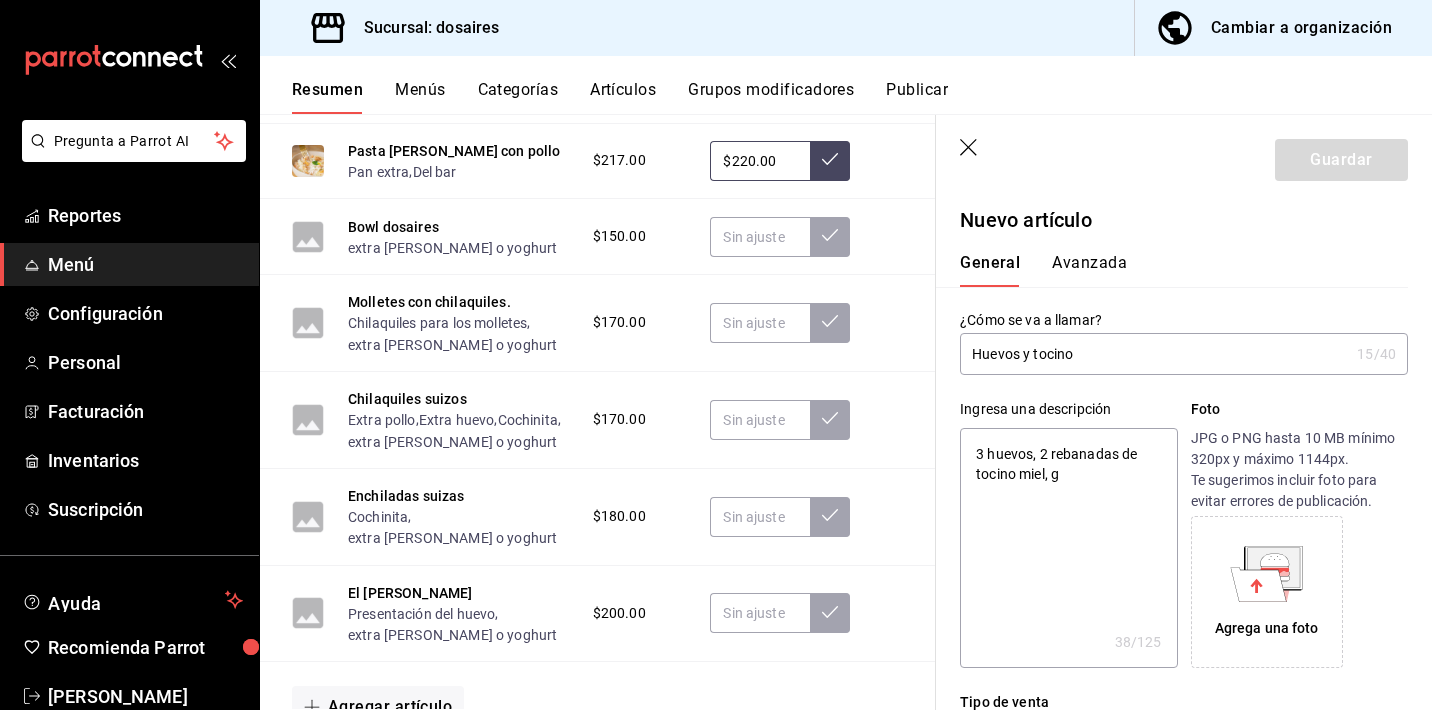type on "x" 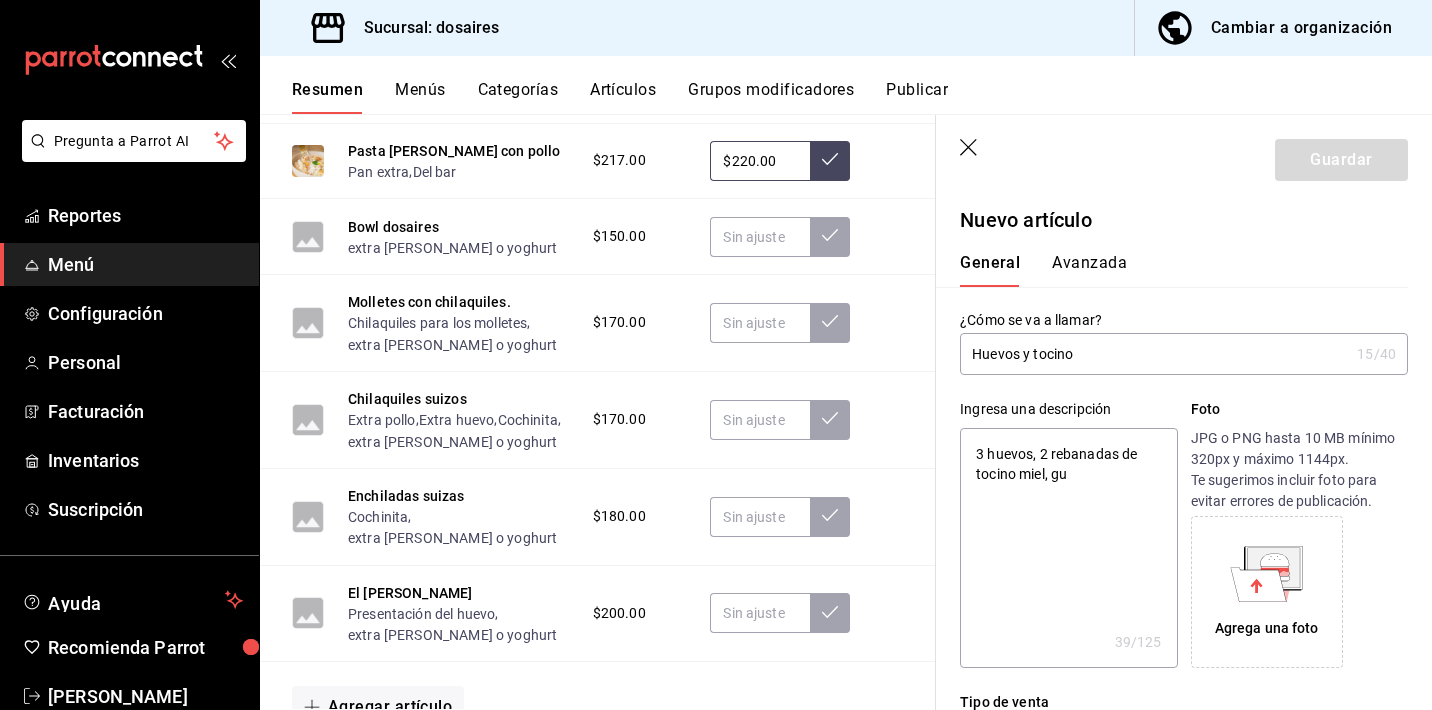 type on "3 huevos, 2 rebanadas de tocino miel, gua" 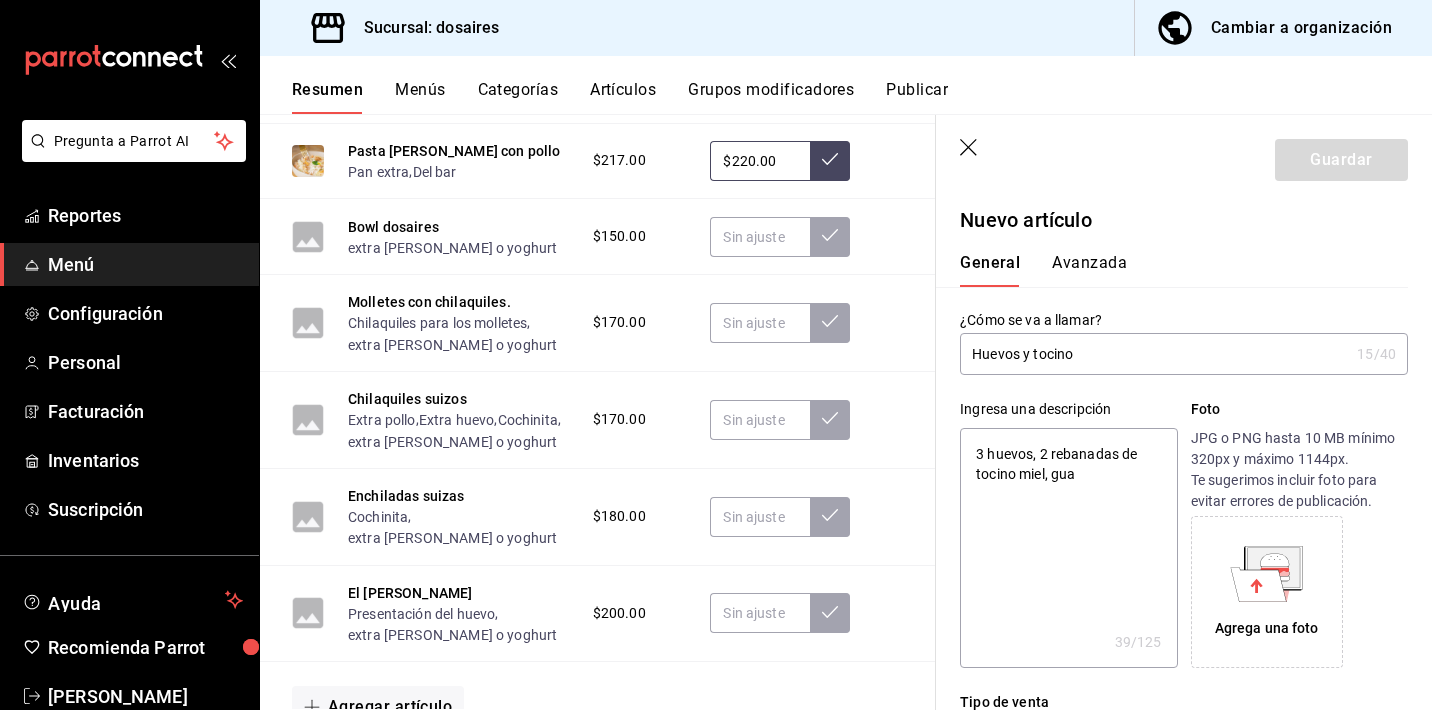 type on "x" 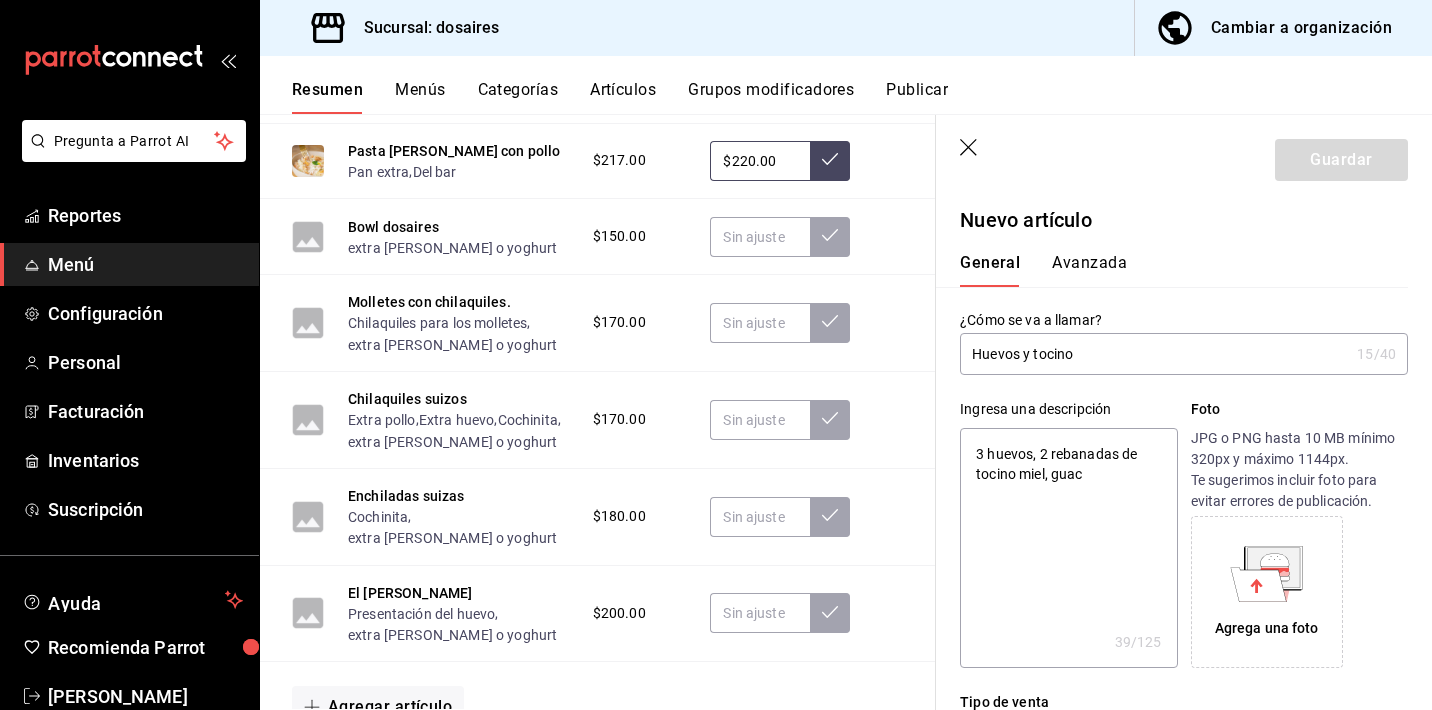 type on "3 huevos, 2 rebanadas de tocino miel, guaca" 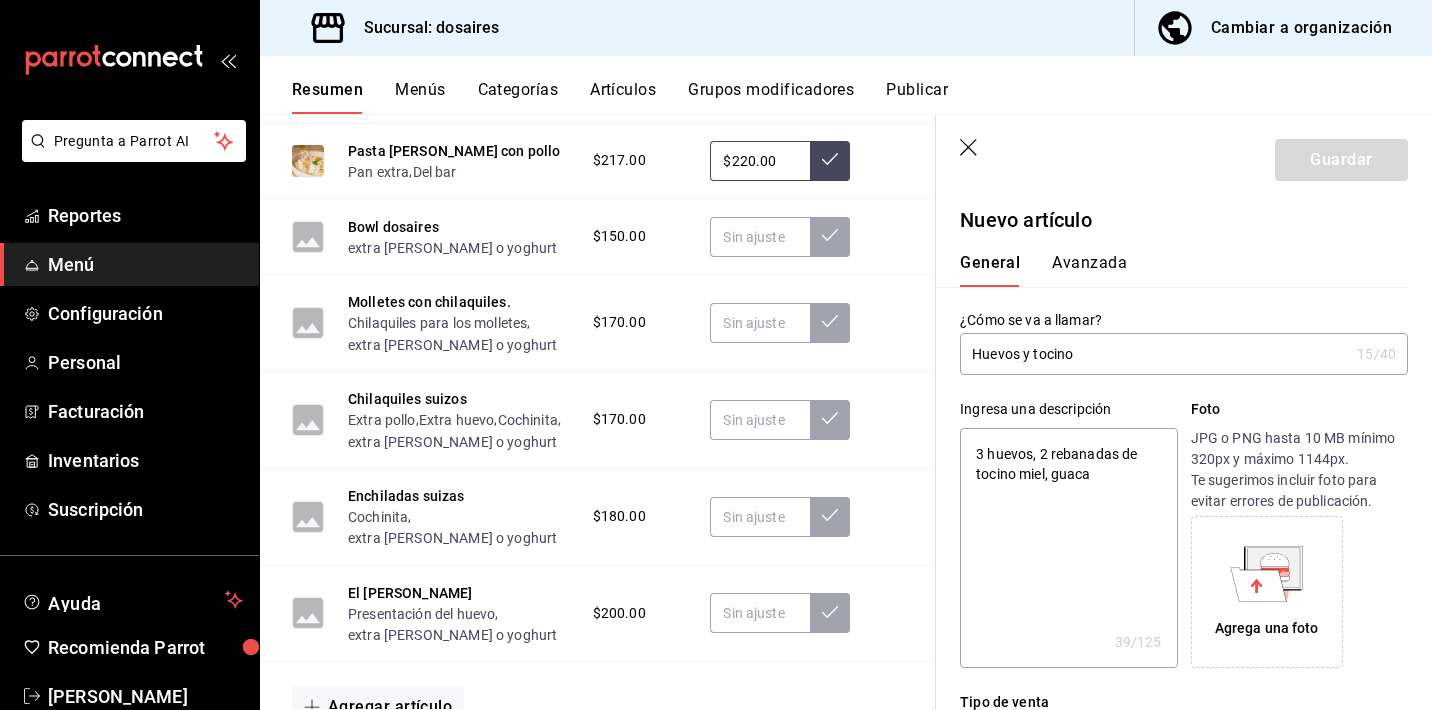 type on "x" 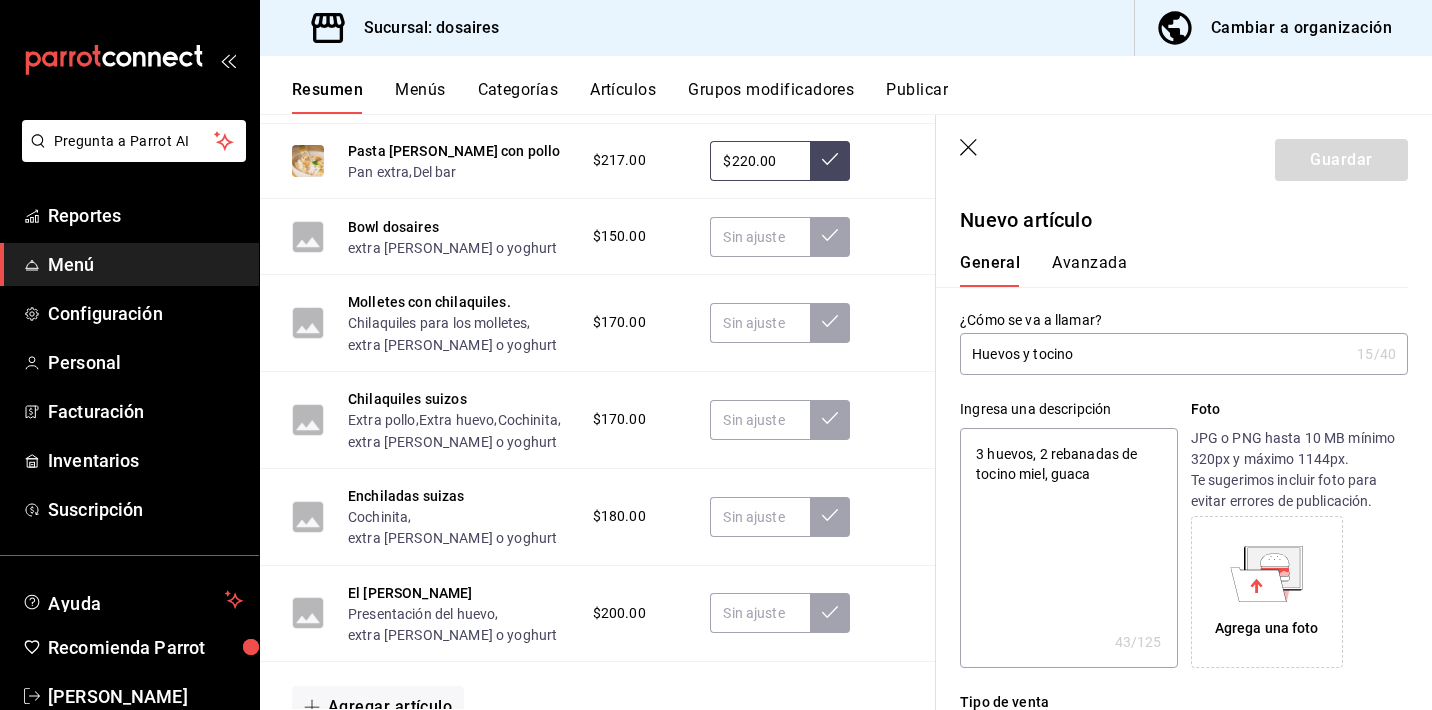 type on "3 huevos, 2 rebanadas de tocino miel, guacam" 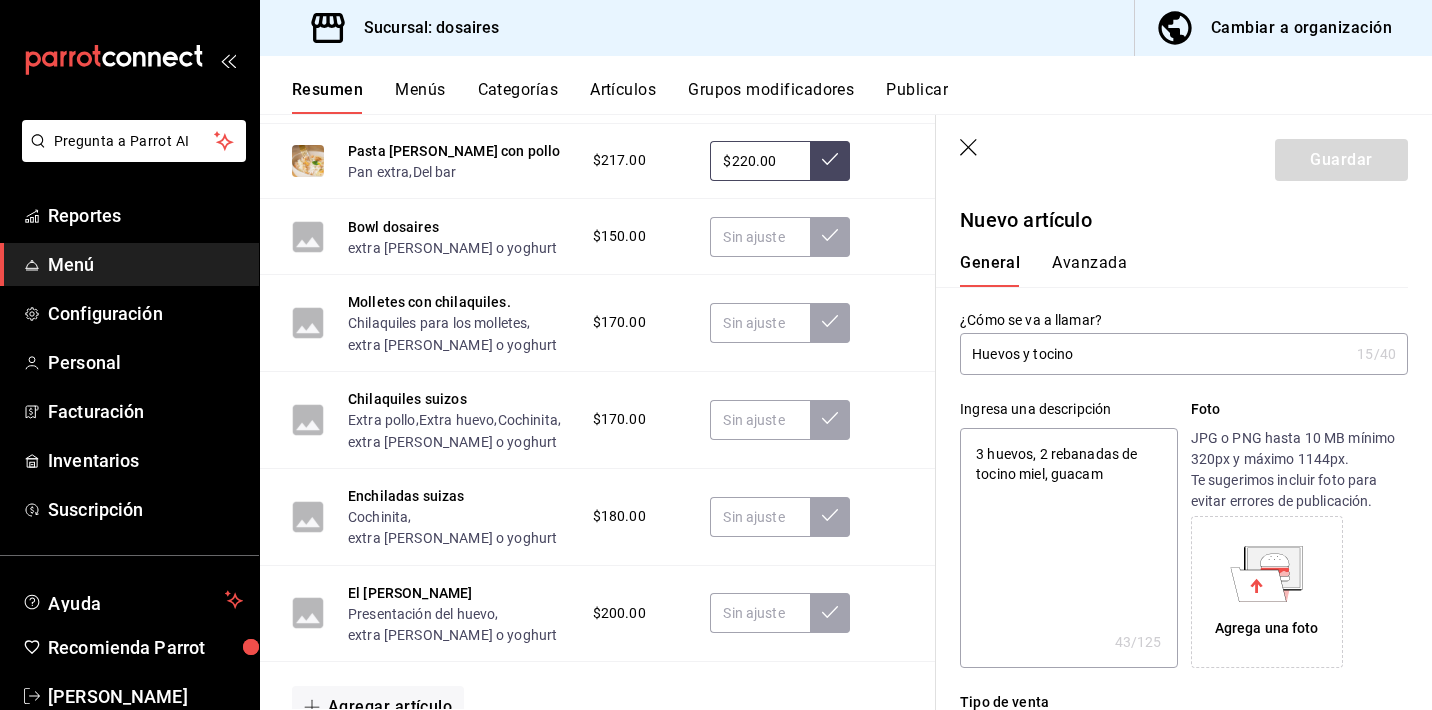 type on "x" 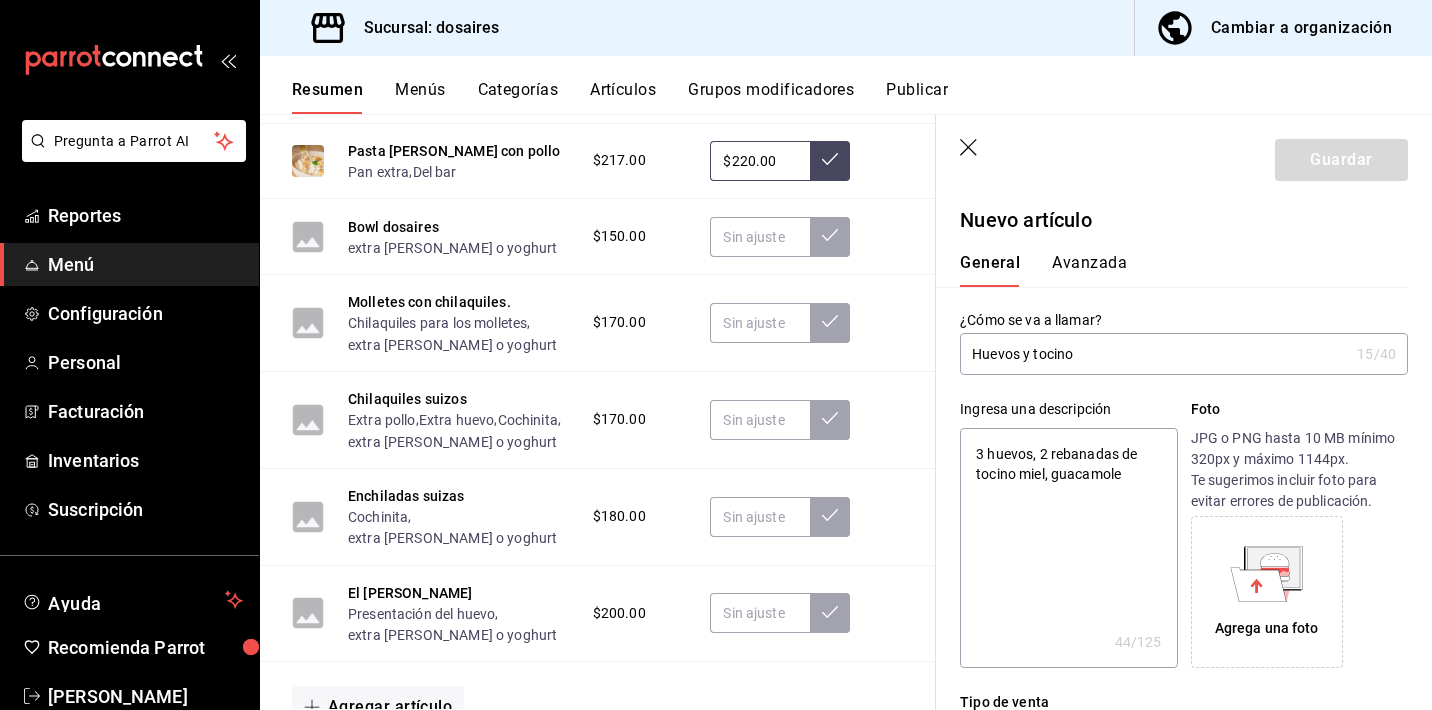 type on "3 huevos, 2 rebanadas de tocino miel, guacamole y" 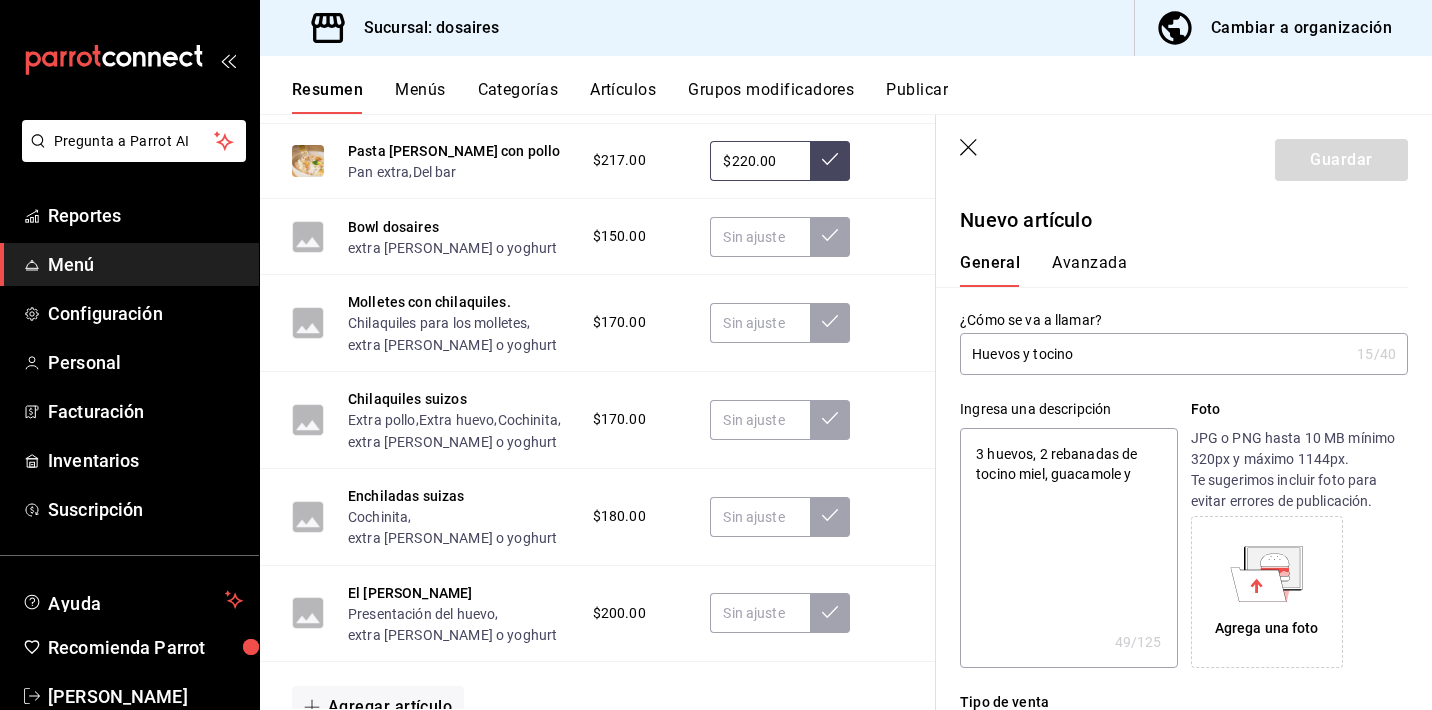 type on "x" 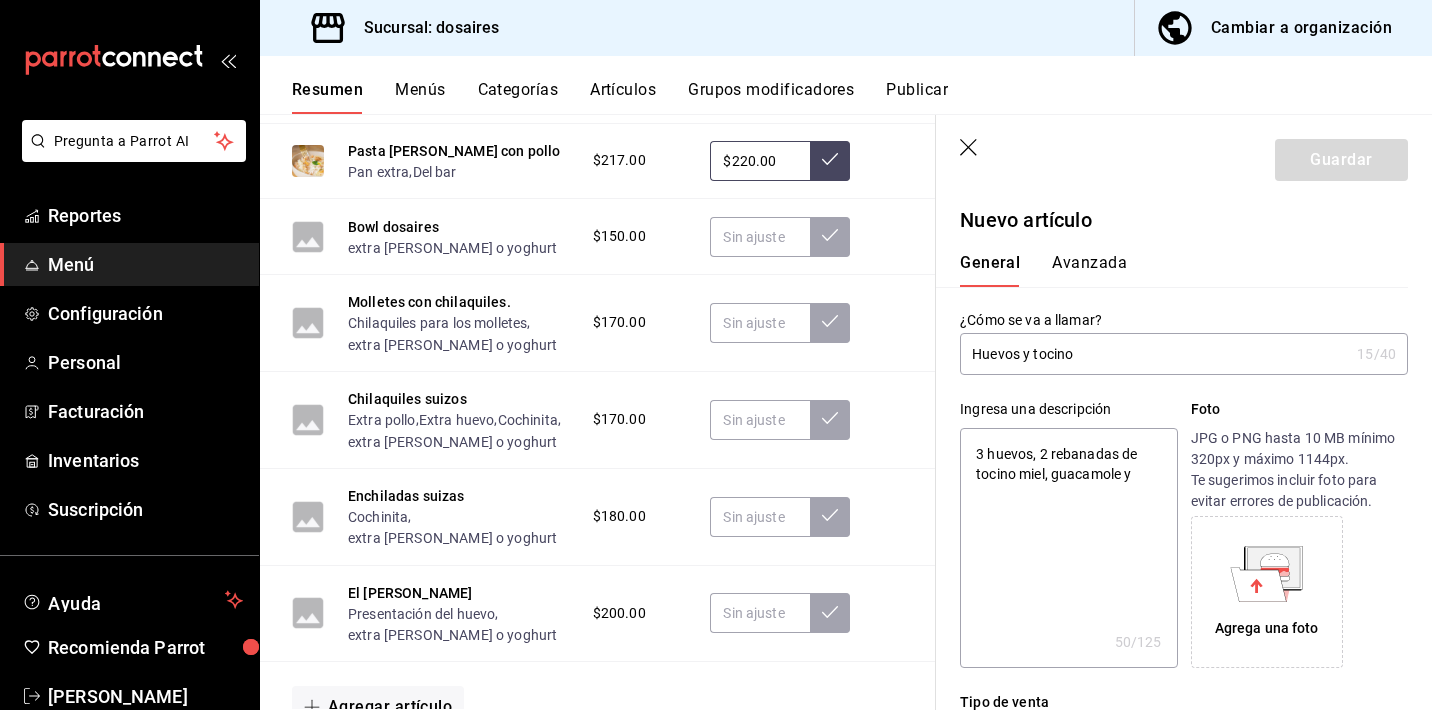 type on "x" 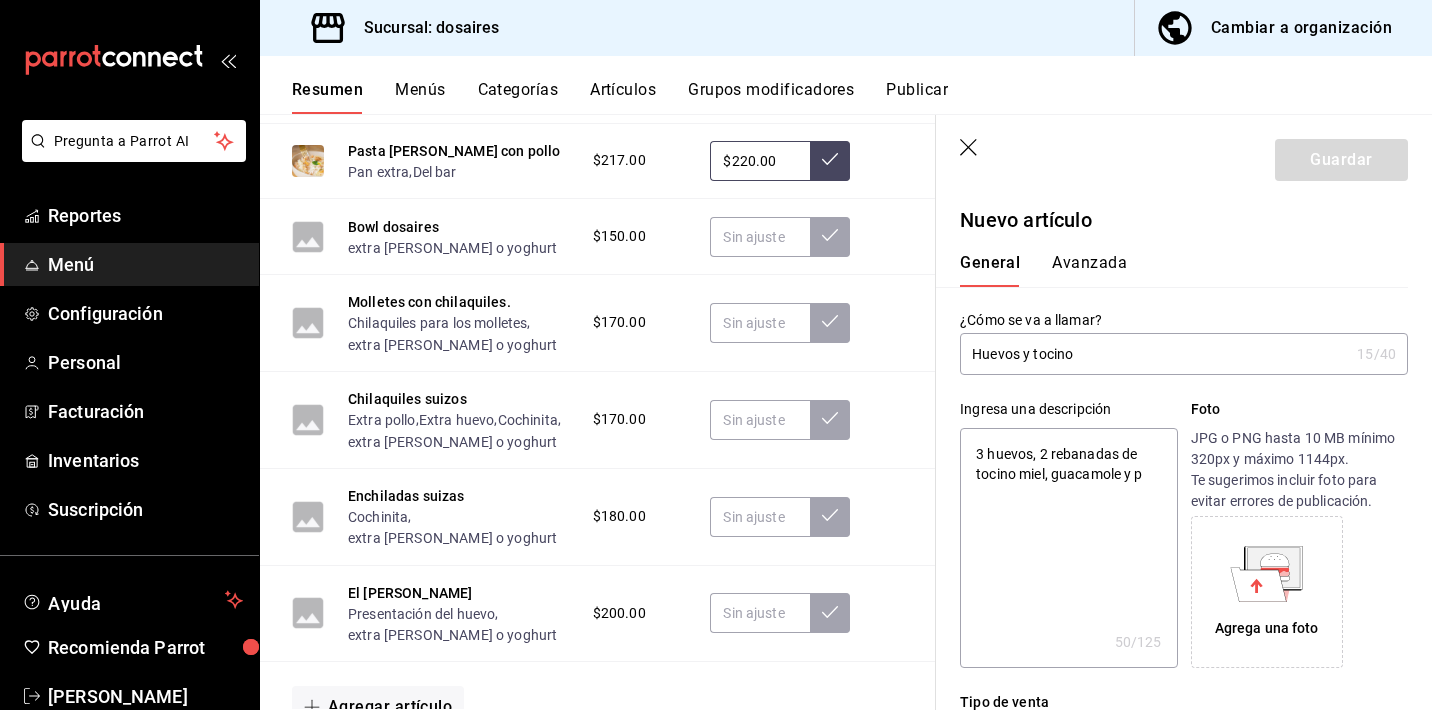 type on "3 huevos, 2 rebanadas de tocino miel, guacamole y pa" 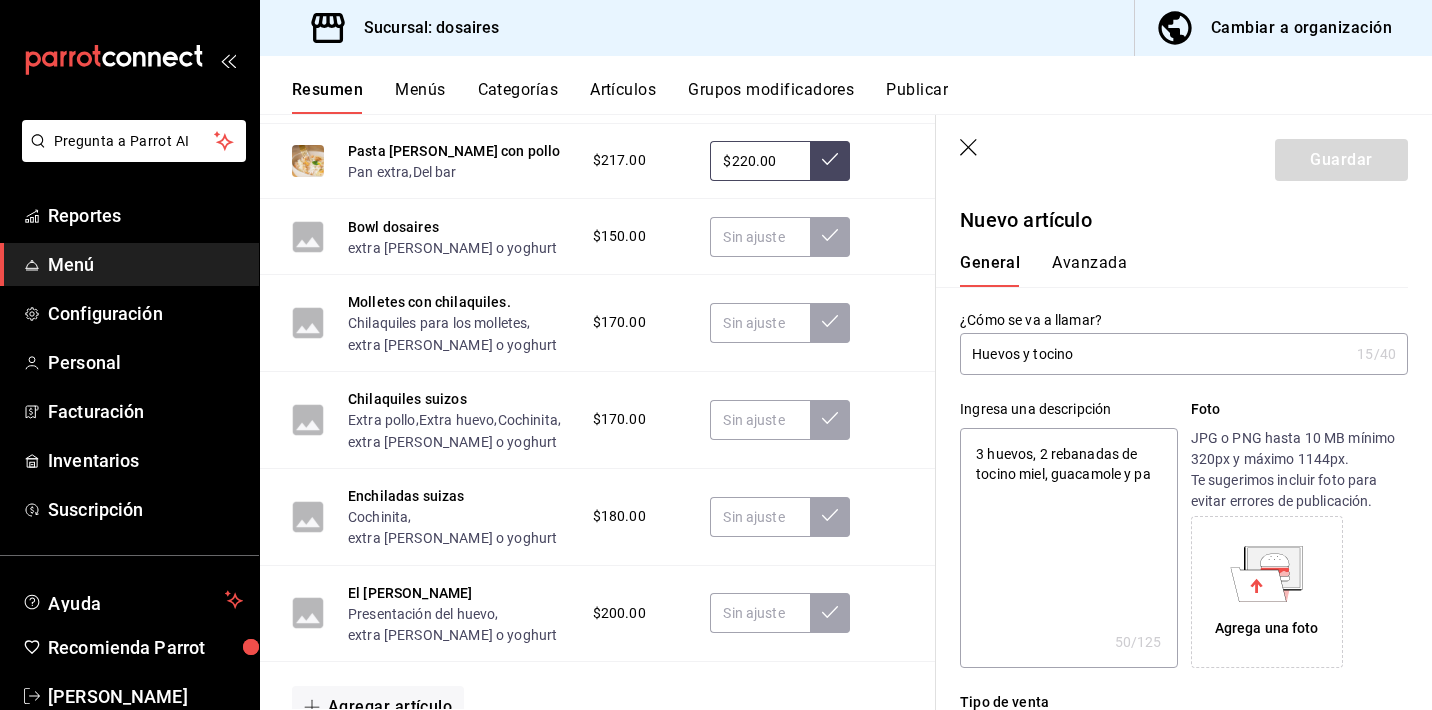 type on "x" 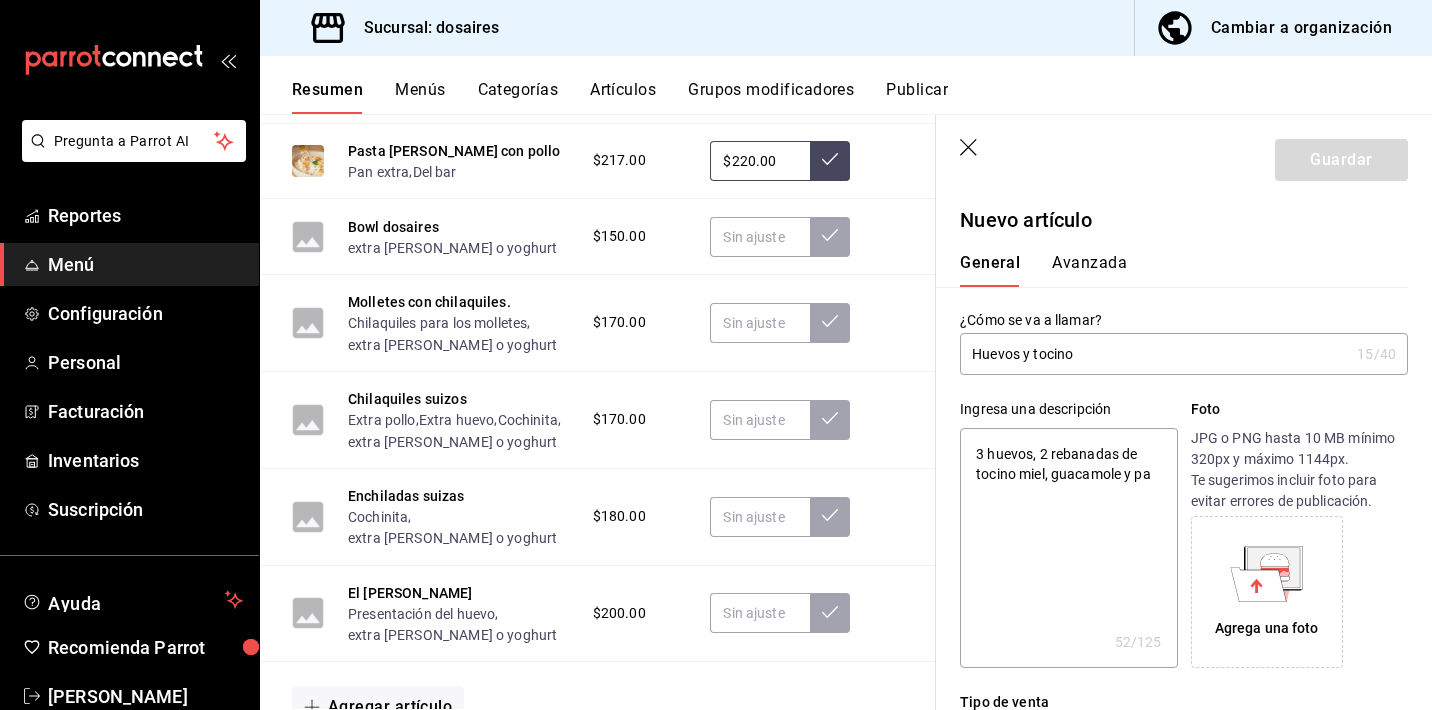 type on "3 huevos, 2 rebanadas de tocino miel, guacamole y pan" 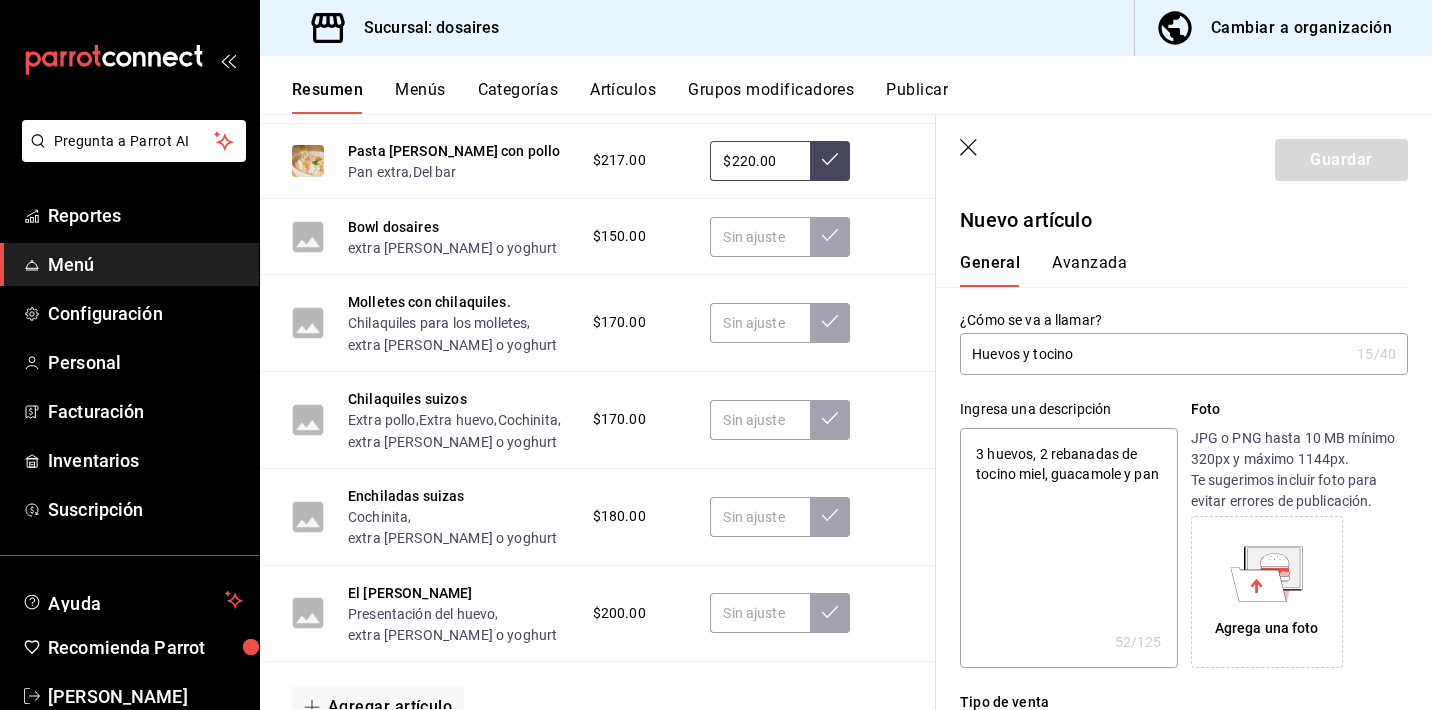 type on "x" 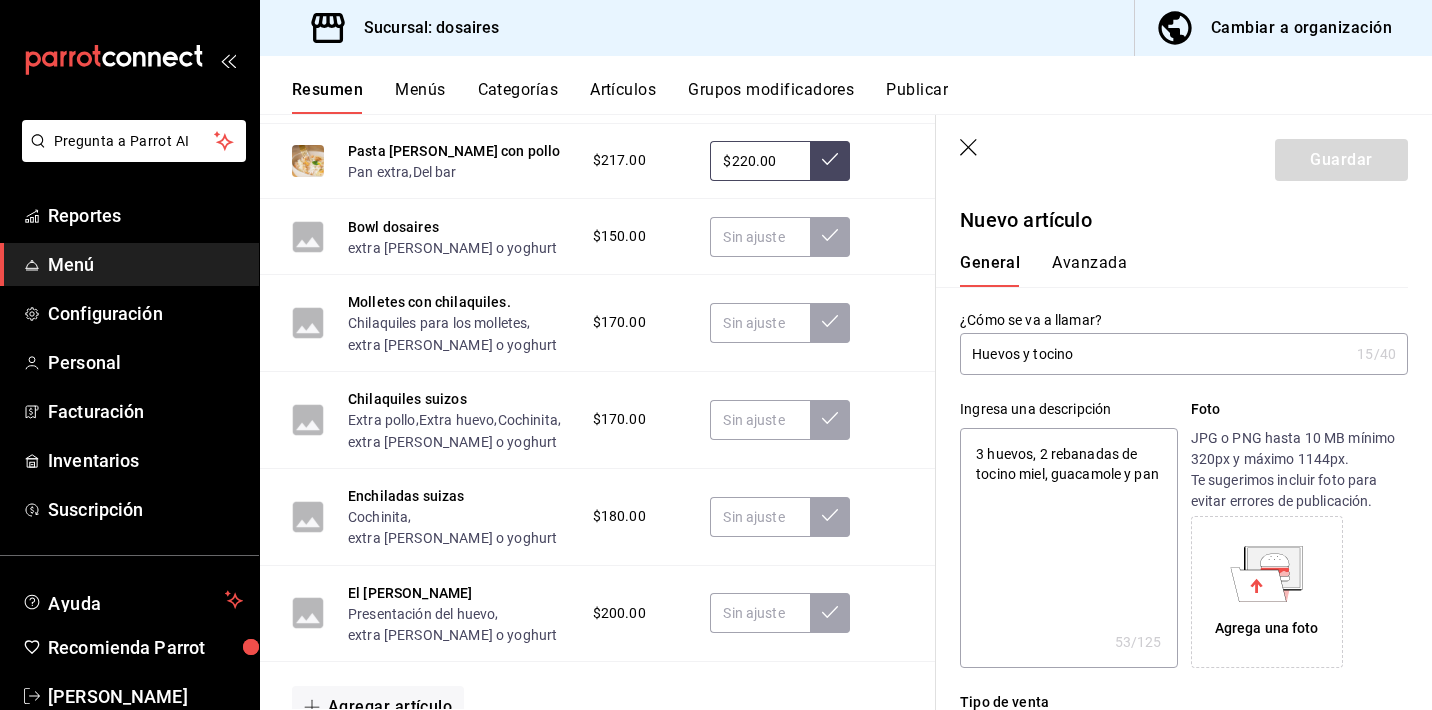 type on "3 huevos, 2 rebanadas de tocino miel, guacamole y pan d" 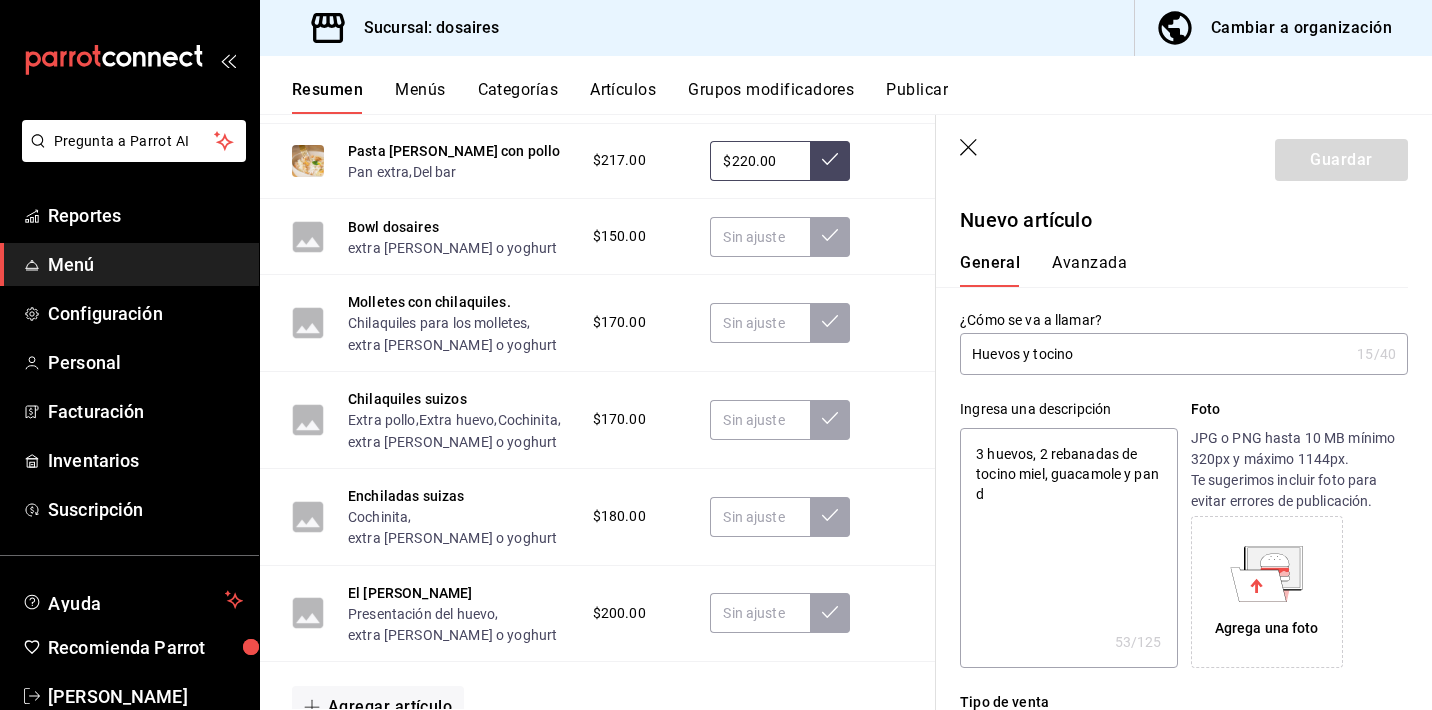 type on "x" 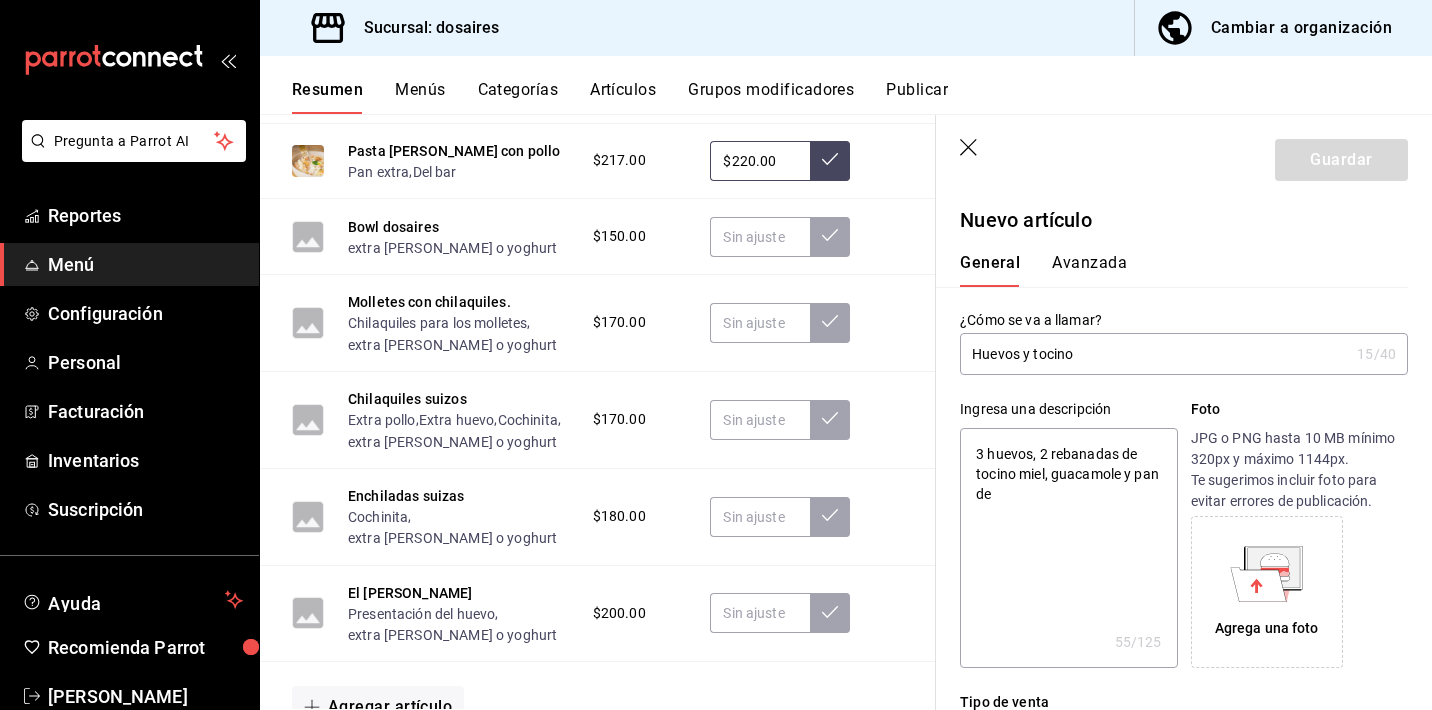 type on "3 huevos, 2 rebanadas de tocino miel, guacamole y pan de" 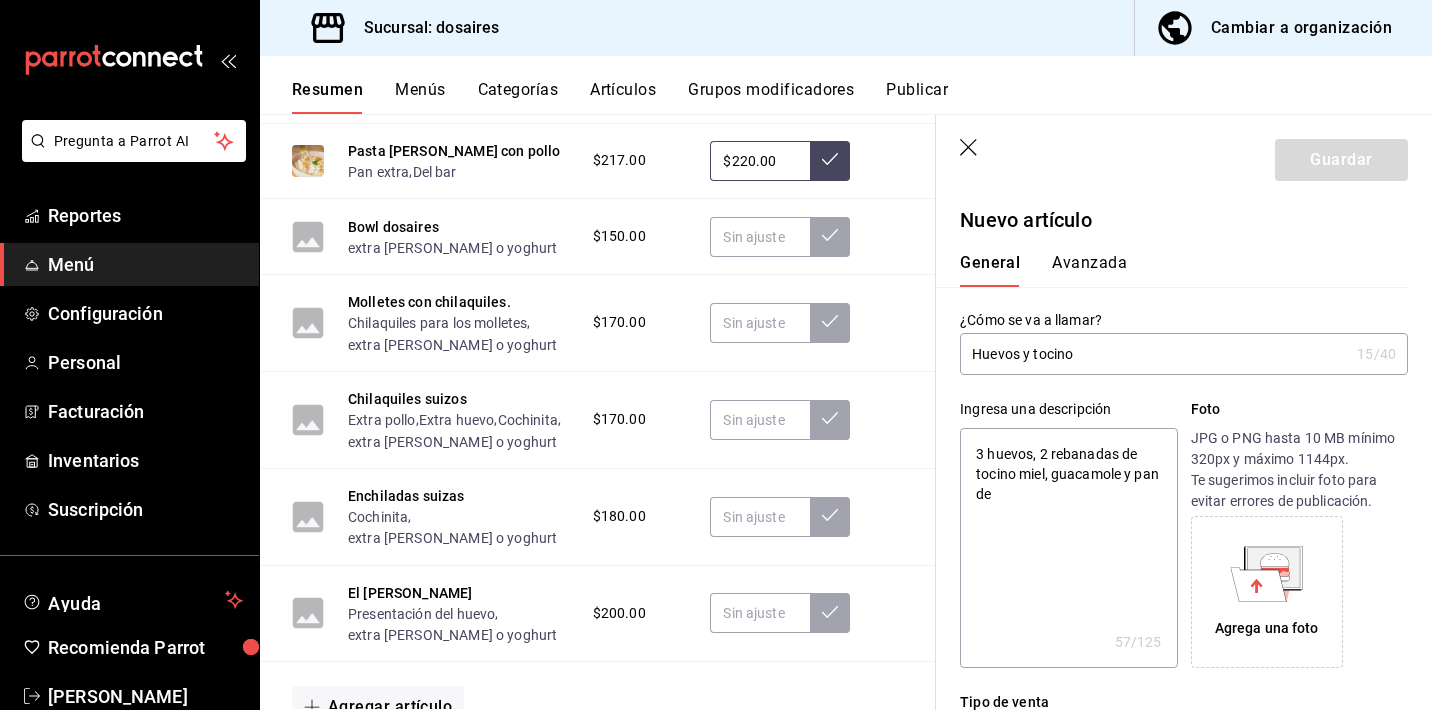 type on "3 huevos, 2 rebanadas de tocino miel, guacamole y pan de h" 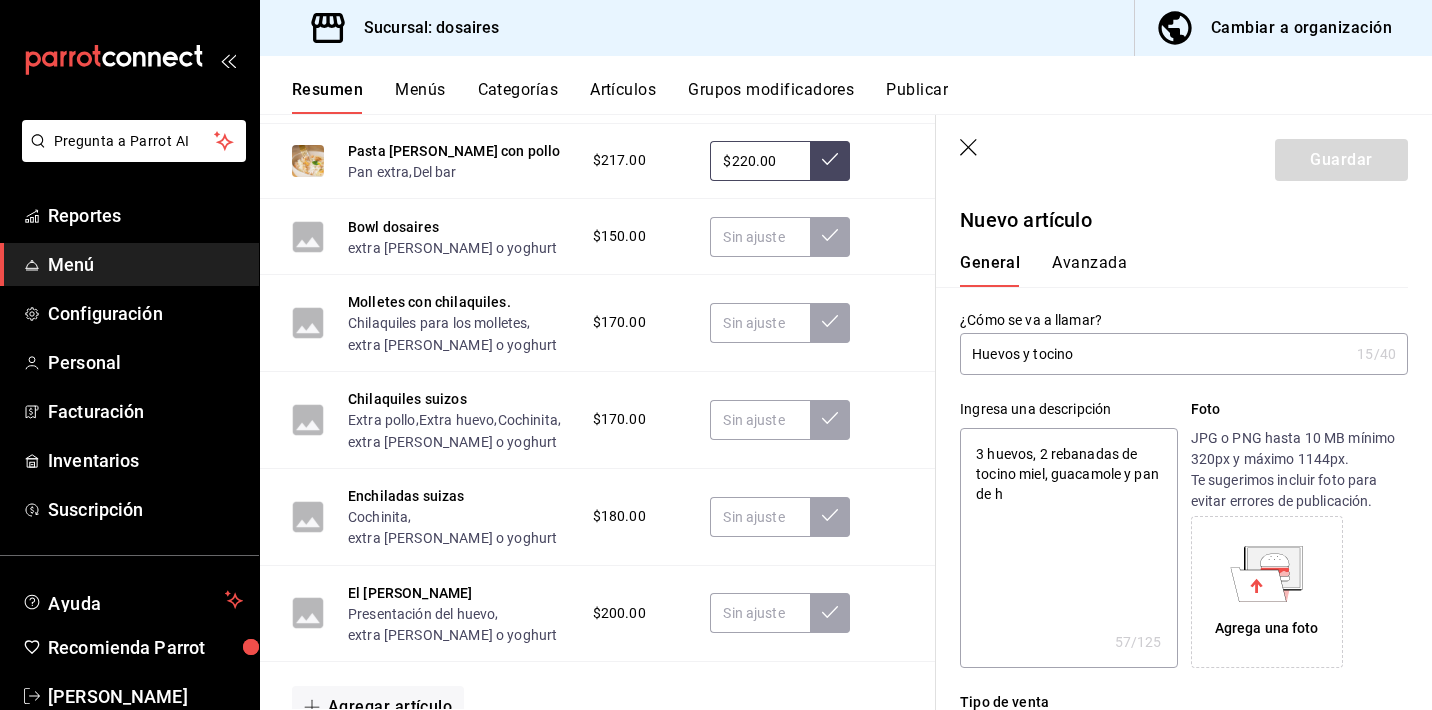 type on "x" 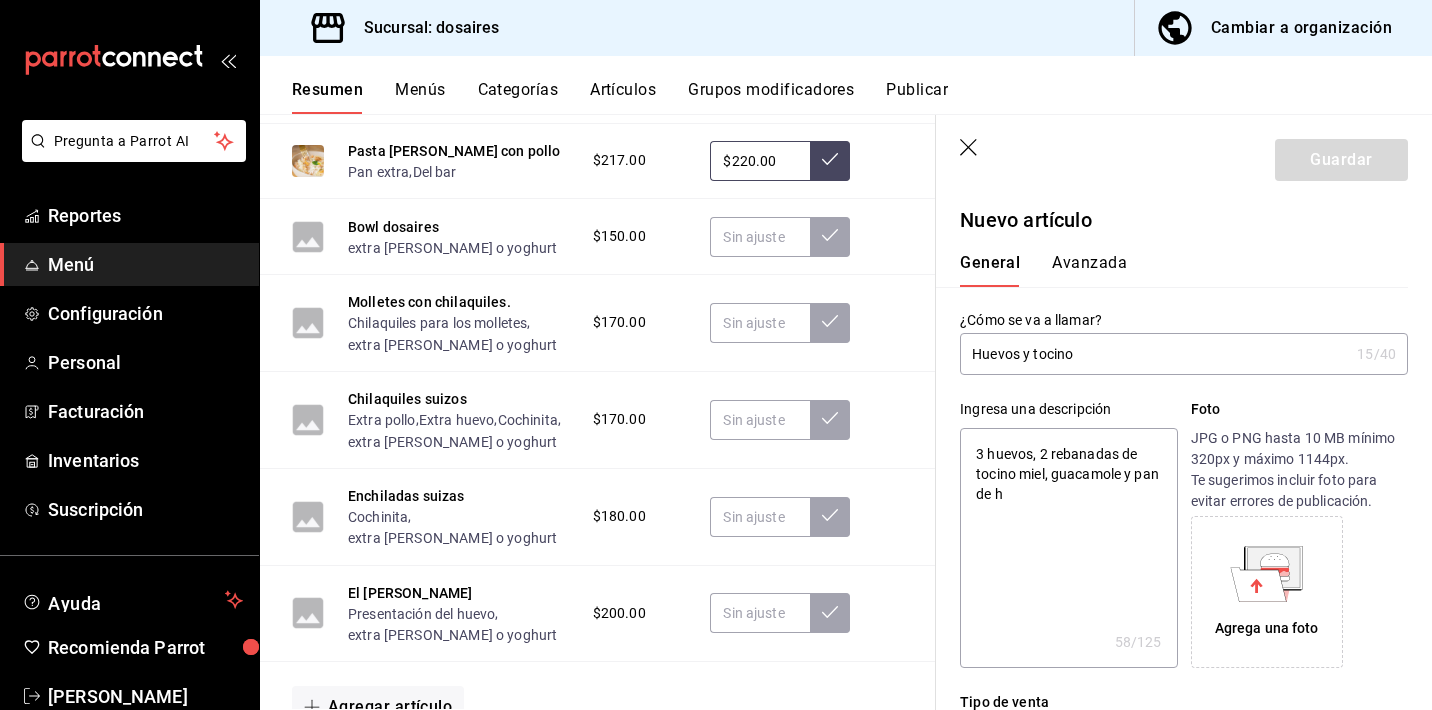 type on "3 huevos, 2 rebanadas de tocino miel, guacamole y pan [PERSON_NAME]" 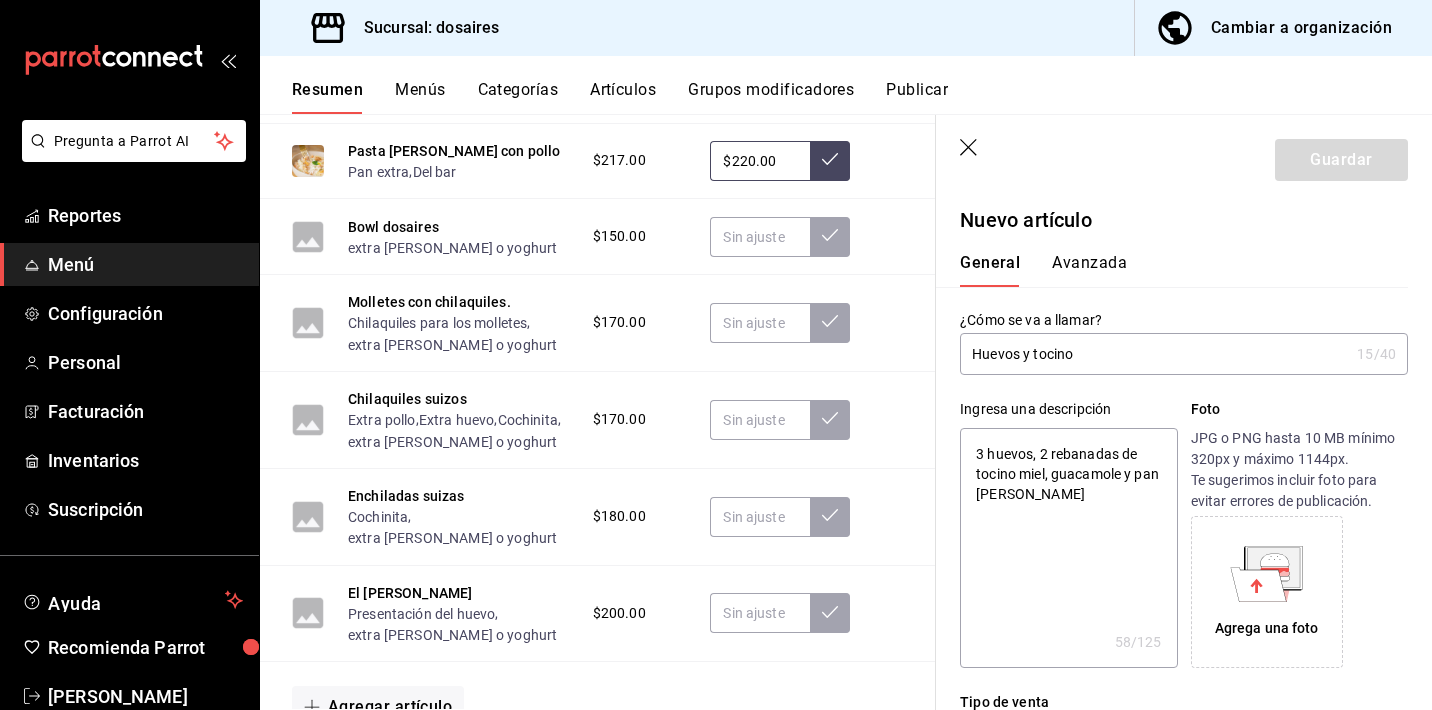 type on "x" 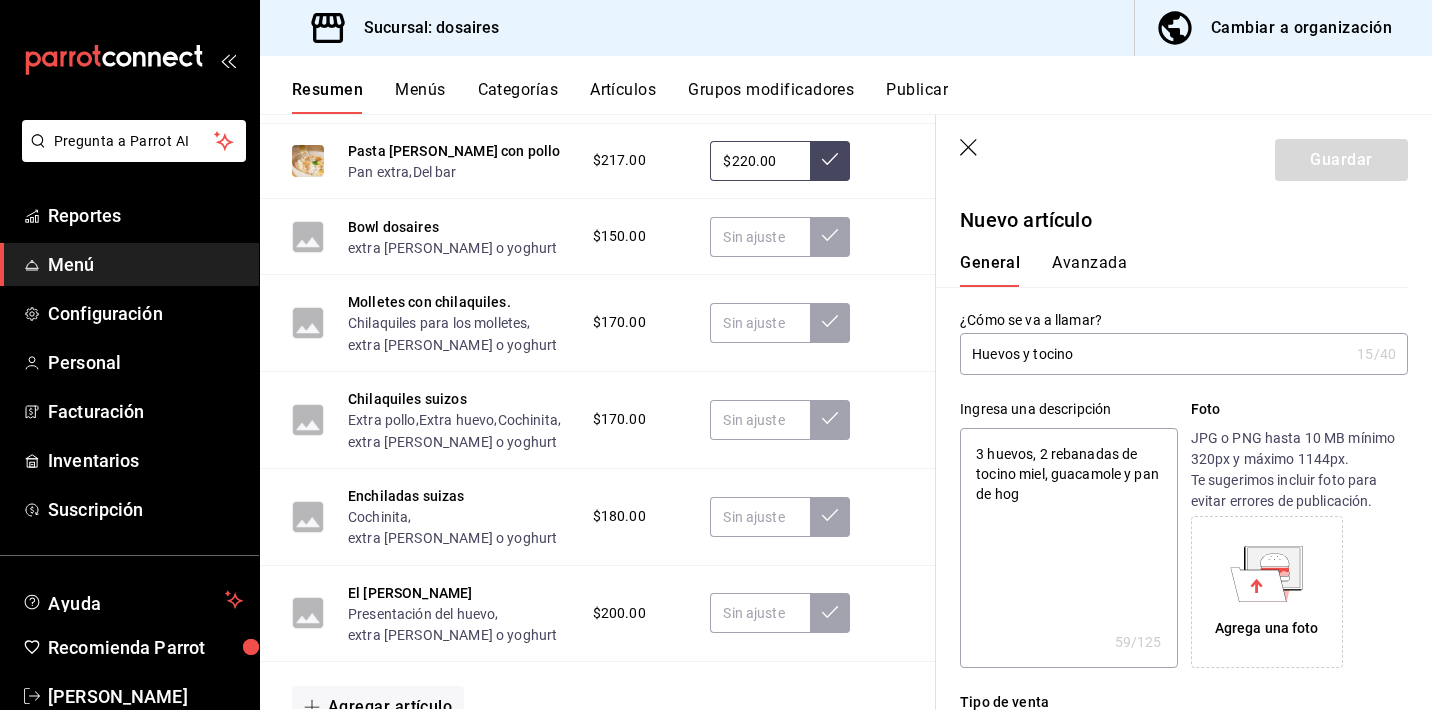 type on "3 huevos, 2 rebanadas de tocino miel, guacamole y pan de hoga" 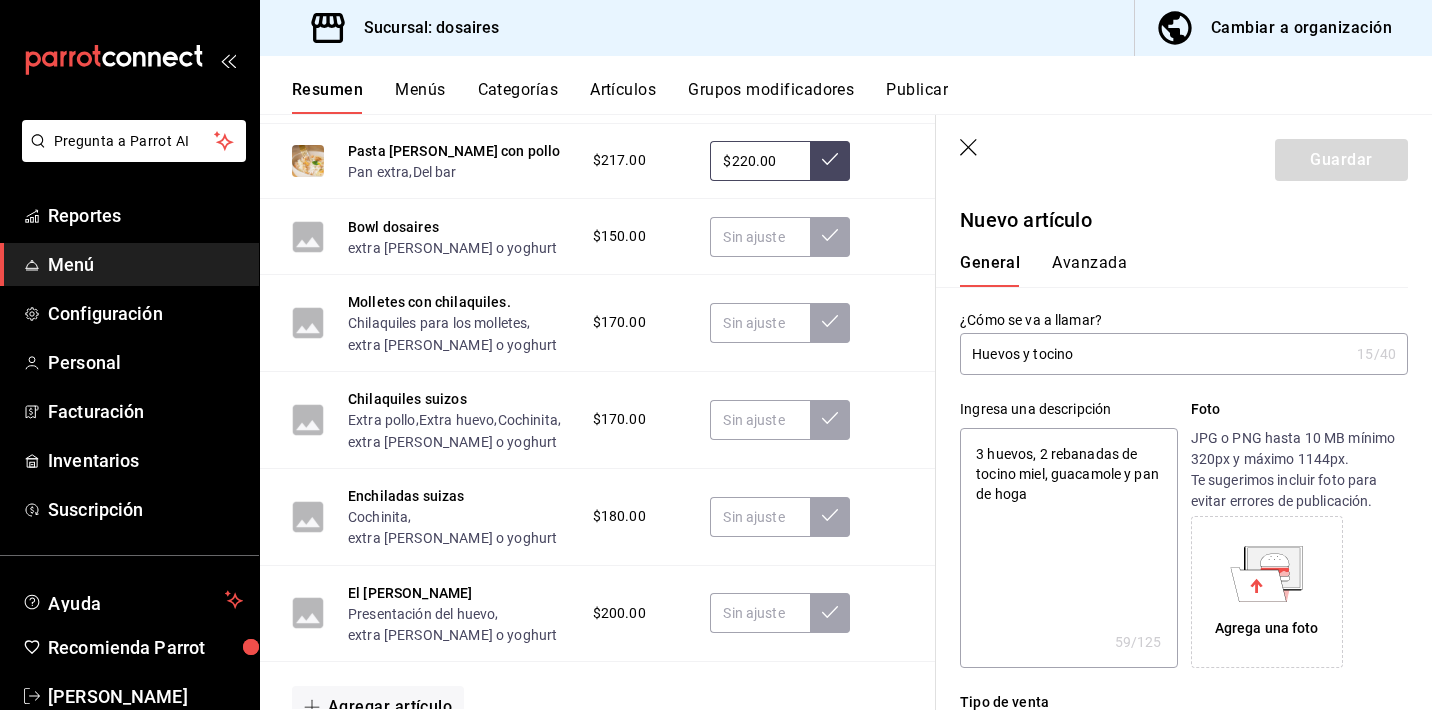 type on "x" 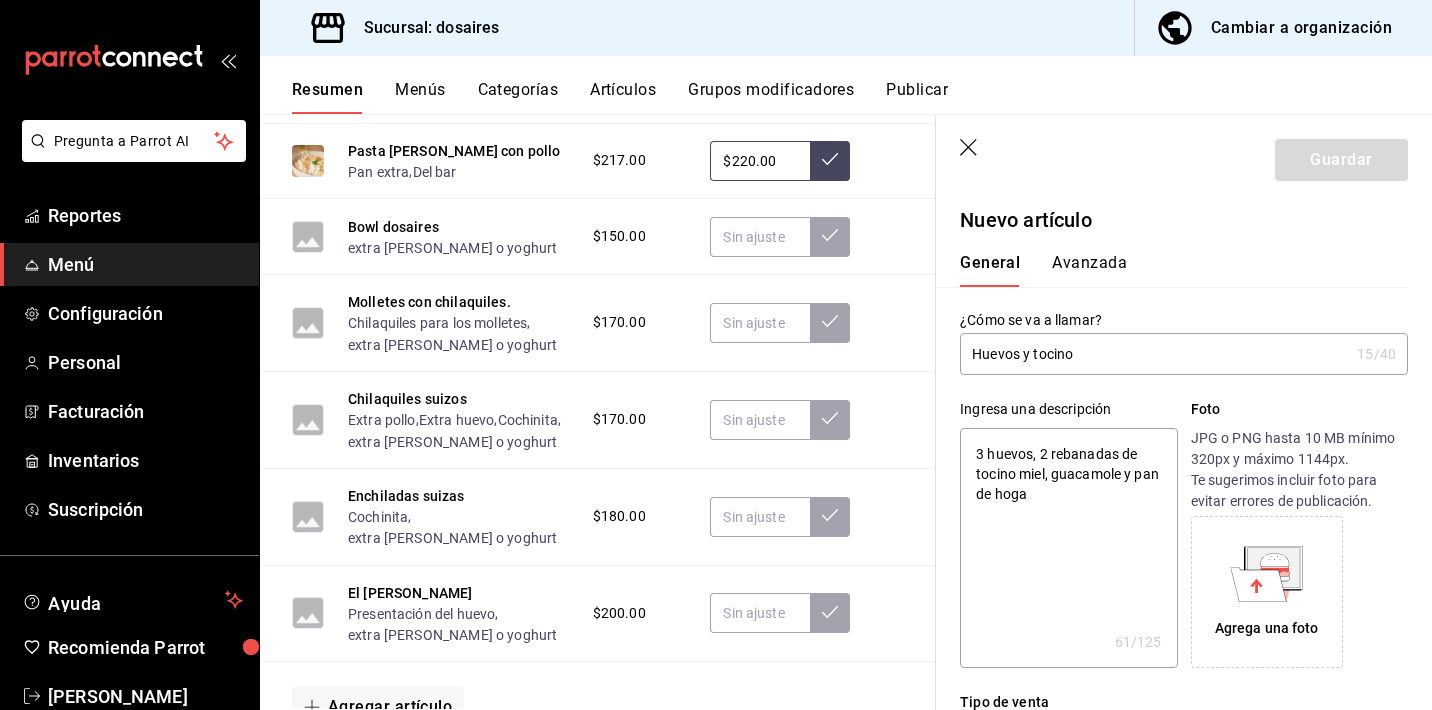 type on "3 huevos, 2 rebanadas de tocino miel, guacamole y pan [PERSON_NAME]" 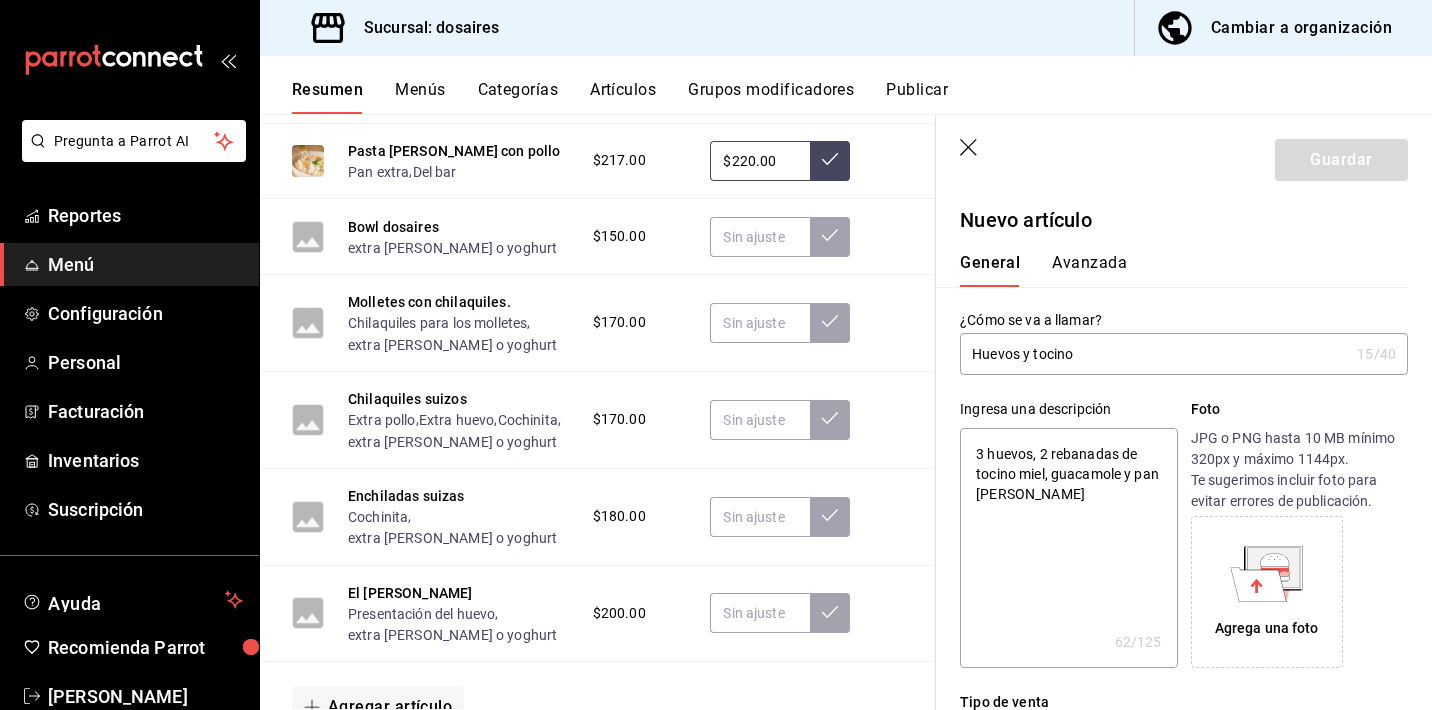type on "3 huevos, 2 rebanadas de tocino miel, guacamole y pan de hogaza" 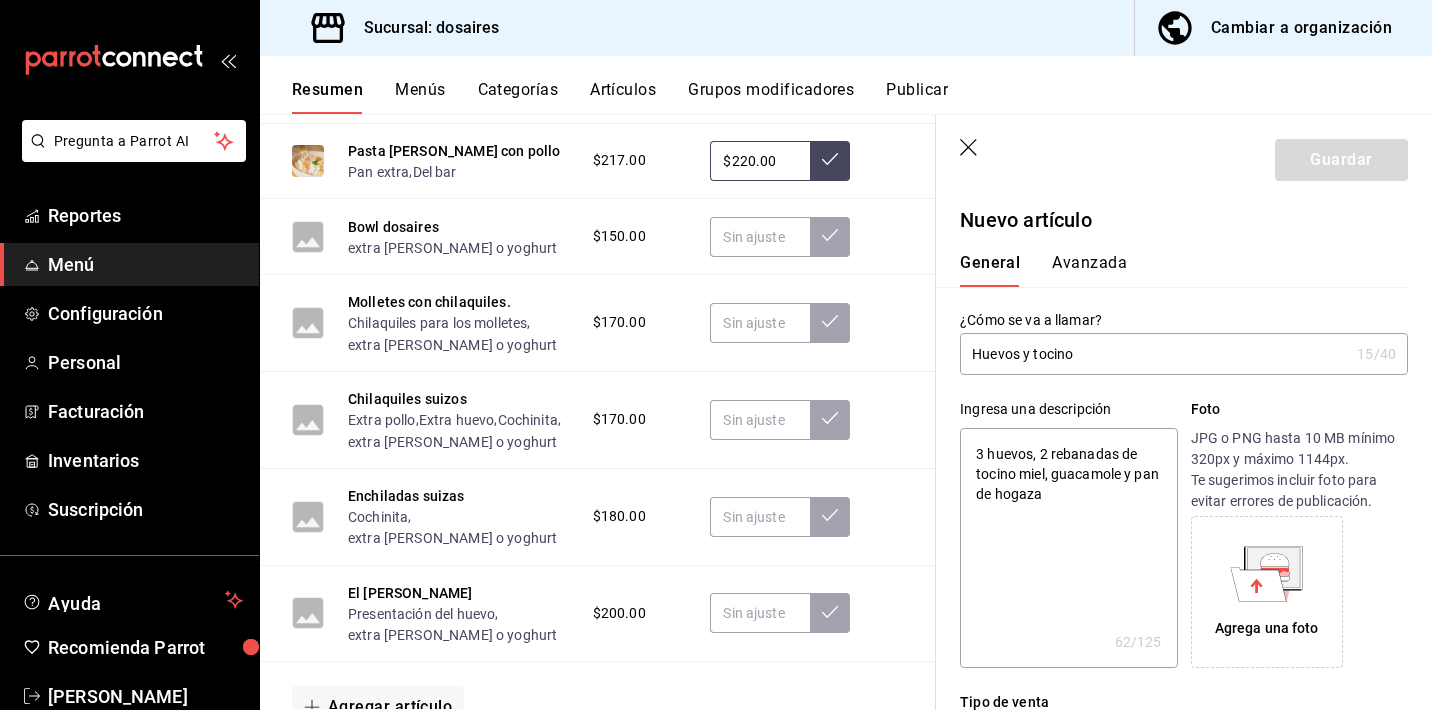 type on "3 huevos, 2 rebanadas de tocino miel, guacamole y pan de hogaza." 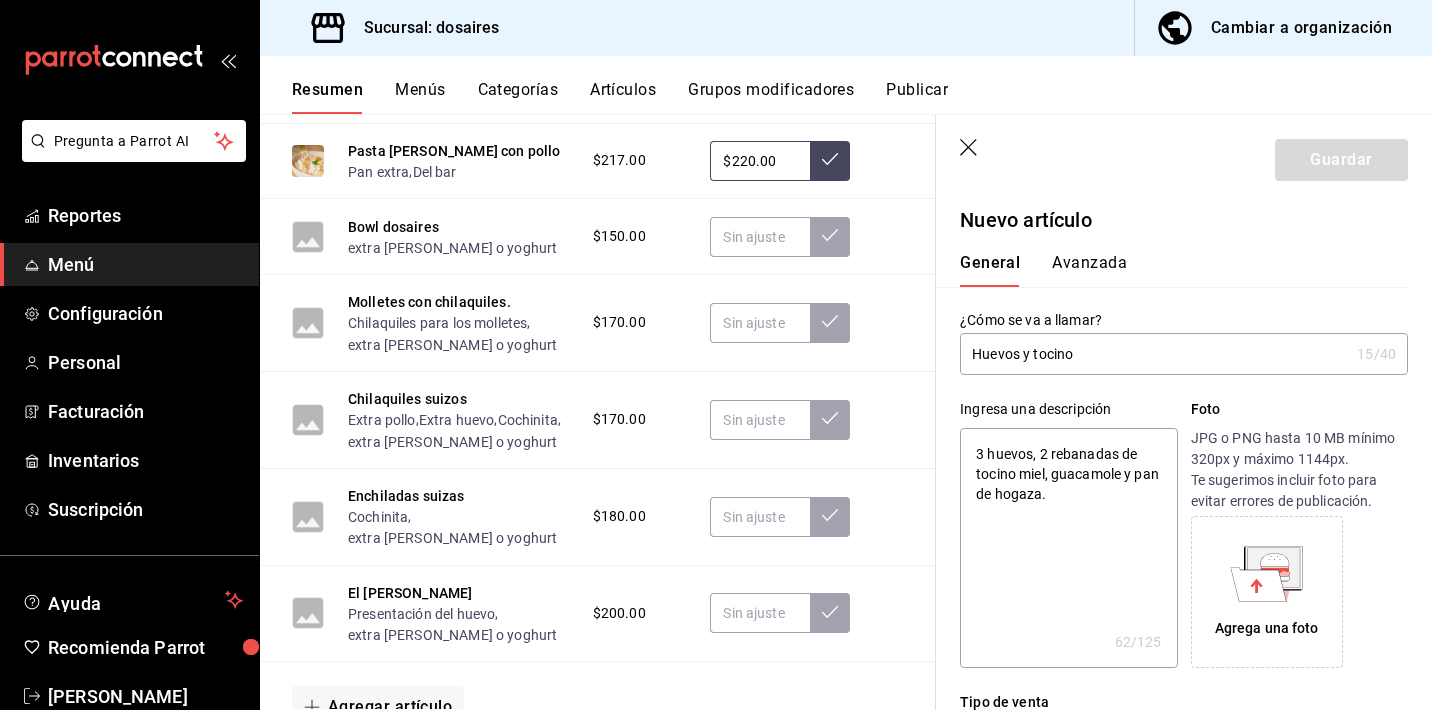 type on "x" 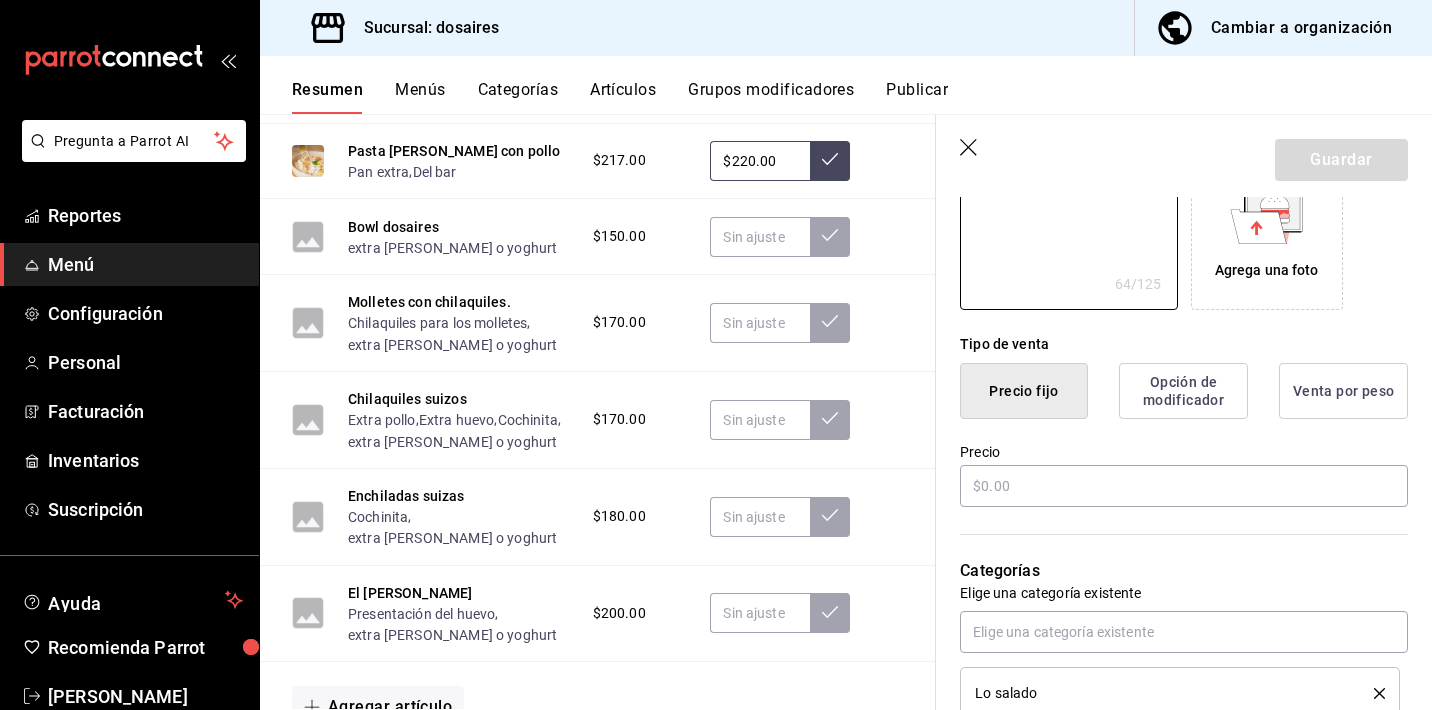 scroll, scrollTop: 359, scrollLeft: 0, axis: vertical 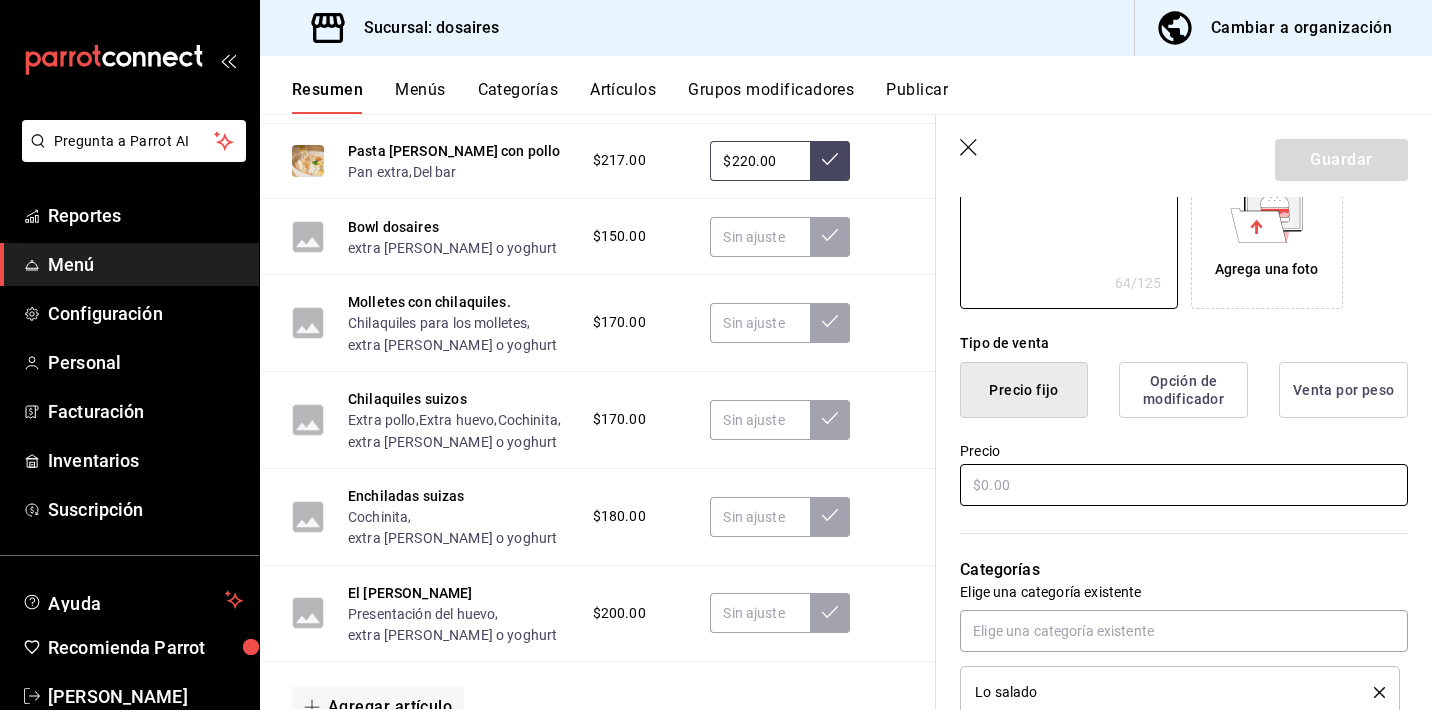 type on "3 huevos, 2 rebanadas de tocino miel, guacamole y pan de hogaza." 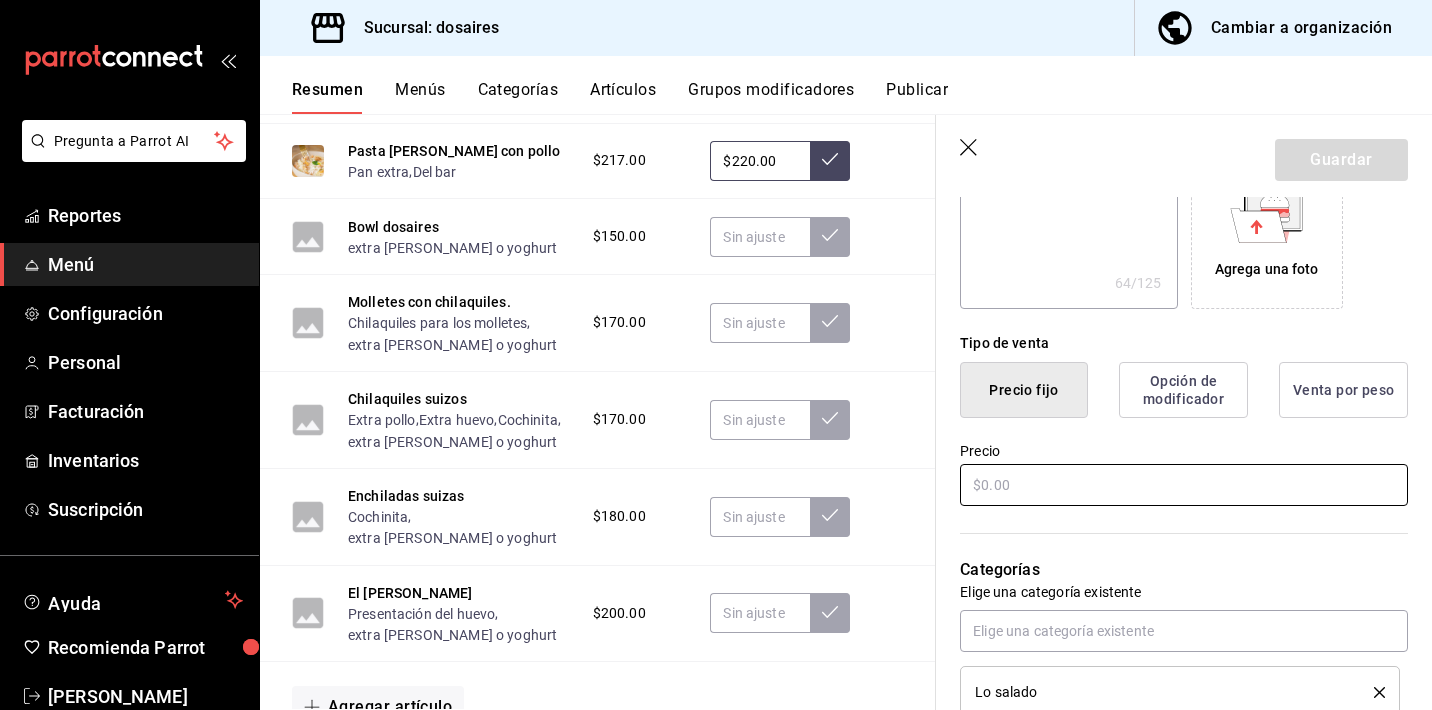 type on "x" 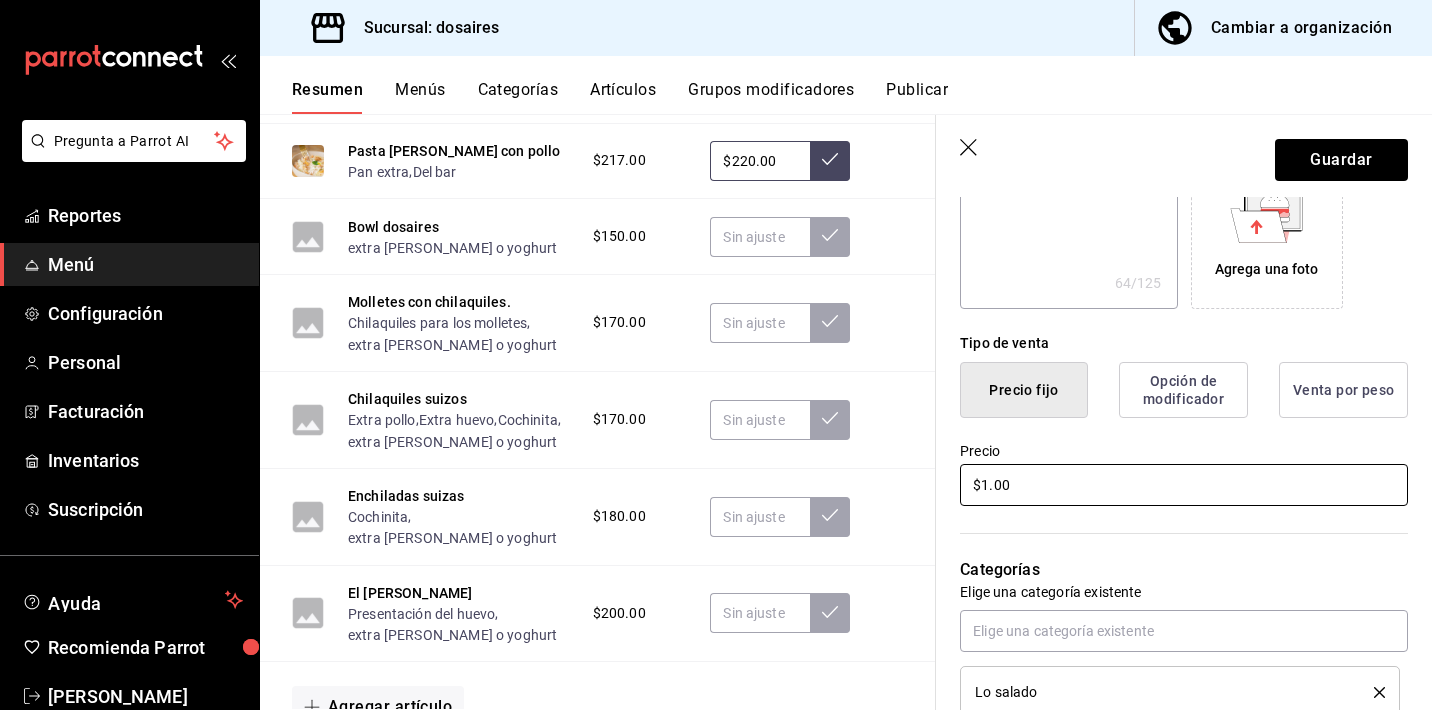 type on "x" 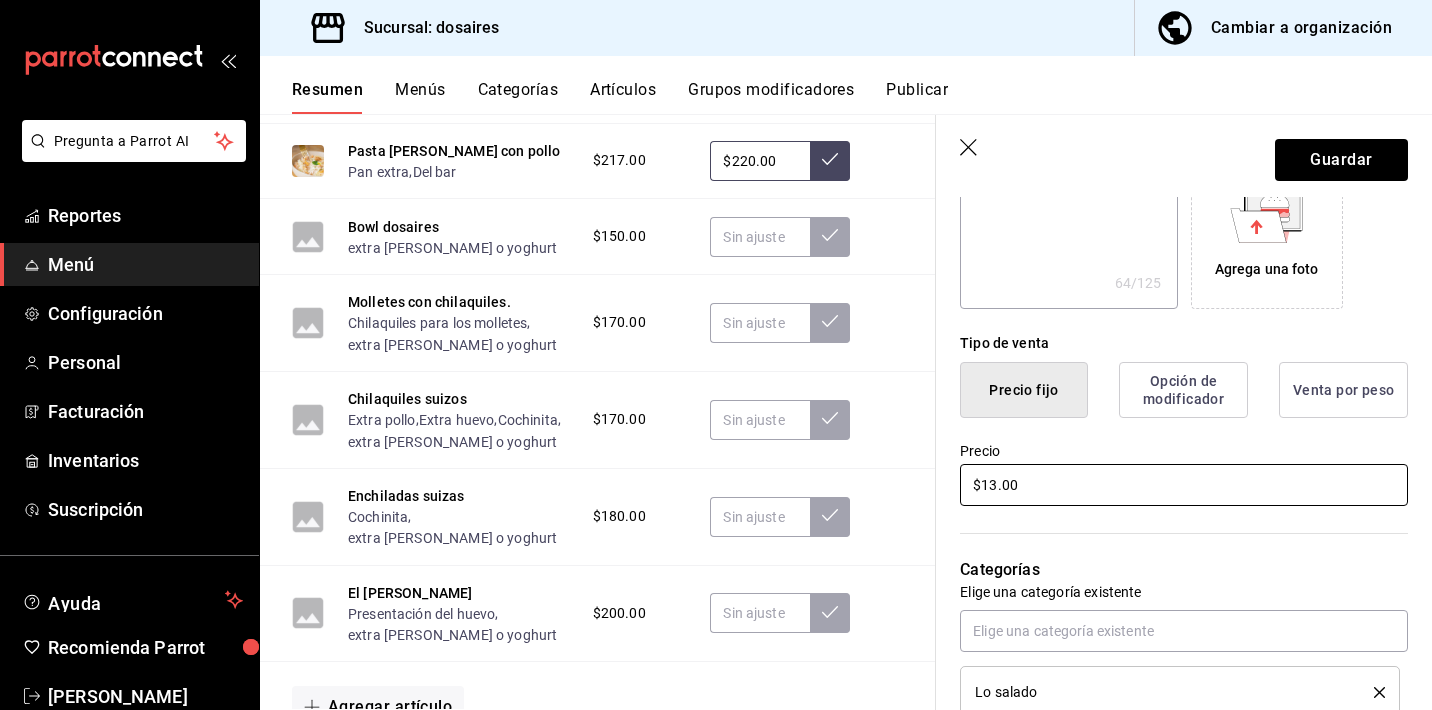 type on "x" 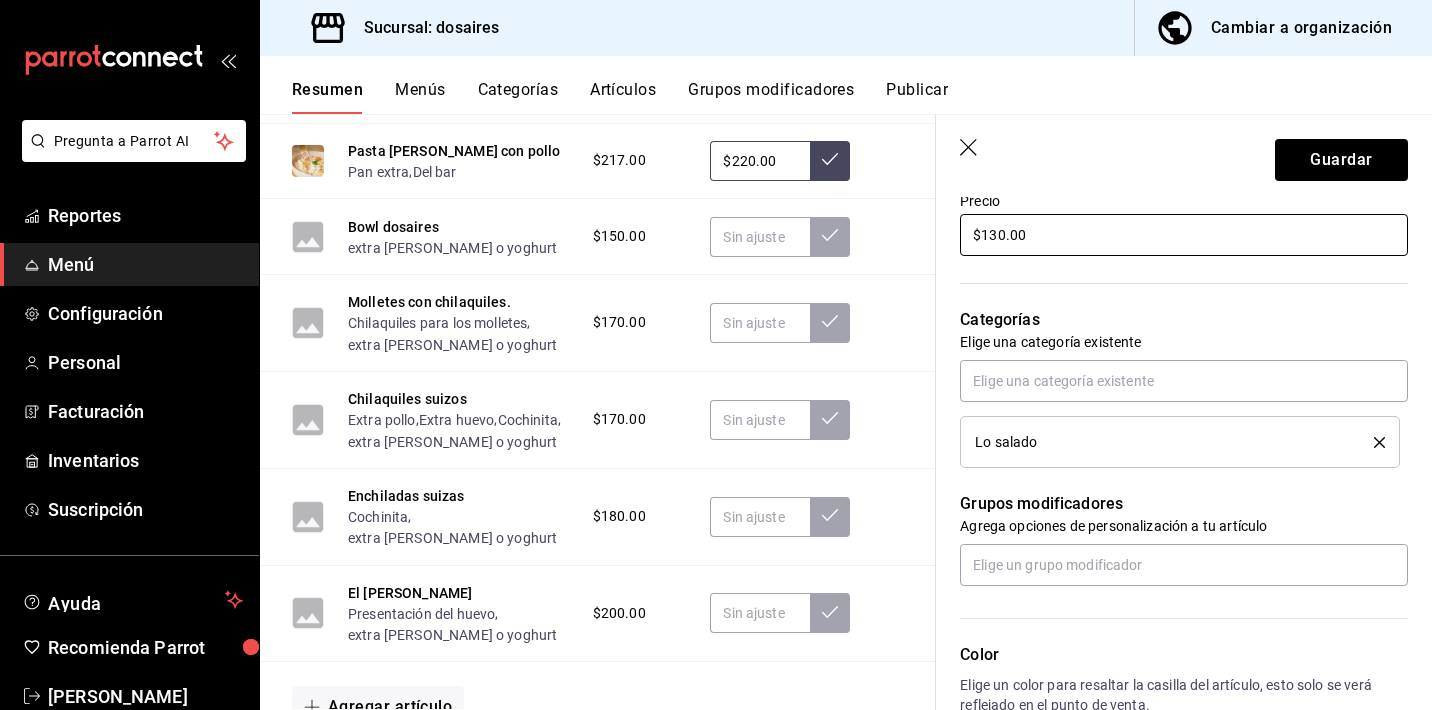 scroll, scrollTop: 614, scrollLeft: 0, axis: vertical 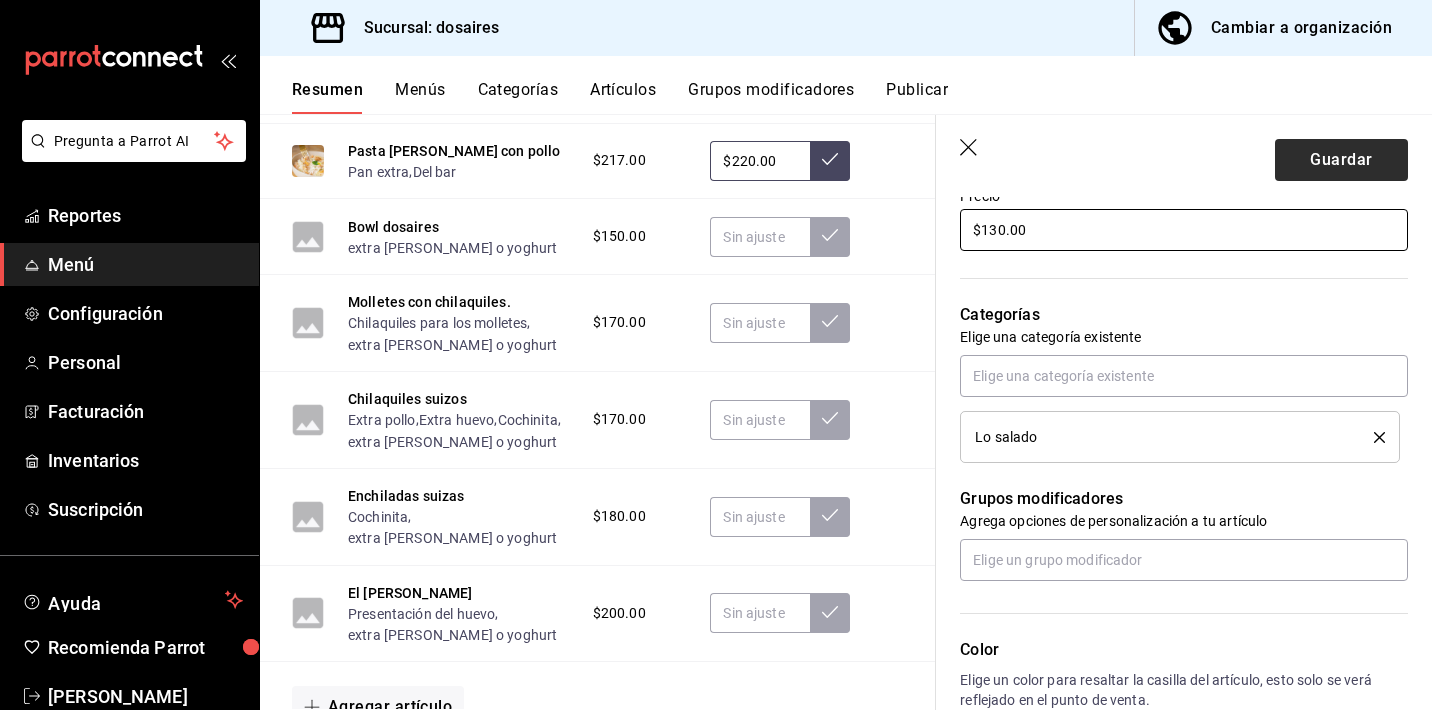 type on "$130.00" 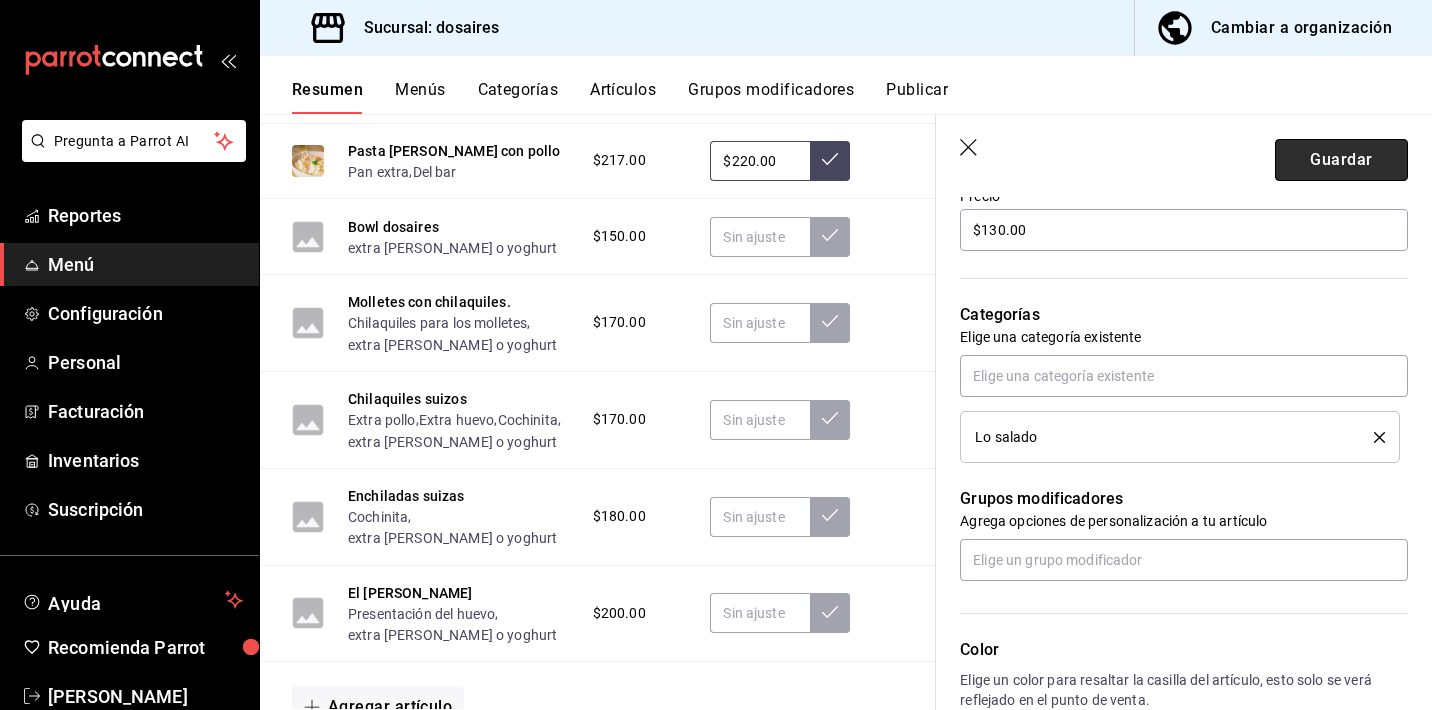 click on "Guardar" at bounding box center [1341, 160] 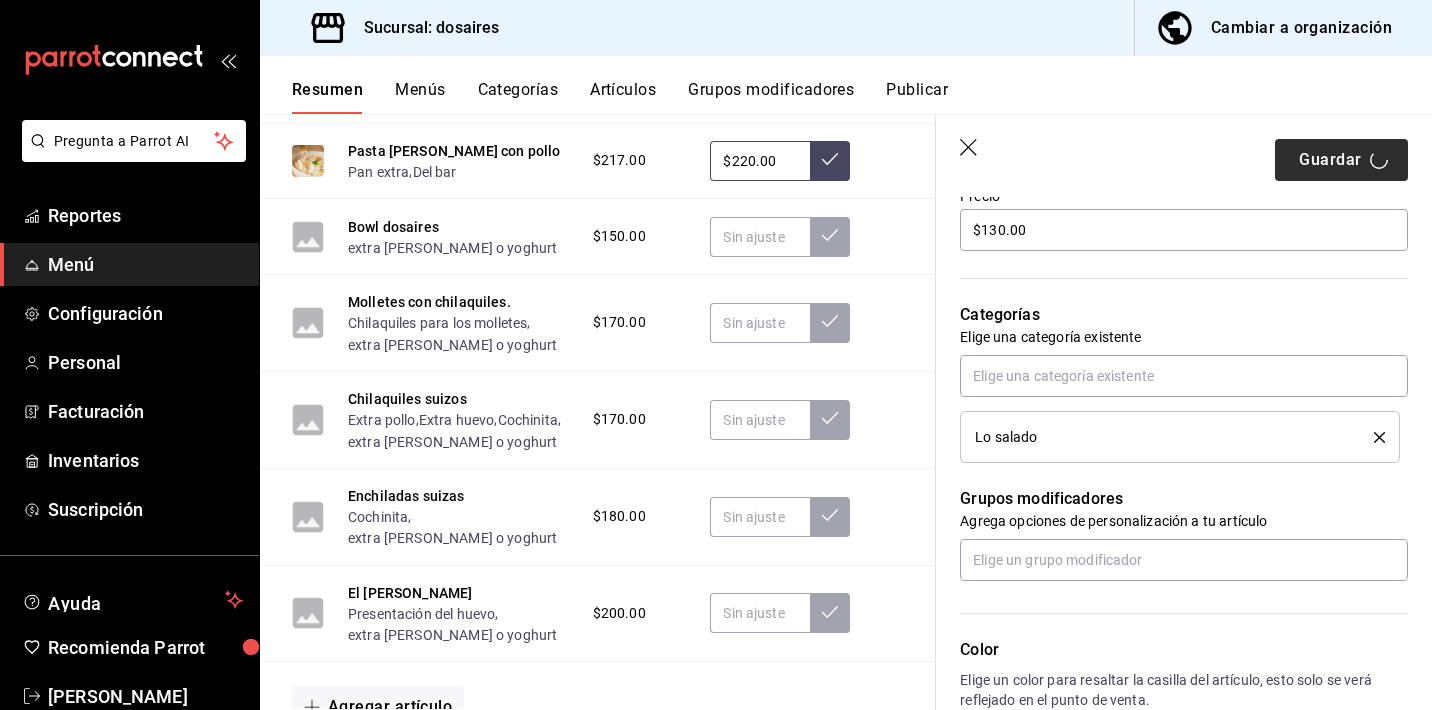 type on "x" 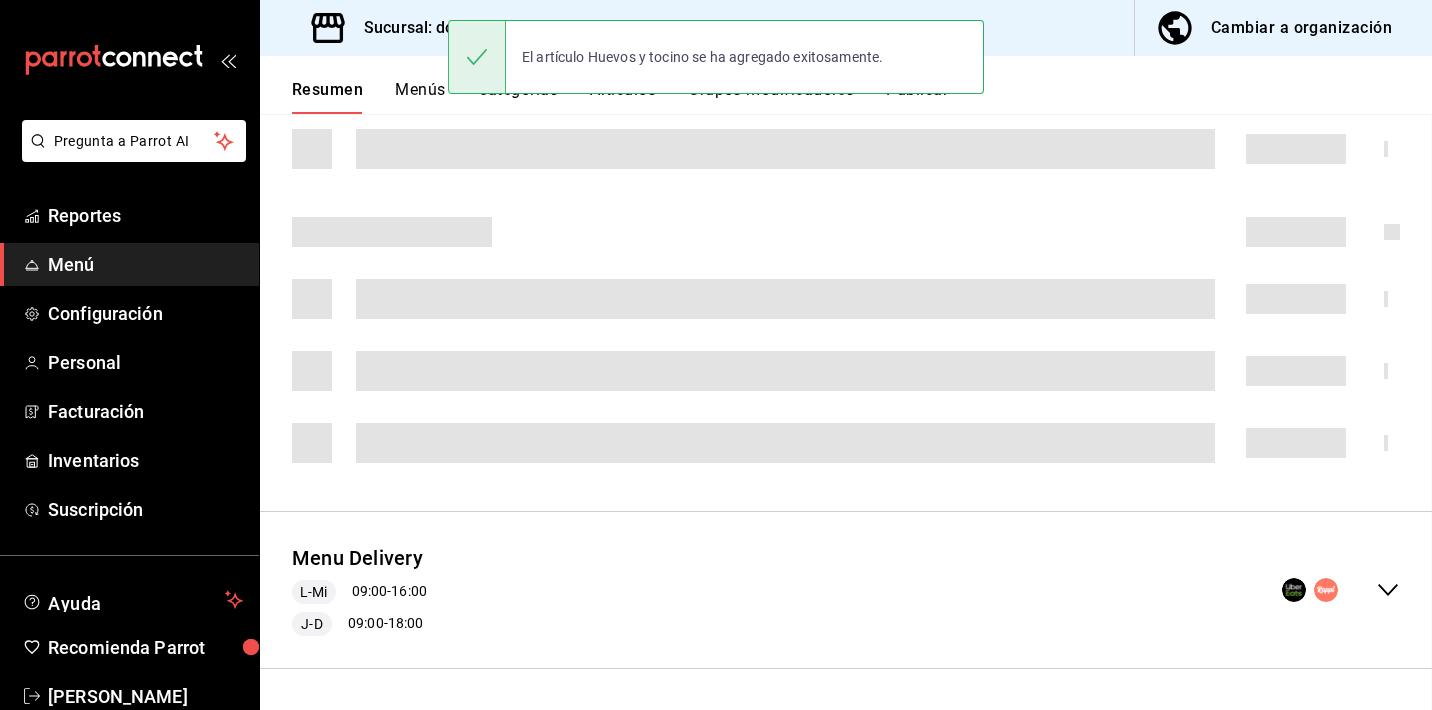 scroll, scrollTop: 1753, scrollLeft: 0, axis: vertical 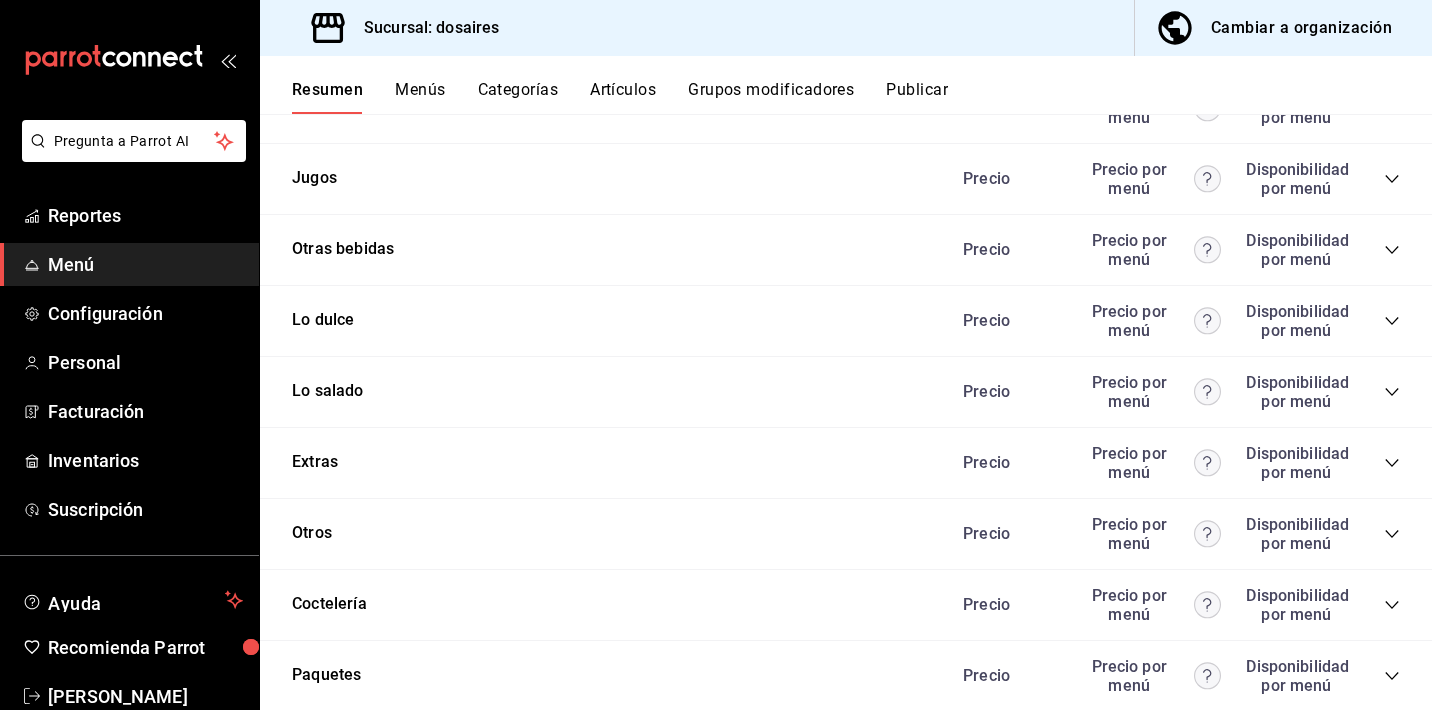 click 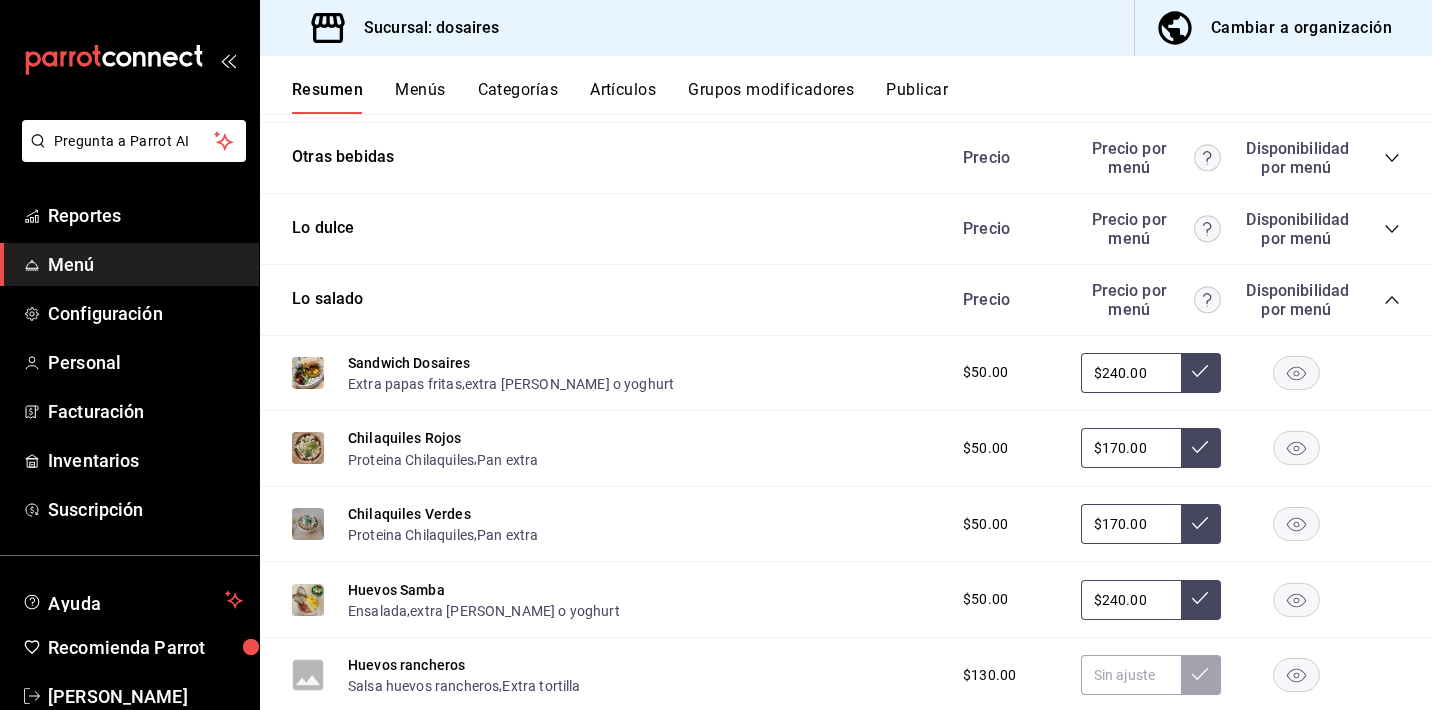 scroll, scrollTop: 1929, scrollLeft: 0, axis: vertical 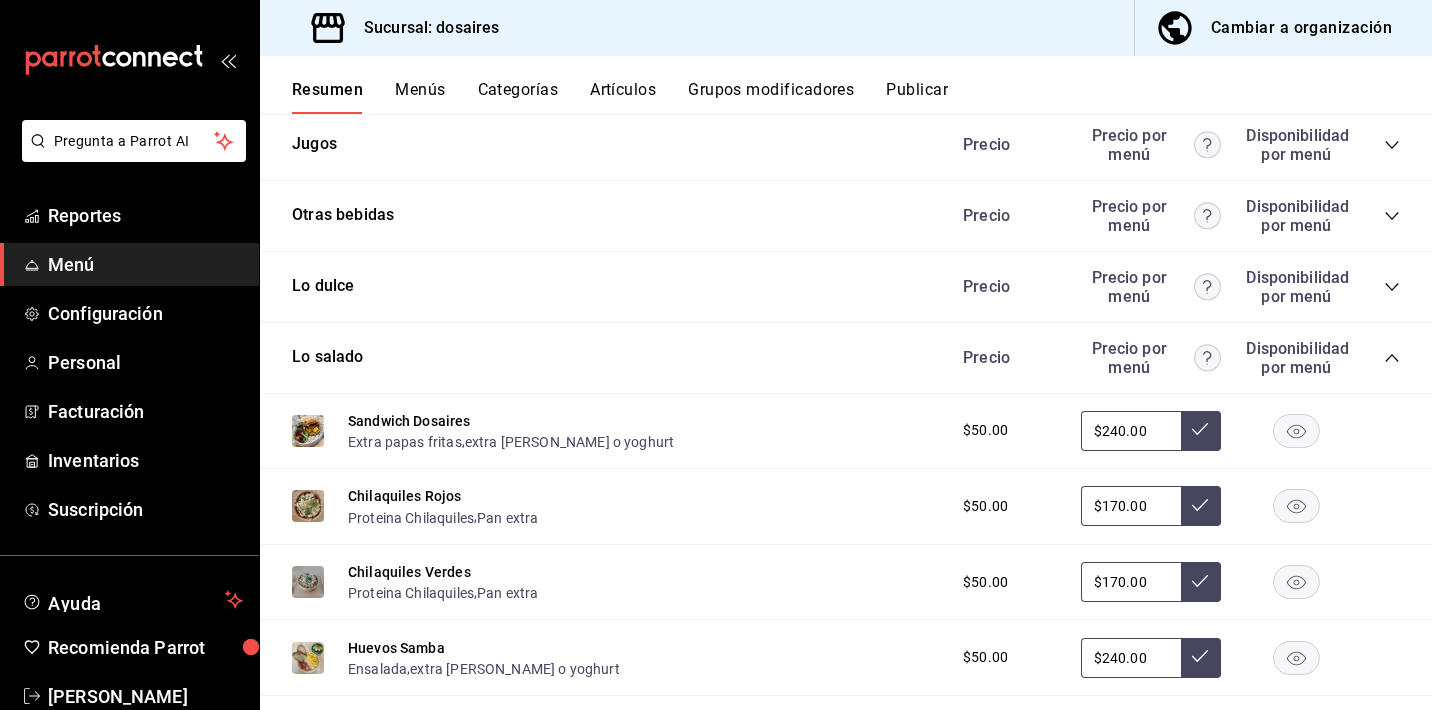 click 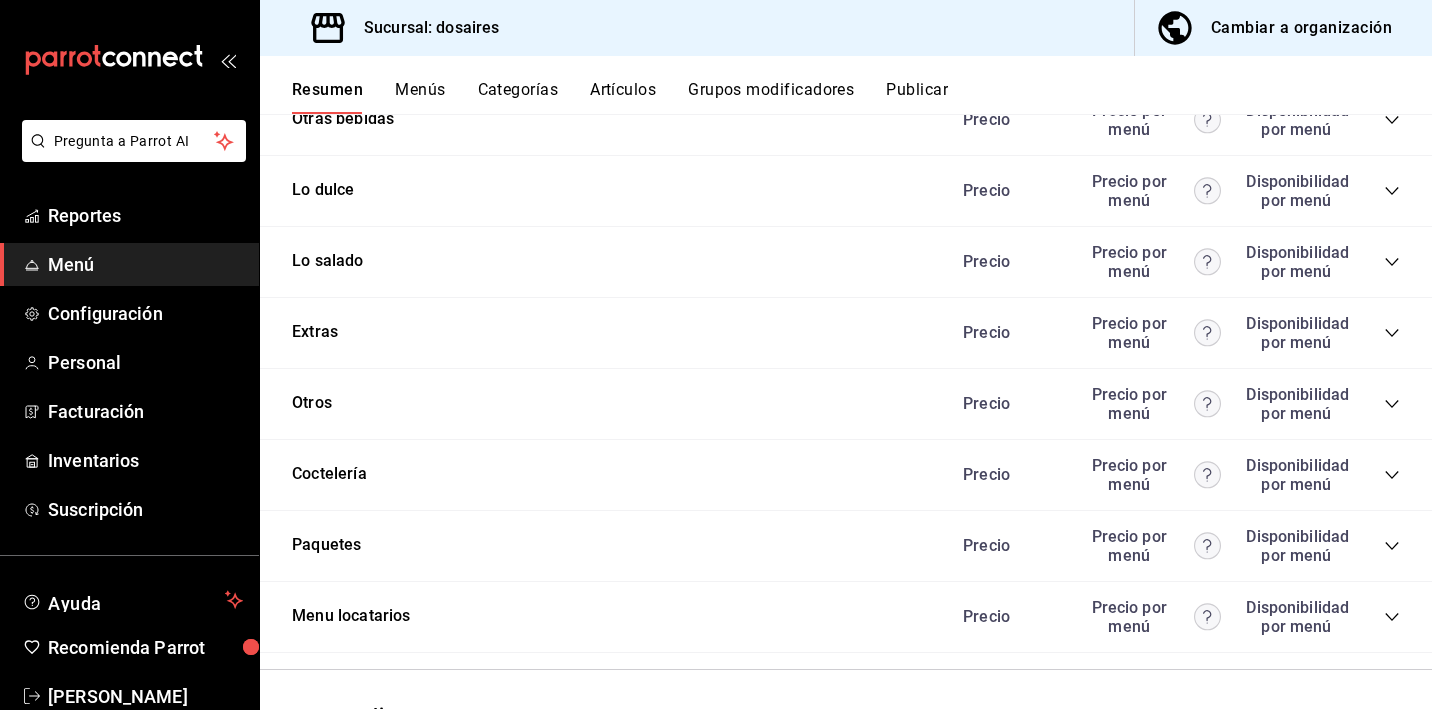 scroll, scrollTop: 2037, scrollLeft: 0, axis: vertical 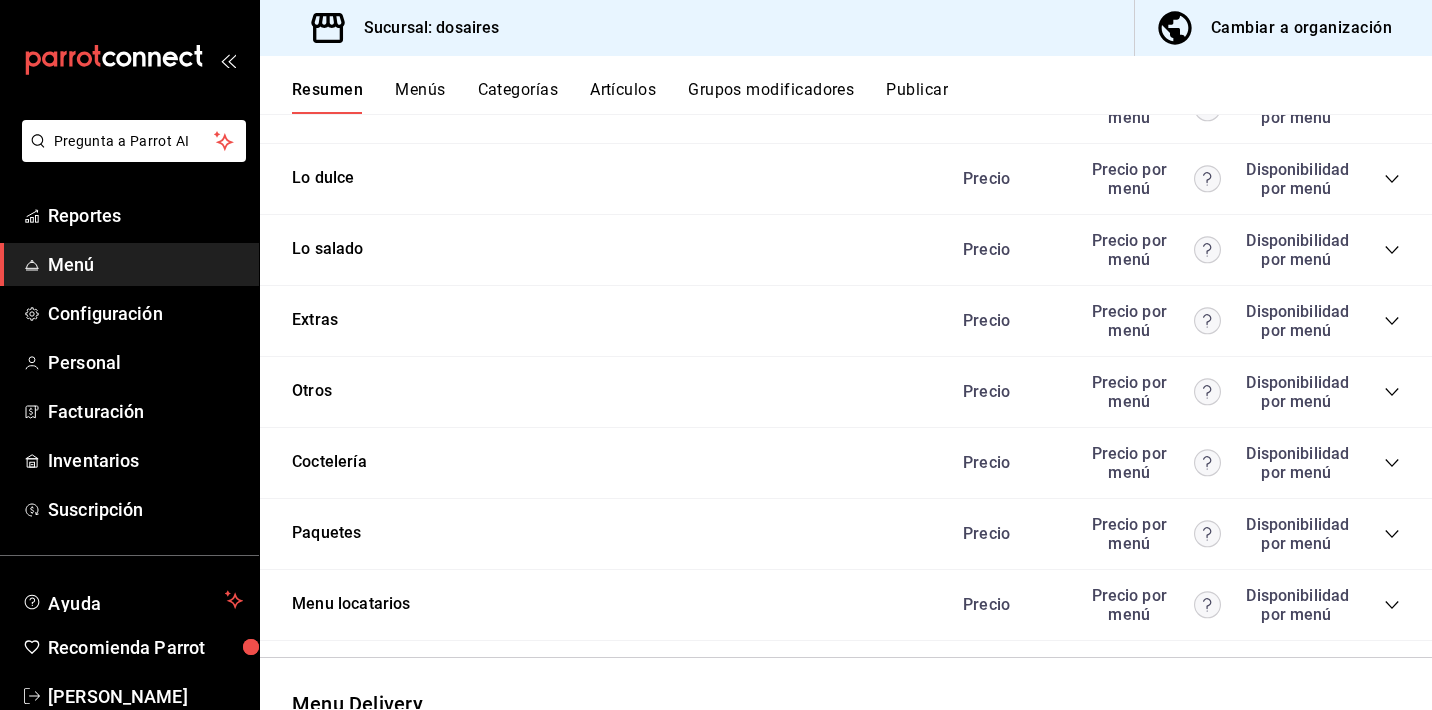 click 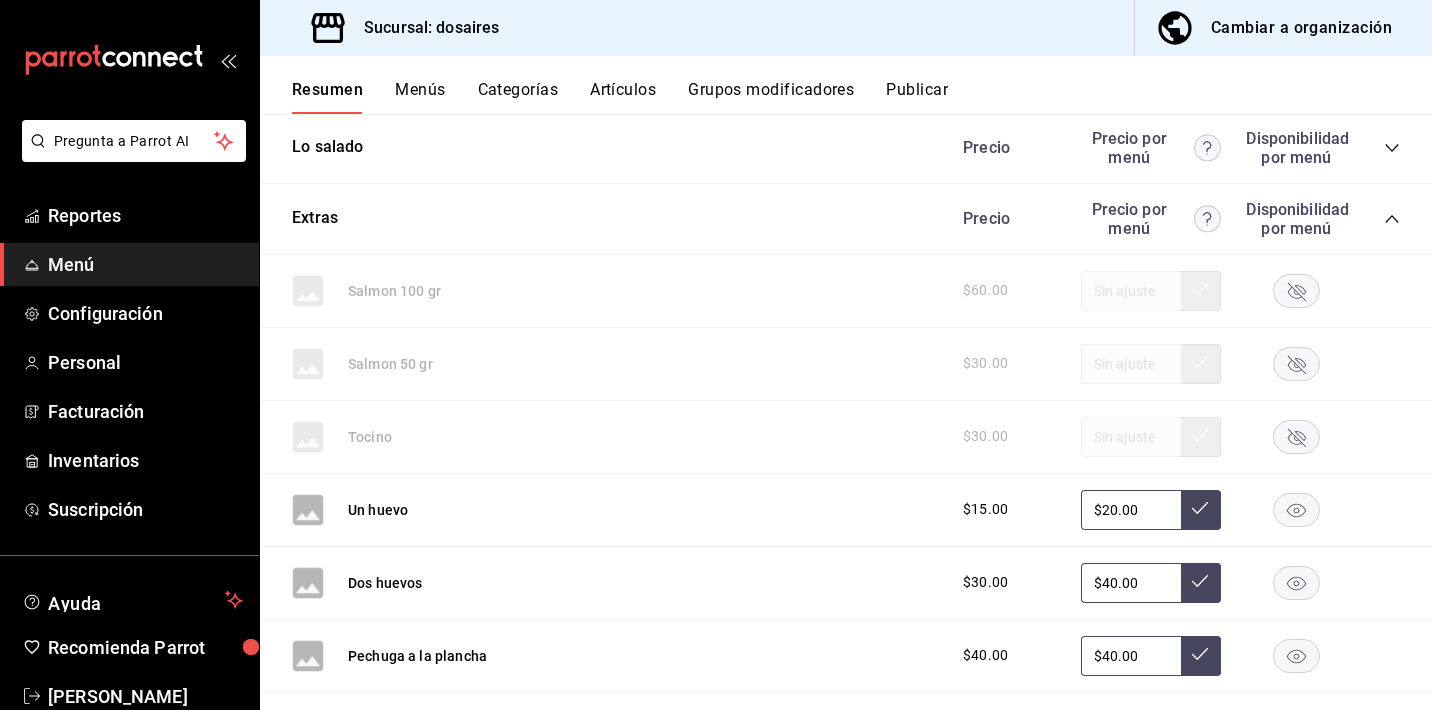 scroll, scrollTop: 2145, scrollLeft: 0, axis: vertical 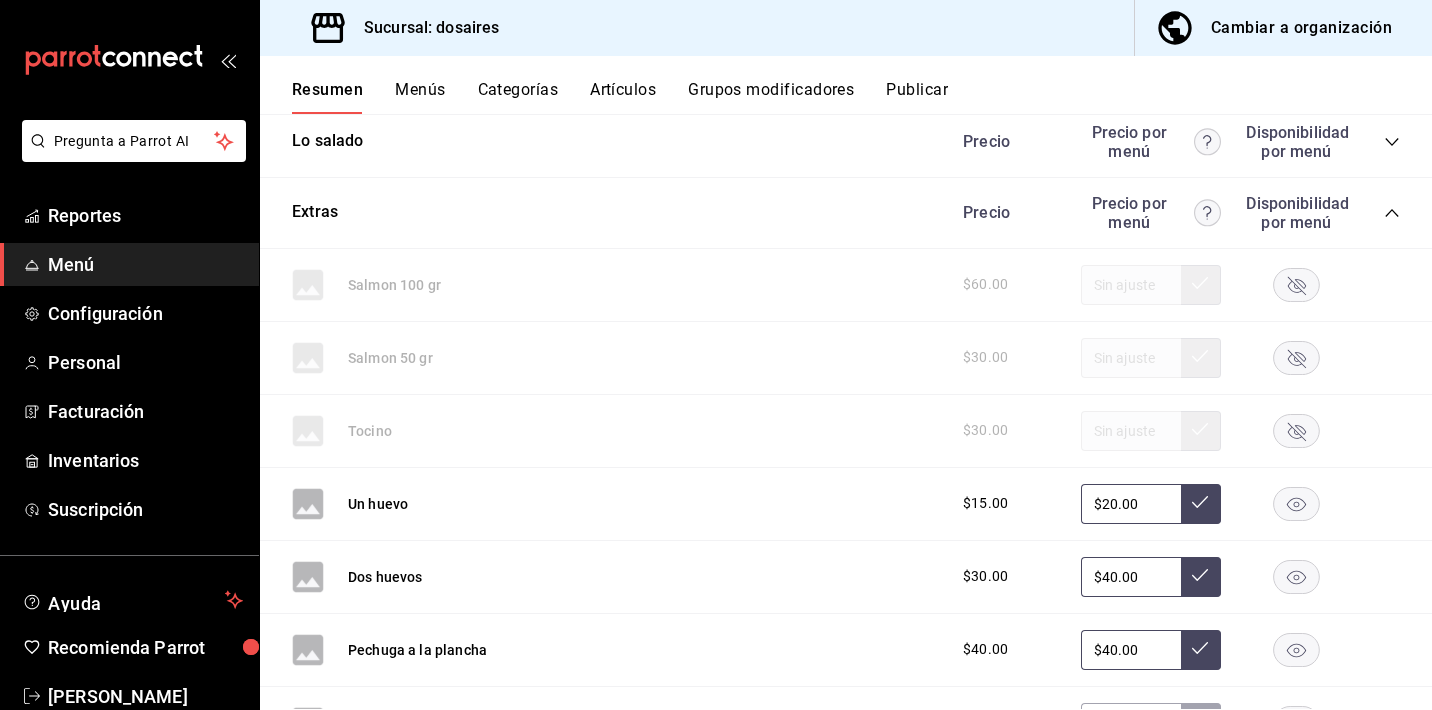 click on "Categorías" at bounding box center [518, 97] 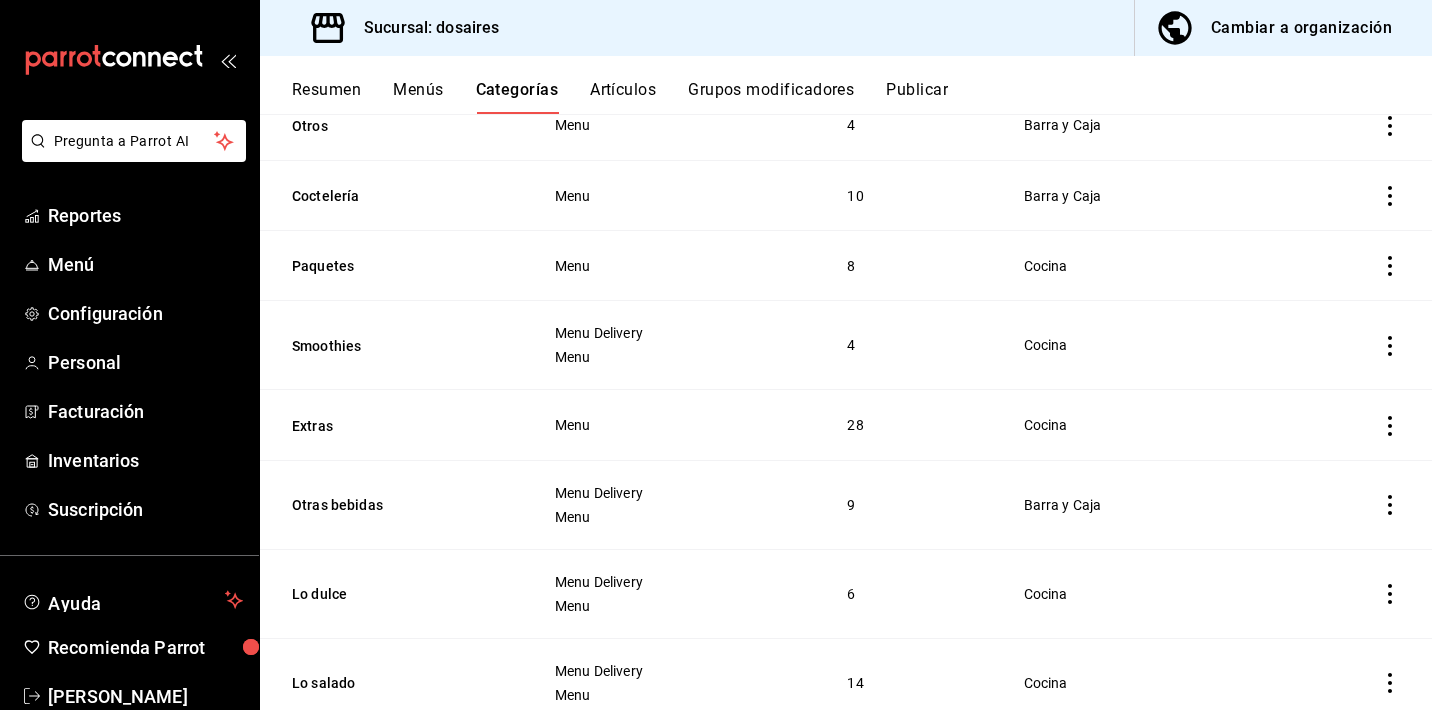 scroll, scrollTop: 456, scrollLeft: 0, axis: vertical 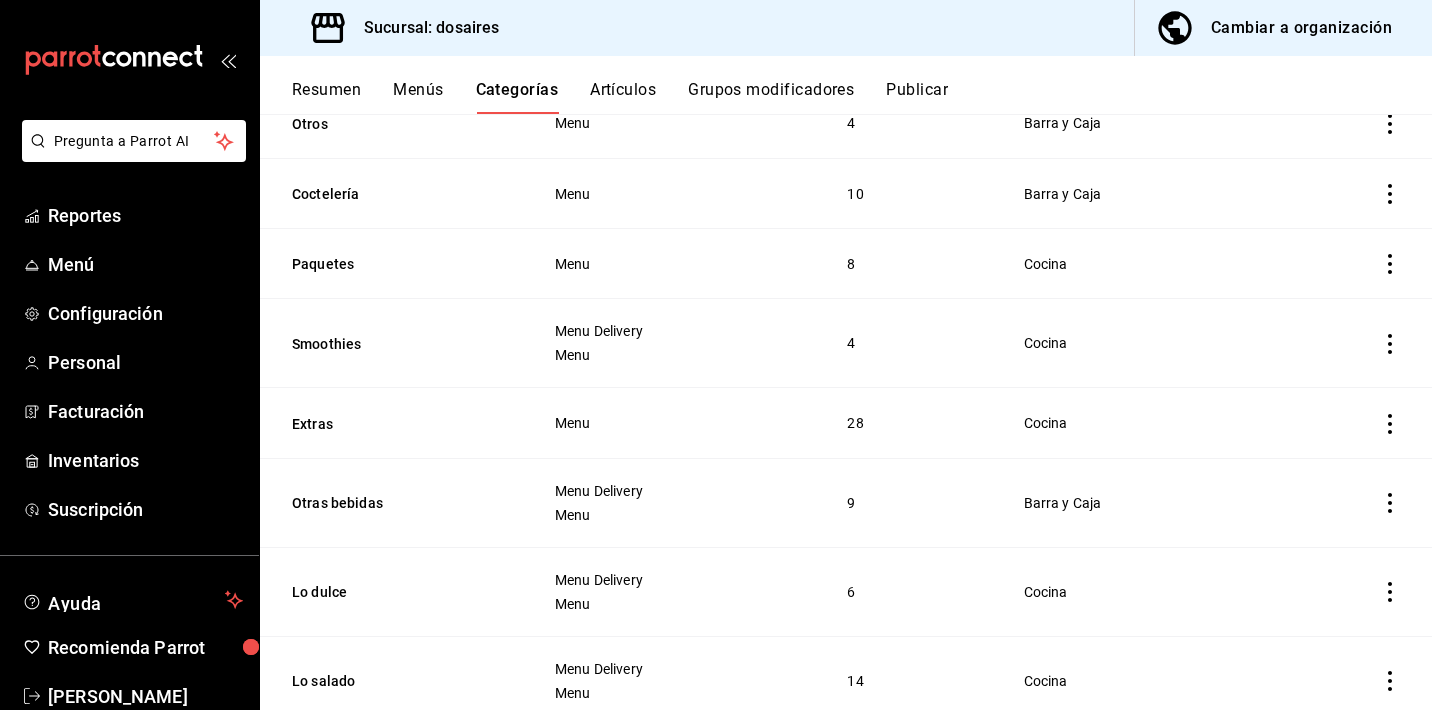 click on "Extras" at bounding box center (395, 423) 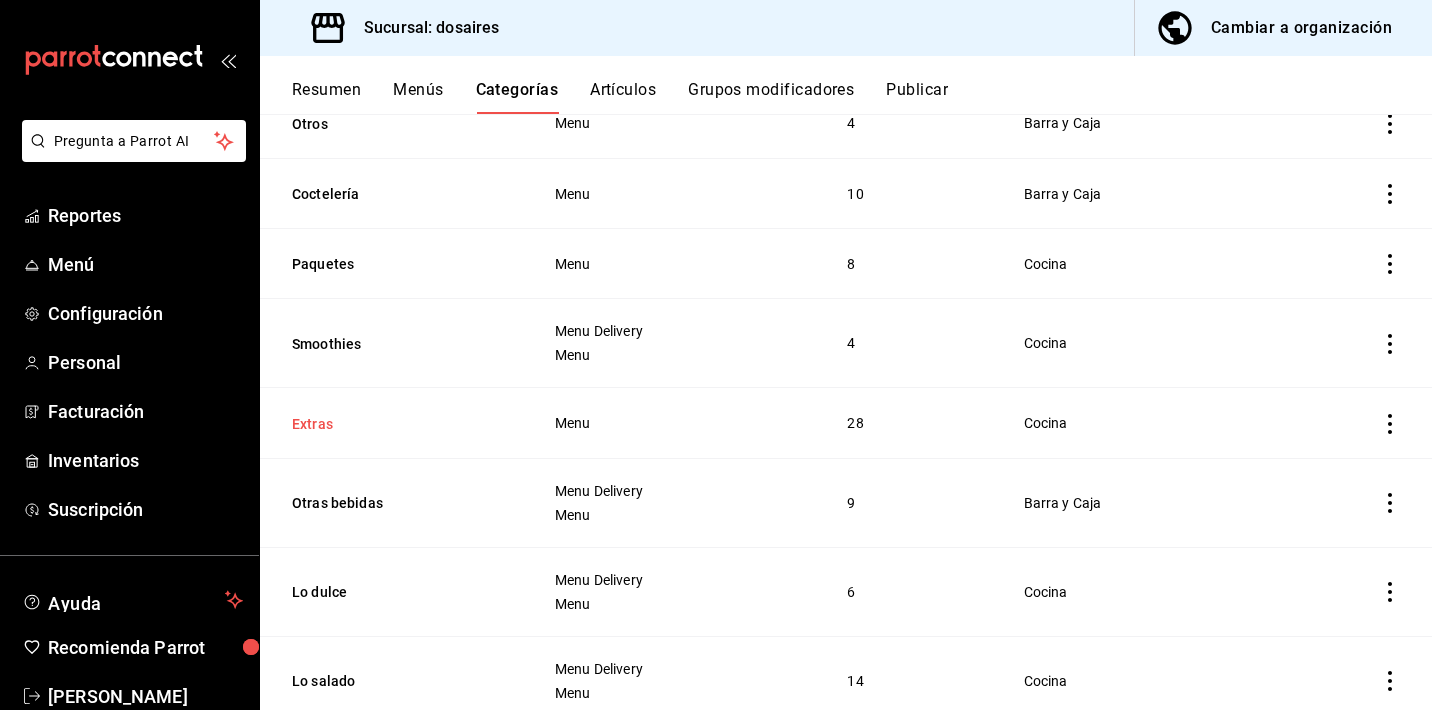 click on "Extras" at bounding box center (392, 424) 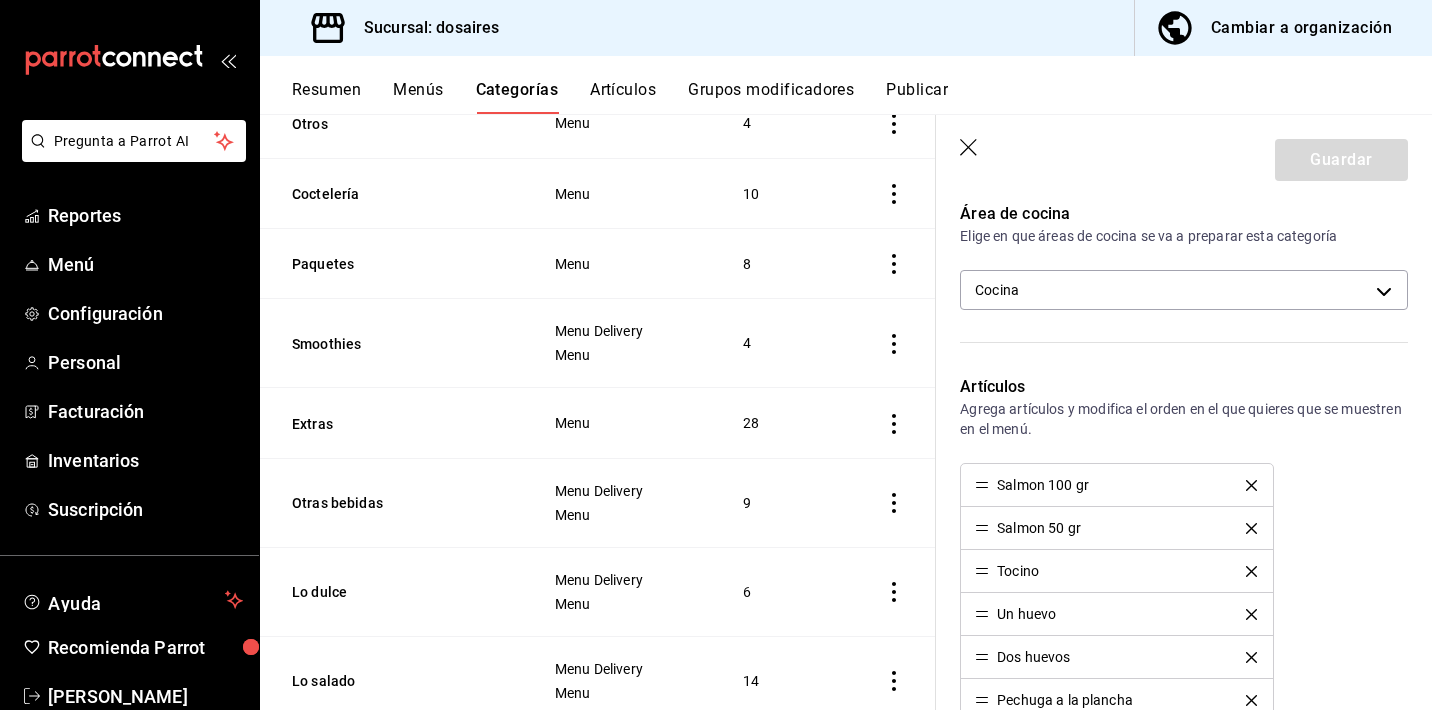 scroll, scrollTop: 334, scrollLeft: 0, axis: vertical 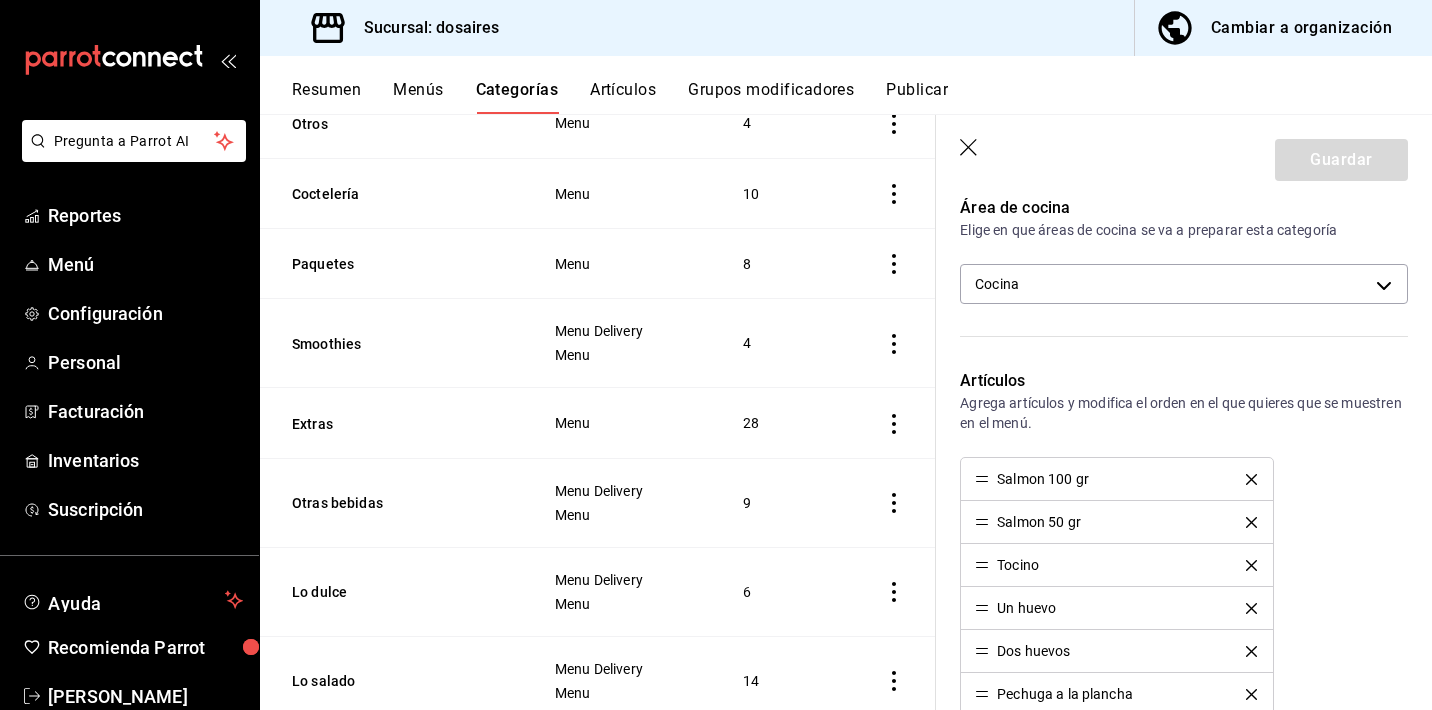 click 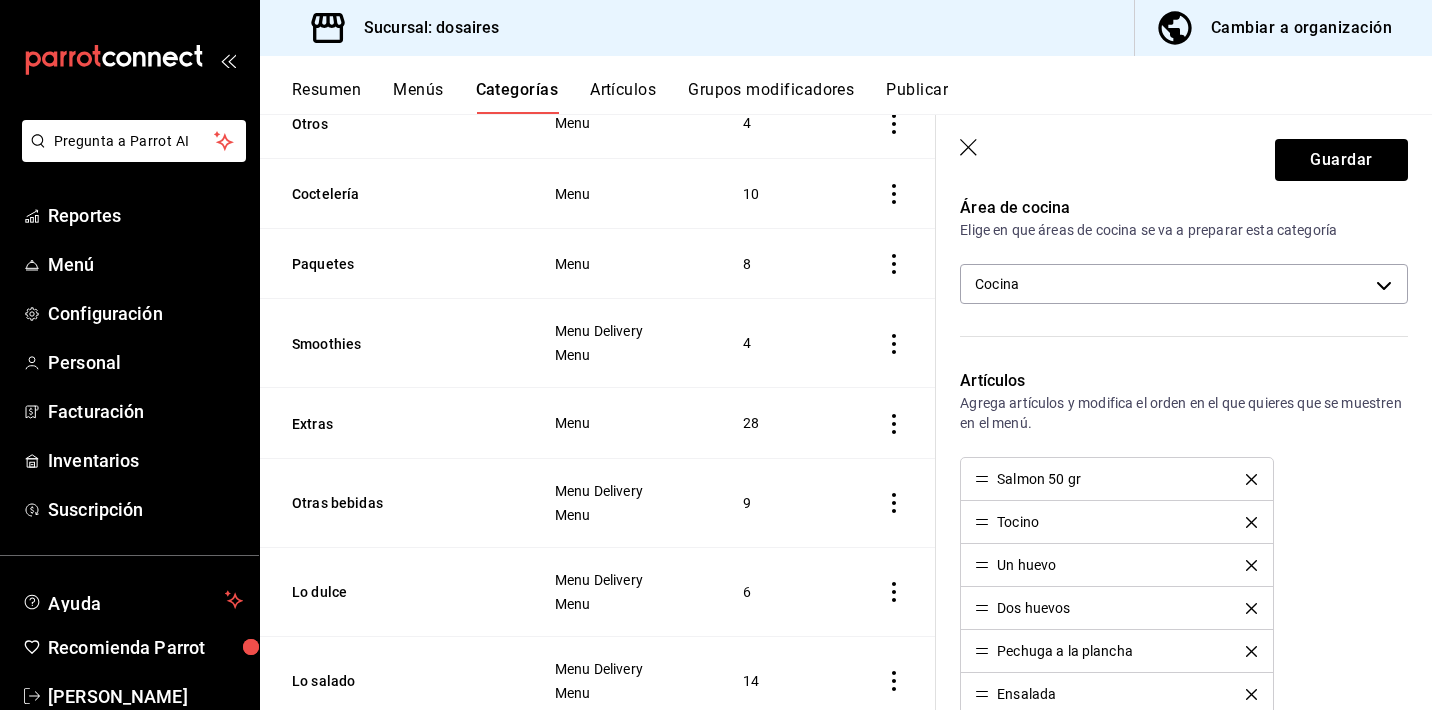 click 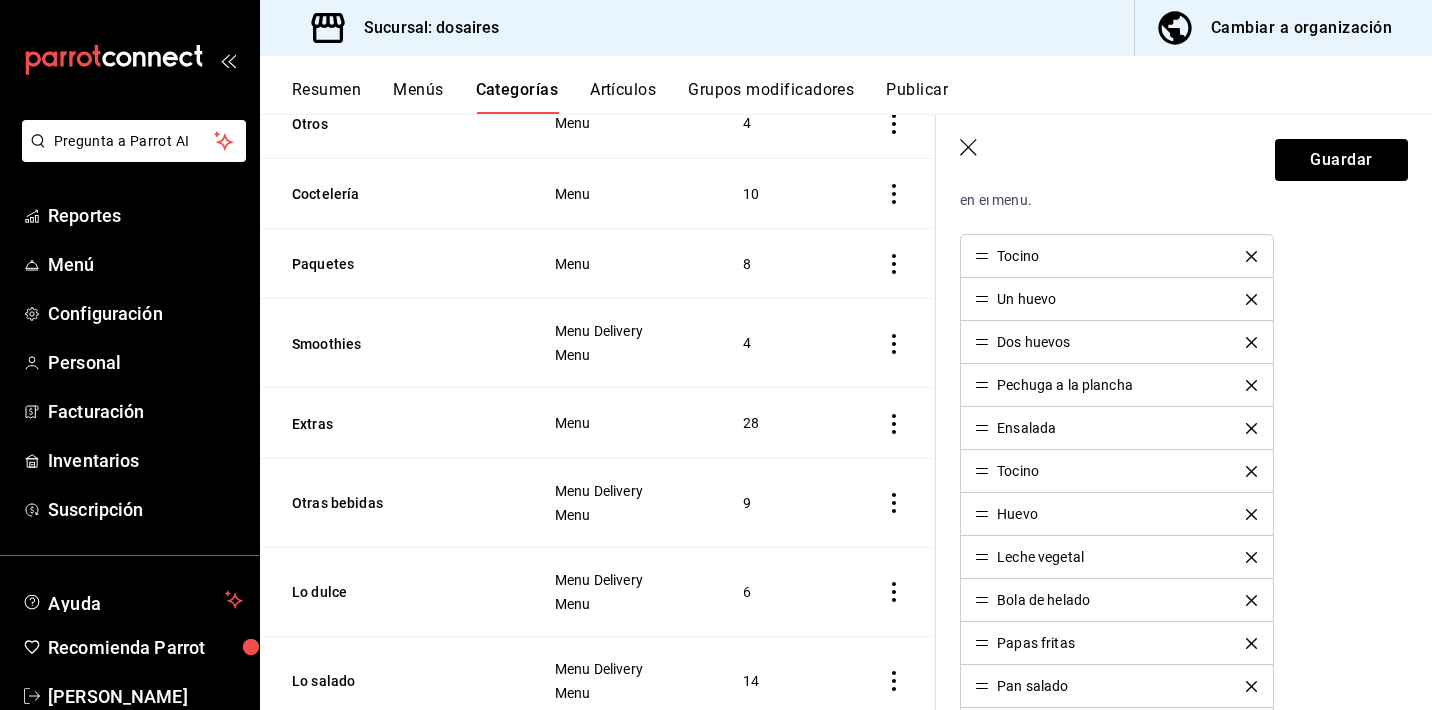 scroll, scrollTop: 551, scrollLeft: 0, axis: vertical 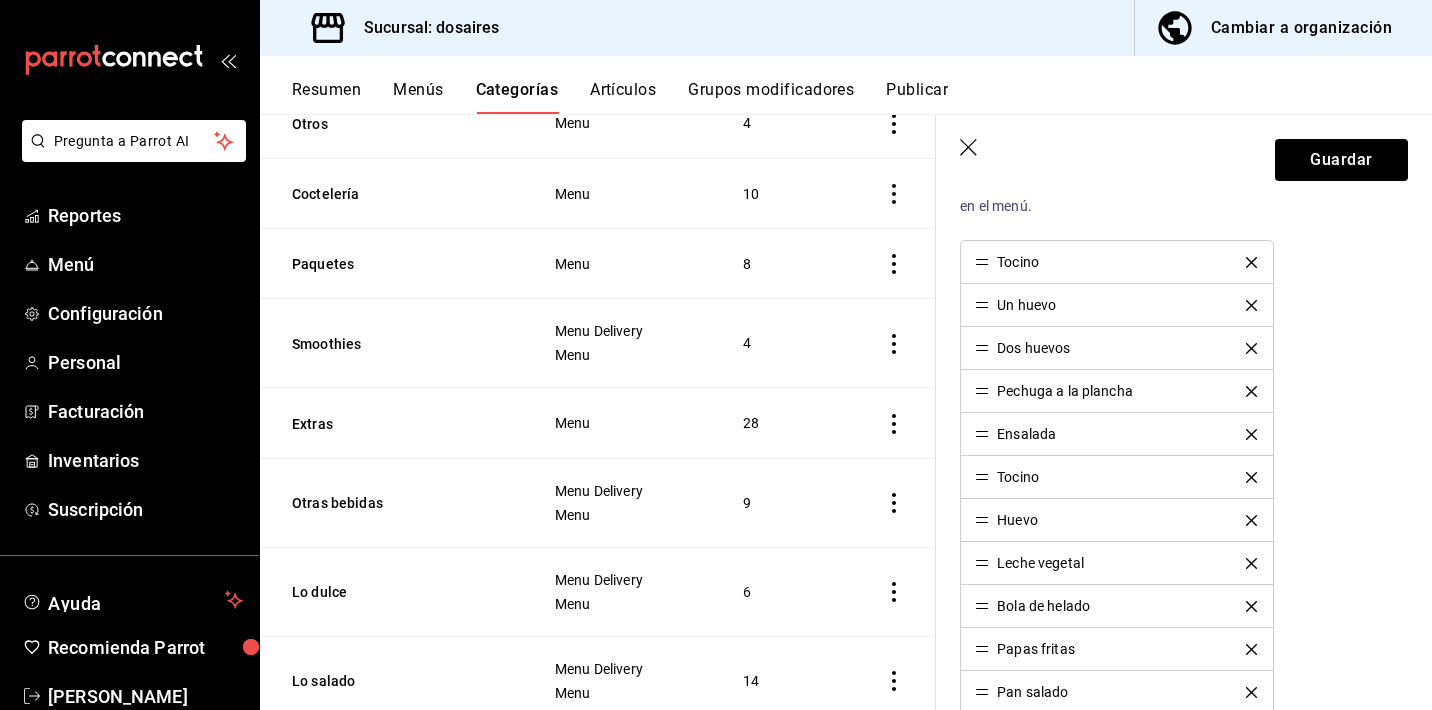 click 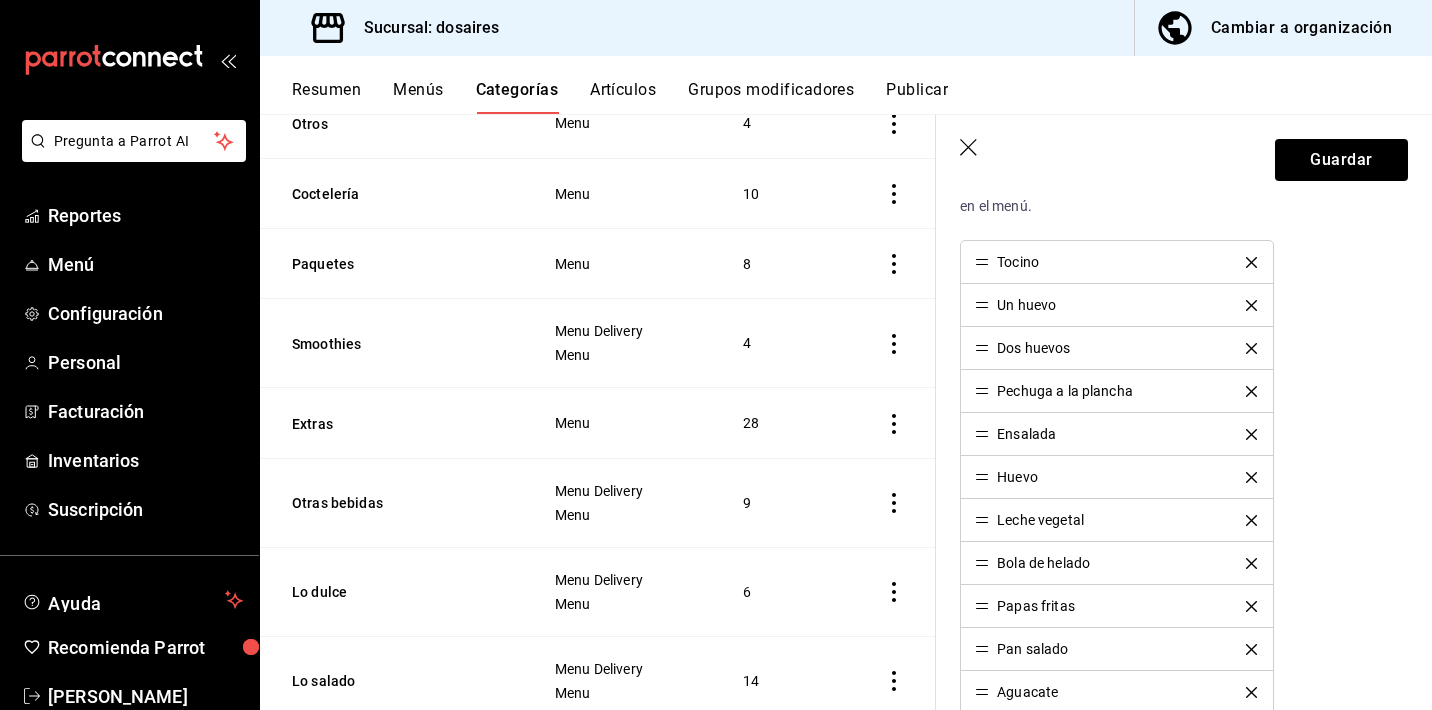 click 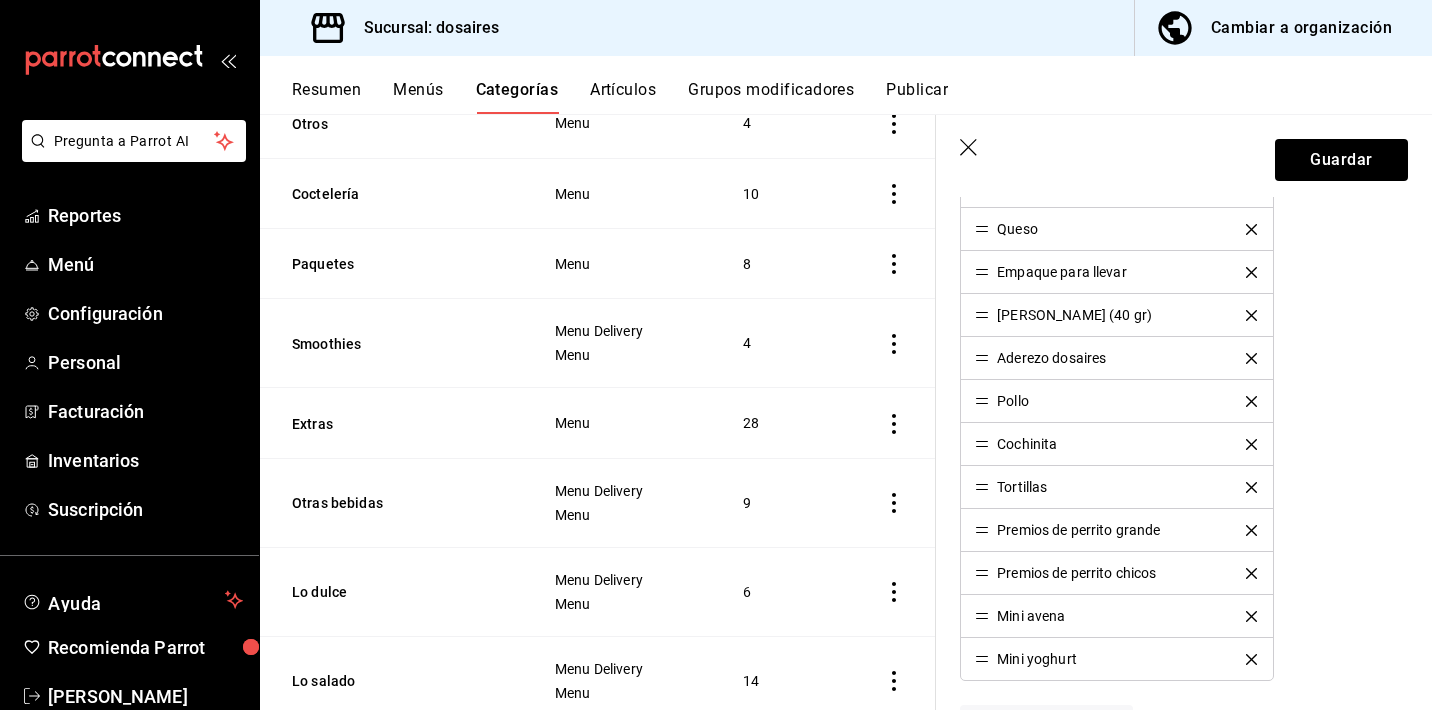 scroll, scrollTop: 1164, scrollLeft: 0, axis: vertical 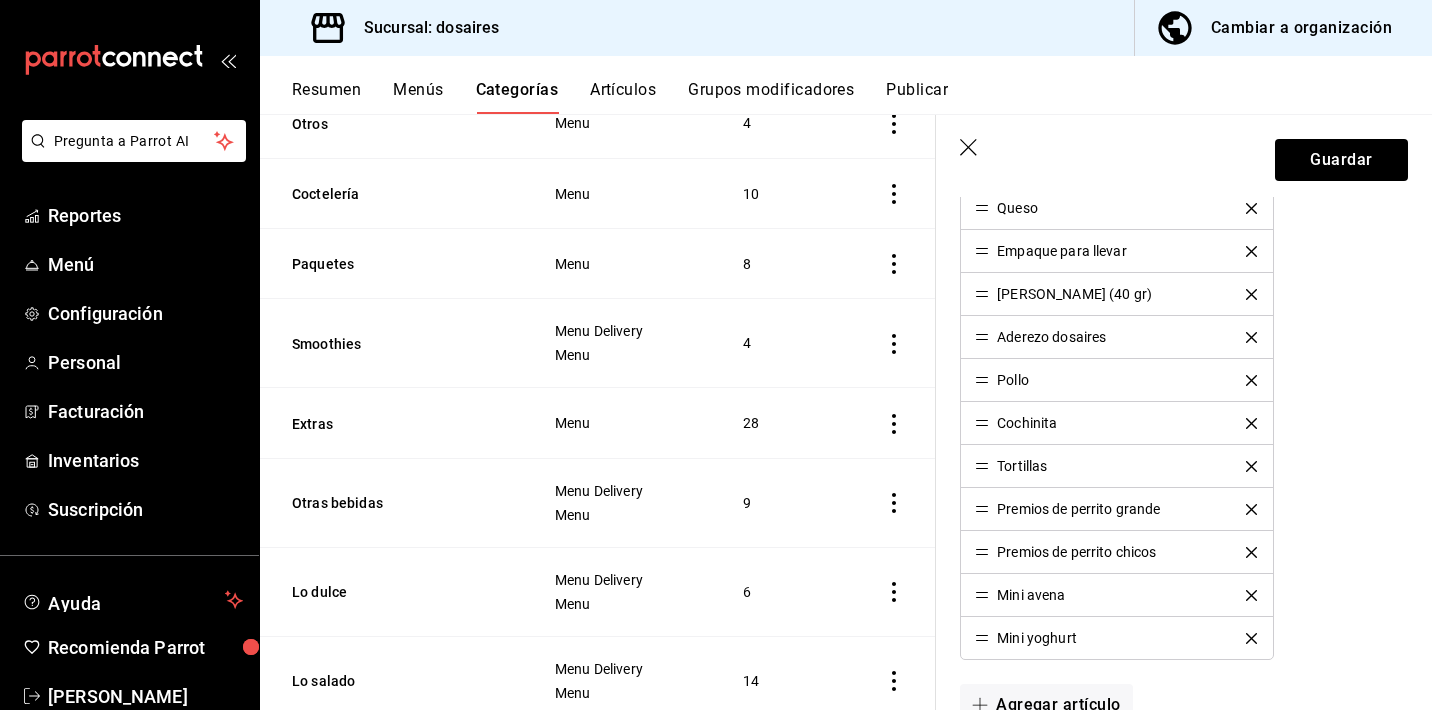 click 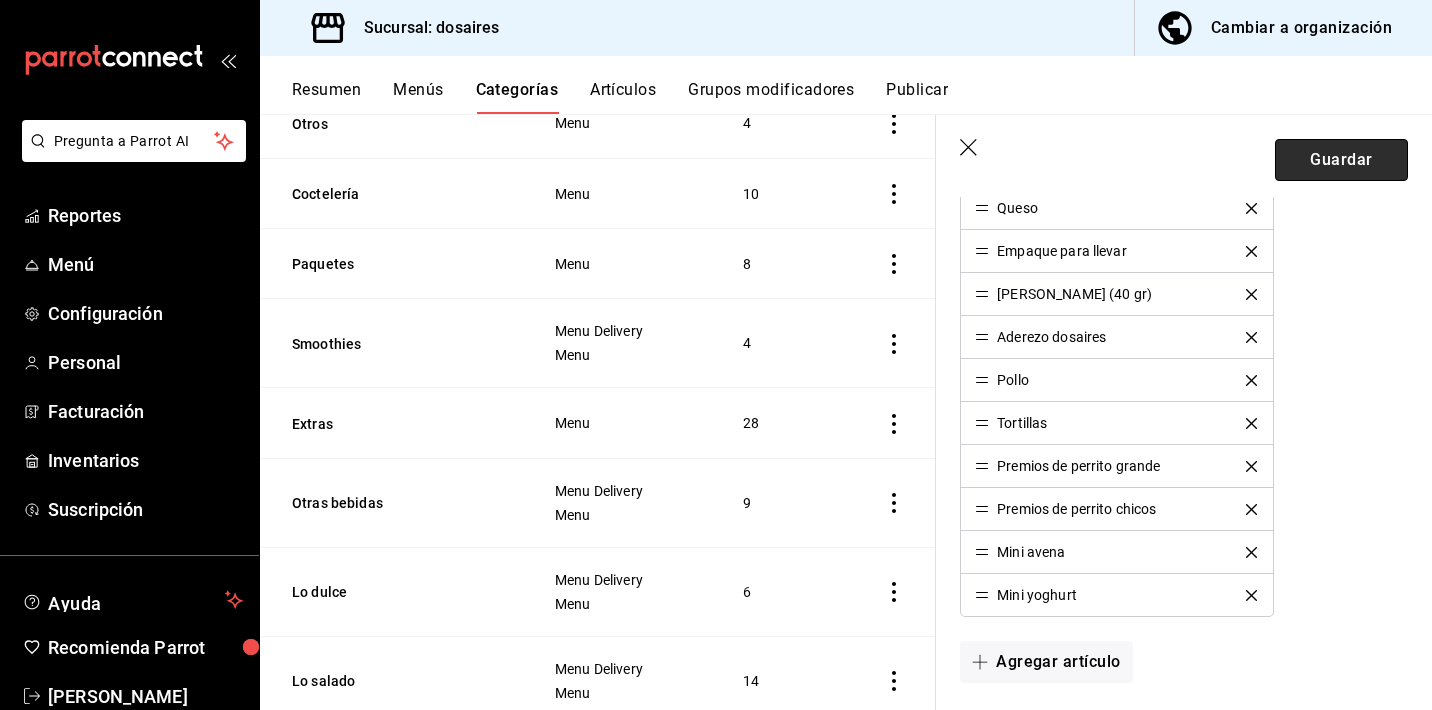 click on "Guardar" at bounding box center (1341, 160) 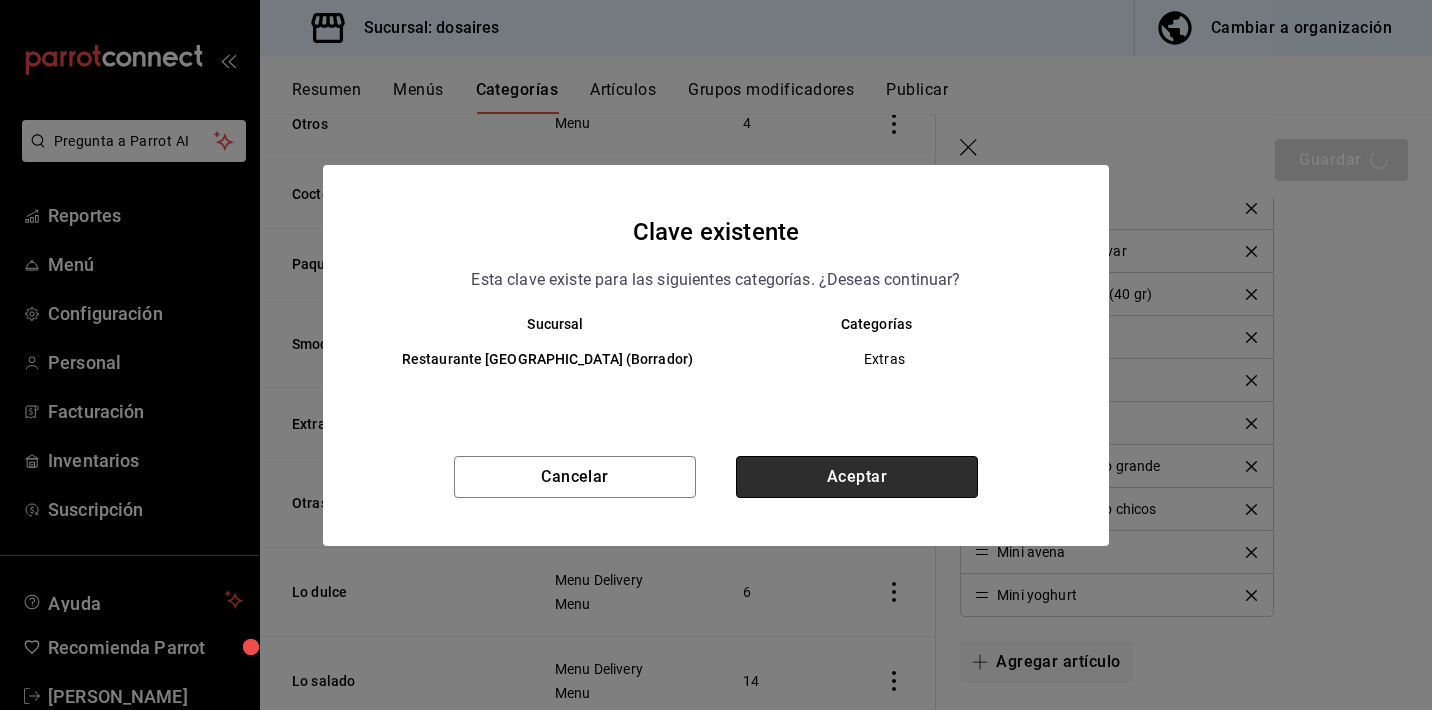 click on "Aceptar" at bounding box center (857, 477) 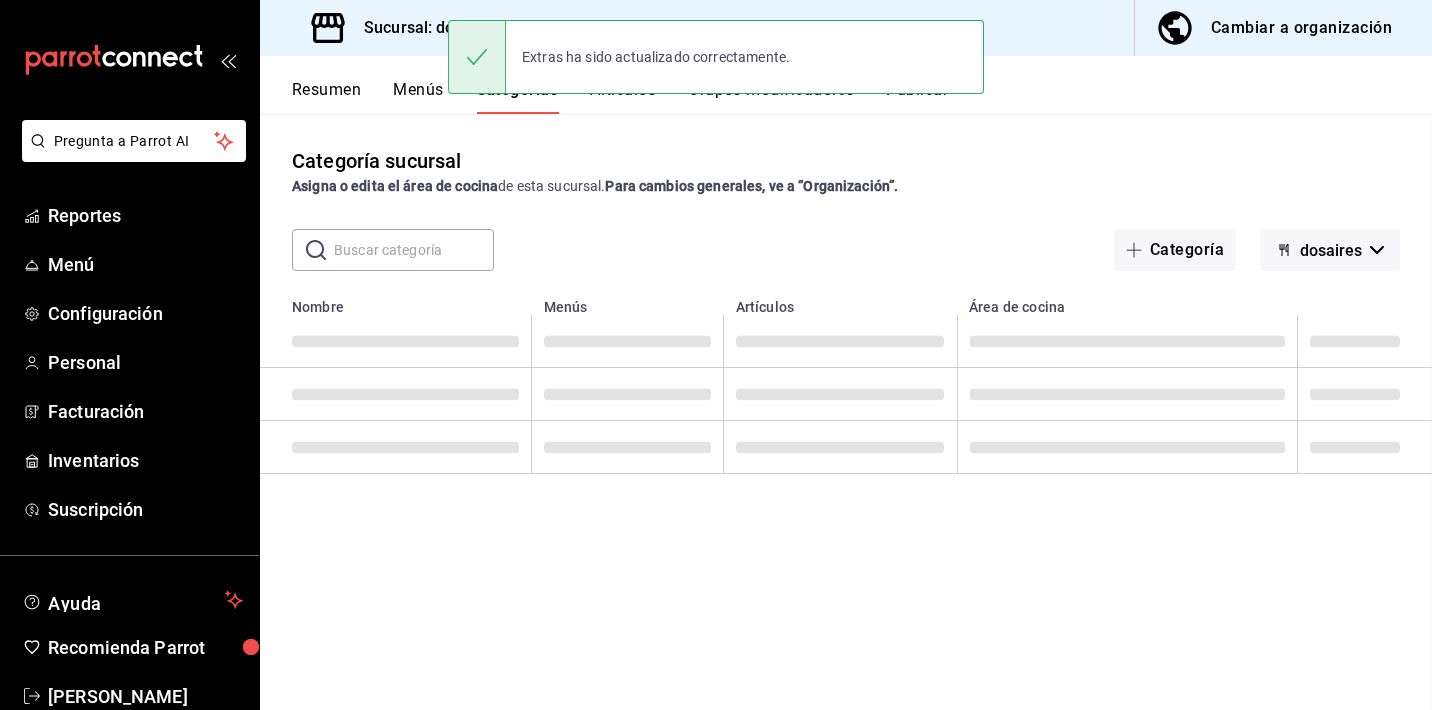 scroll, scrollTop: 0, scrollLeft: 0, axis: both 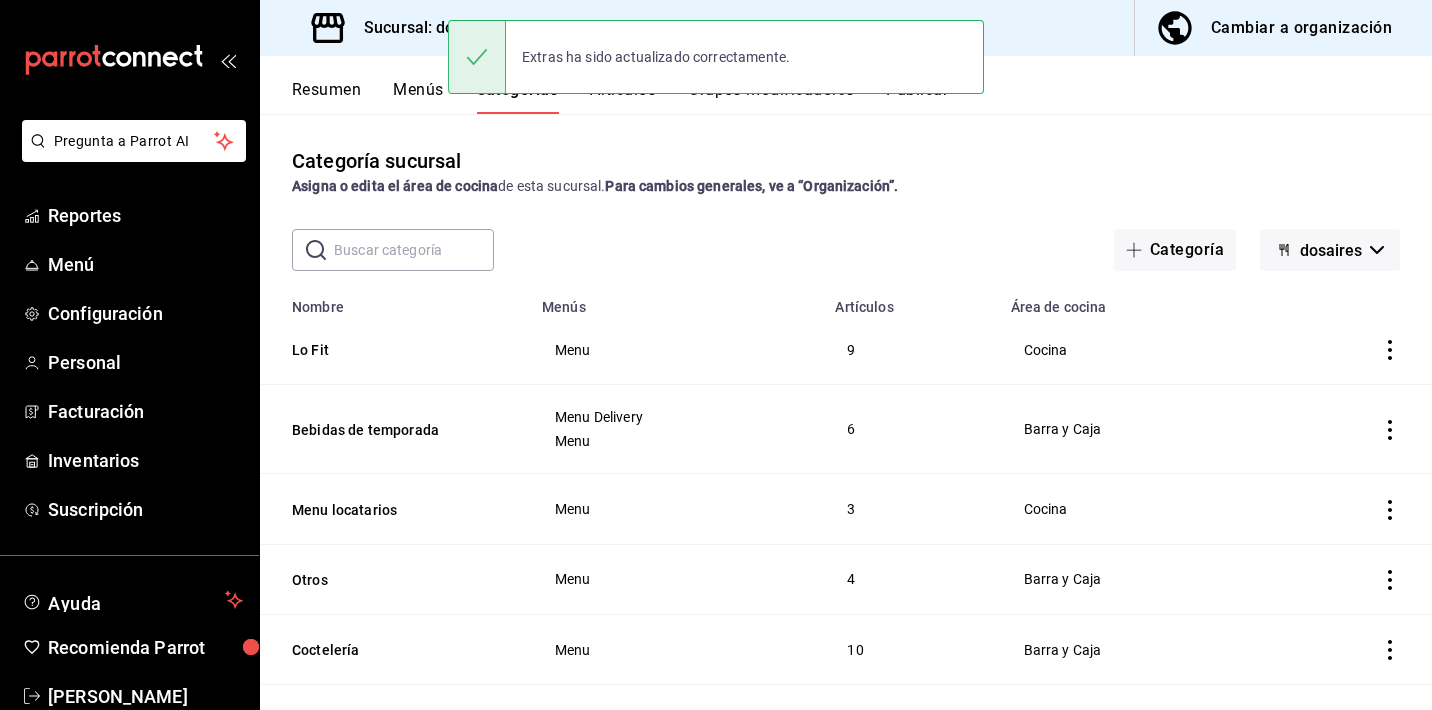click on "Resumen" at bounding box center (326, 97) 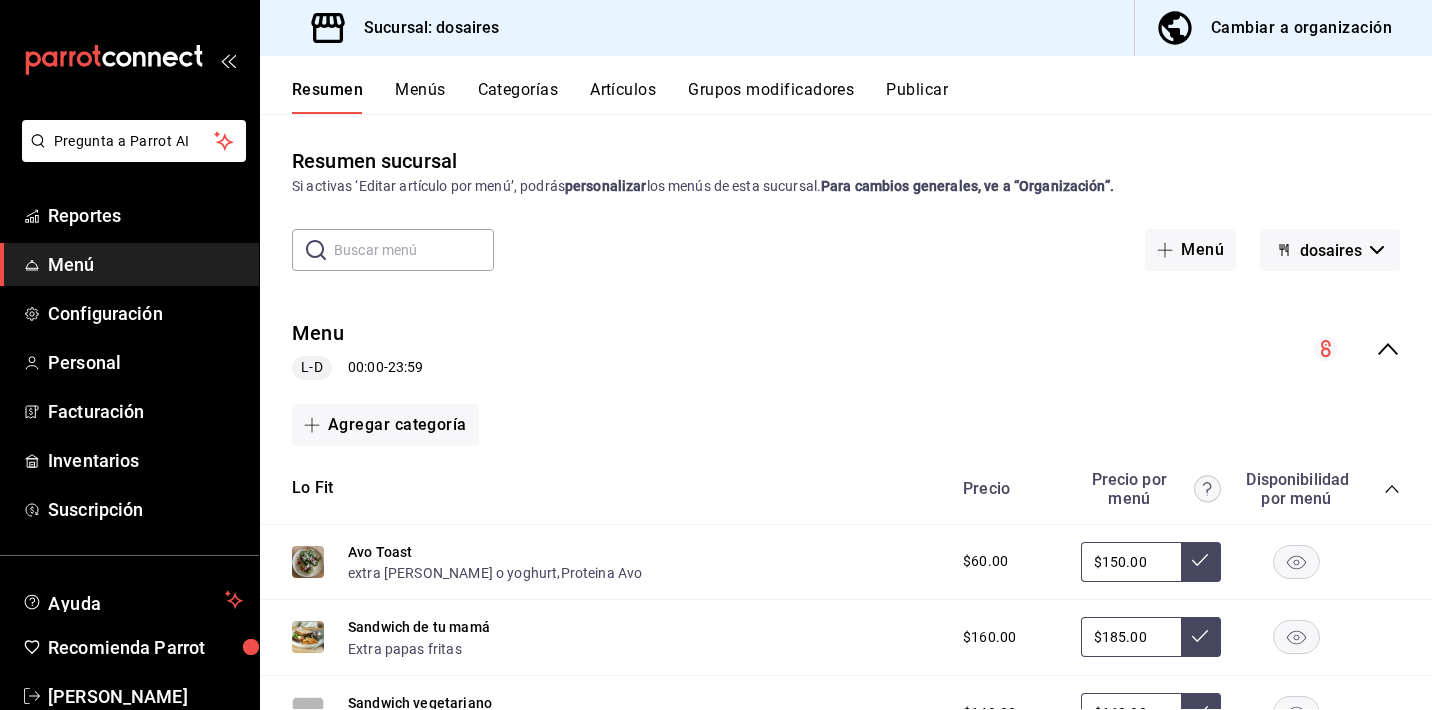 click 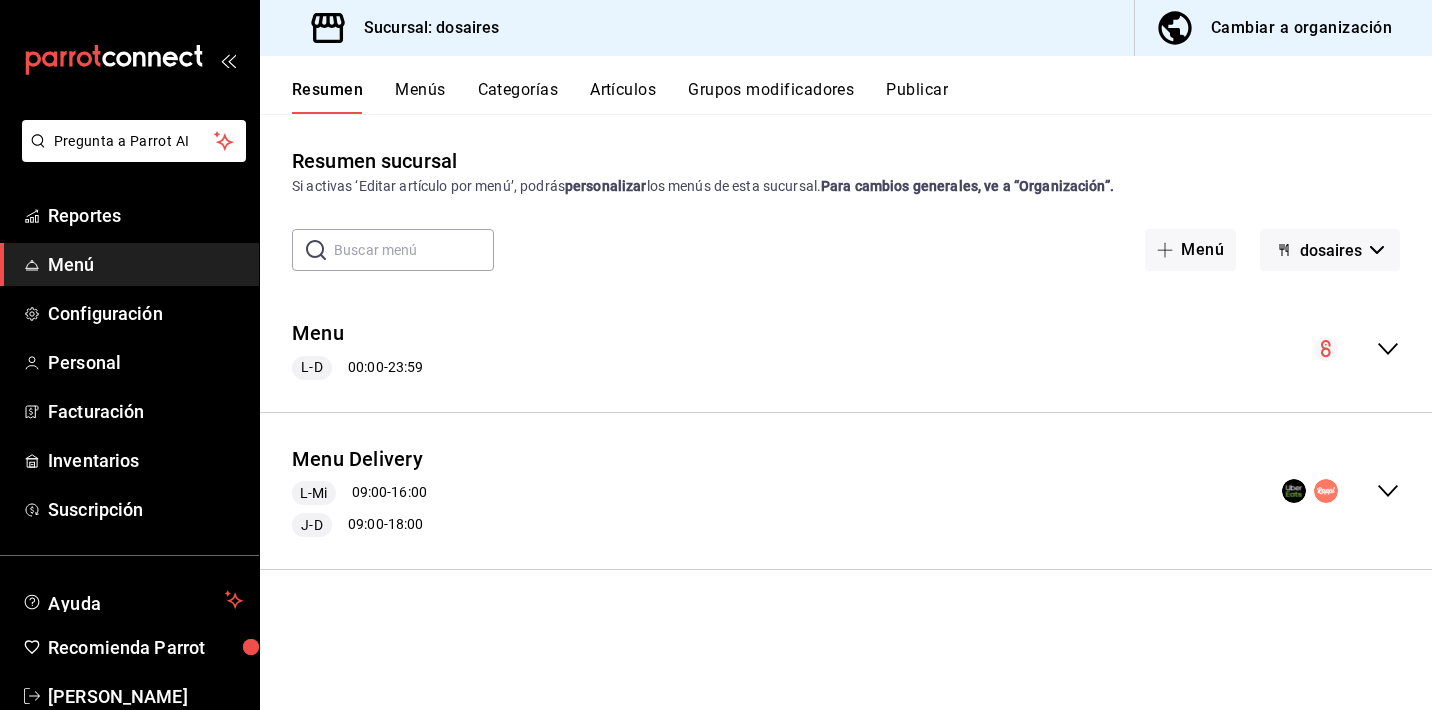 click 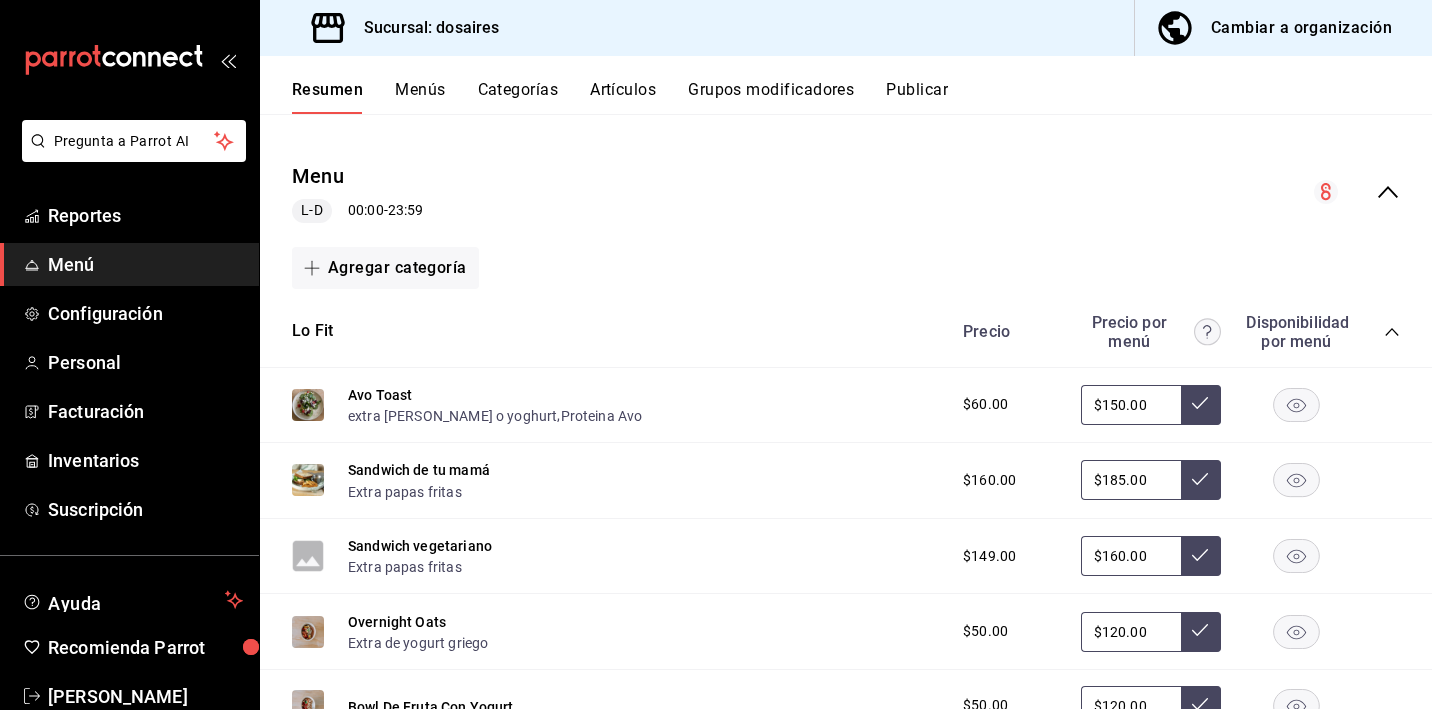 scroll, scrollTop: 187, scrollLeft: 0, axis: vertical 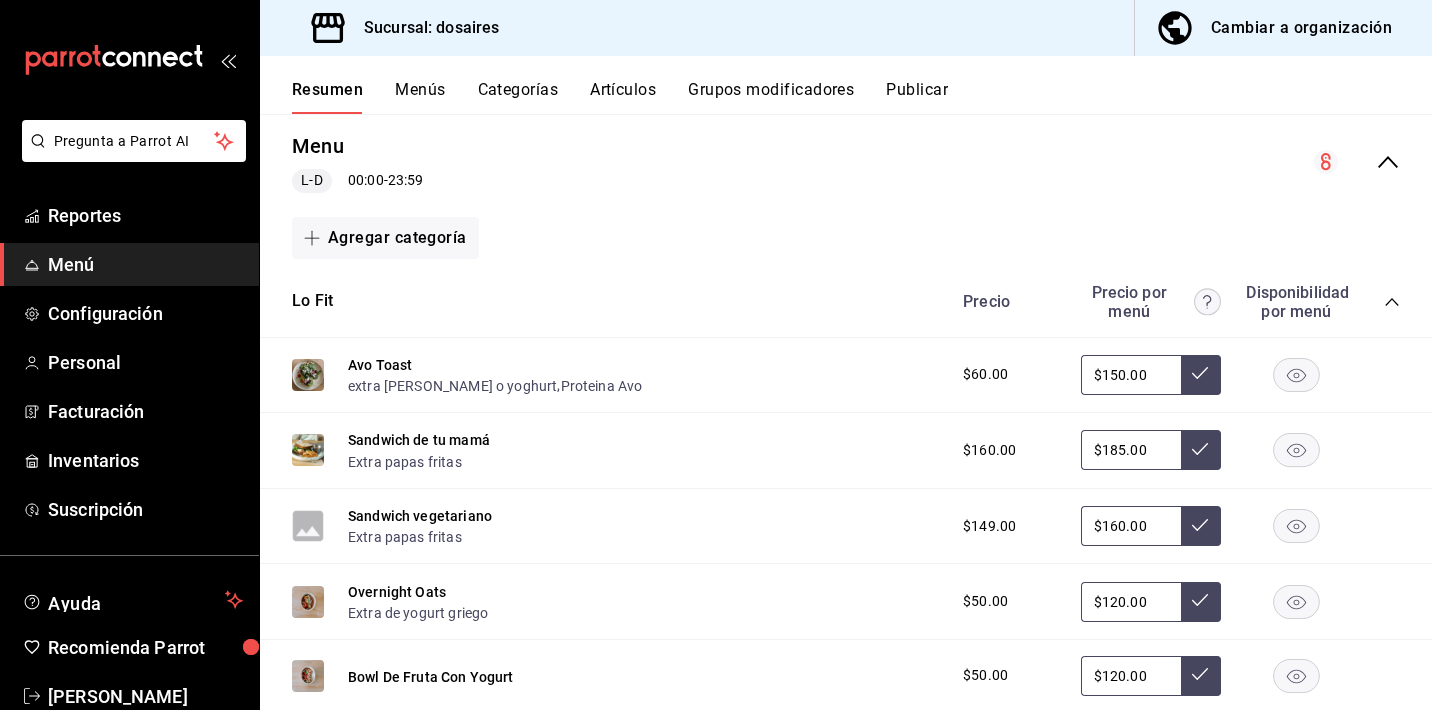 click 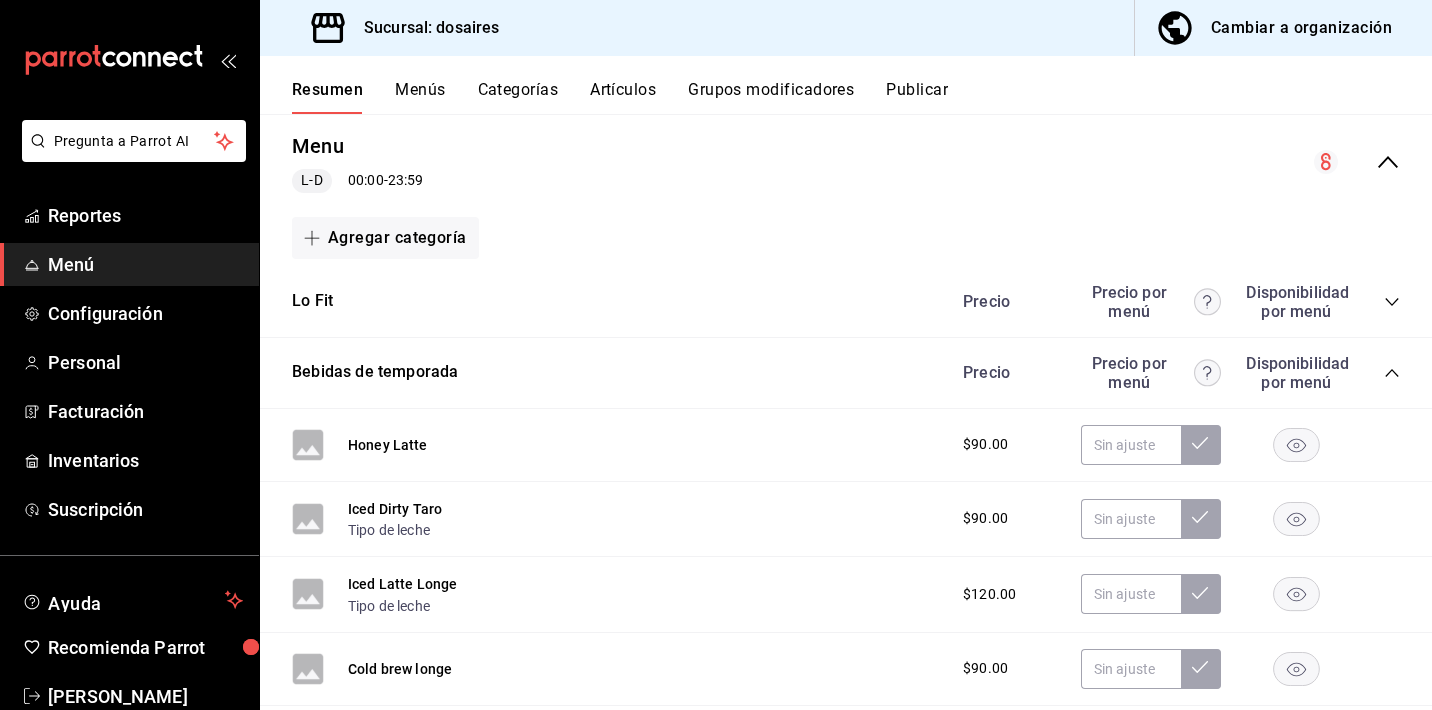 click 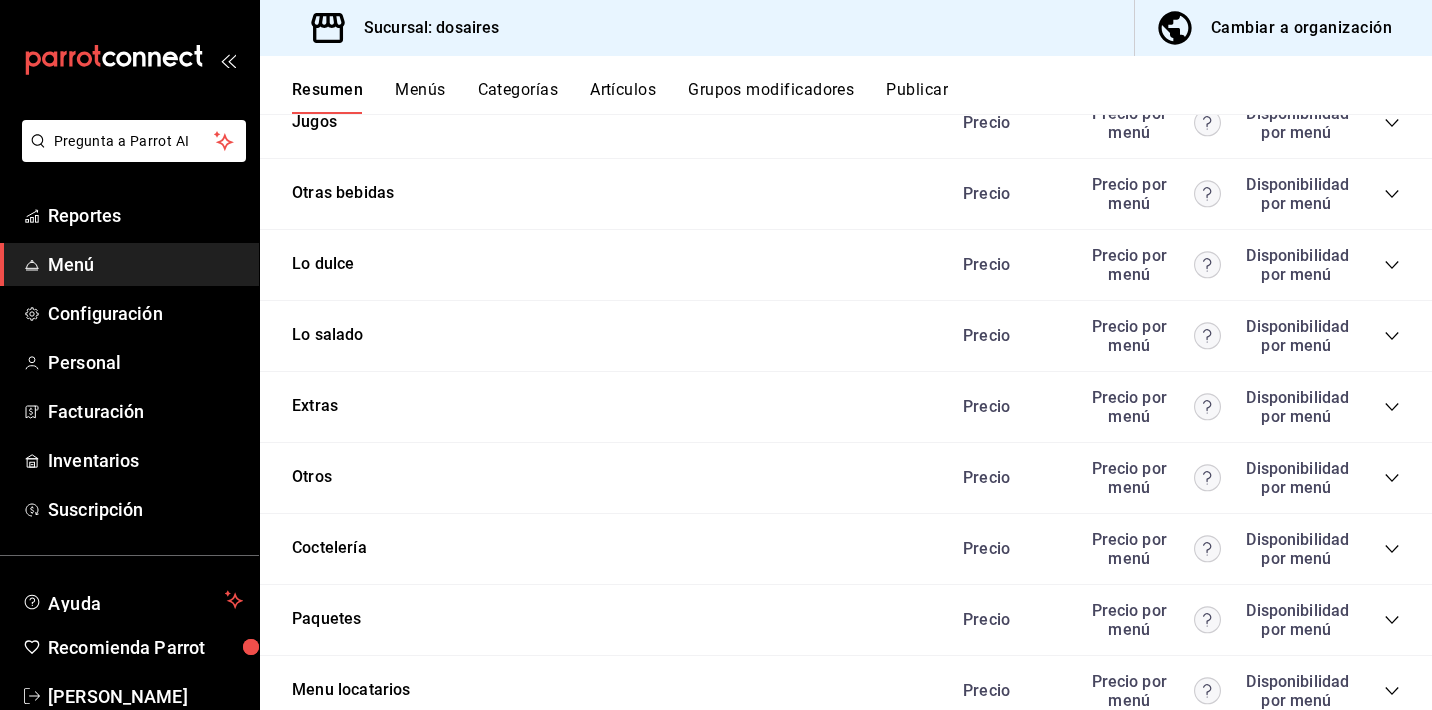 scroll, scrollTop: 681, scrollLeft: 0, axis: vertical 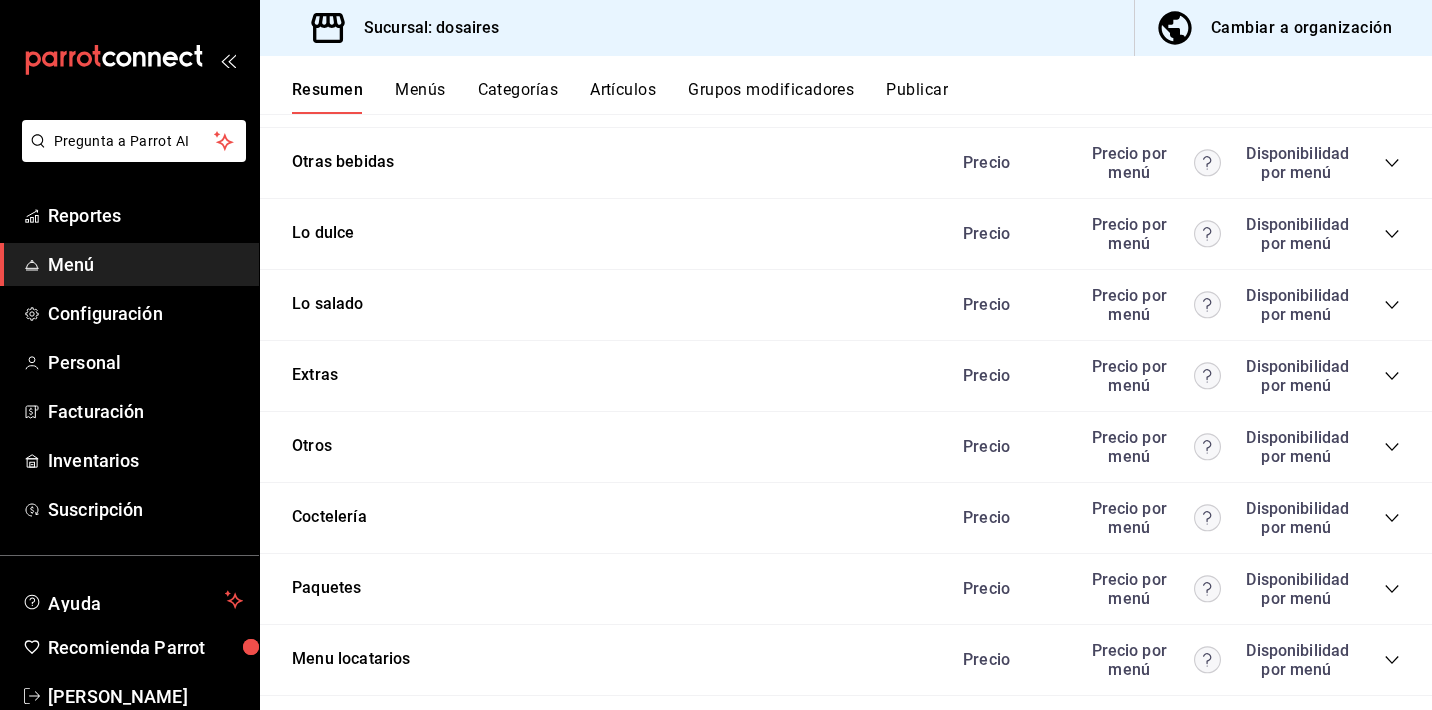 click 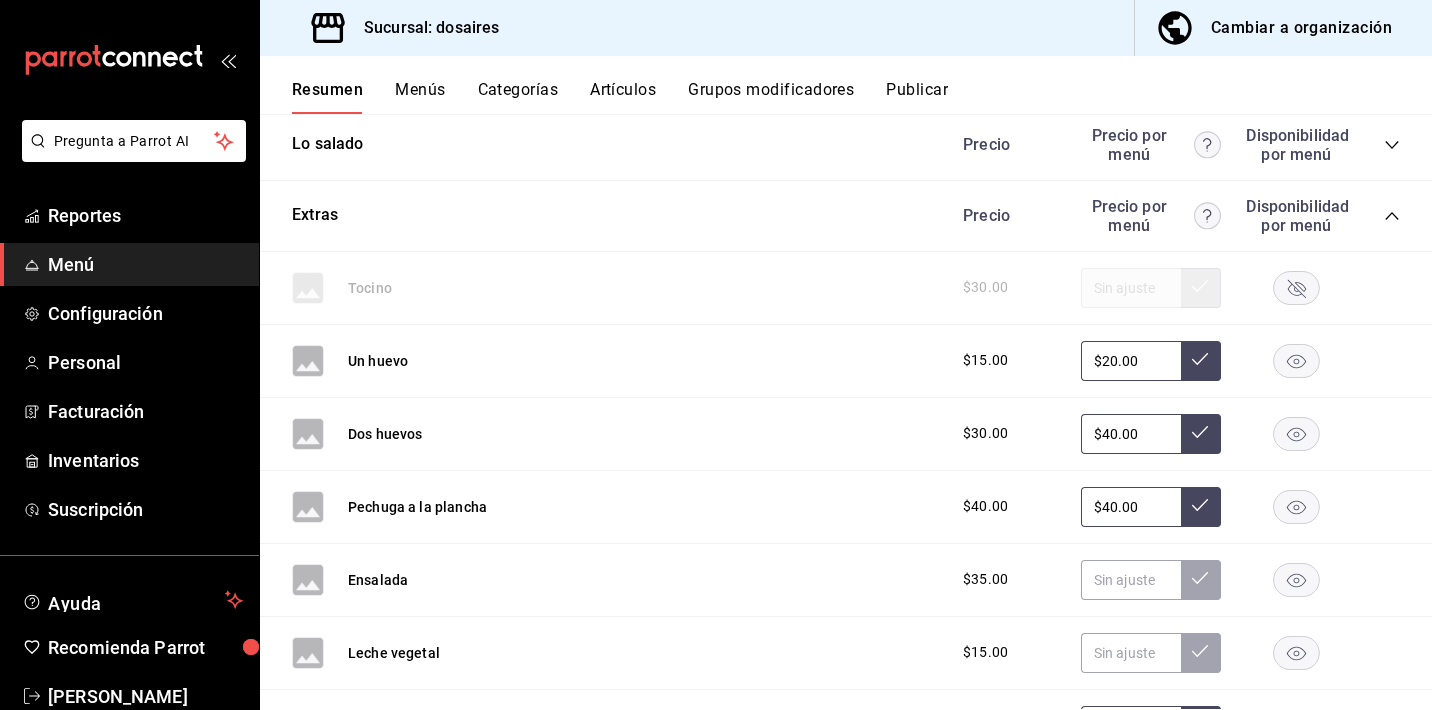 scroll, scrollTop: 849, scrollLeft: 0, axis: vertical 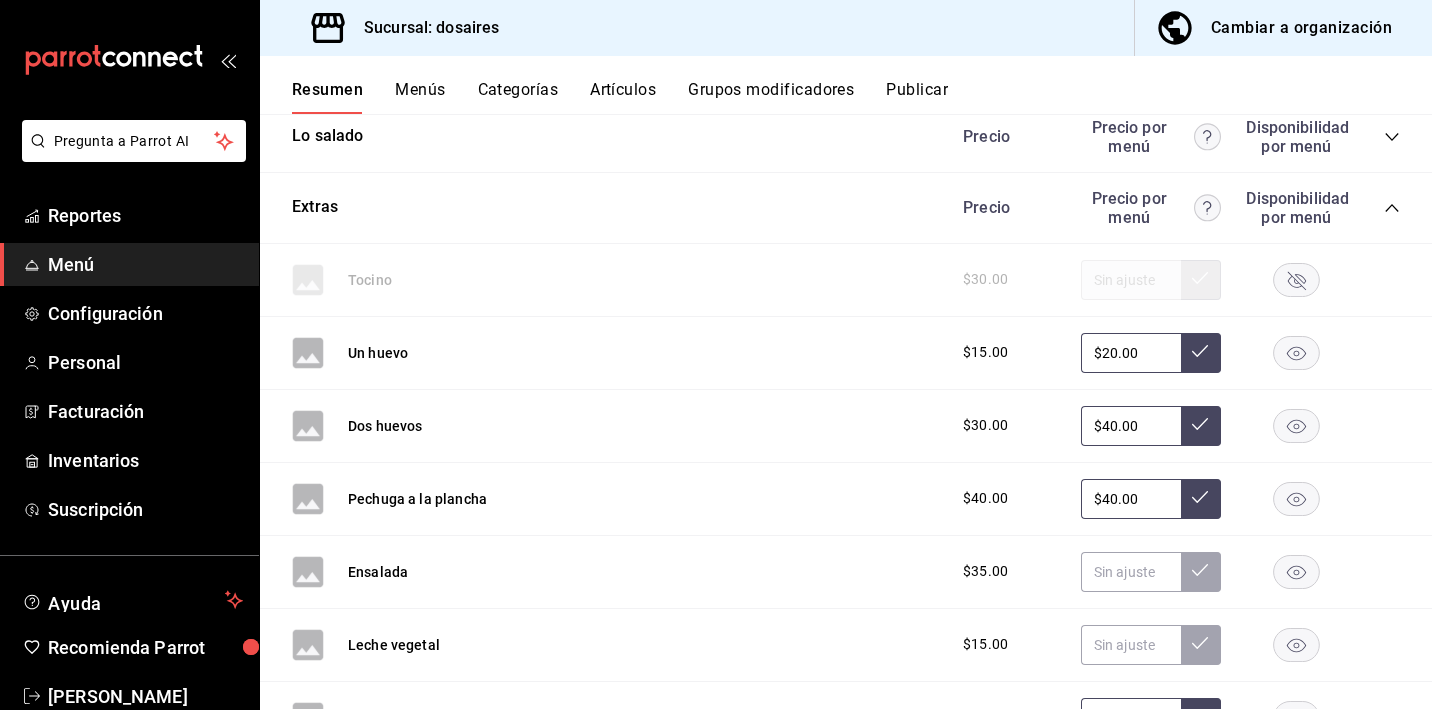 click 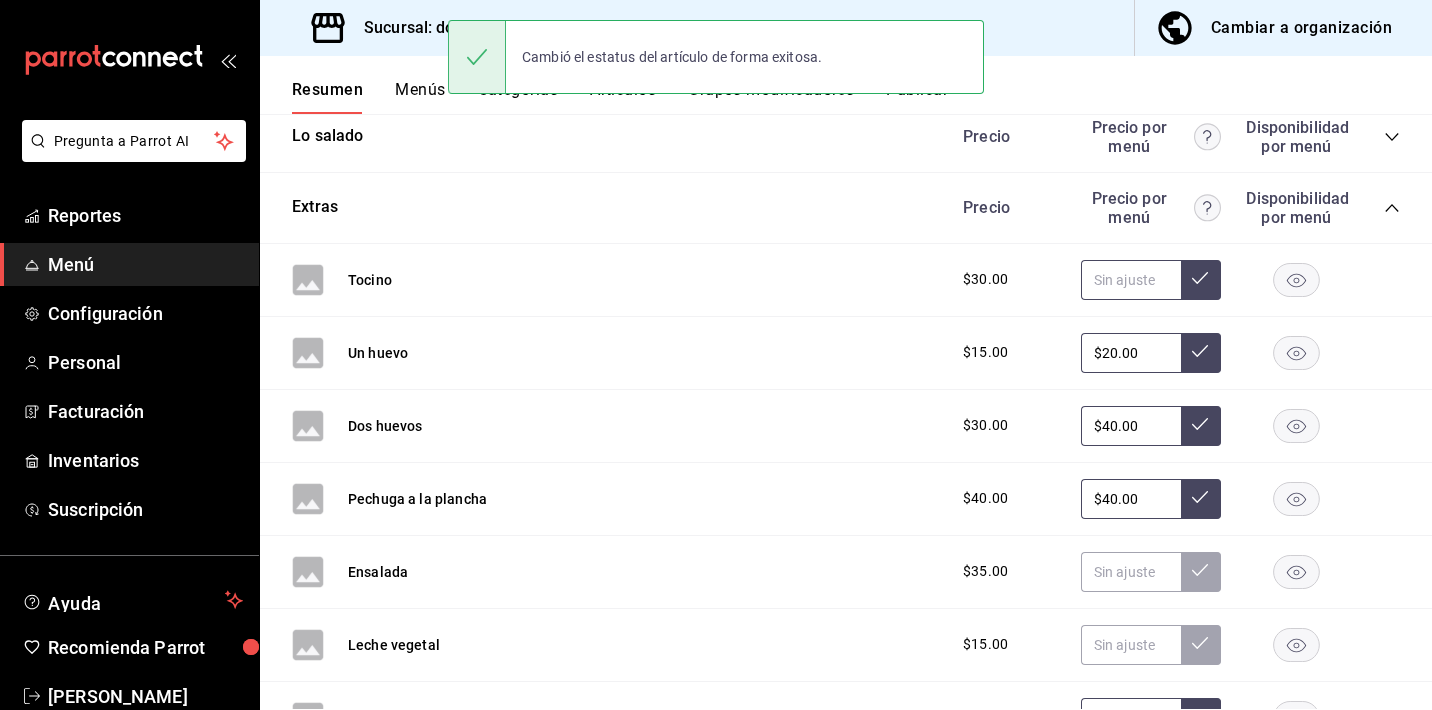click at bounding box center (1131, 280) 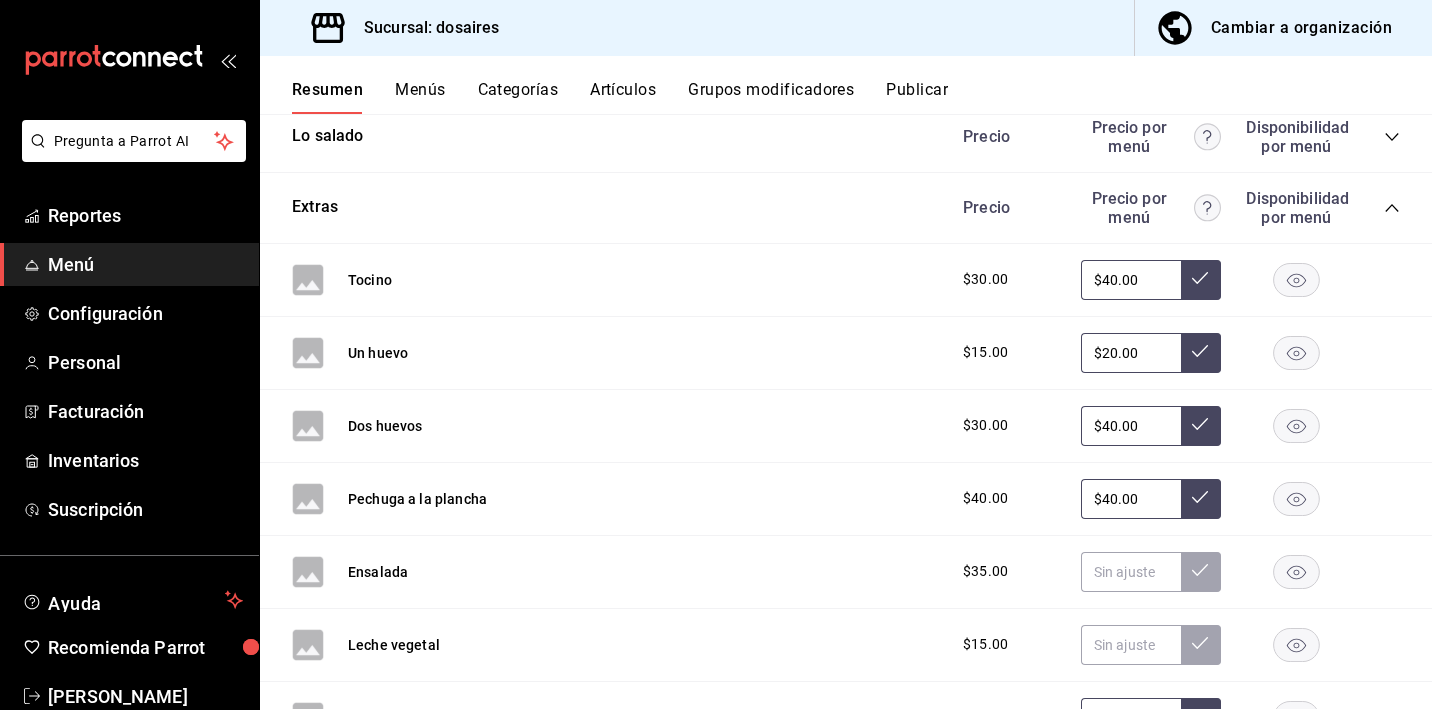 type on "$4.00" 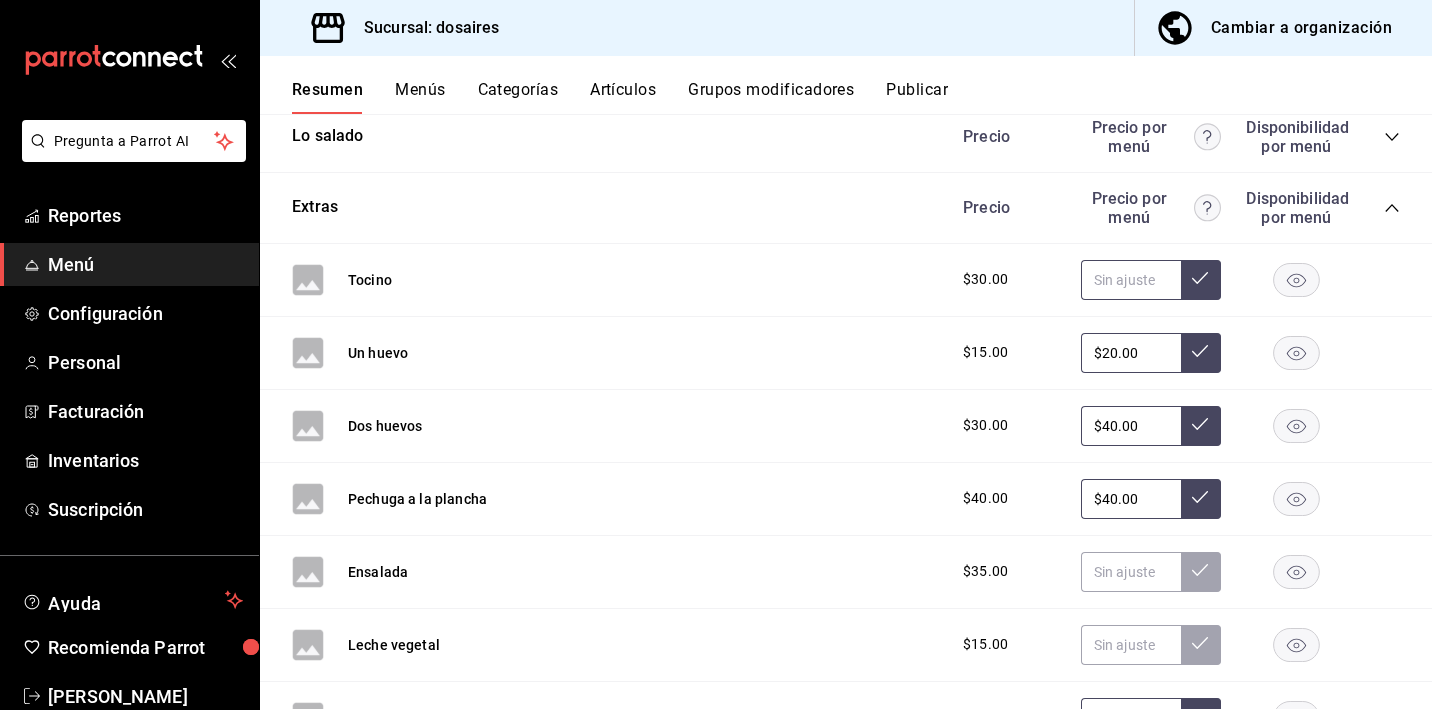 type on "$4.00" 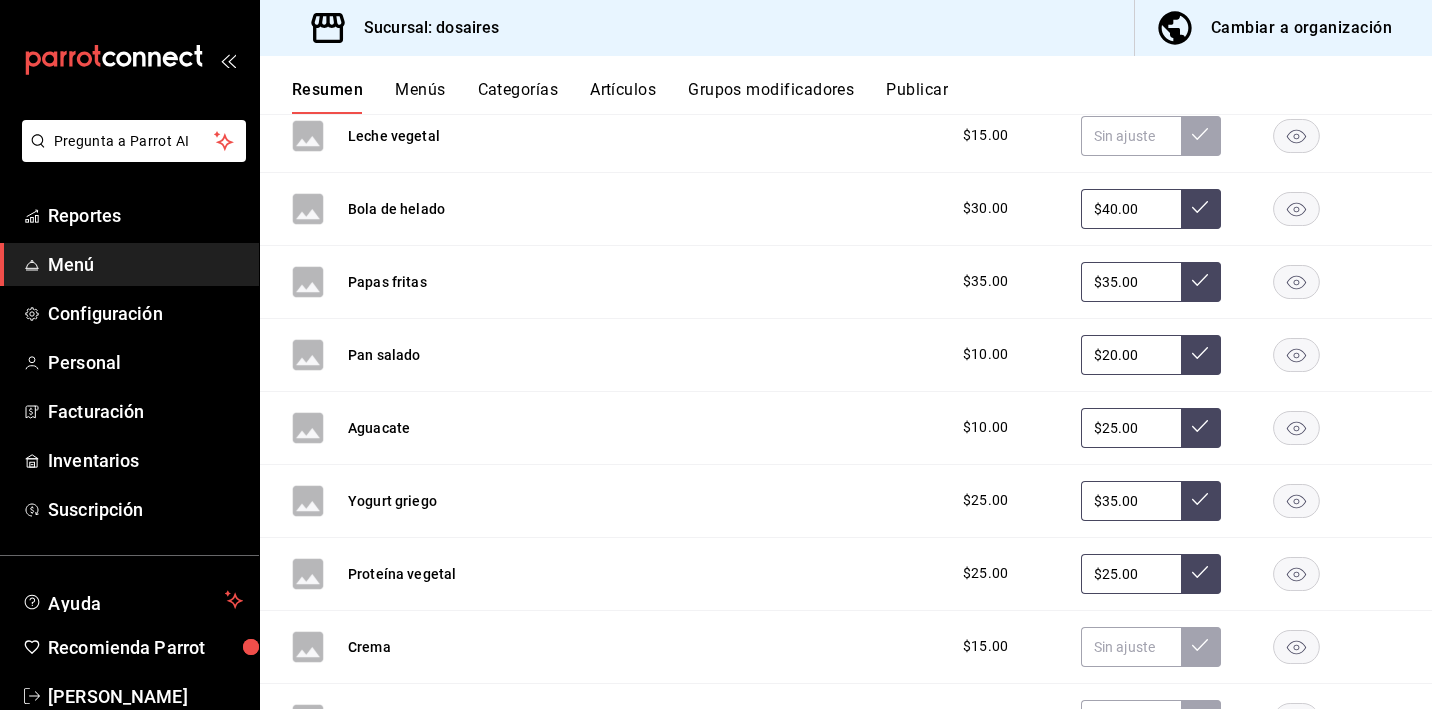 scroll, scrollTop: 1359, scrollLeft: 0, axis: vertical 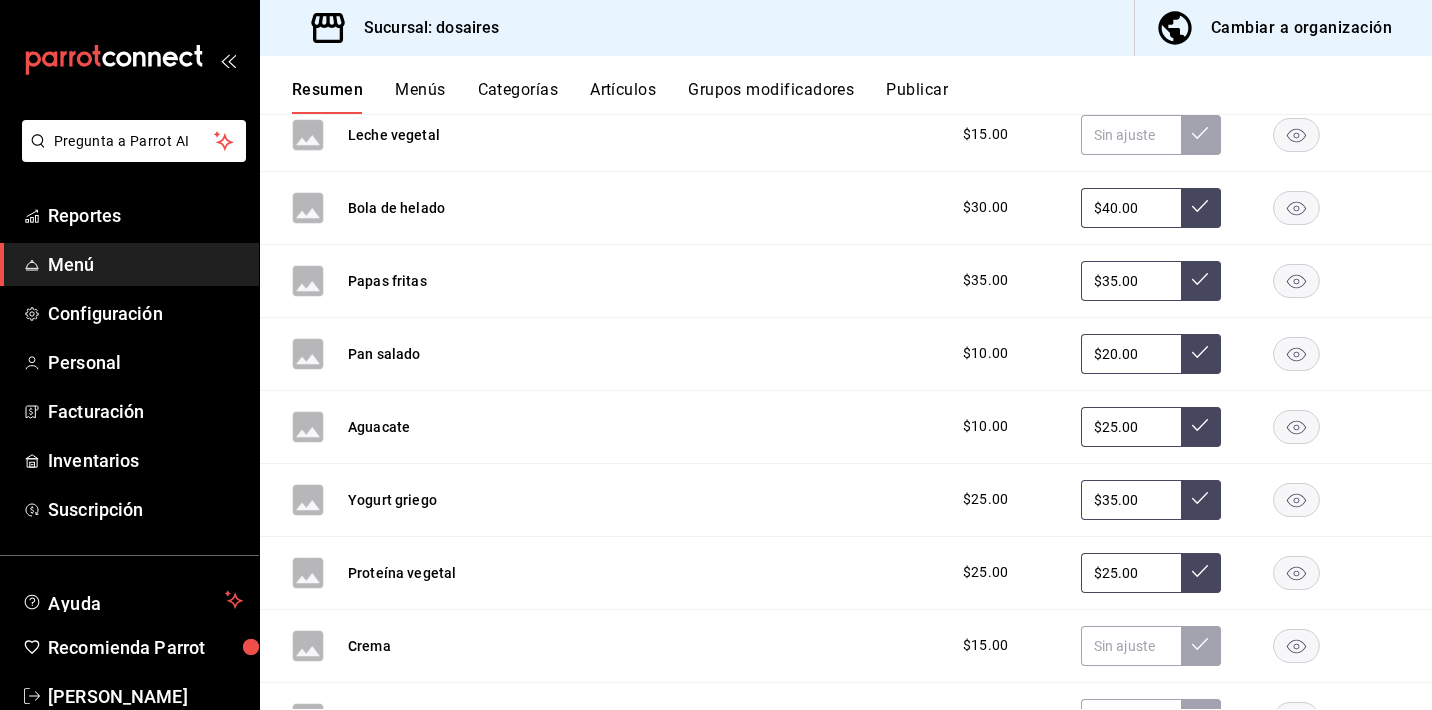 type on "$30.00" 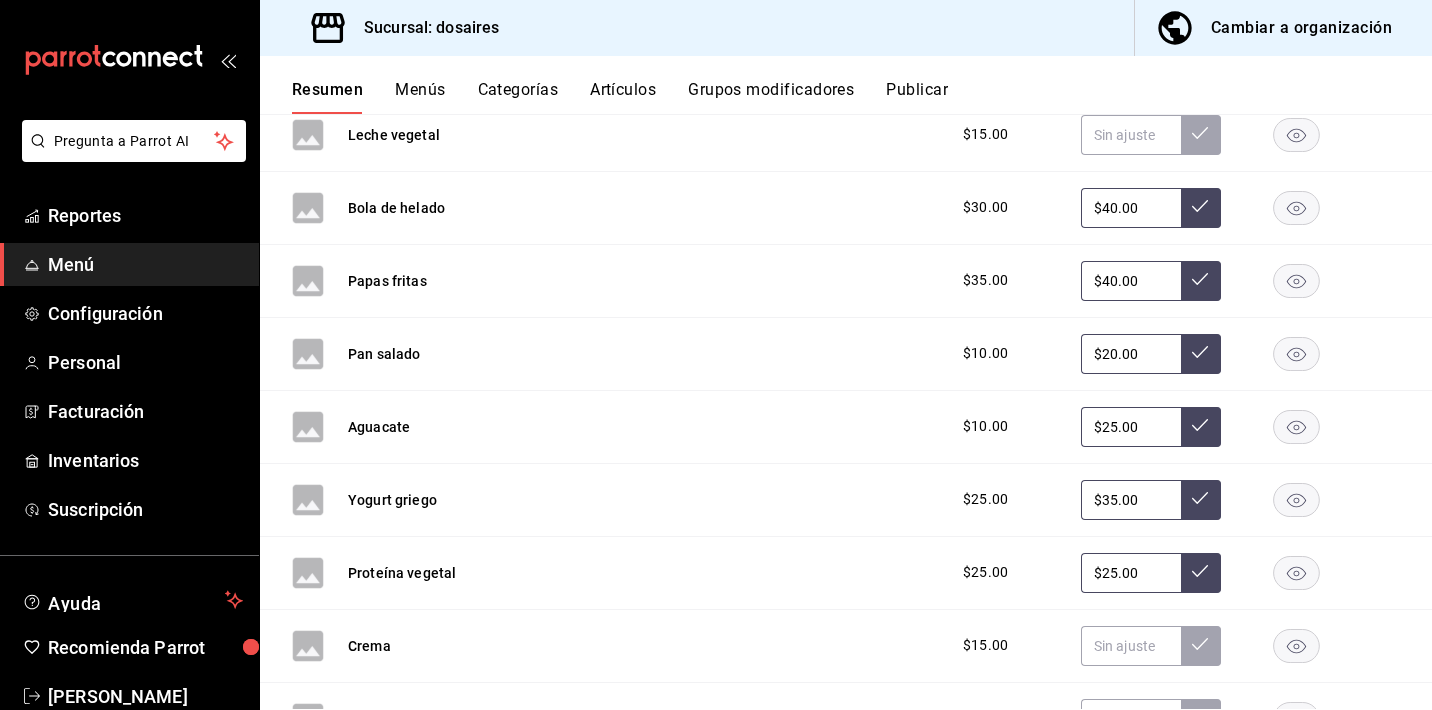 type on "$40.00" 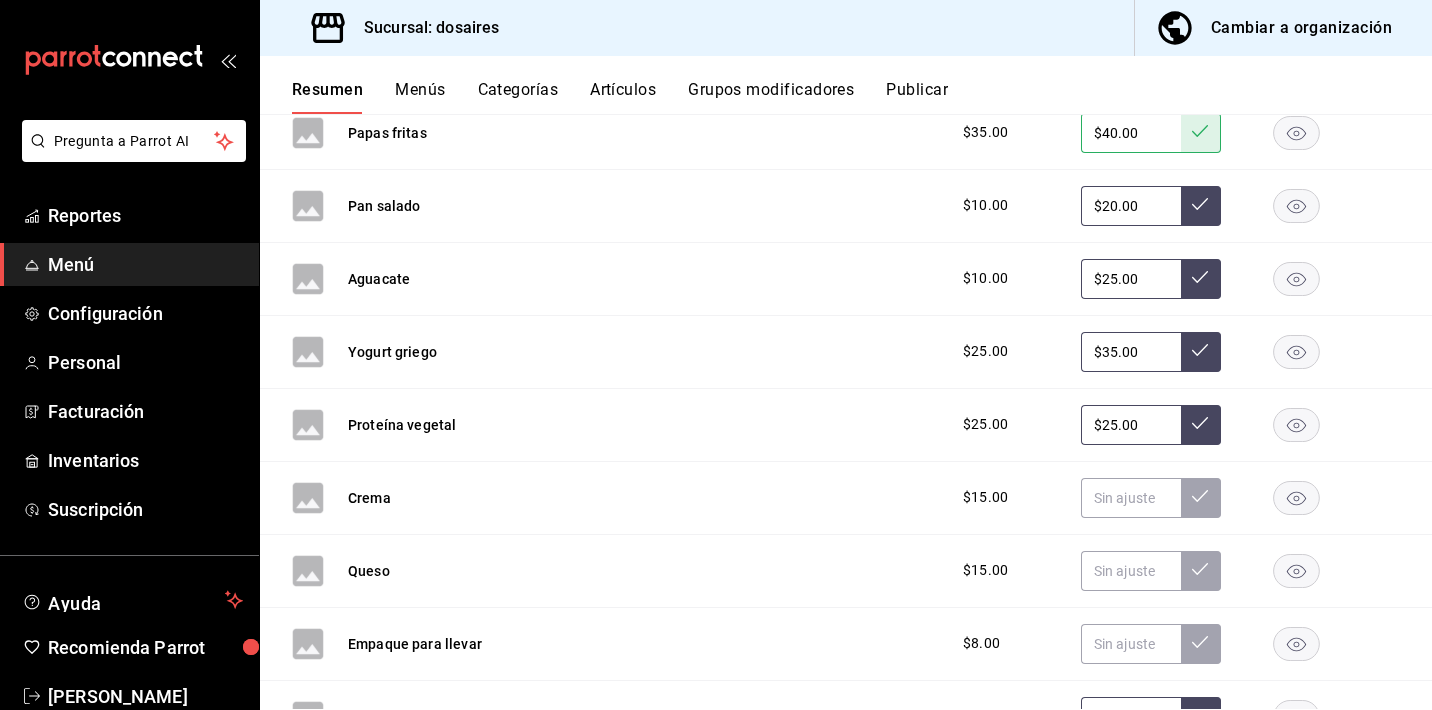 scroll, scrollTop: 1510, scrollLeft: 0, axis: vertical 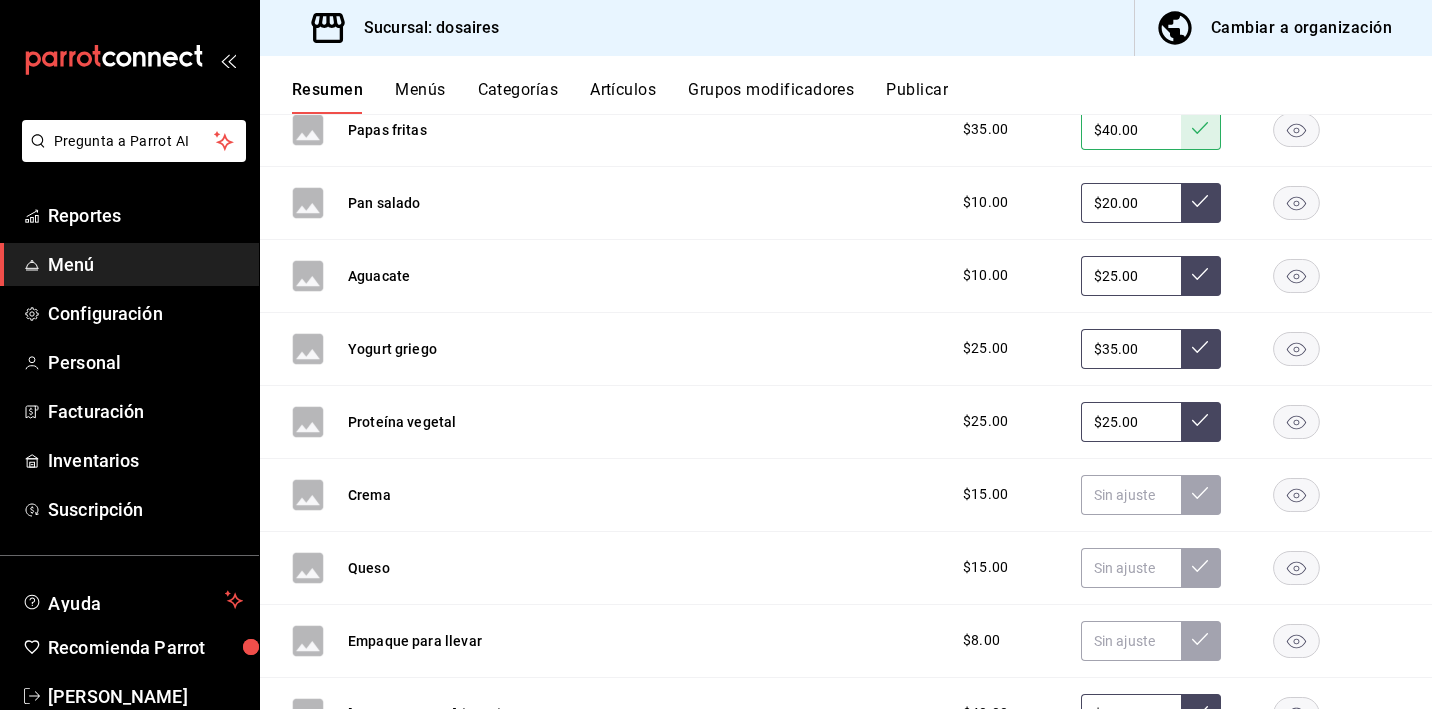 click on "$25.00" at bounding box center [1131, 422] 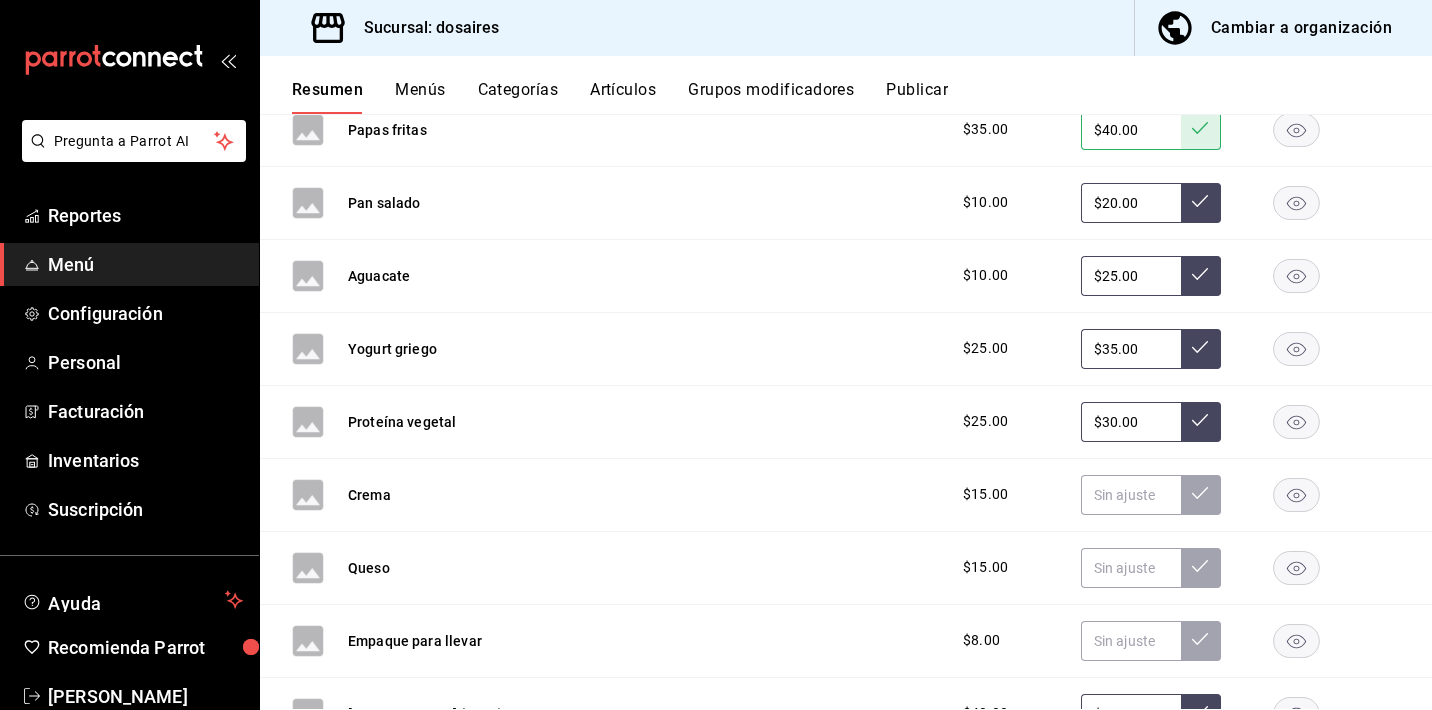 type on "$30.00" 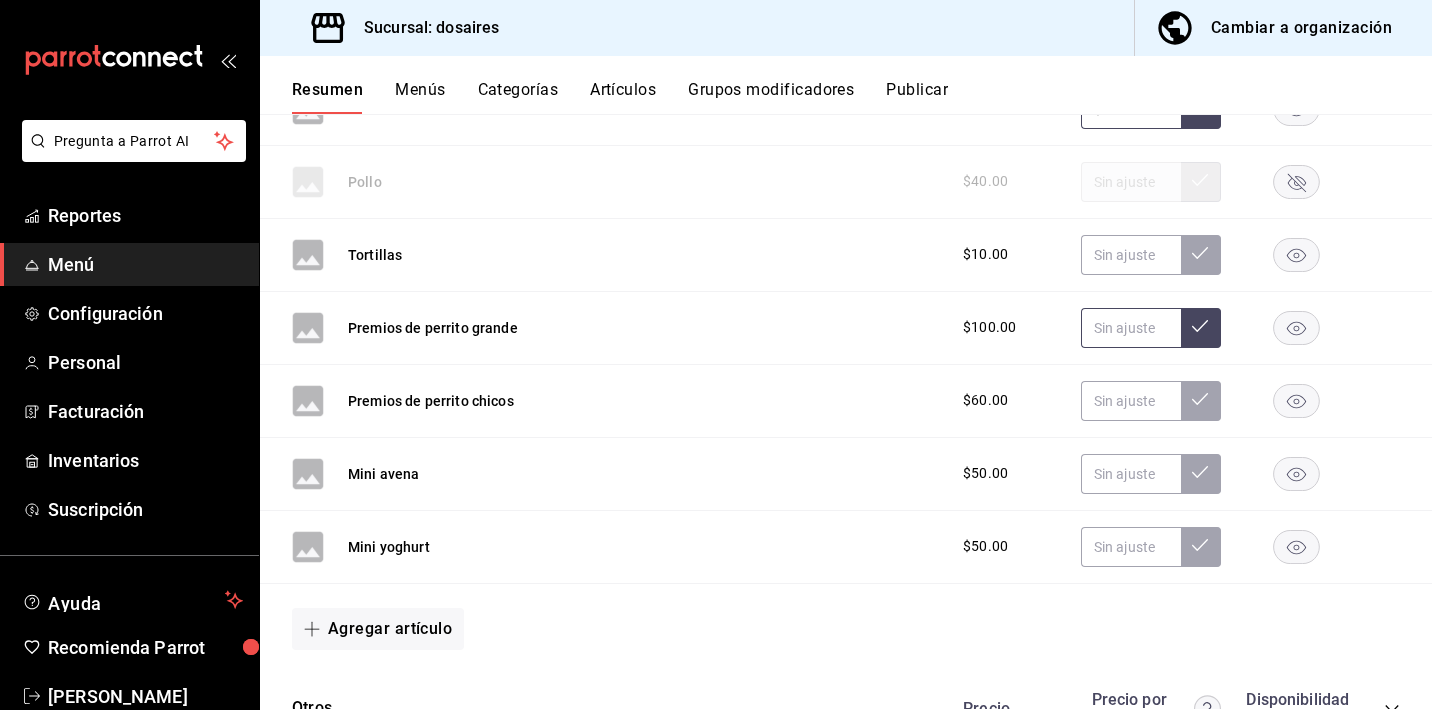 scroll, scrollTop: 2190, scrollLeft: 0, axis: vertical 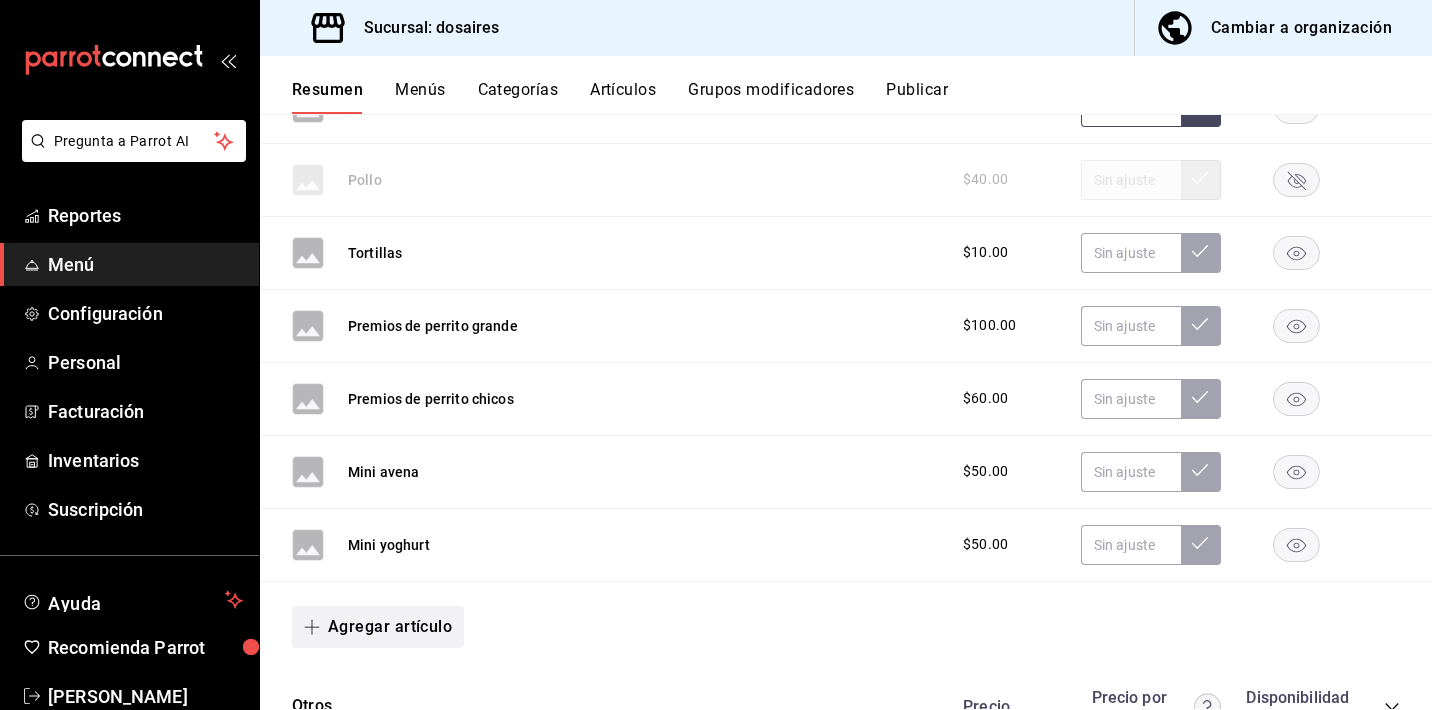 click on "Agregar artículo" at bounding box center (378, 627) 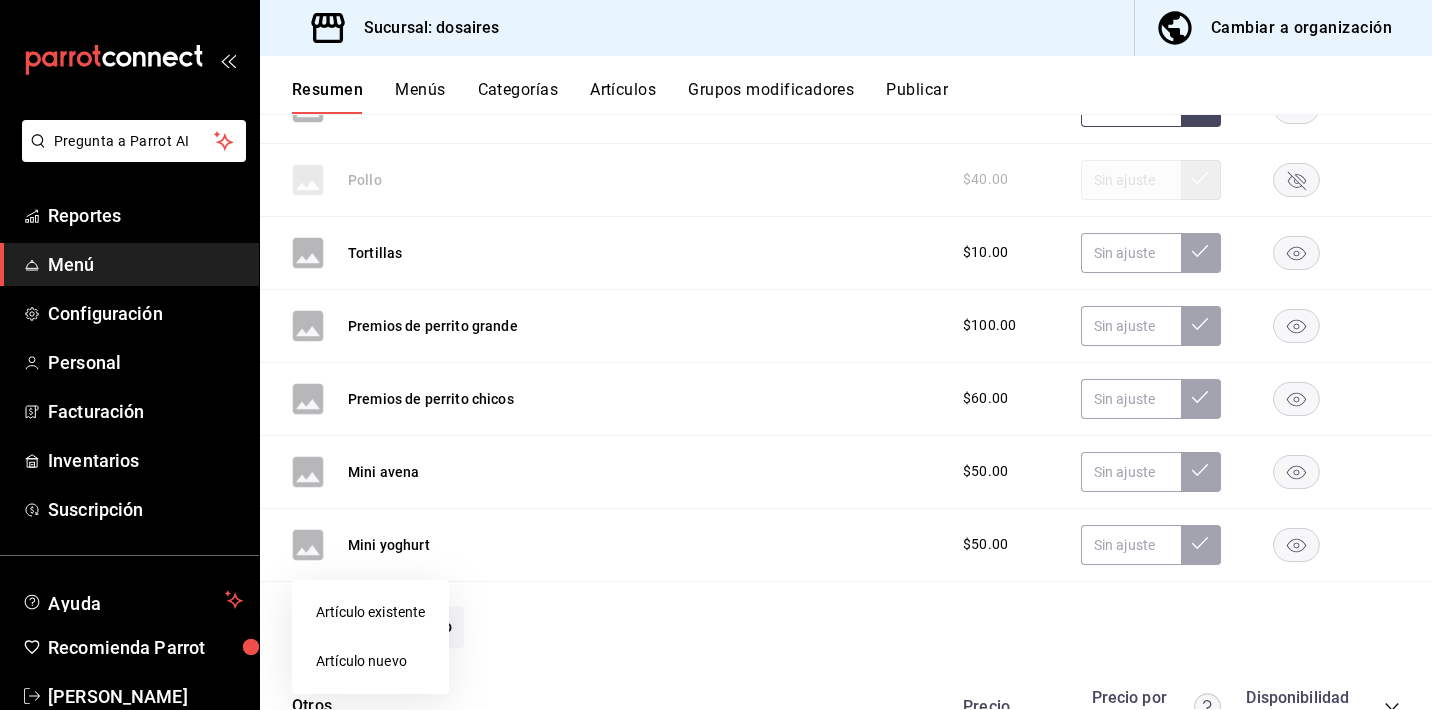 click on "Artículo nuevo" at bounding box center [370, 661] 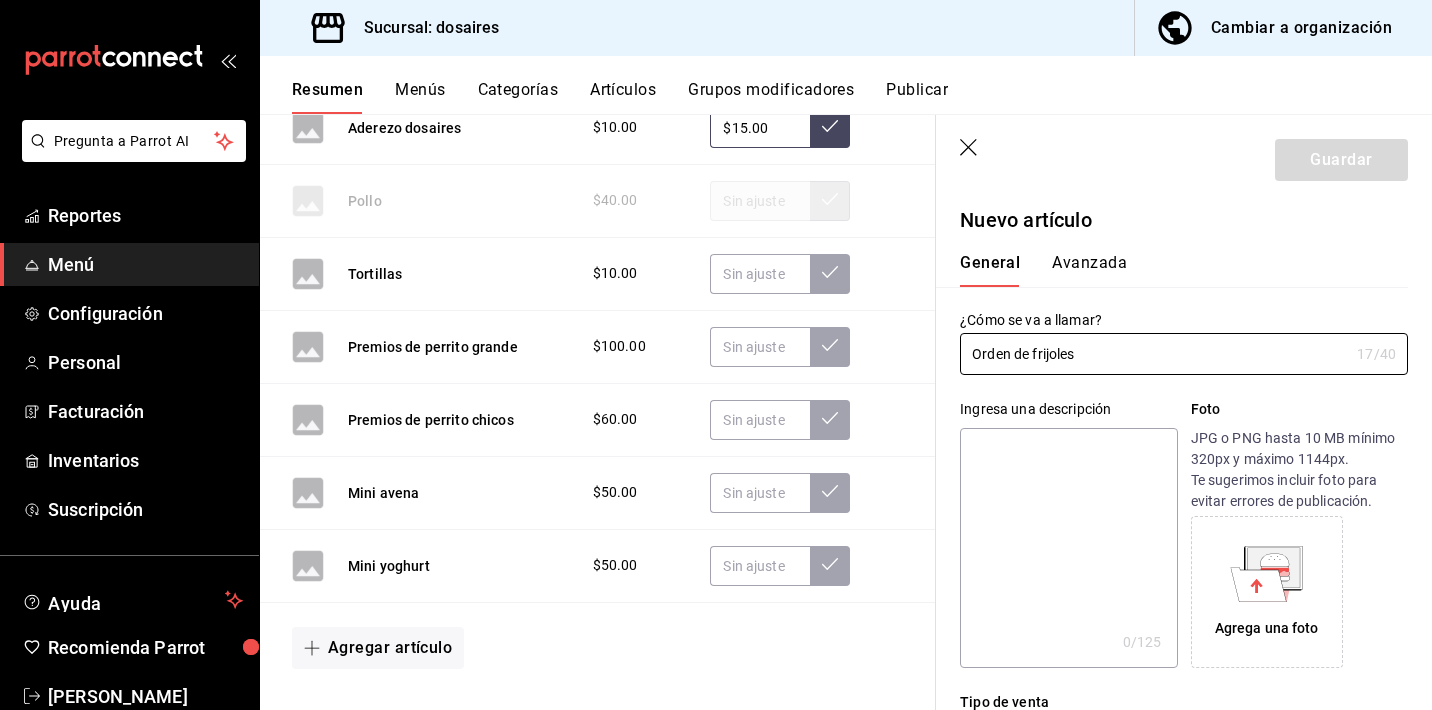 type on "Orden de frijoles" 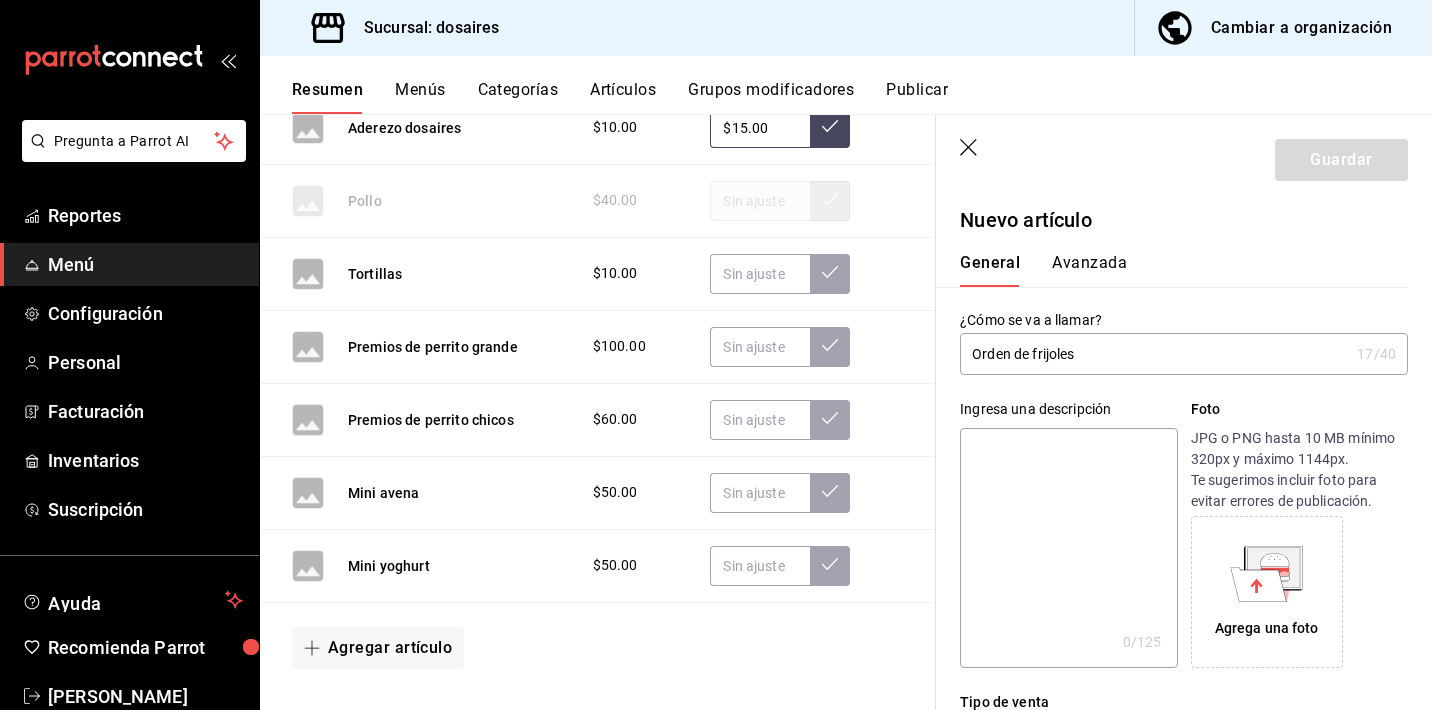 type on "1" 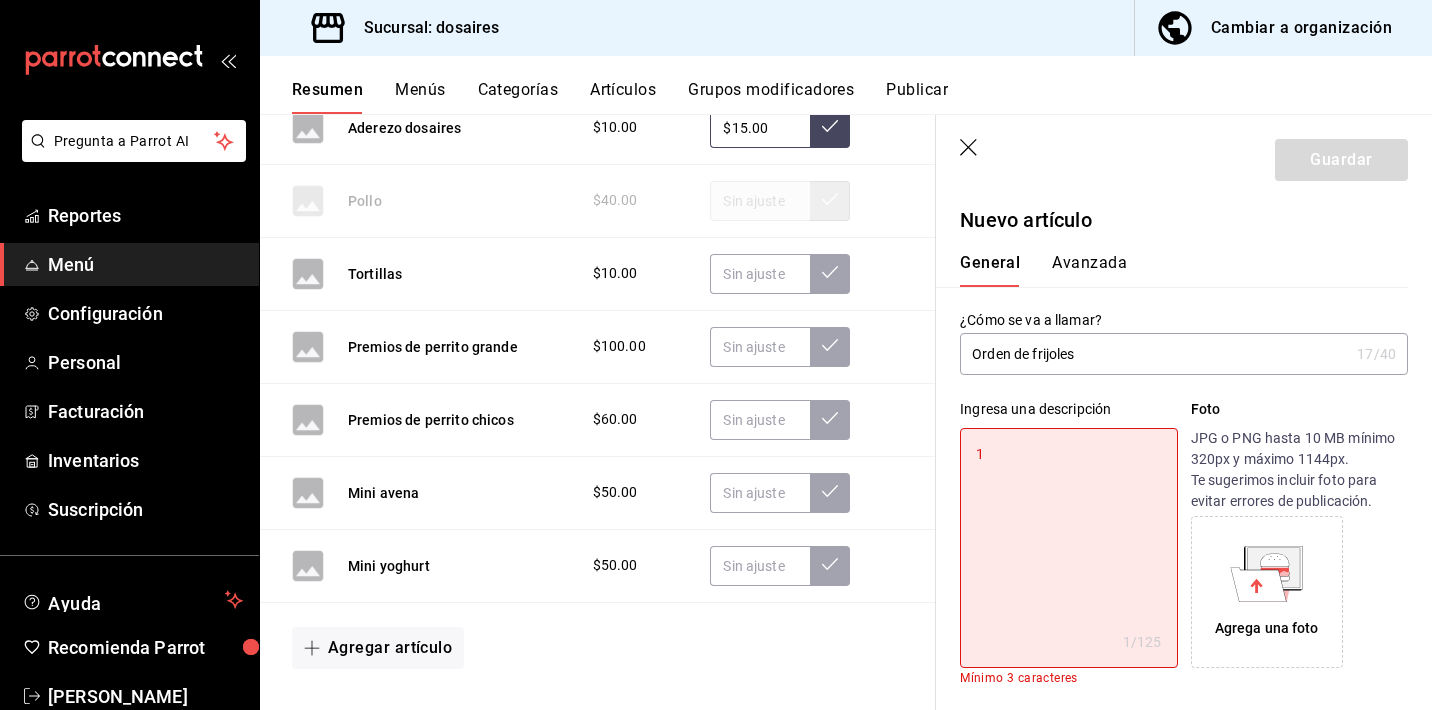 type on "10" 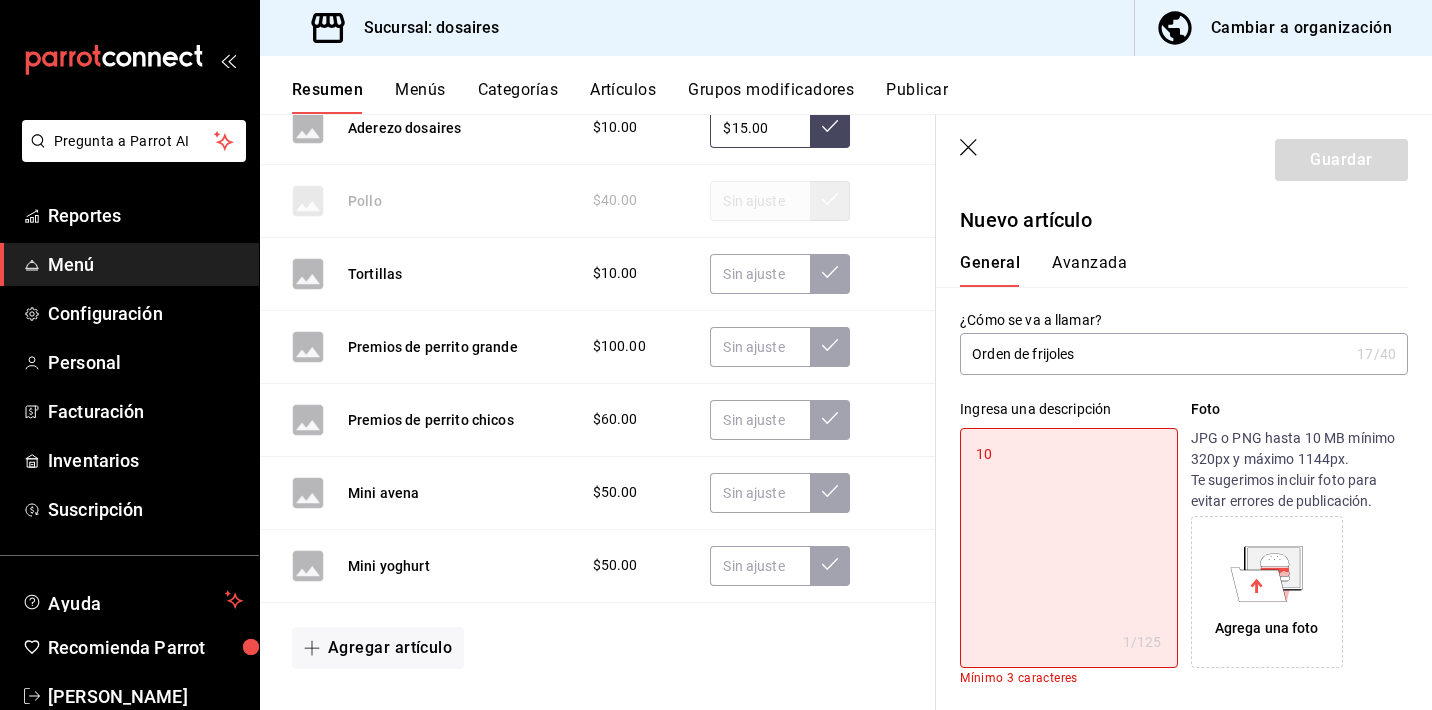 type on "x" 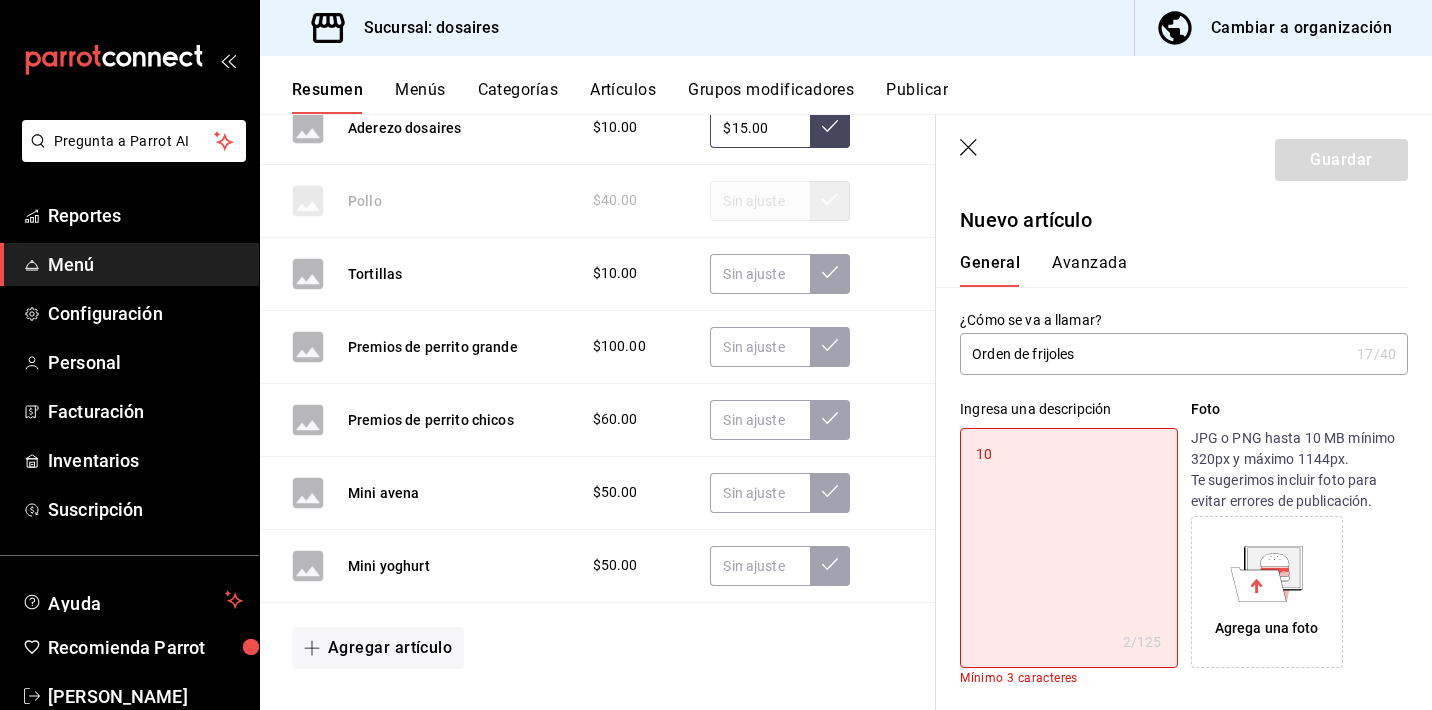 type on "100" 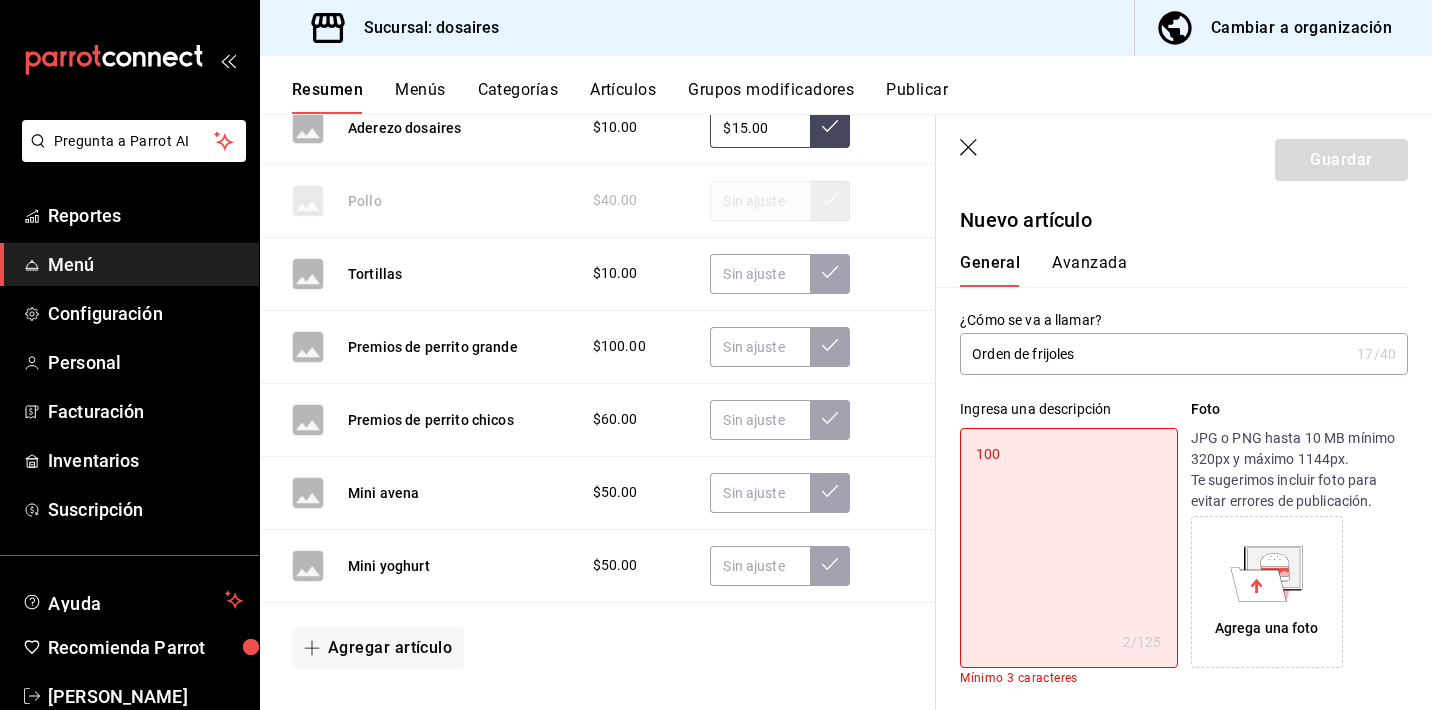 type on "x" 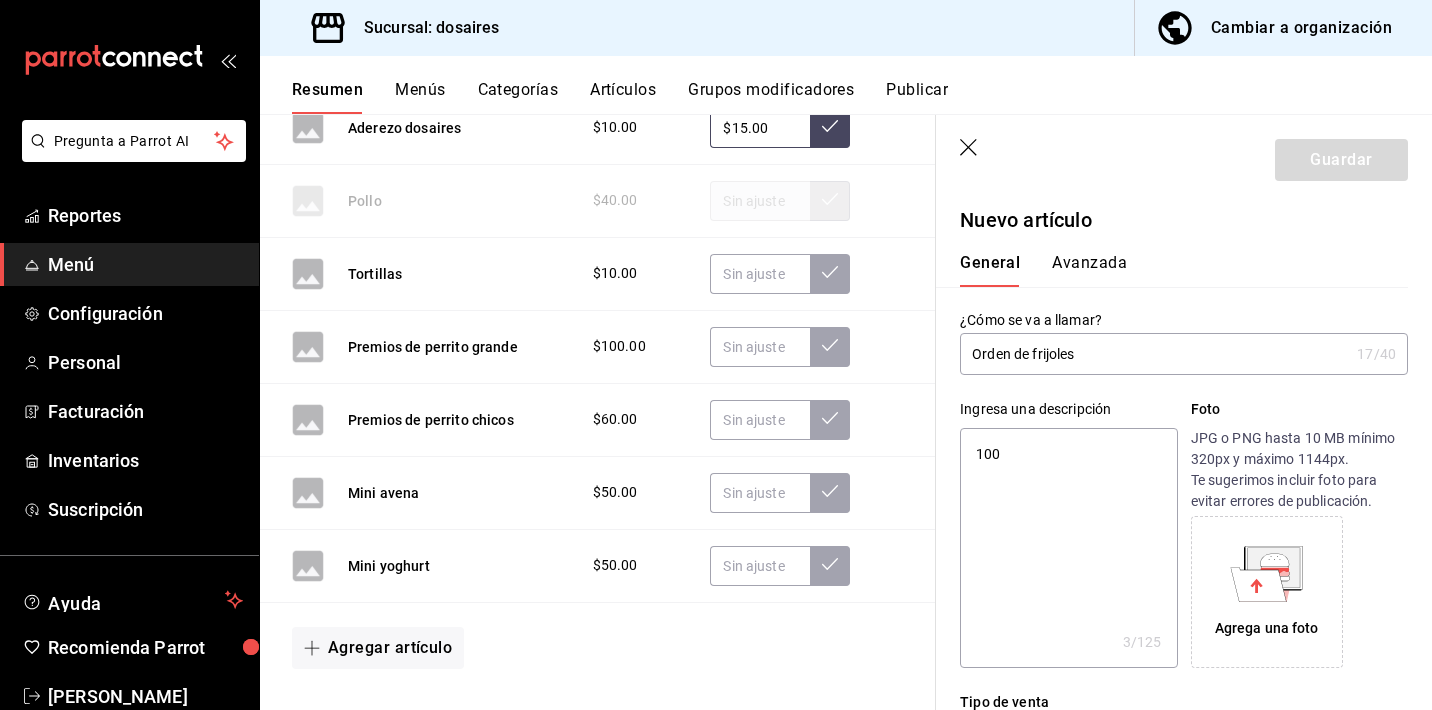 type on "100" 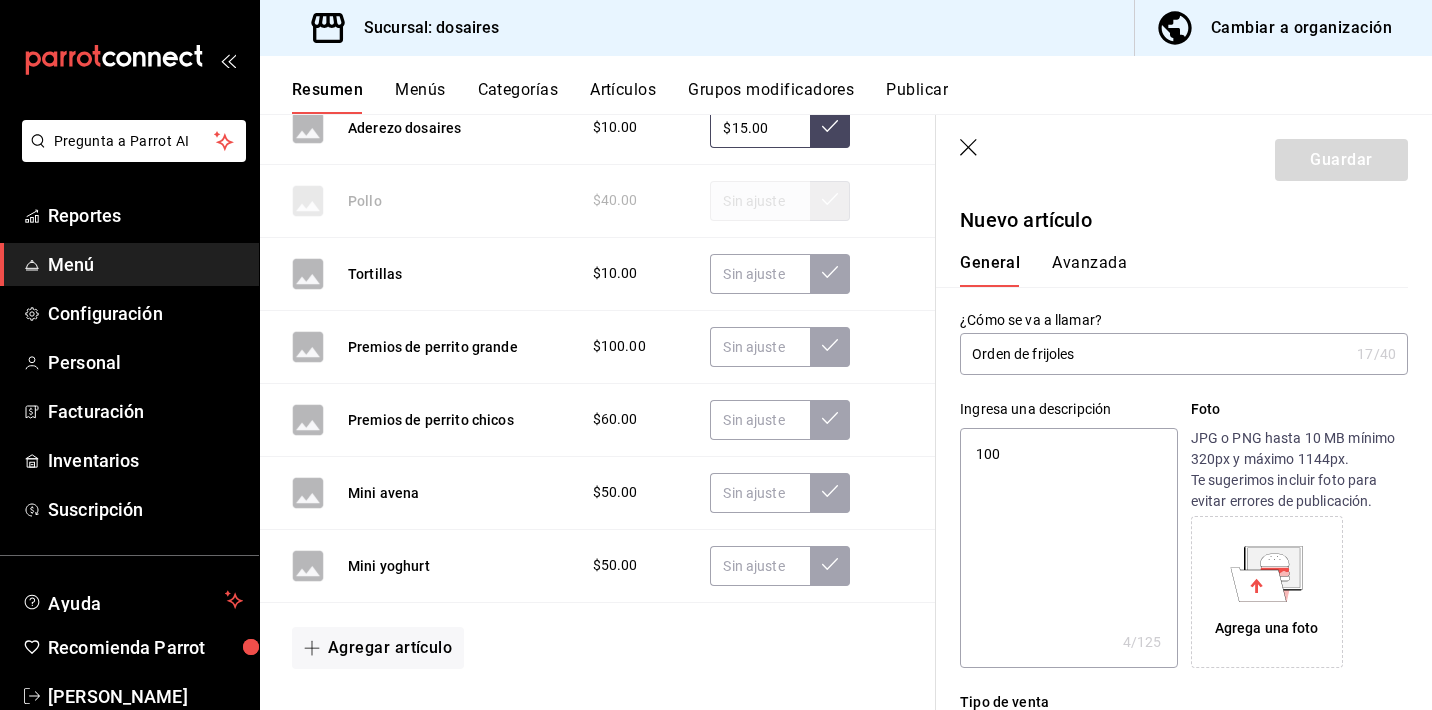 type on "100 g" 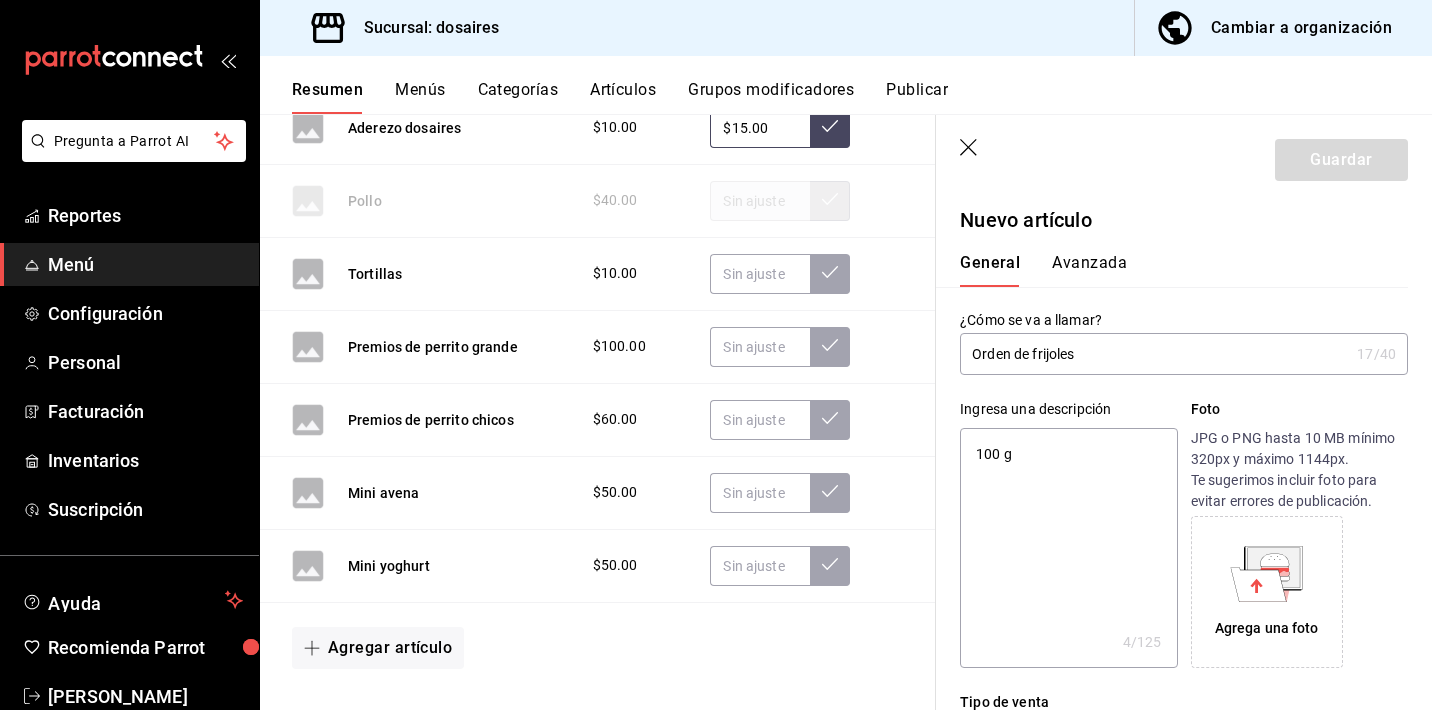 type on "x" 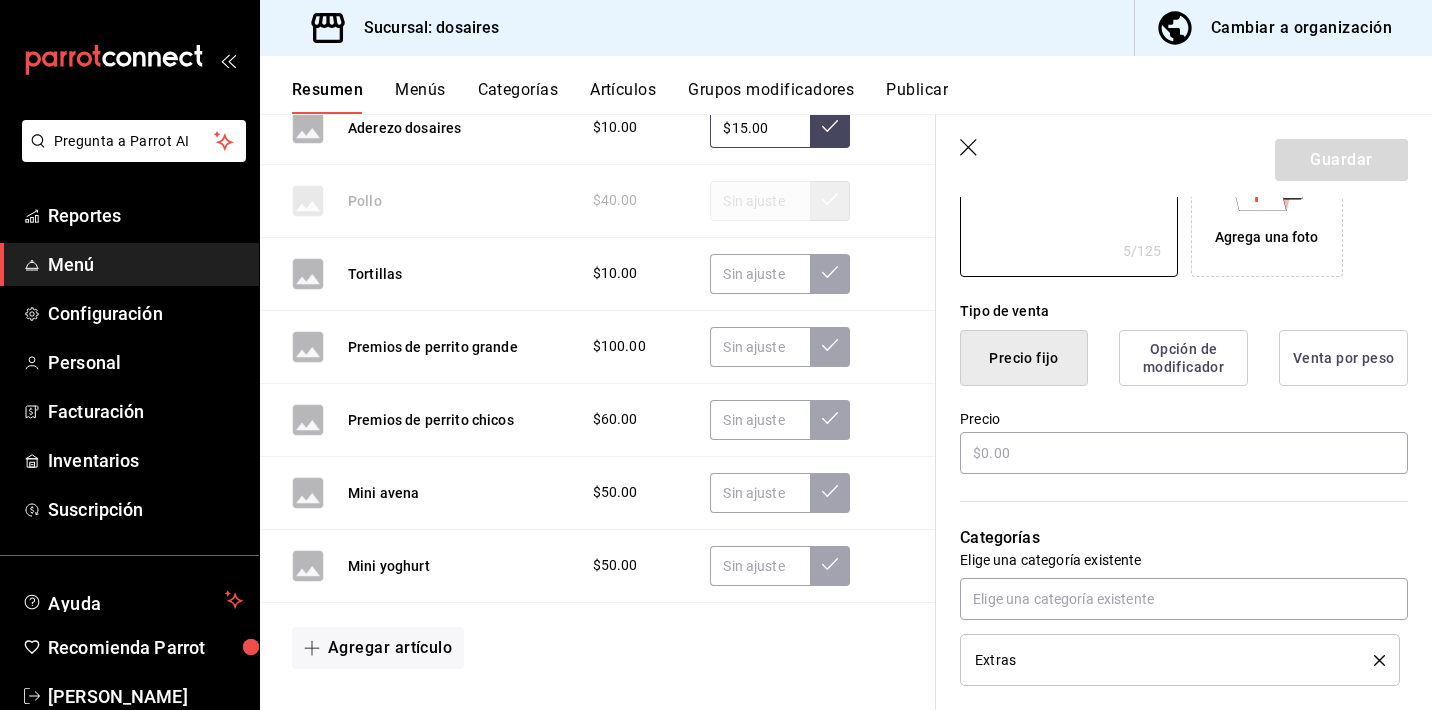 scroll, scrollTop: 448, scrollLeft: 0, axis: vertical 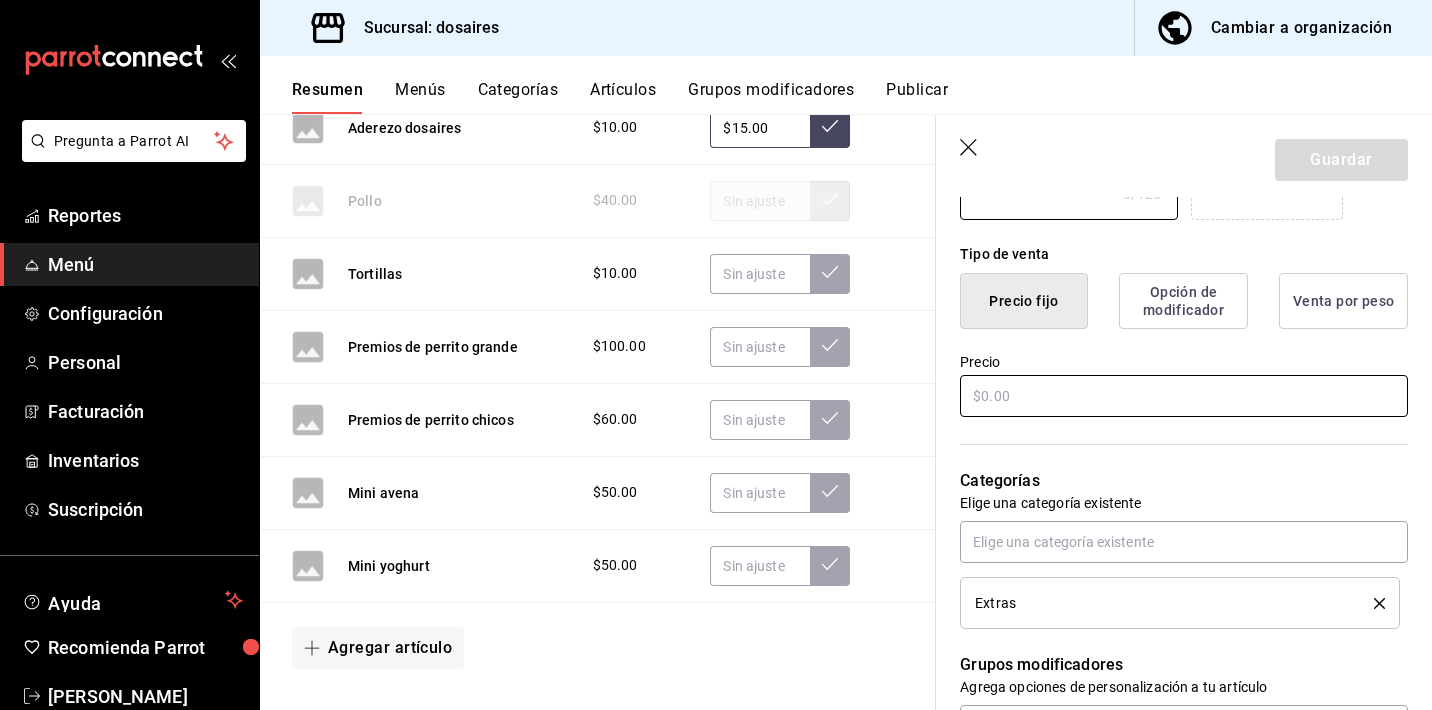 type on "100 g" 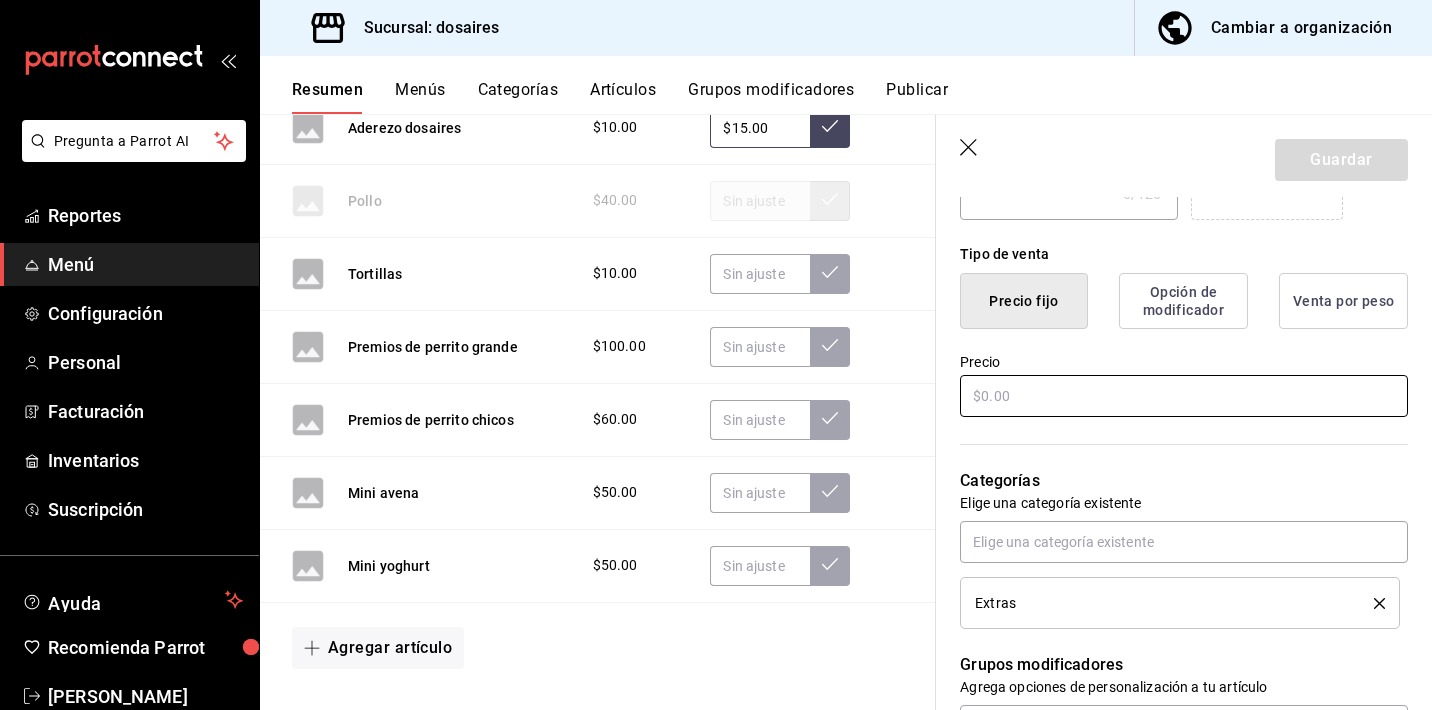click at bounding box center [1184, 396] 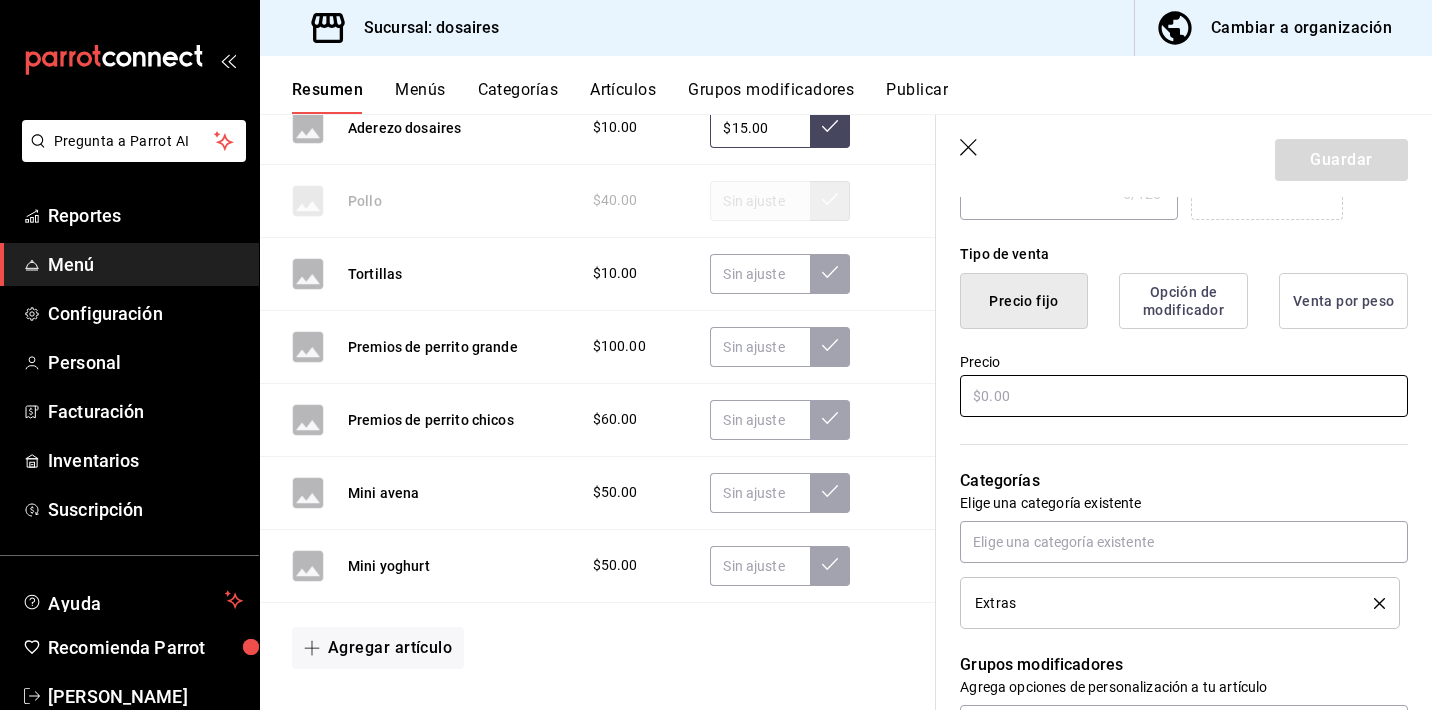 type on "$4.00" 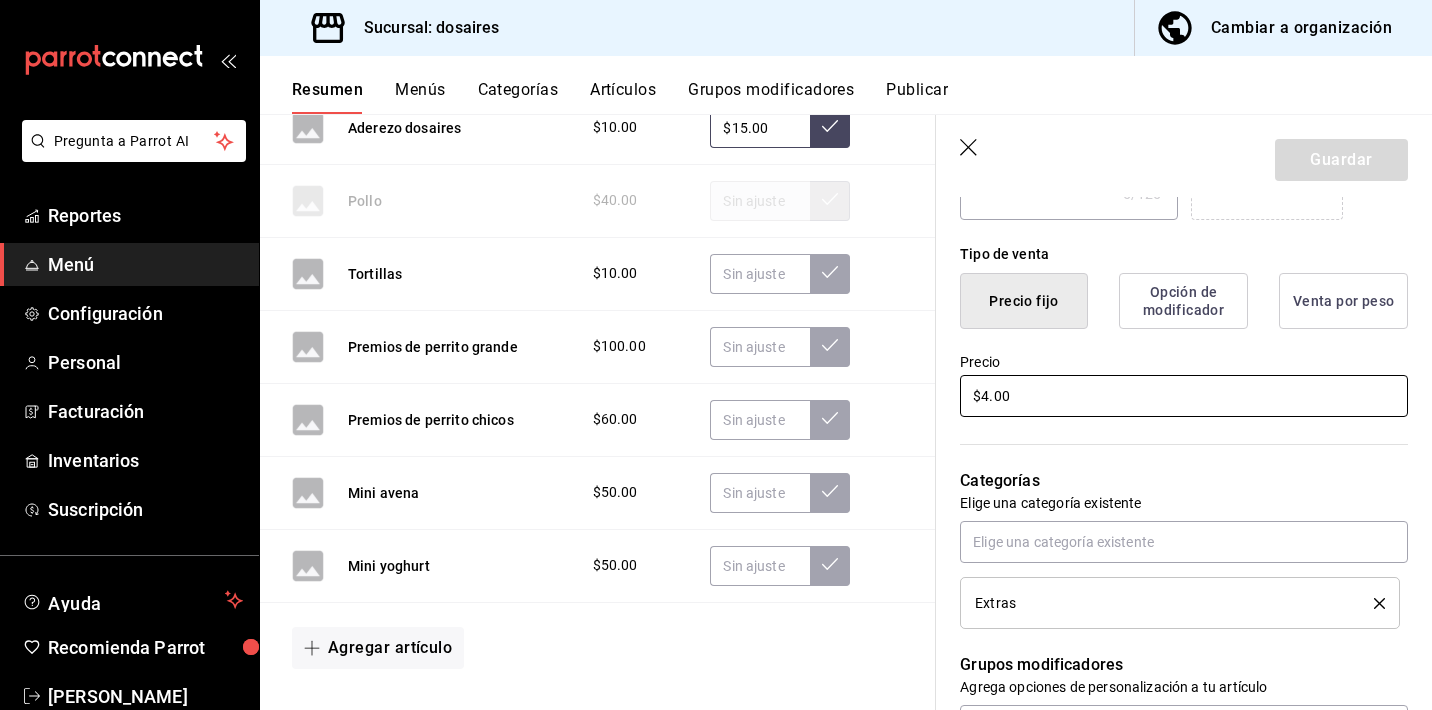 type on "x" 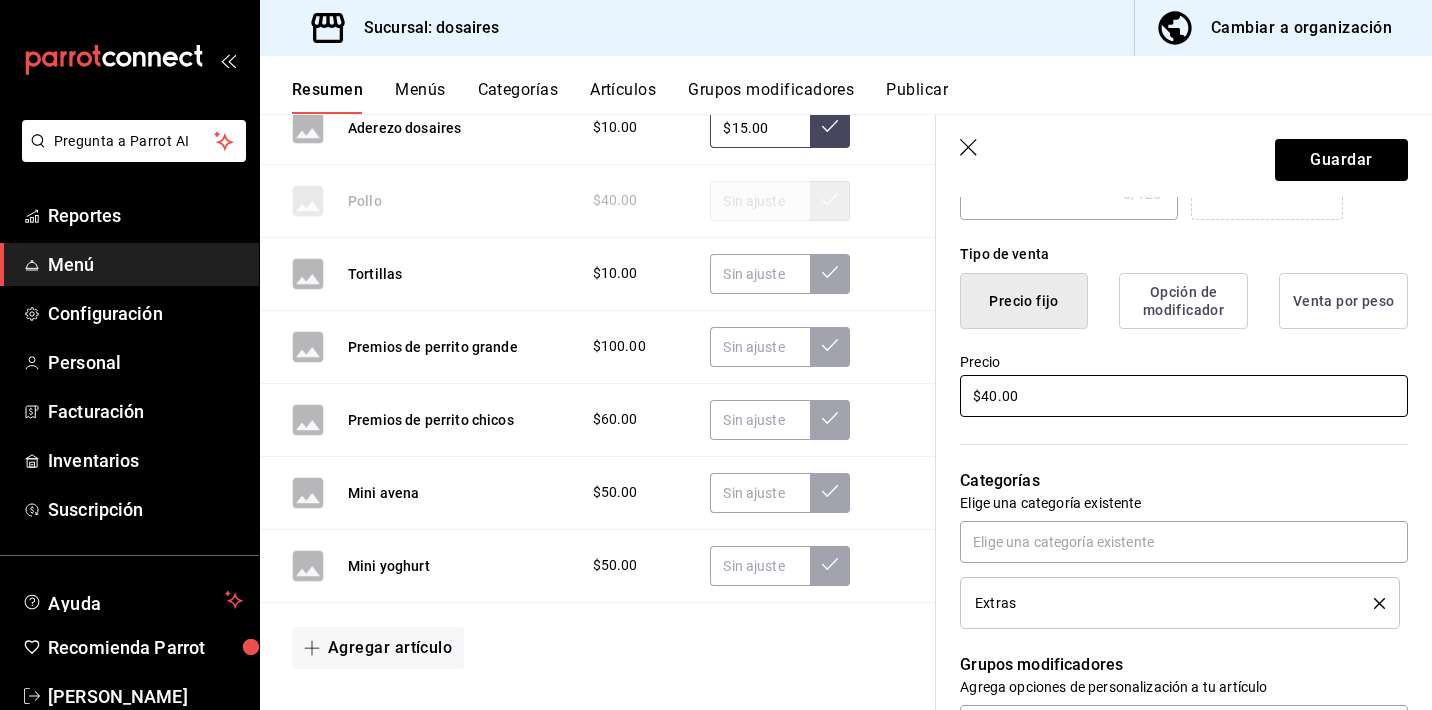 type on "x" 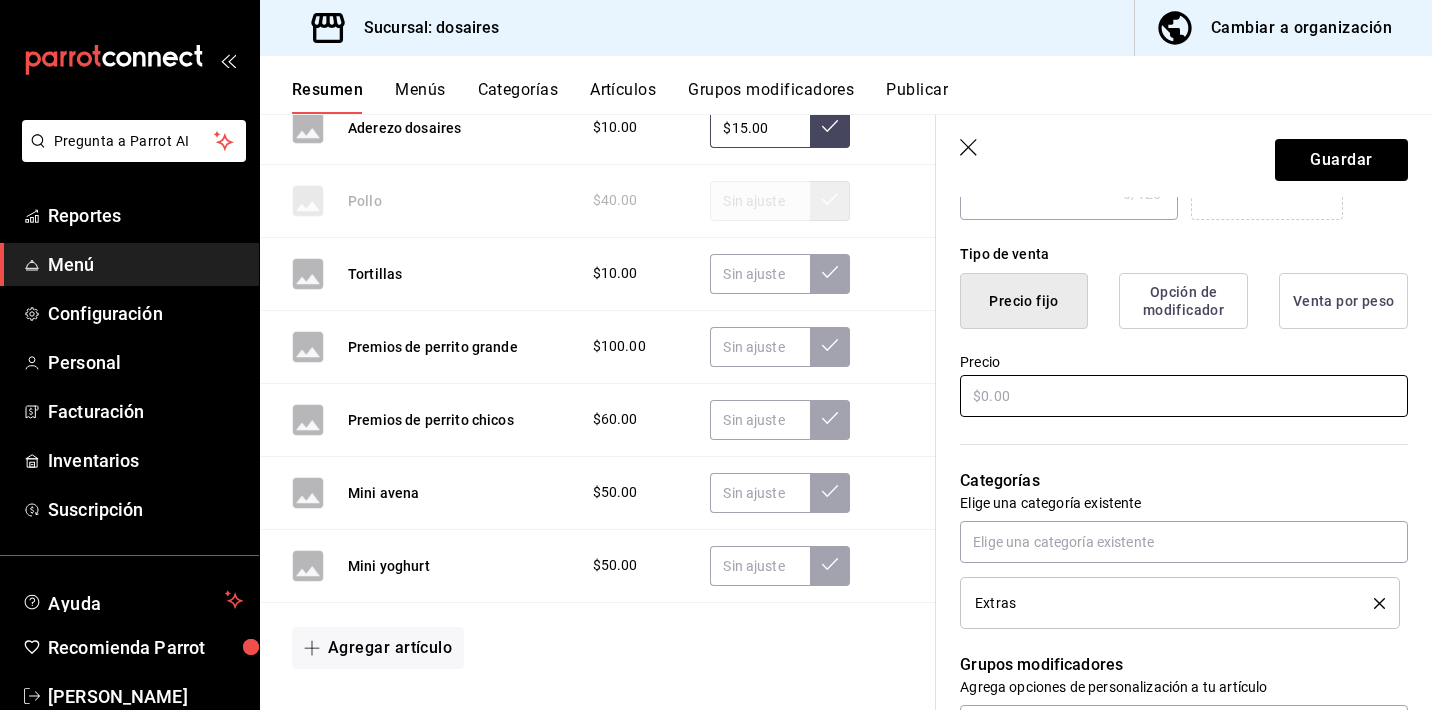 type on "$3.00" 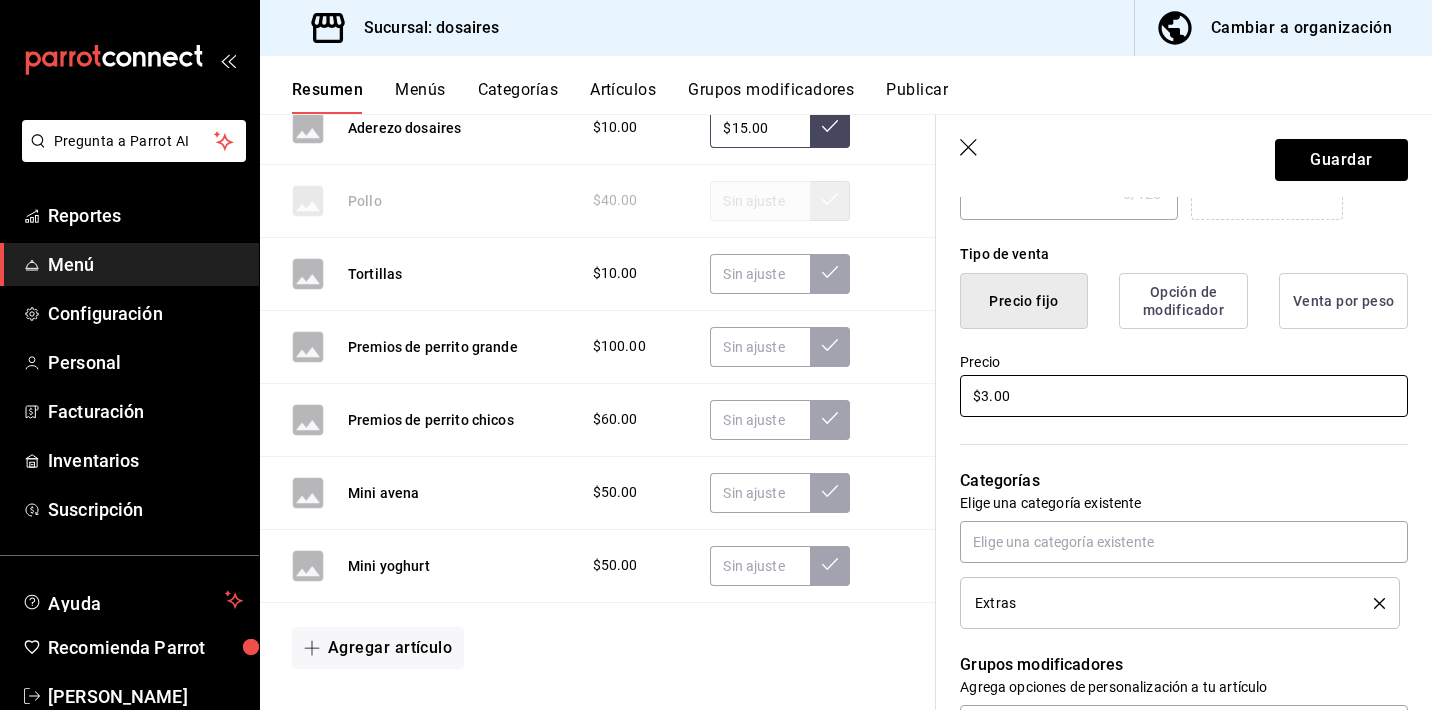 type on "x" 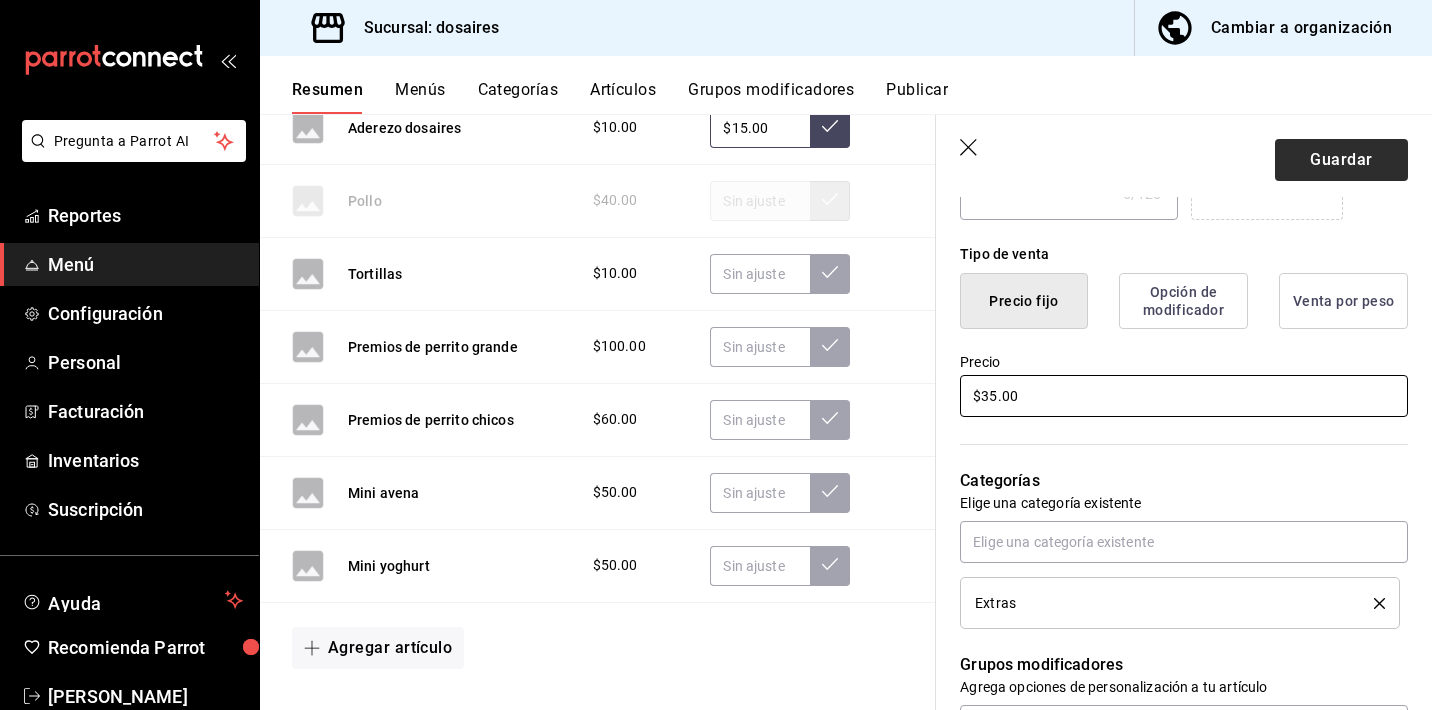 type on "$35.00" 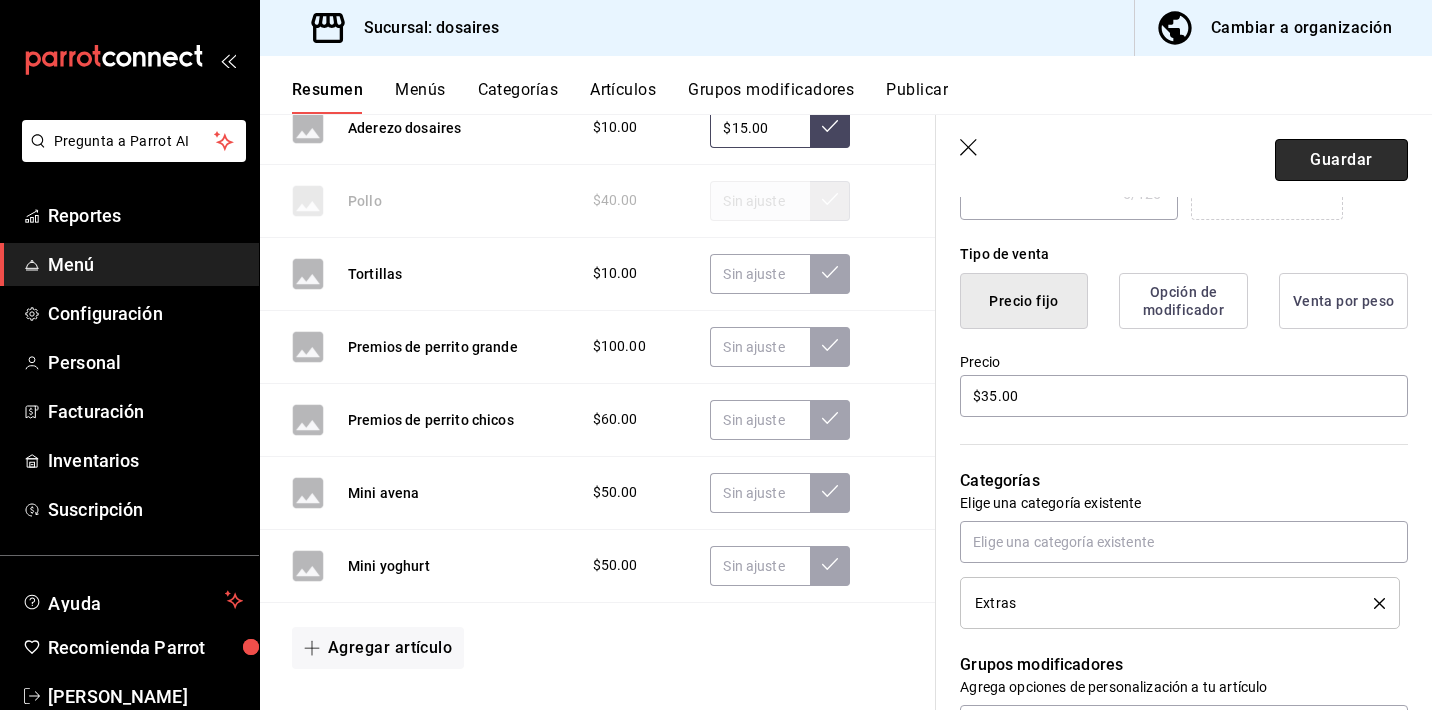 click on "Guardar" at bounding box center (1341, 160) 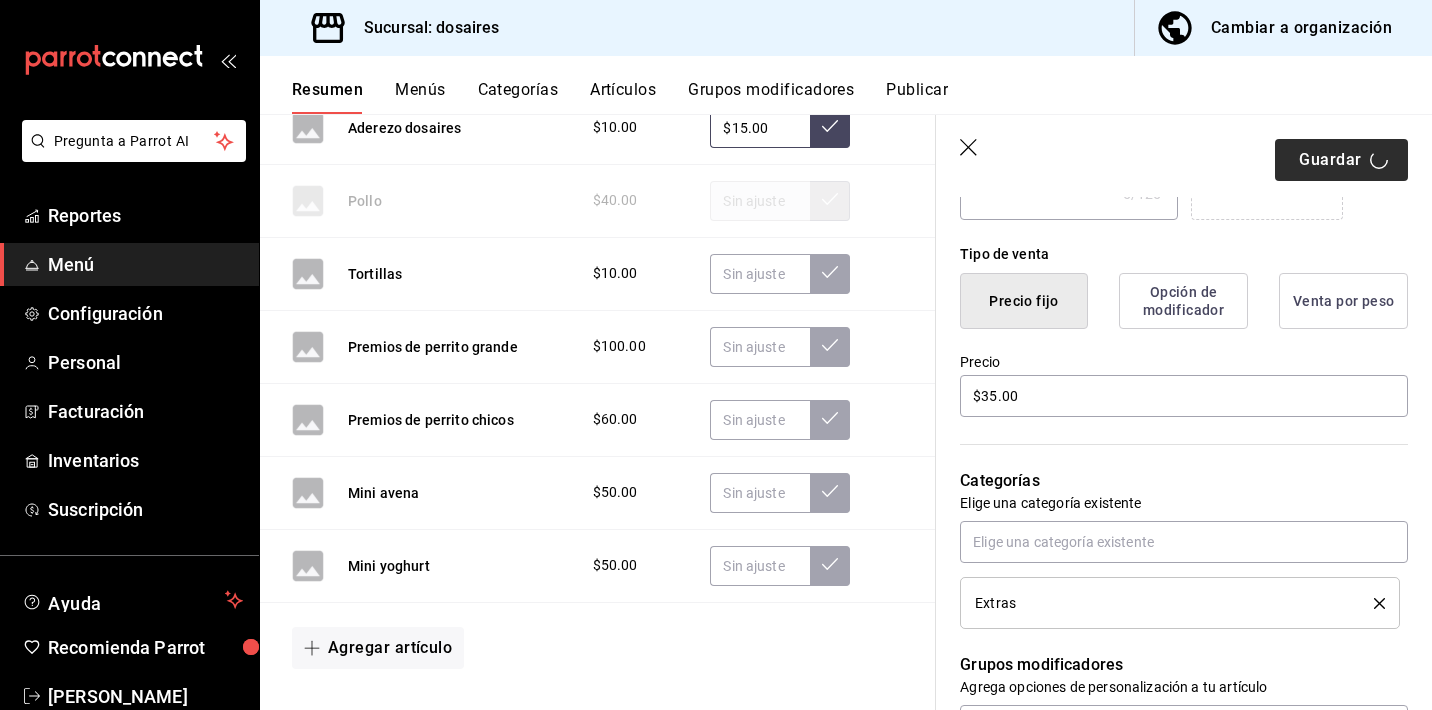 type on "x" 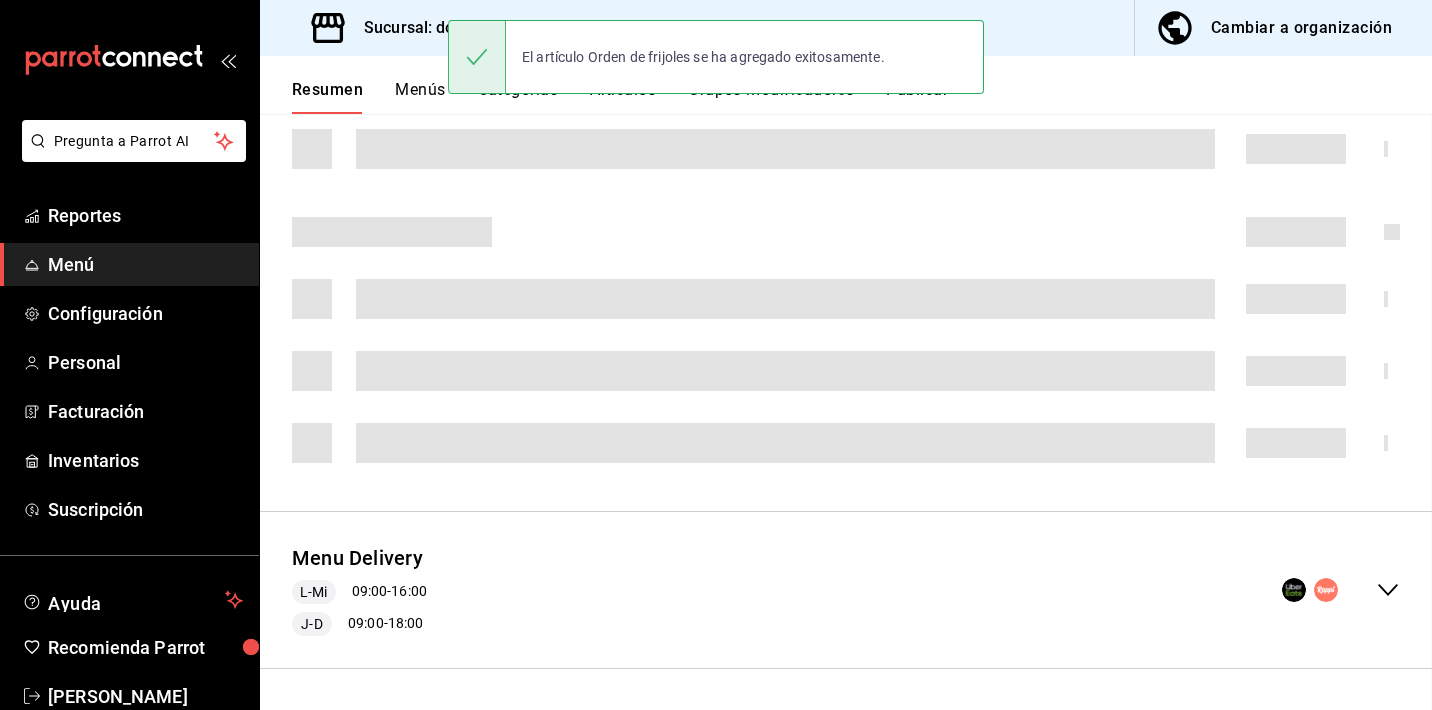 scroll, scrollTop: 2197, scrollLeft: 0, axis: vertical 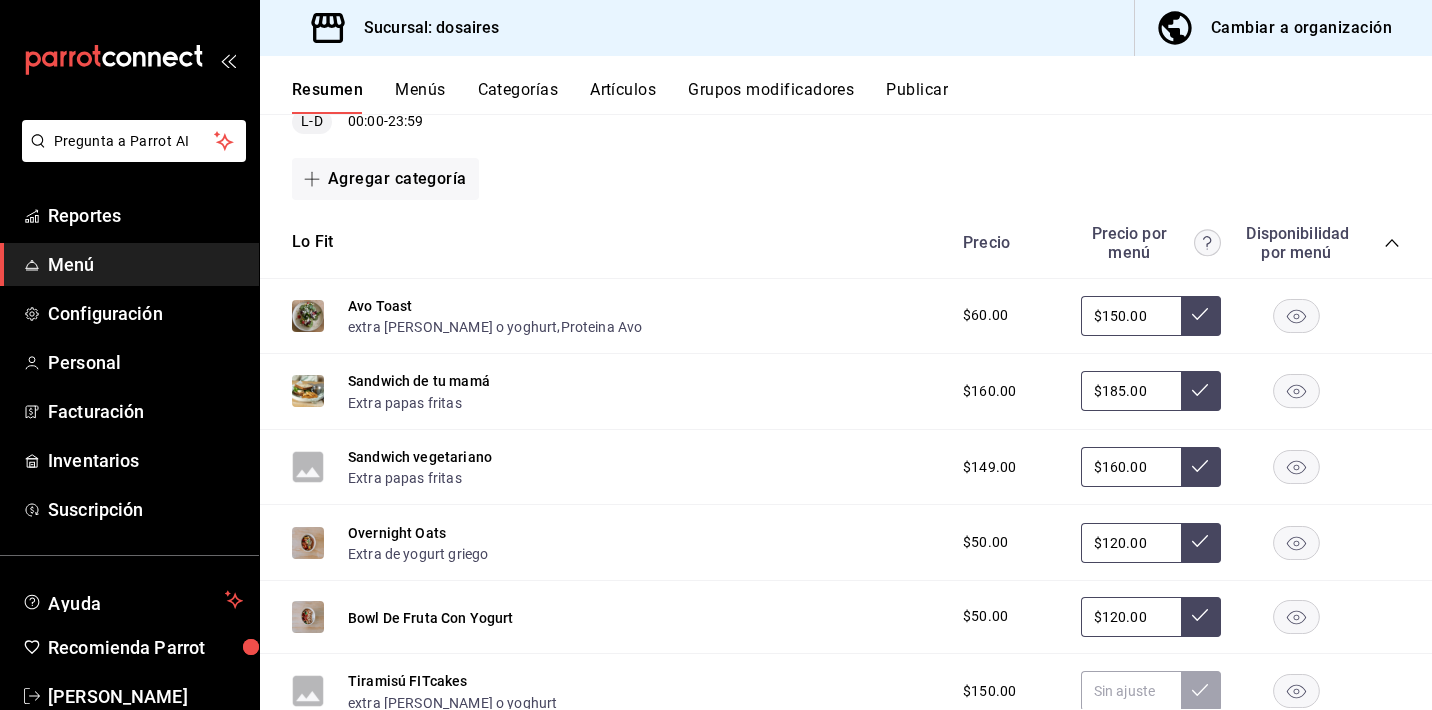 click 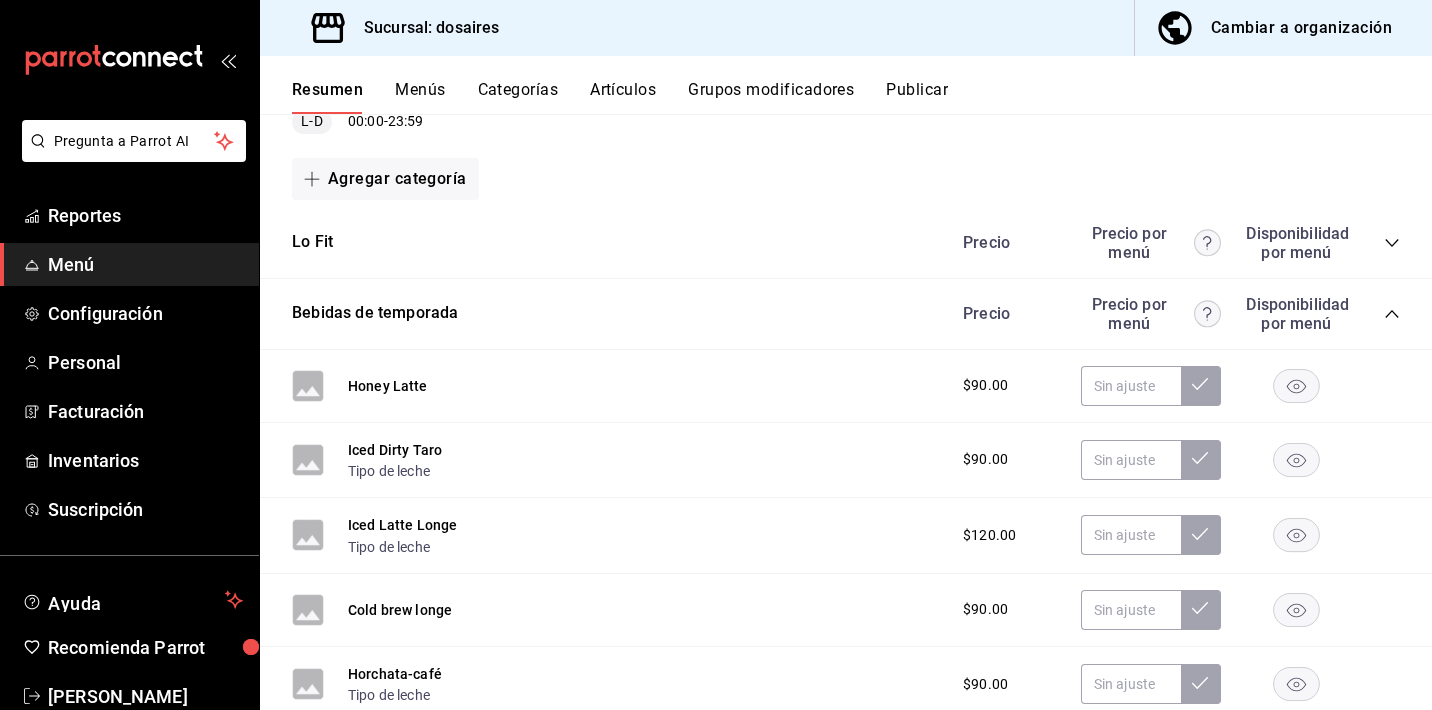 click 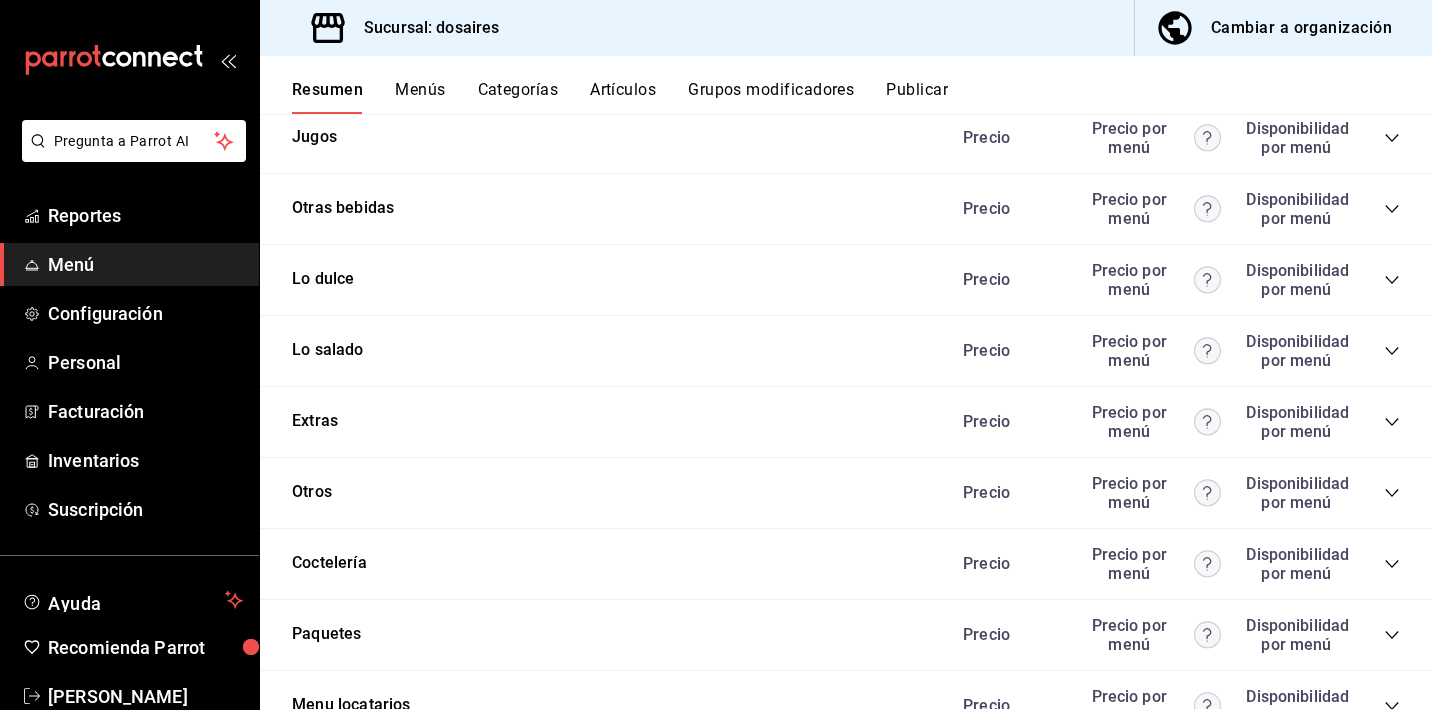 scroll, scrollTop: 636, scrollLeft: 0, axis: vertical 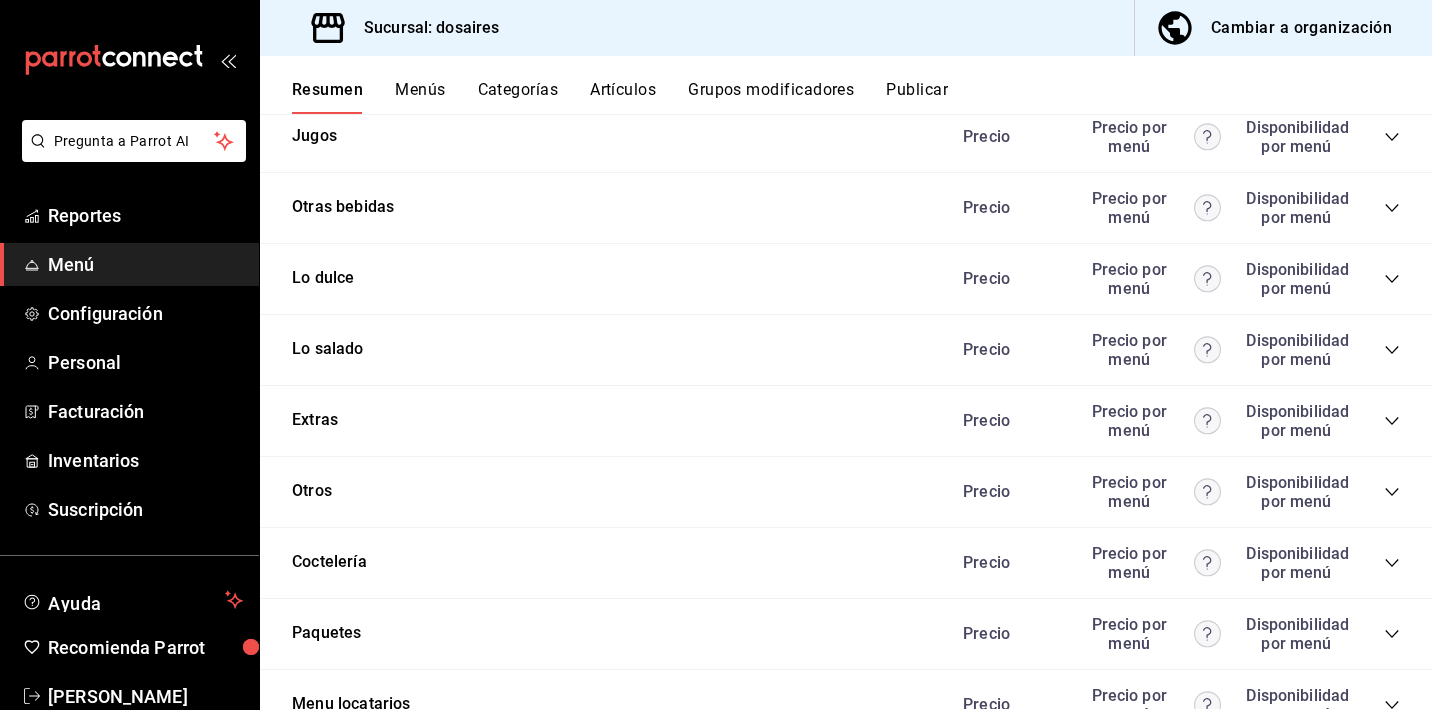 click on "Precio Precio por menú   Disponibilidad por menú" at bounding box center (1171, 492) 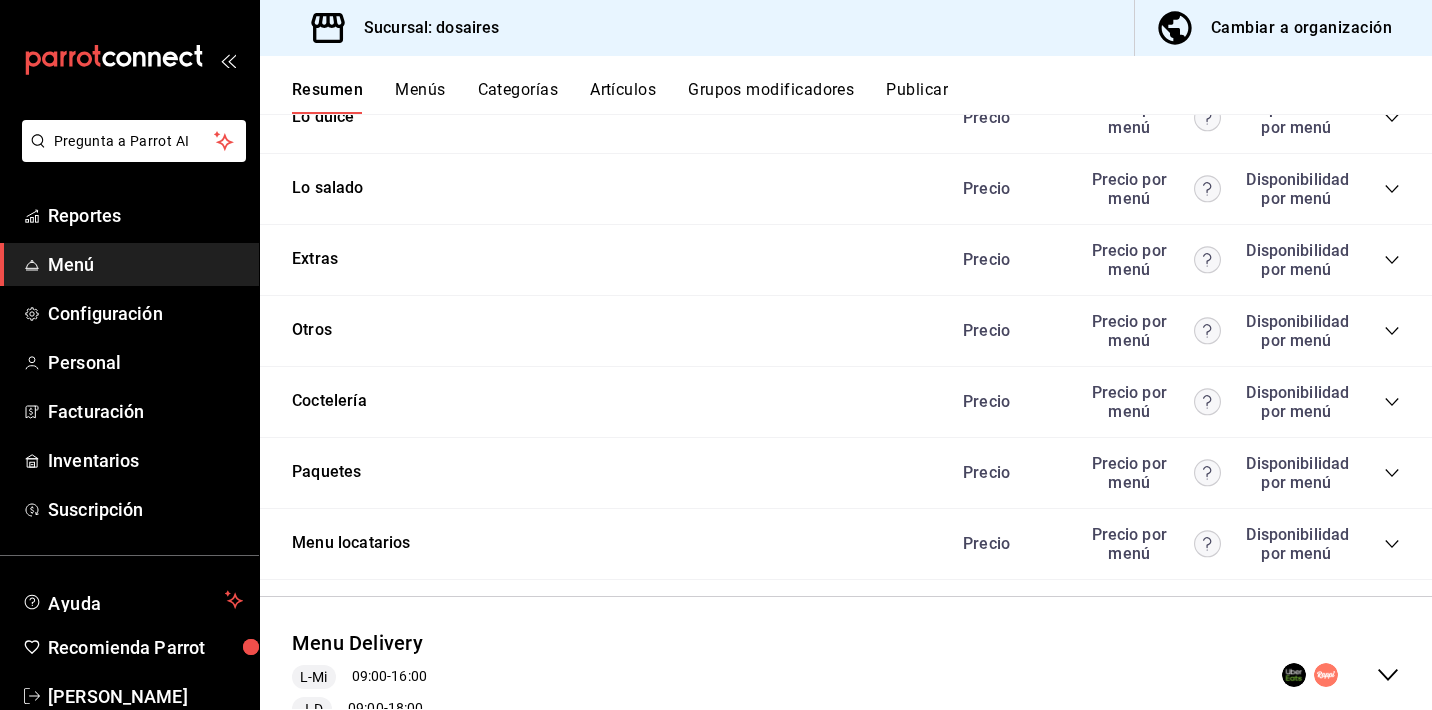 scroll, scrollTop: 804, scrollLeft: 0, axis: vertical 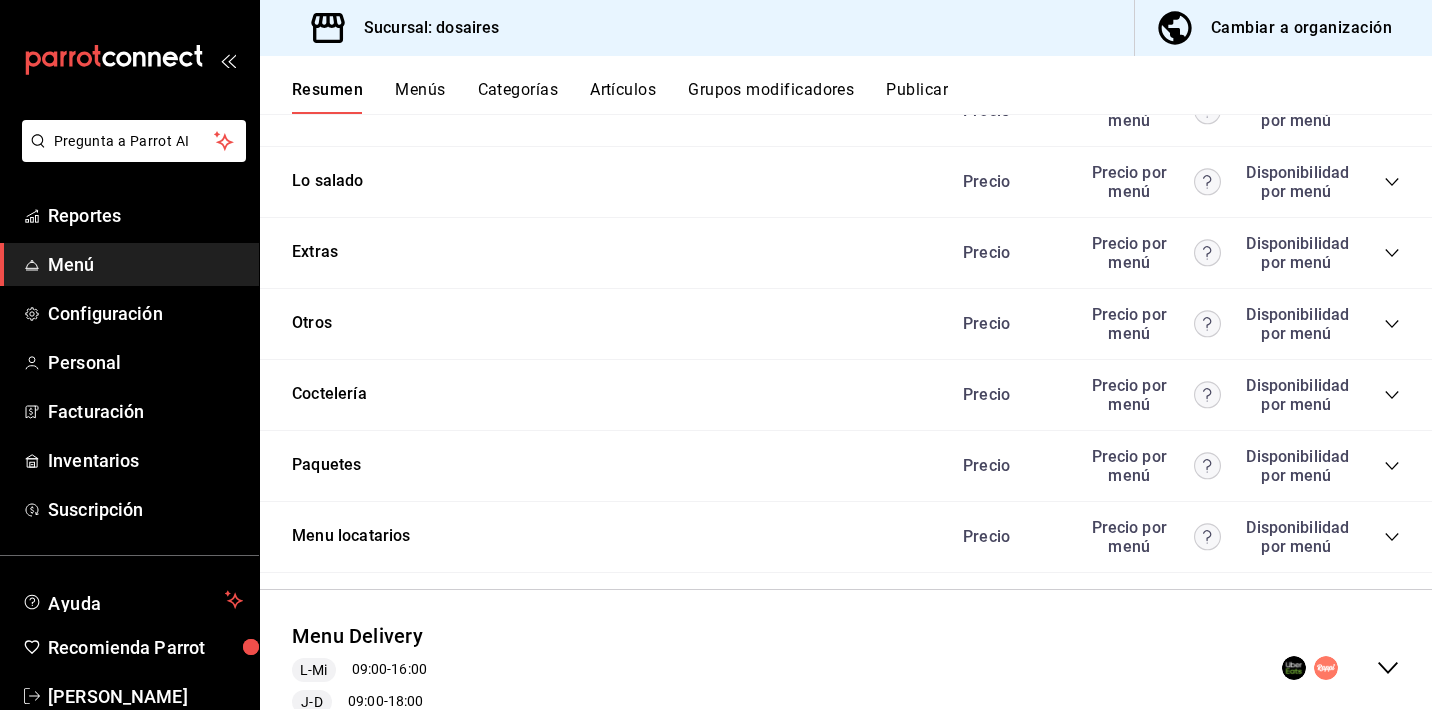 click 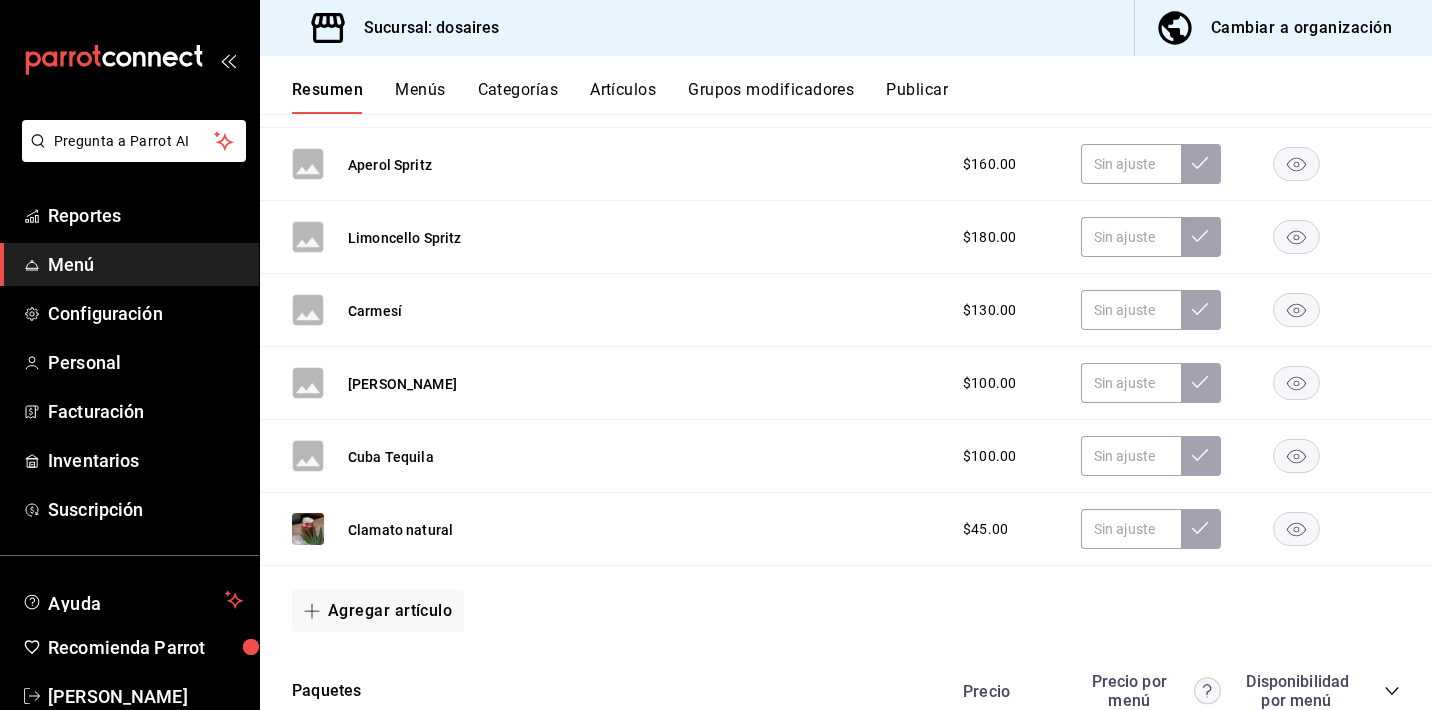 scroll, scrollTop: 1413, scrollLeft: 0, axis: vertical 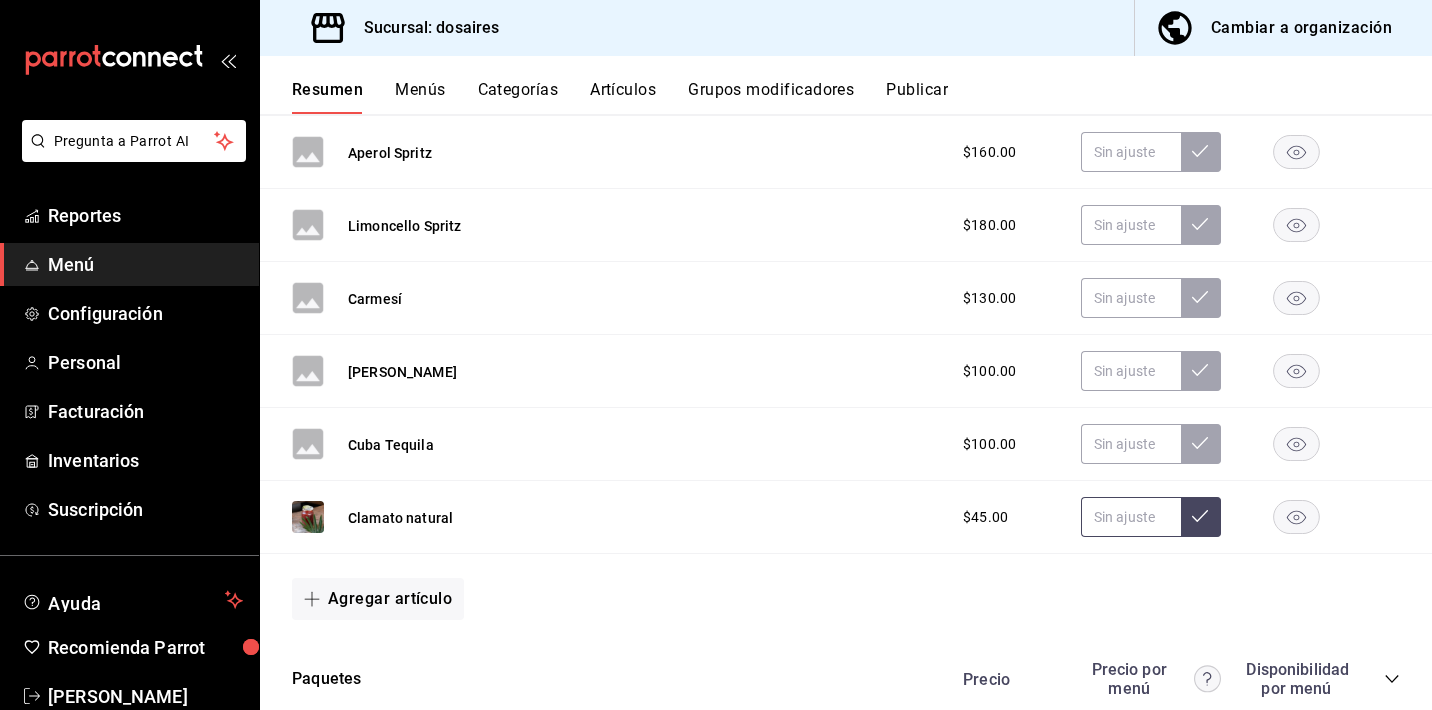 click at bounding box center [1131, 517] 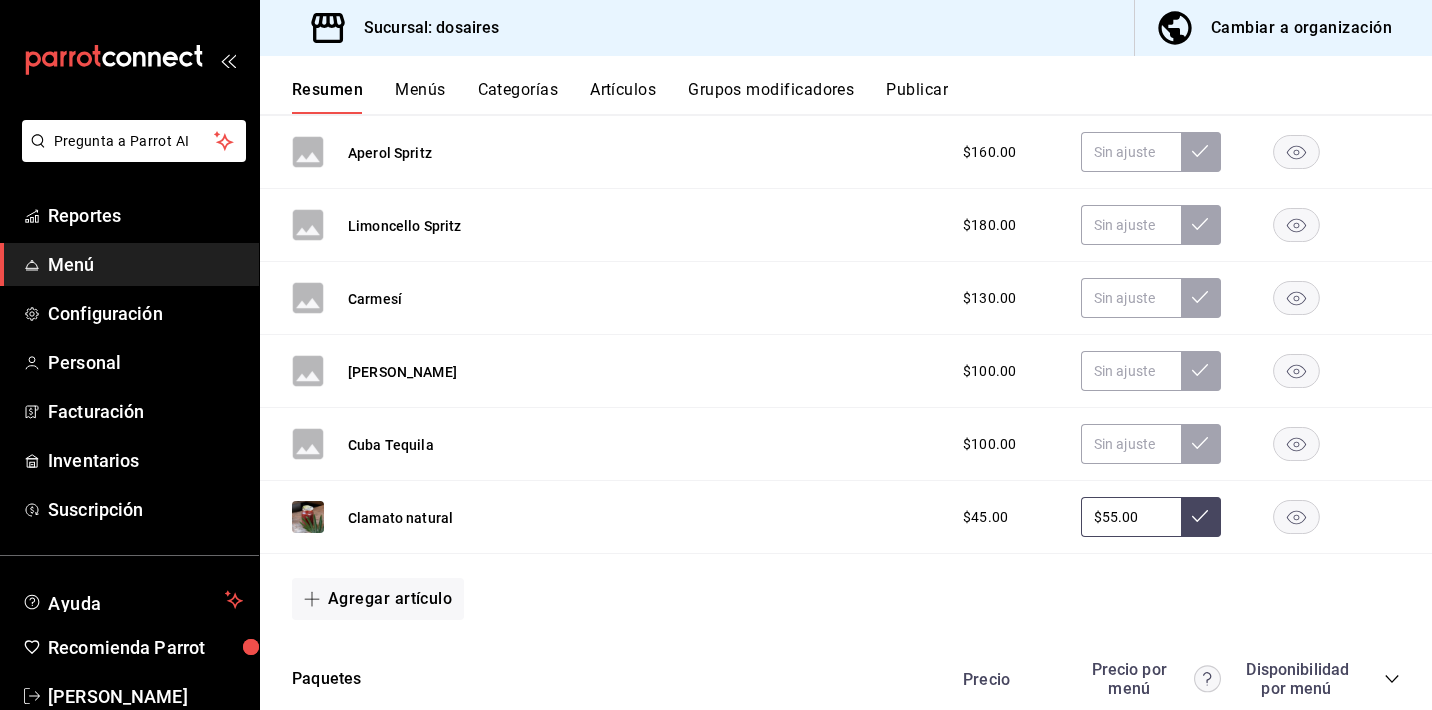 type on "$55.00" 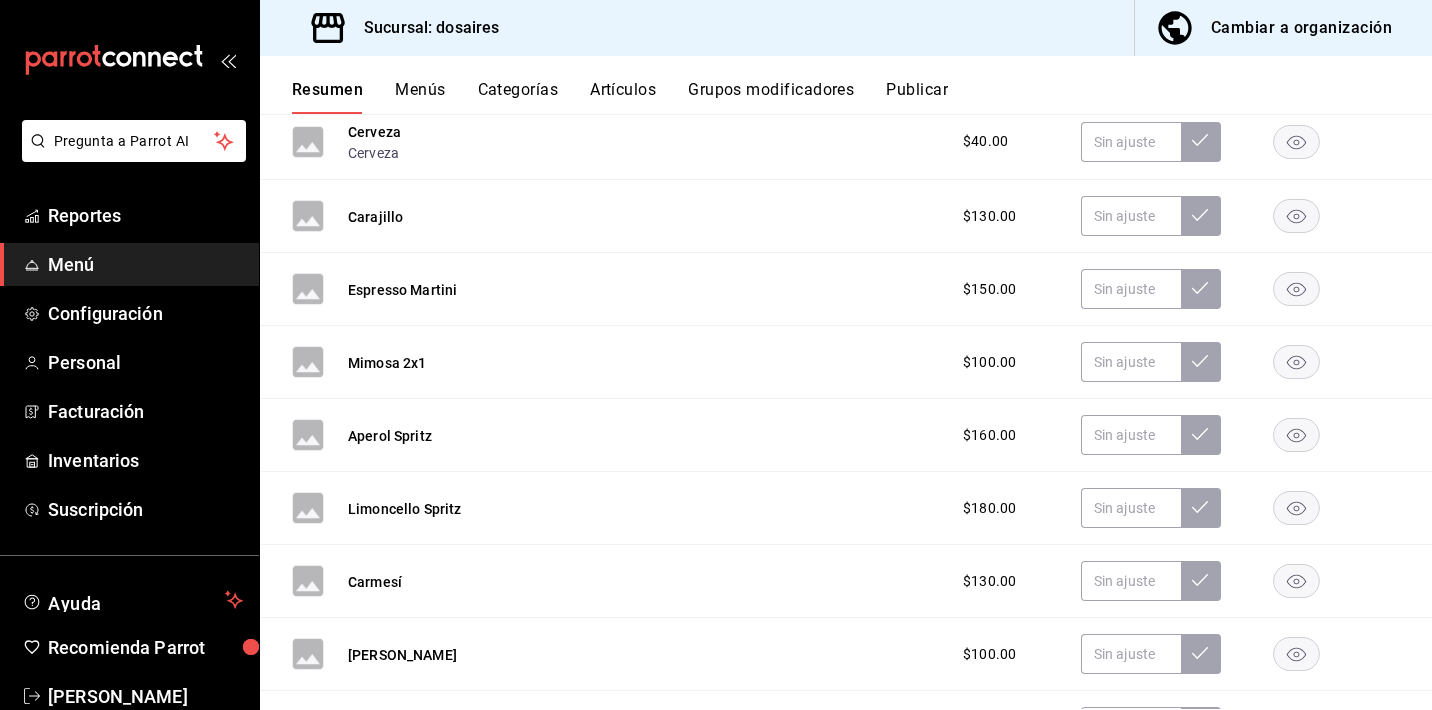 scroll, scrollTop: 800, scrollLeft: 0, axis: vertical 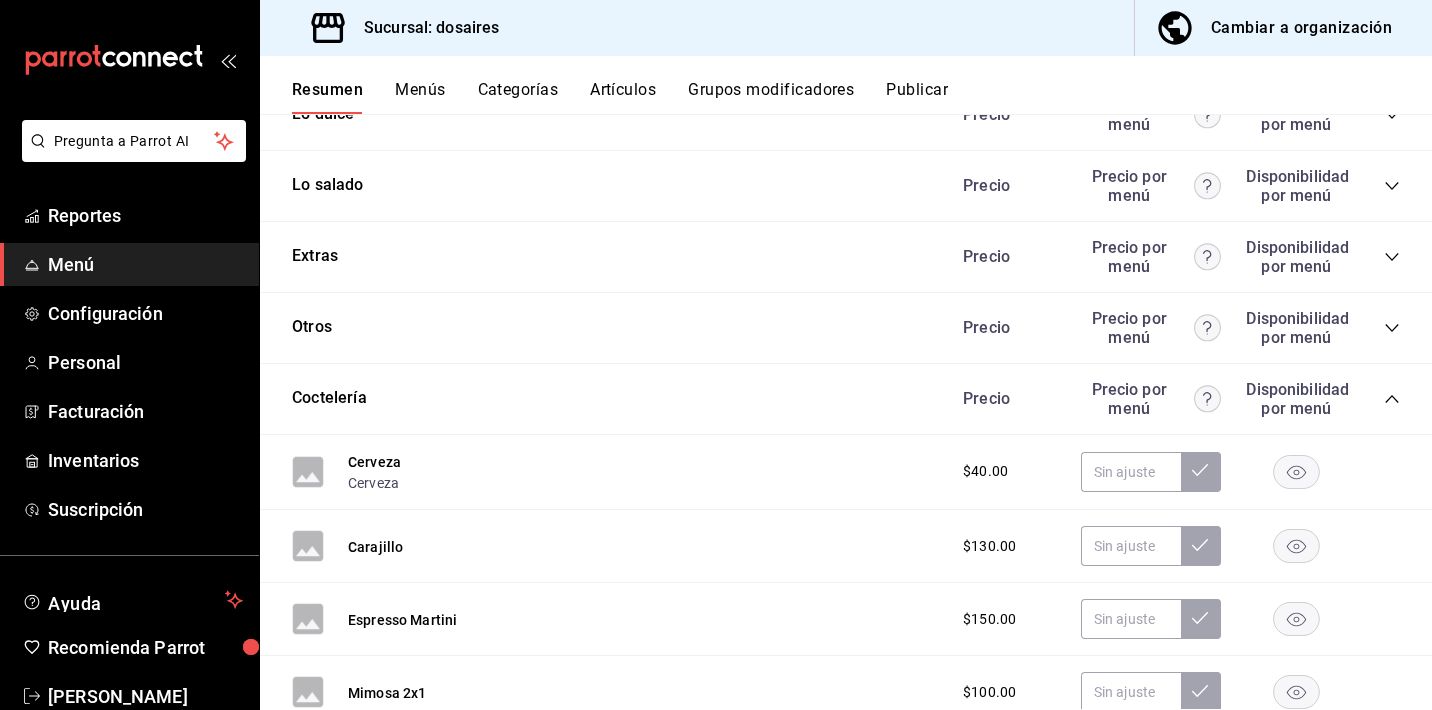 click on "Precio Precio por menú   Disponibilidad por menú" at bounding box center [1171, 399] 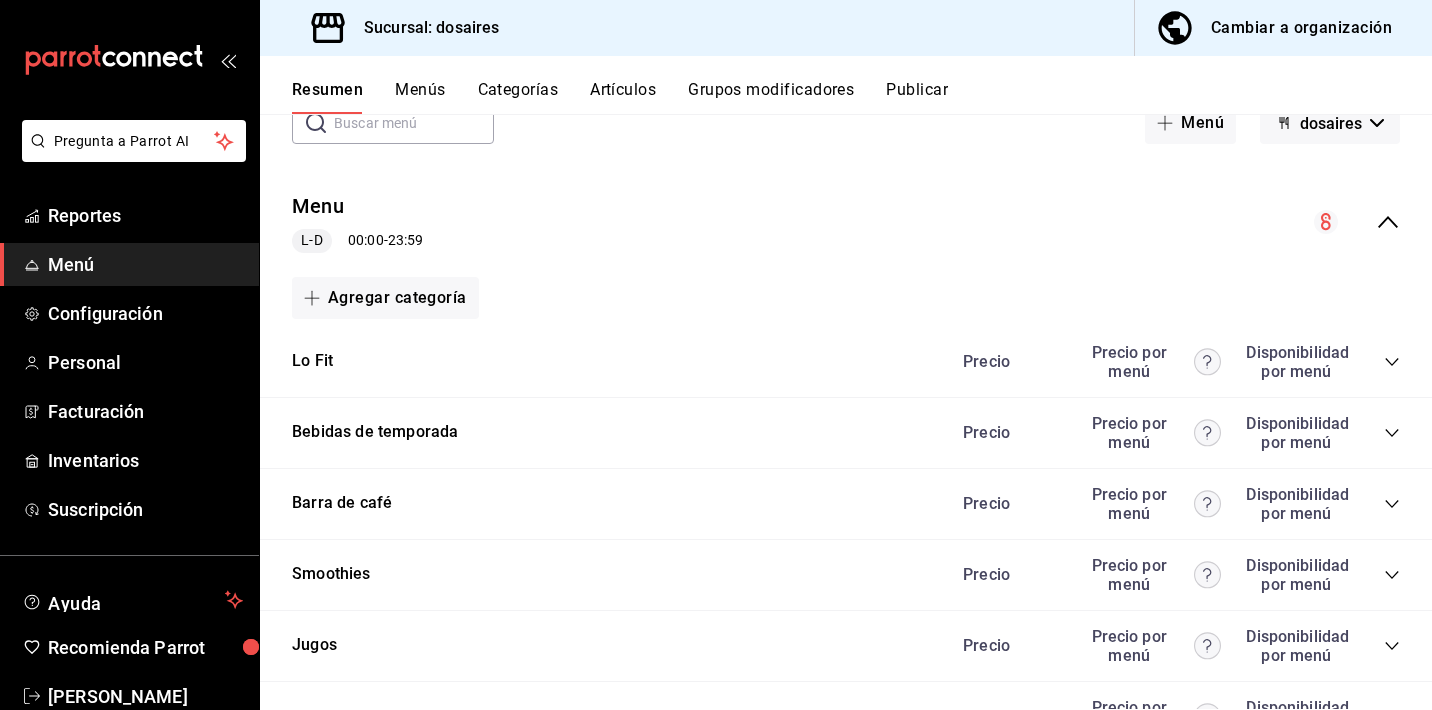 scroll, scrollTop: 0, scrollLeft: 0, axis: both 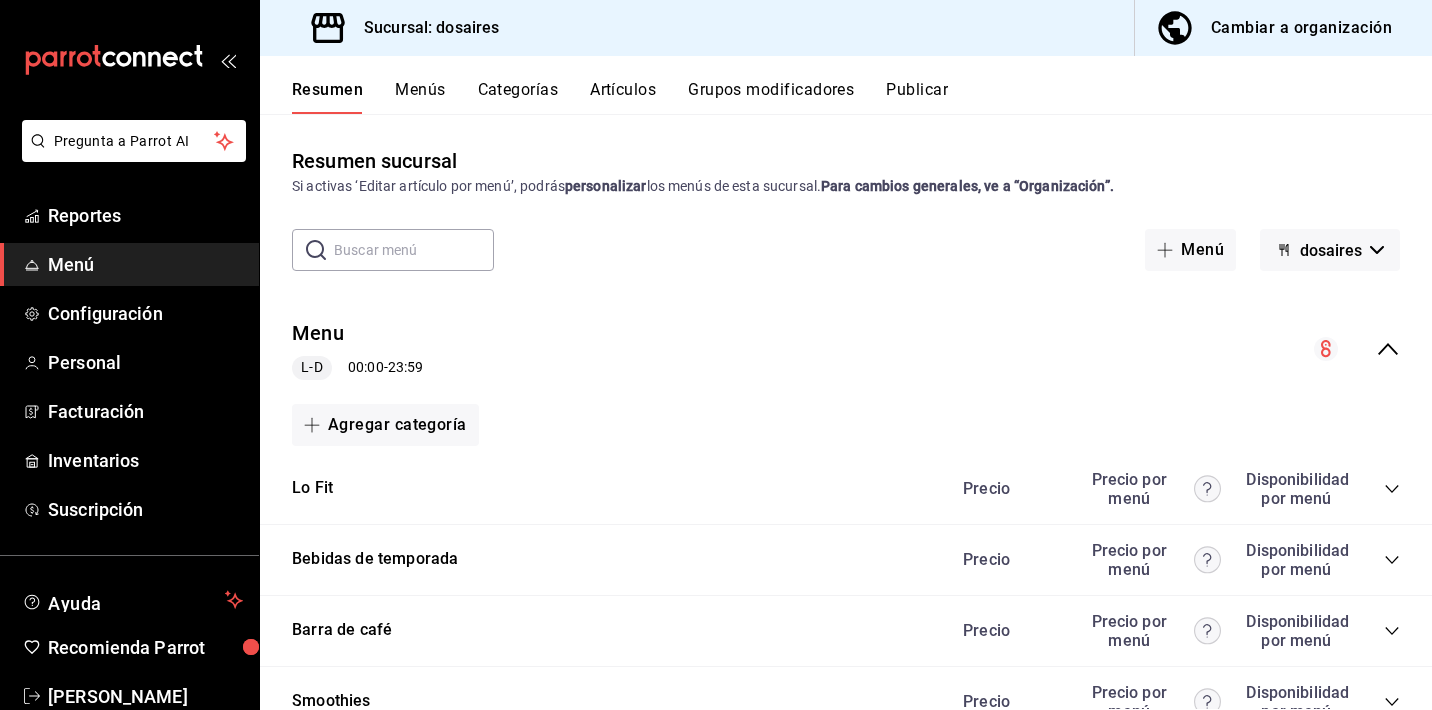 click on "Publicar" at bounding box center [917, 97] 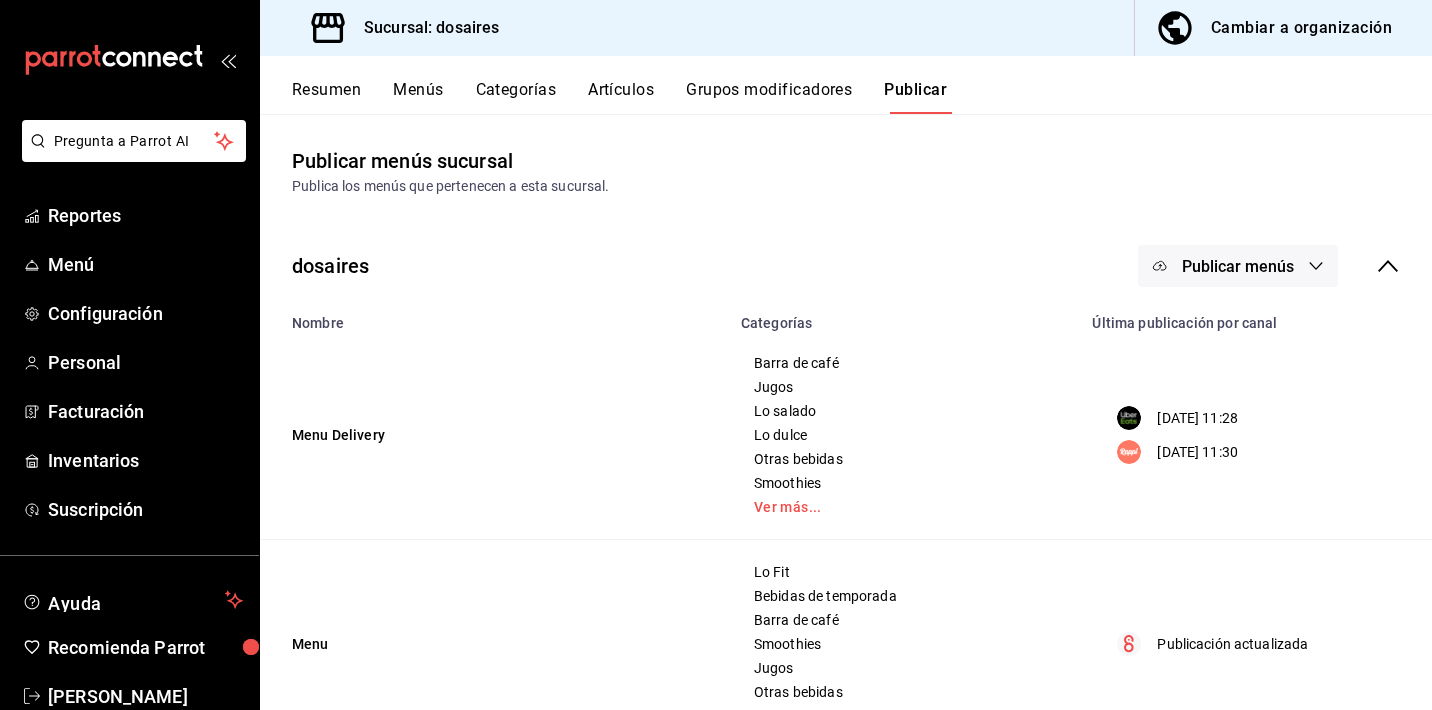 click on "Publicar menús" at bounding box center (1238, 266) 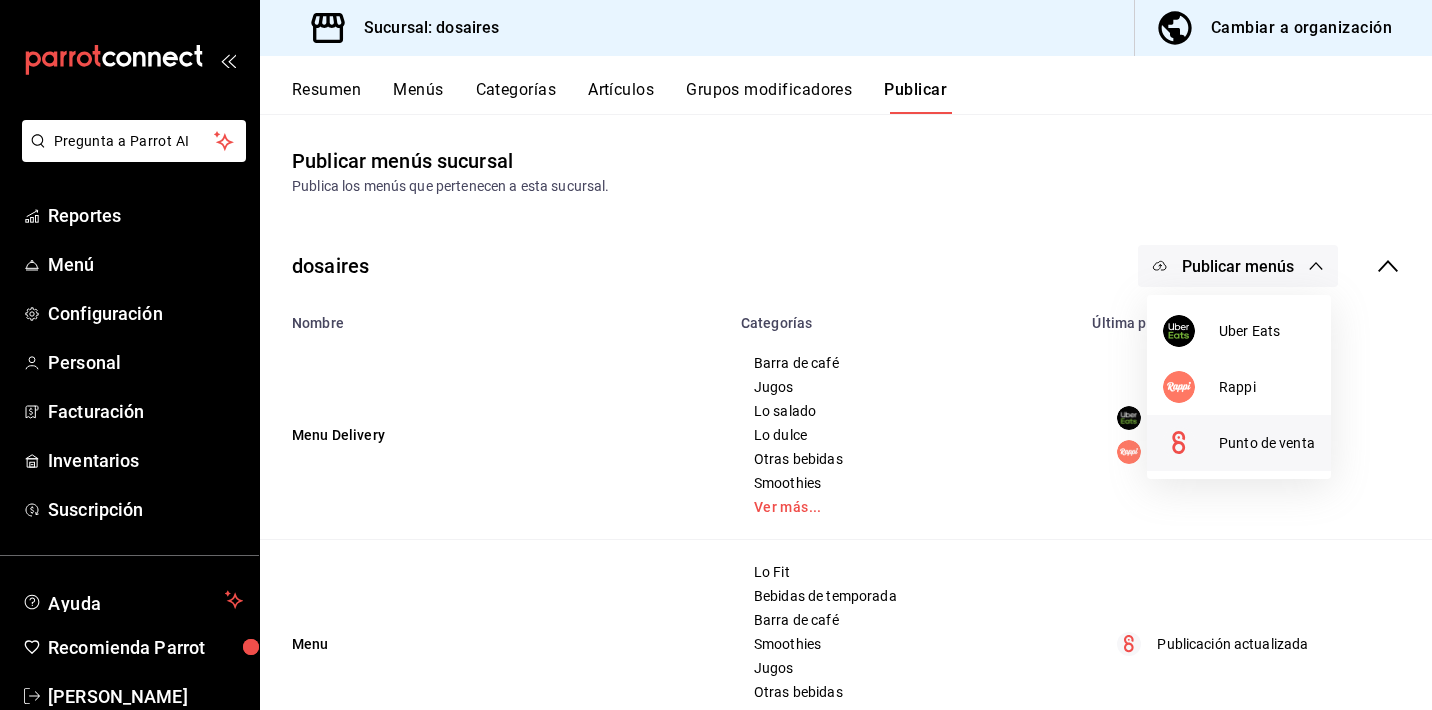 click at bounding box center [1191, 443] 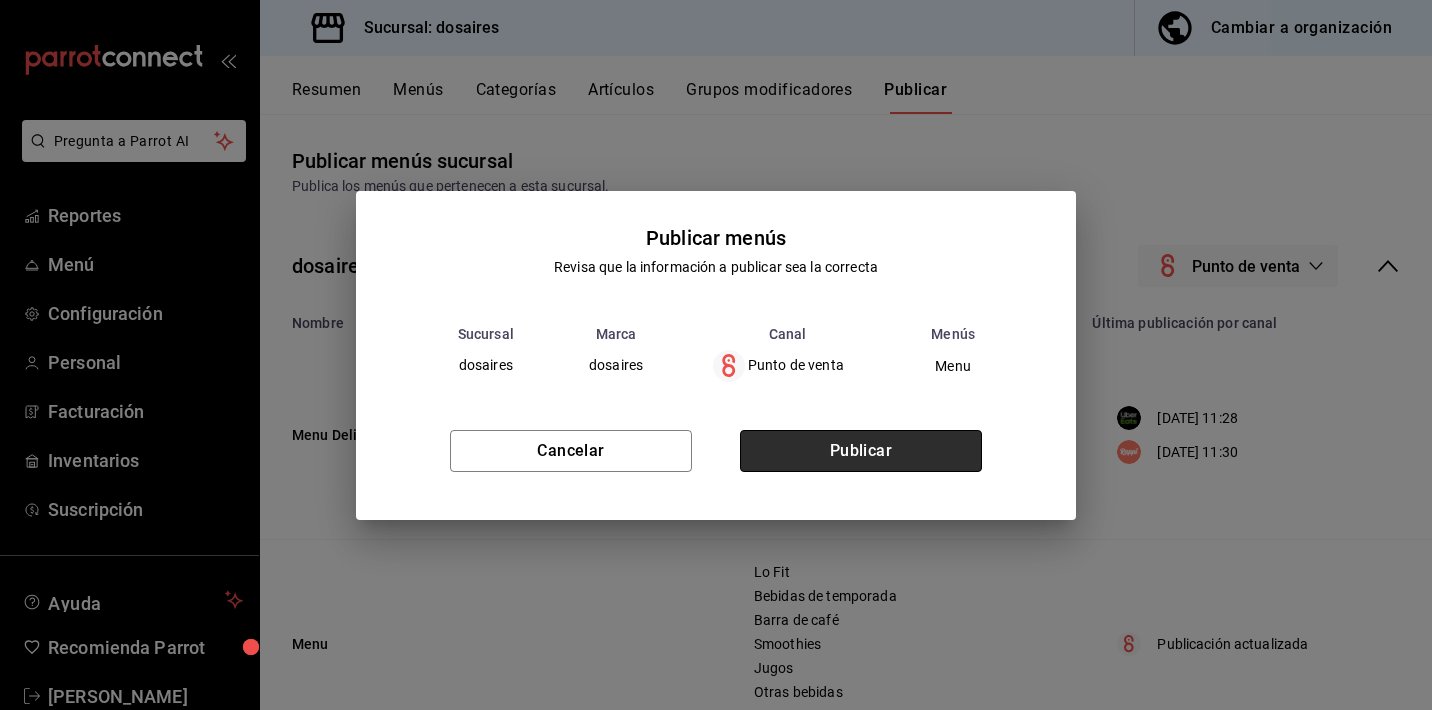 click on "Publicar" at bounding box center [861, 451] 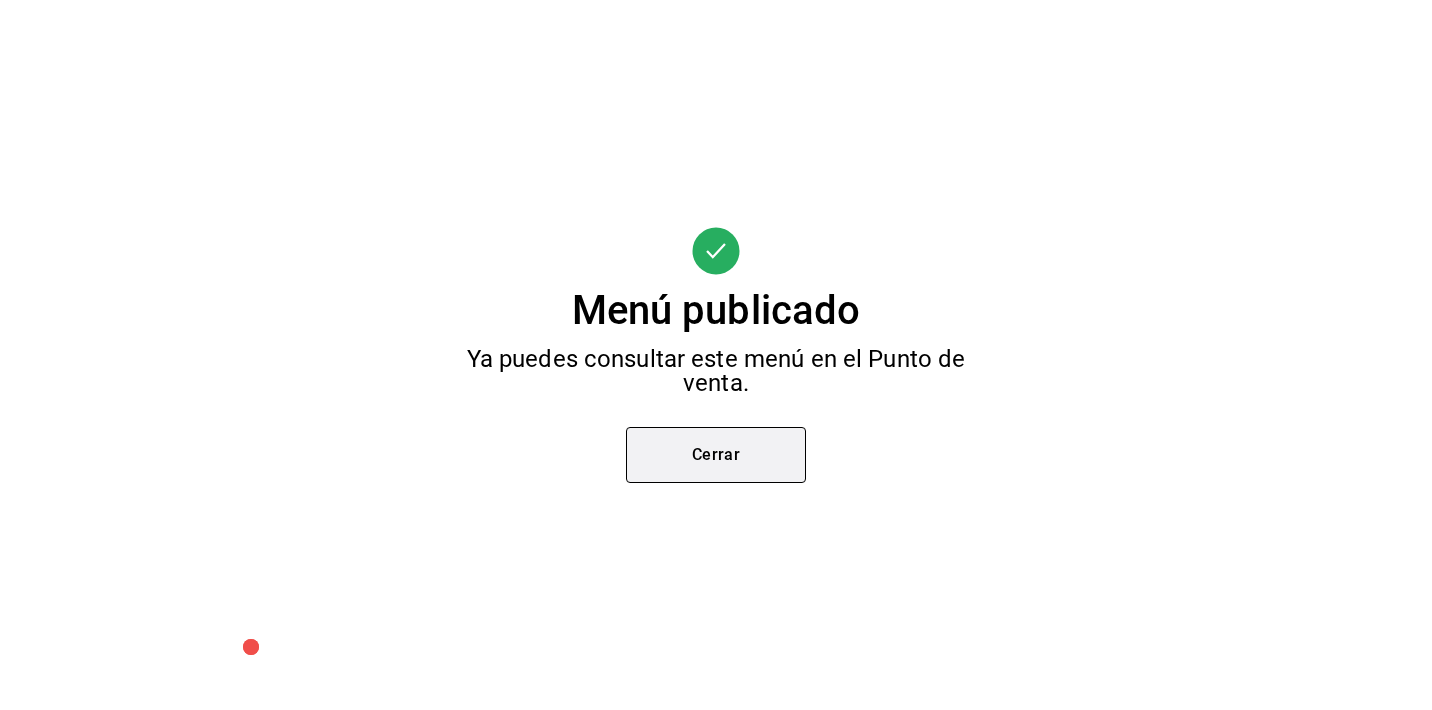 click on "Cerrar" at bounding box center (716, 455) 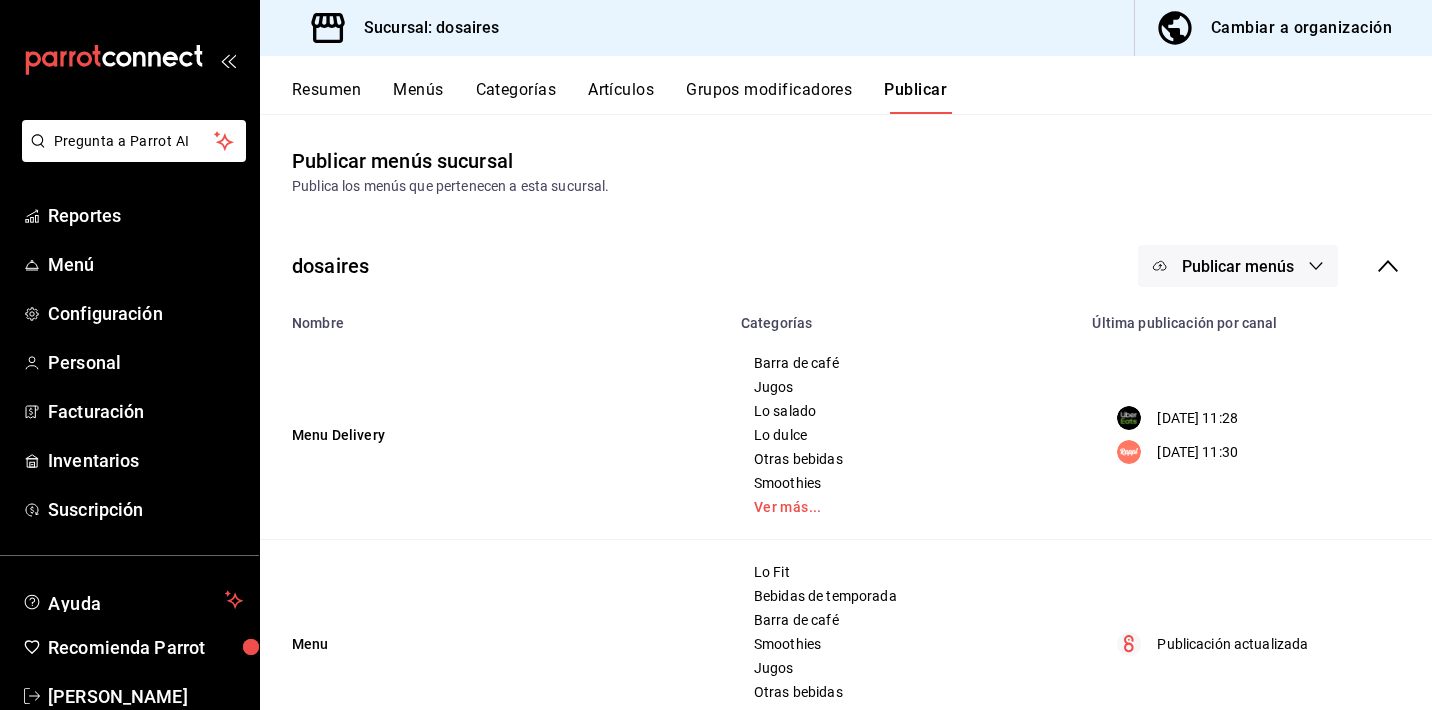 click on "Categorías" at bounding box center [516, 97] 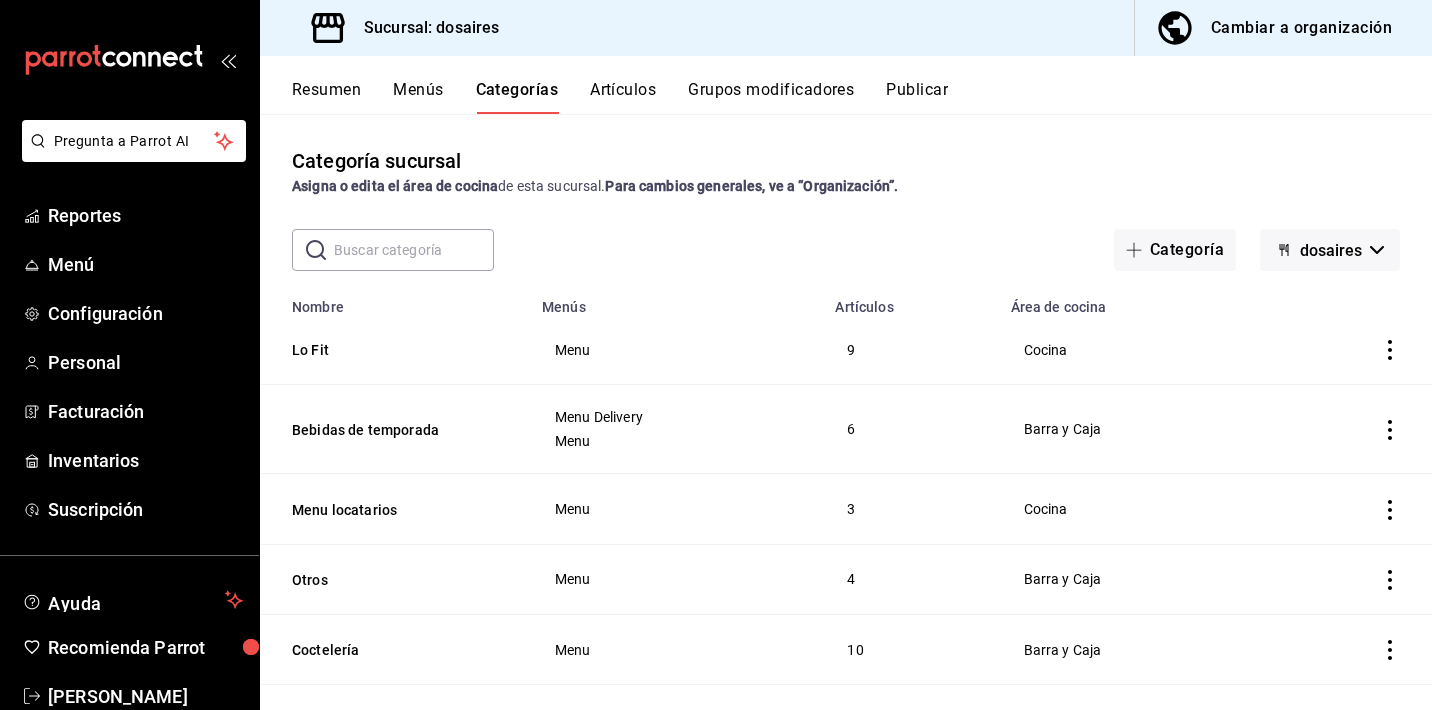 click on "Resumen" at bounding box center [326, 97] 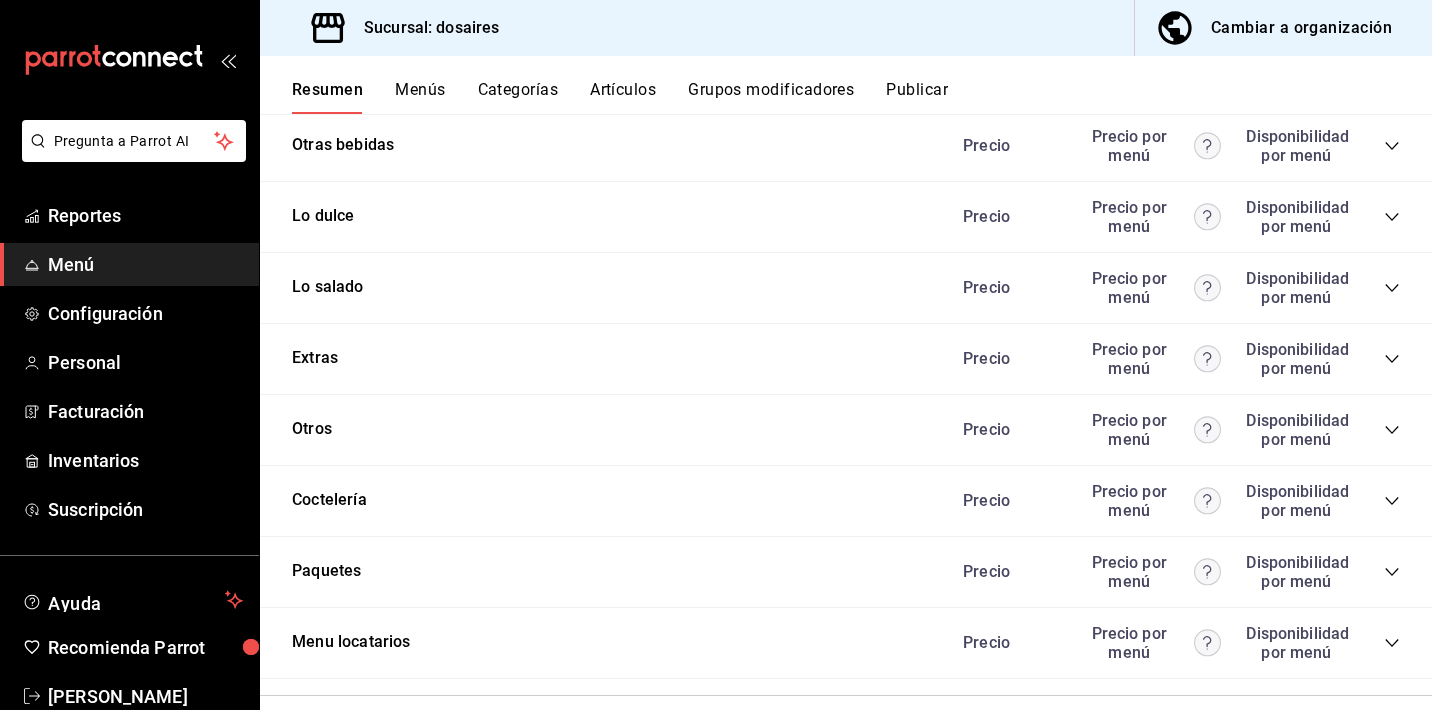 scroll, scrollTop: 2066, scrollLeft: 0, axis: vertical 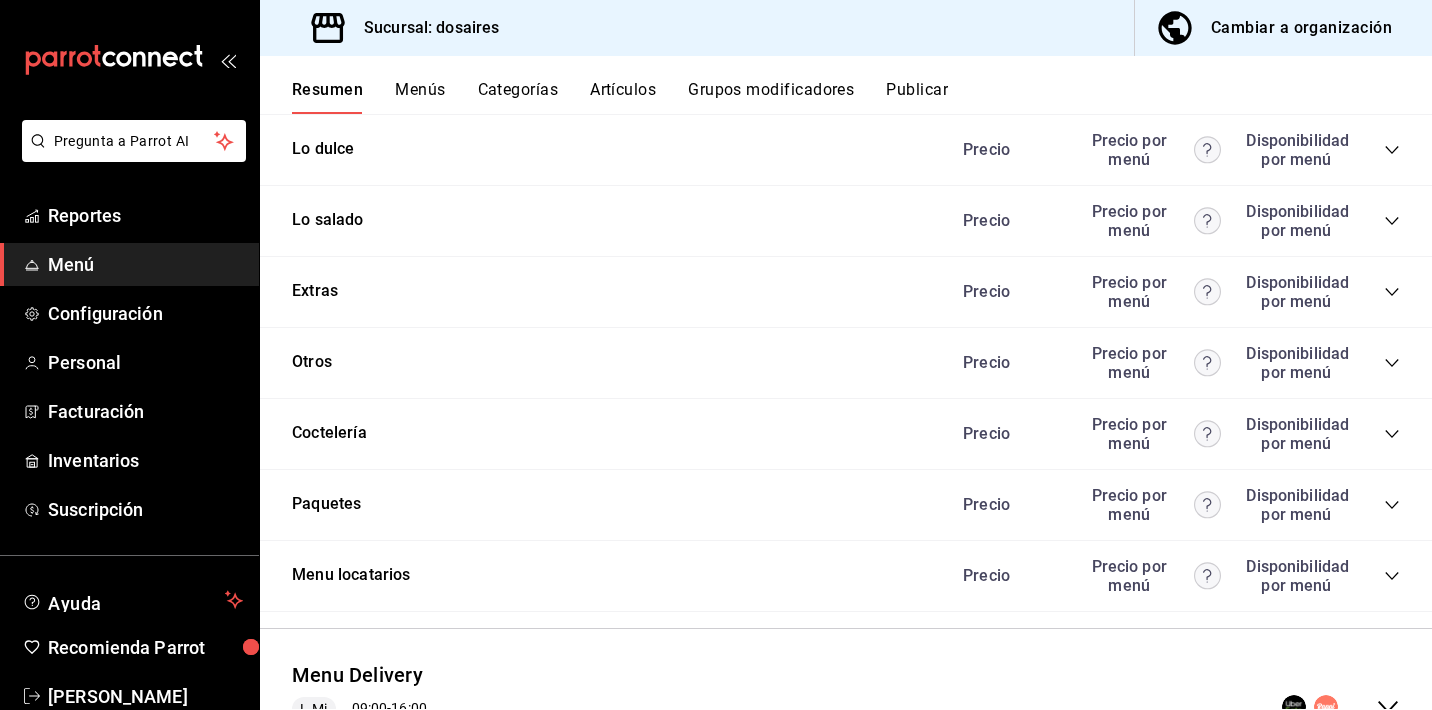 click 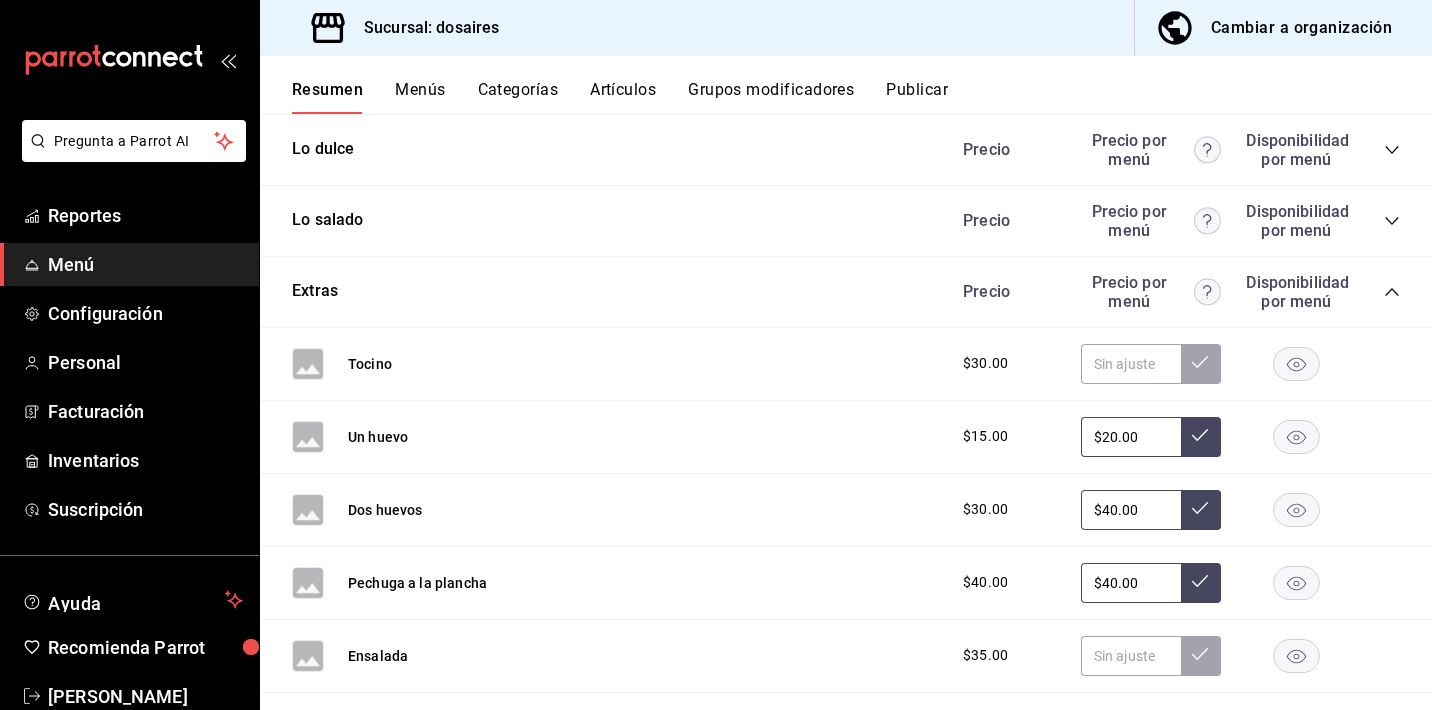 click on "Grupos modificadores" at bounding box center (771, 97) 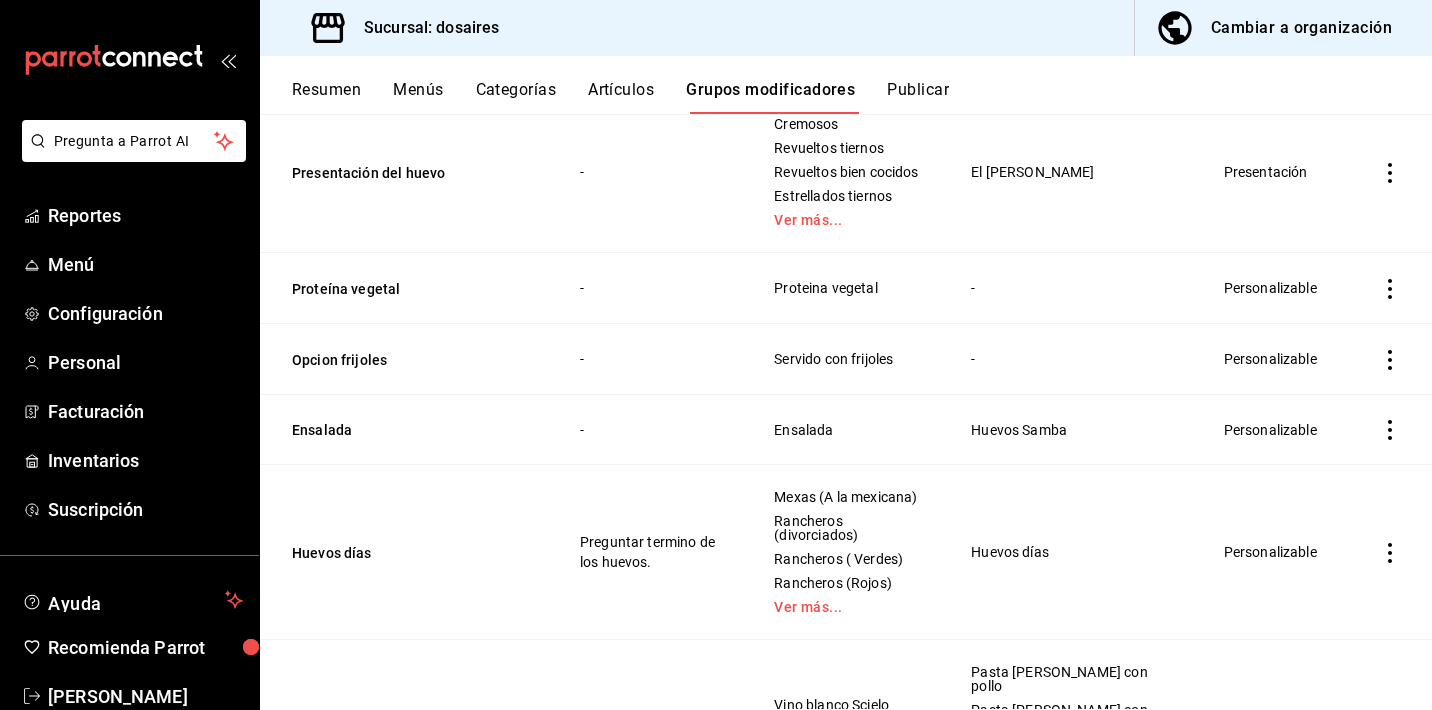 scroll, scrollTop: 1008, scrollLeft: 0, axis: vertical 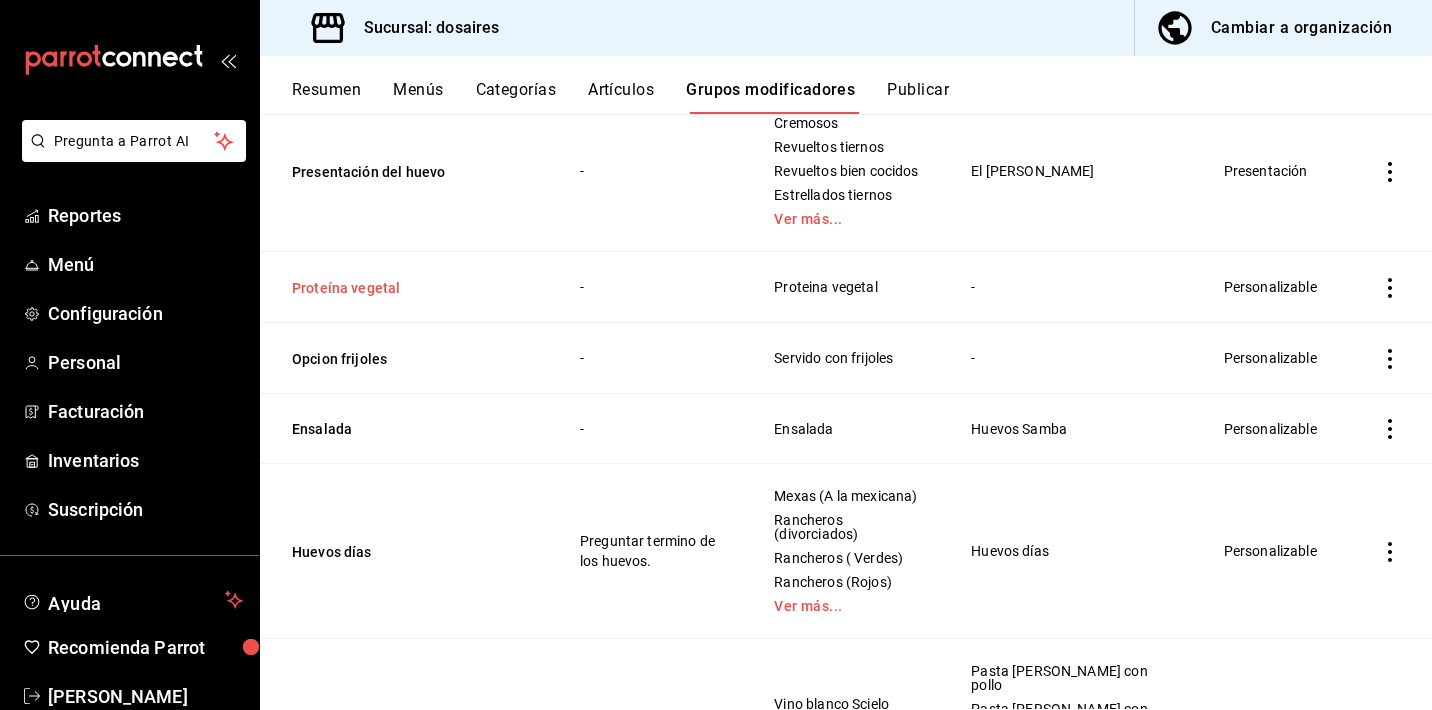 click on "Proteína vegetal" at bounding box center [412, 288] 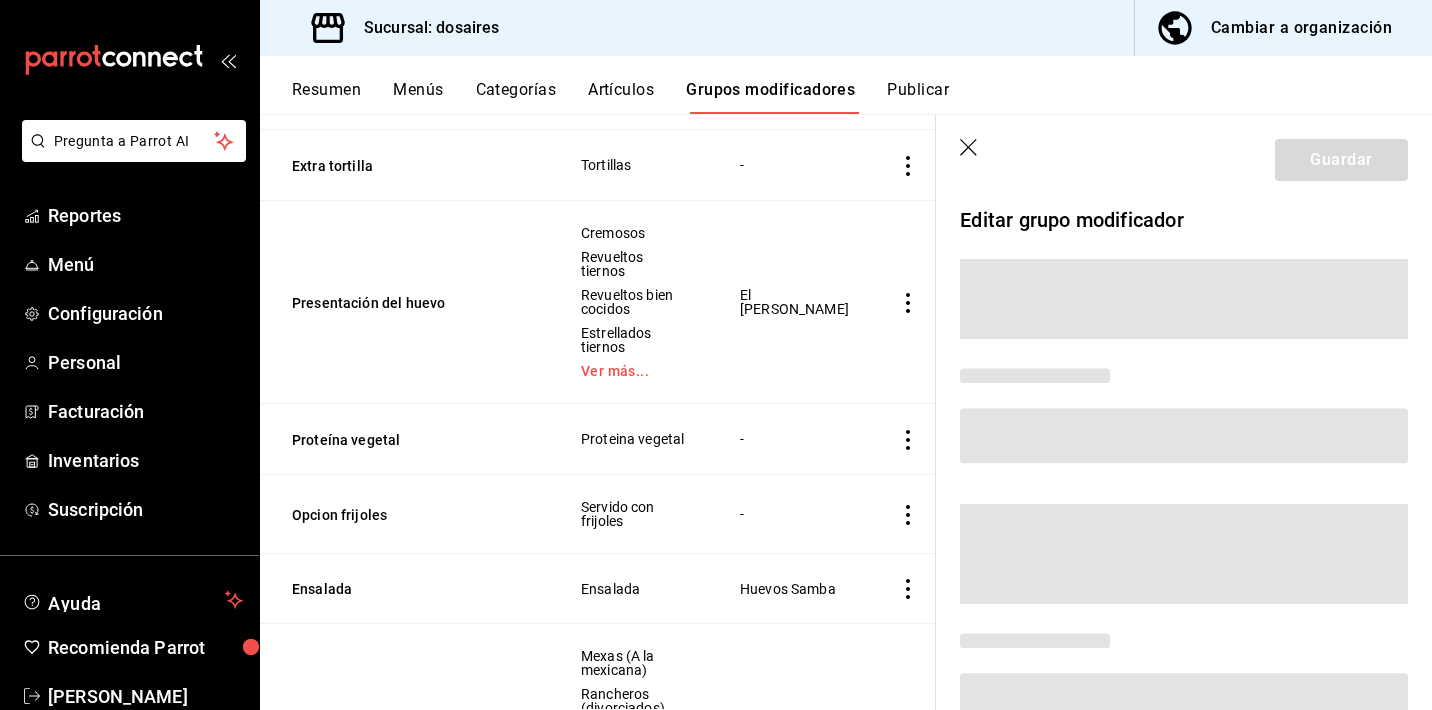 scroll, scrollTop: 974, scrollLeft: 0, axis: vertical 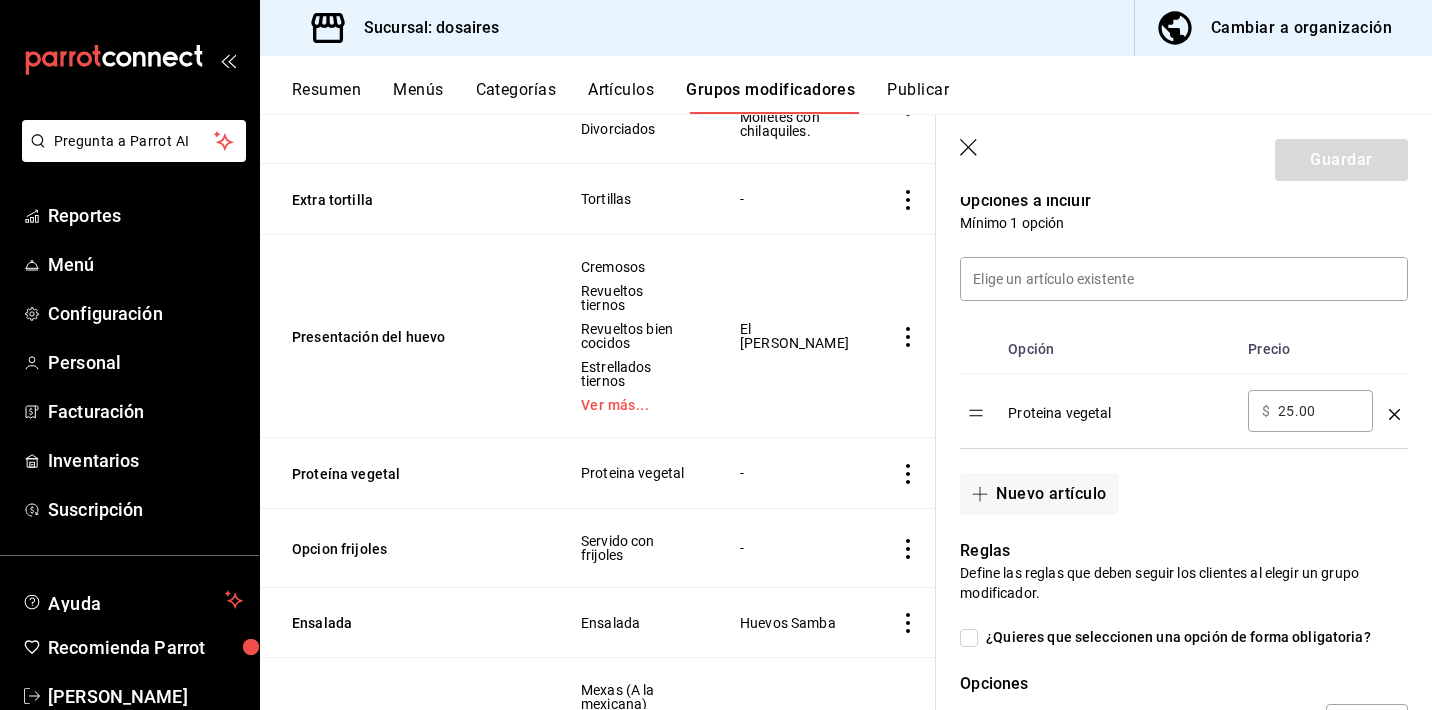 click on "25.00" at bounding box center [1318, 411] 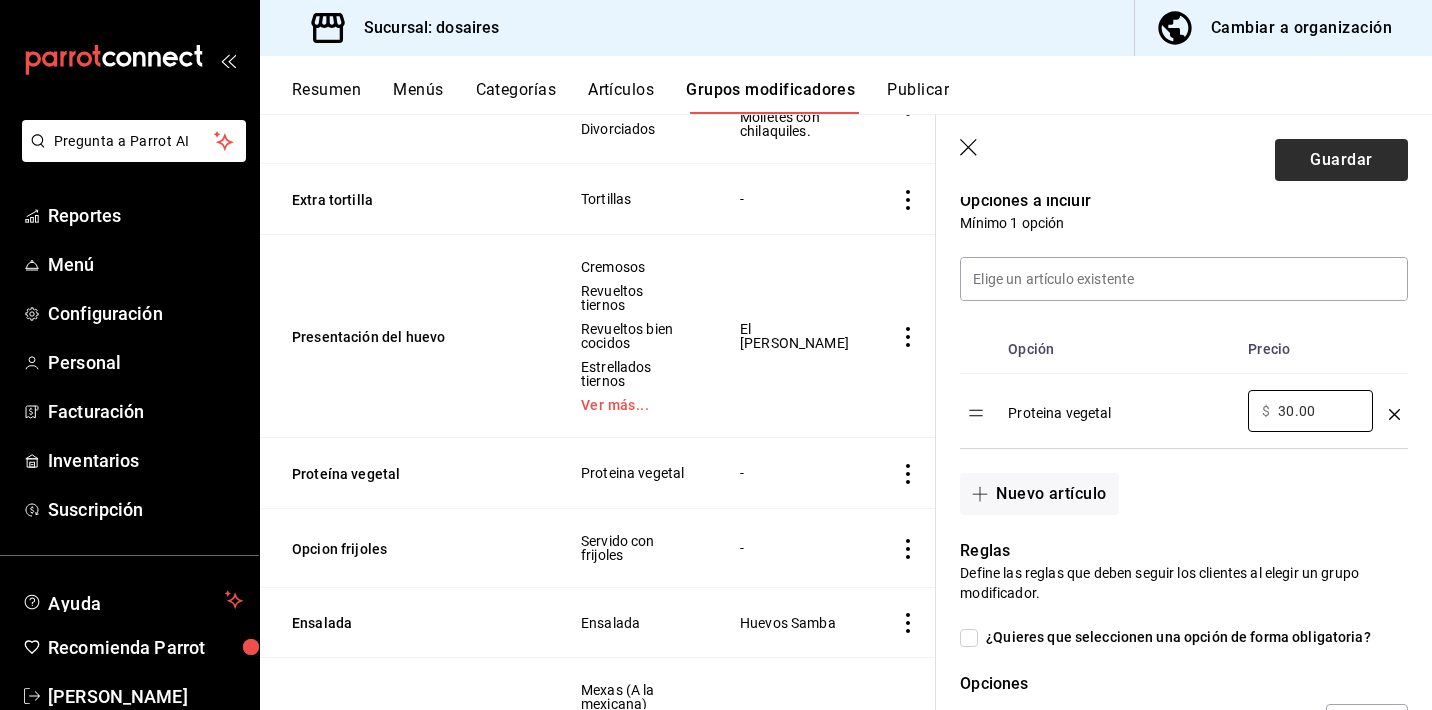 type on "30.00" 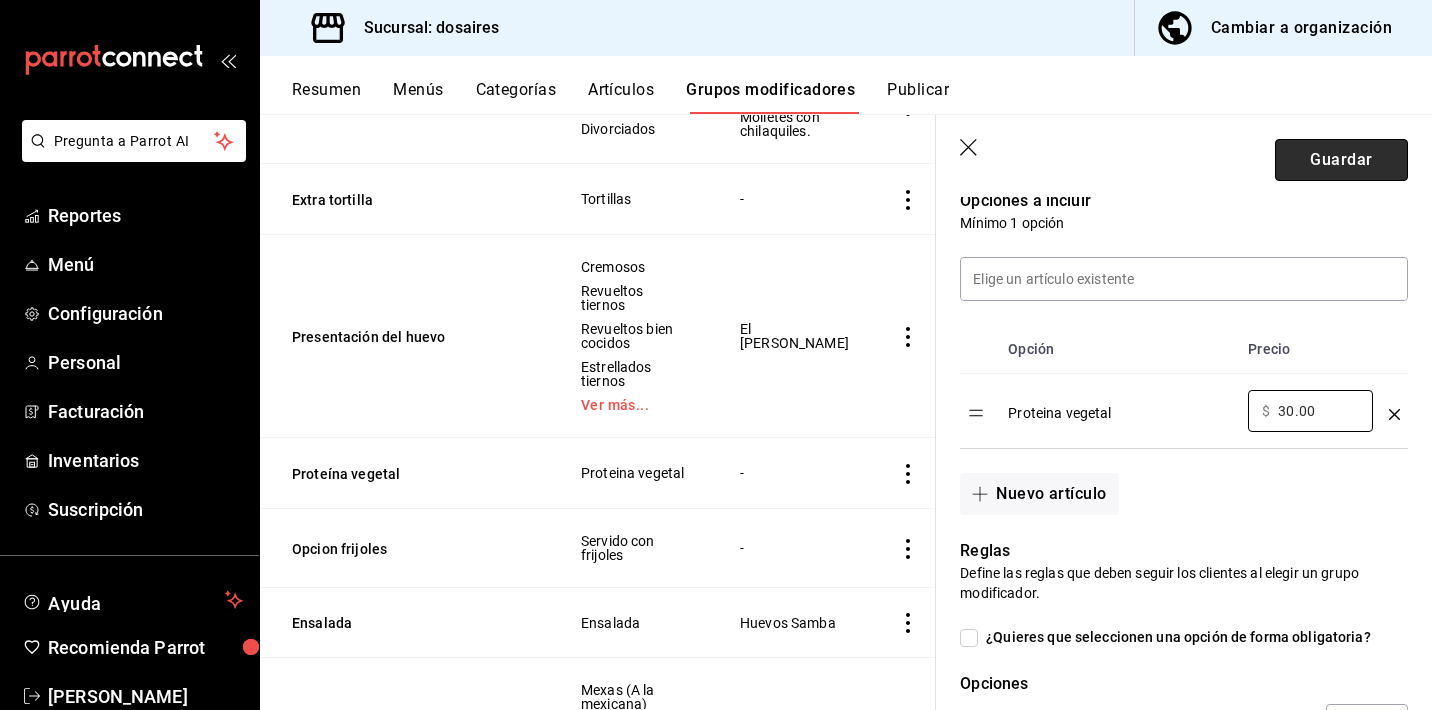 click on "Guardar" at bounding box center [1341, 160] 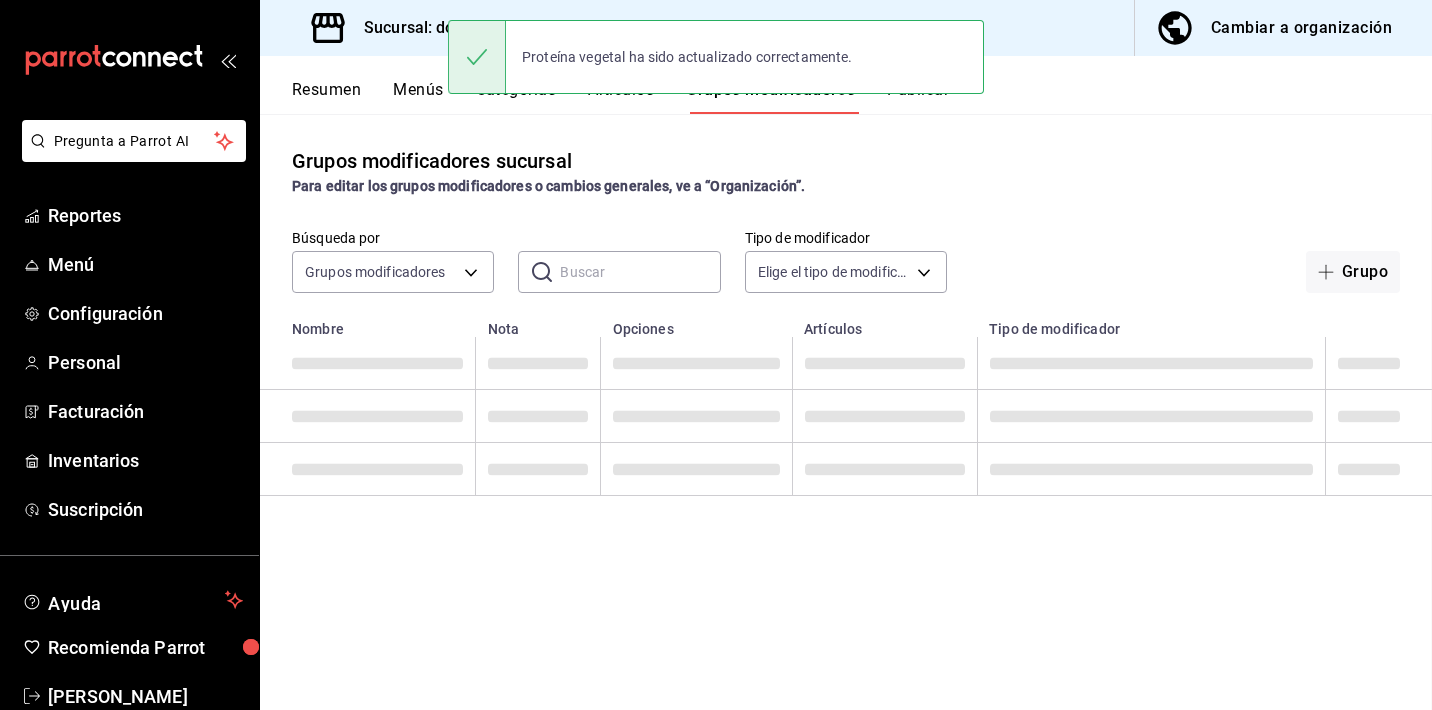 scroll, scrollTop: 0, scrollLeft: 0, axis: both 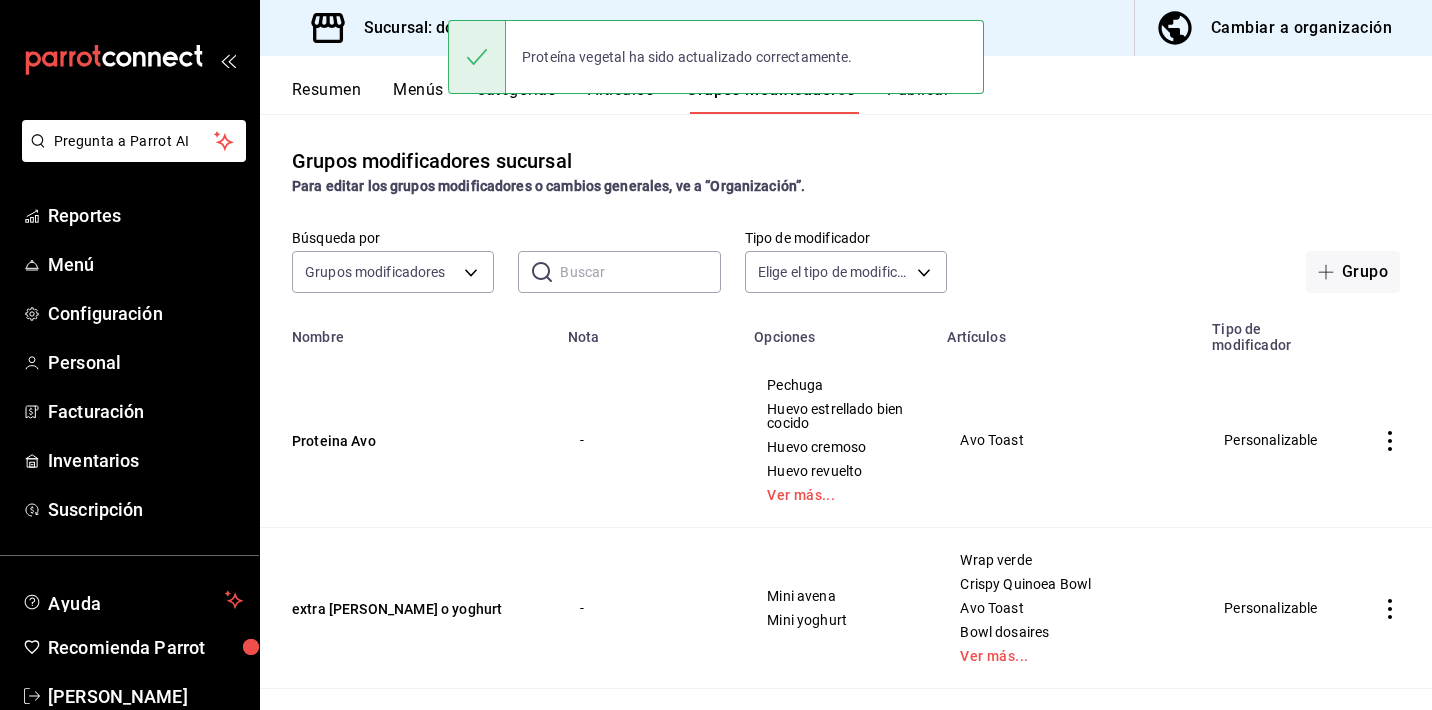 click on "Proteína vegetal ha sido actualizado correctamente." at bounding box center [716, 57] 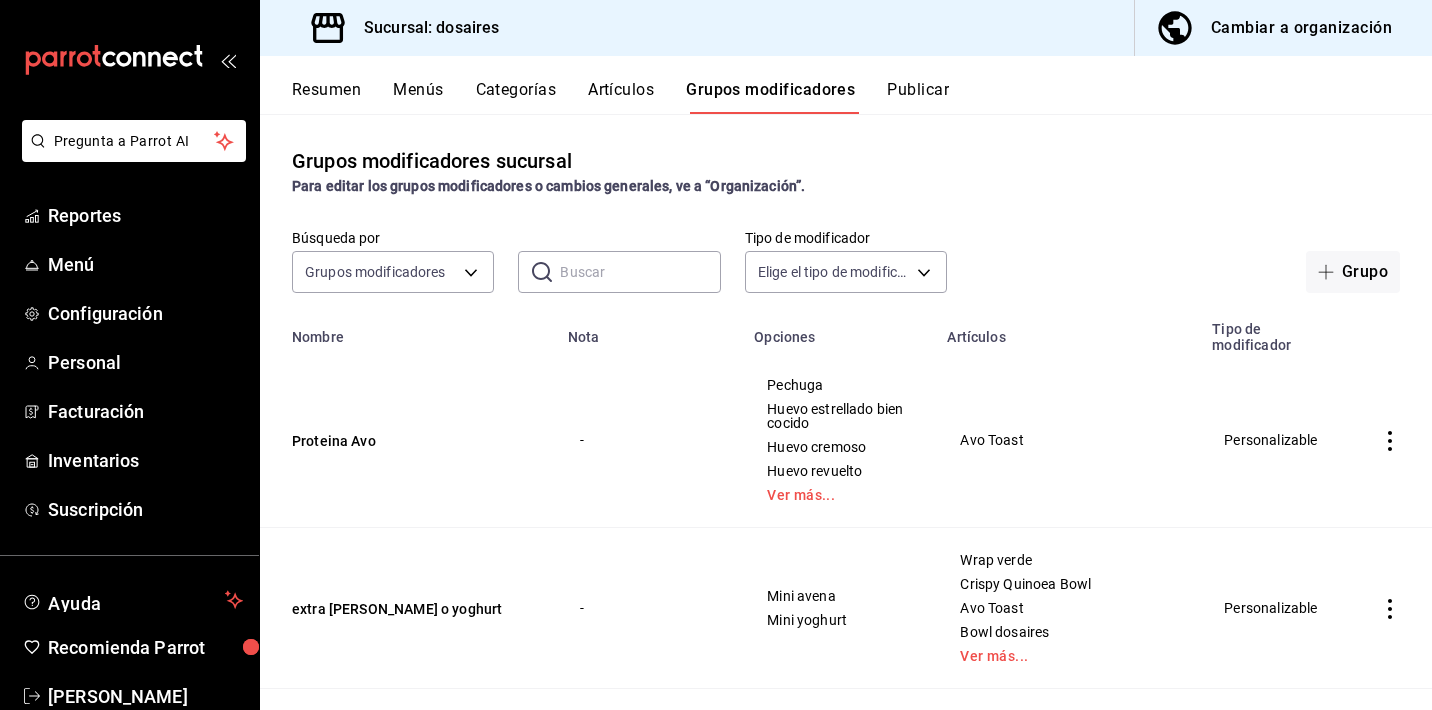 click on "Publicar" at bounding box center (918, 97) 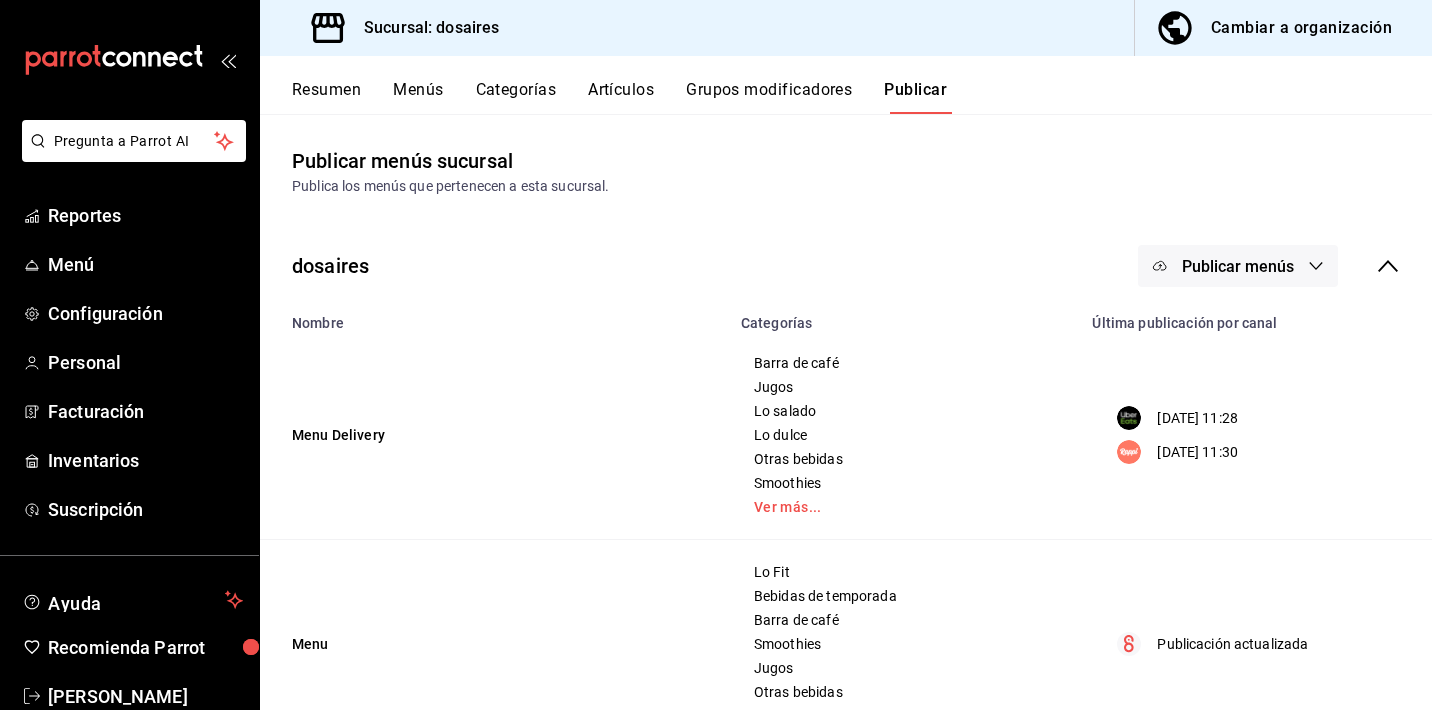 click on "Publicar menús" at bounding box center [1238, 266] 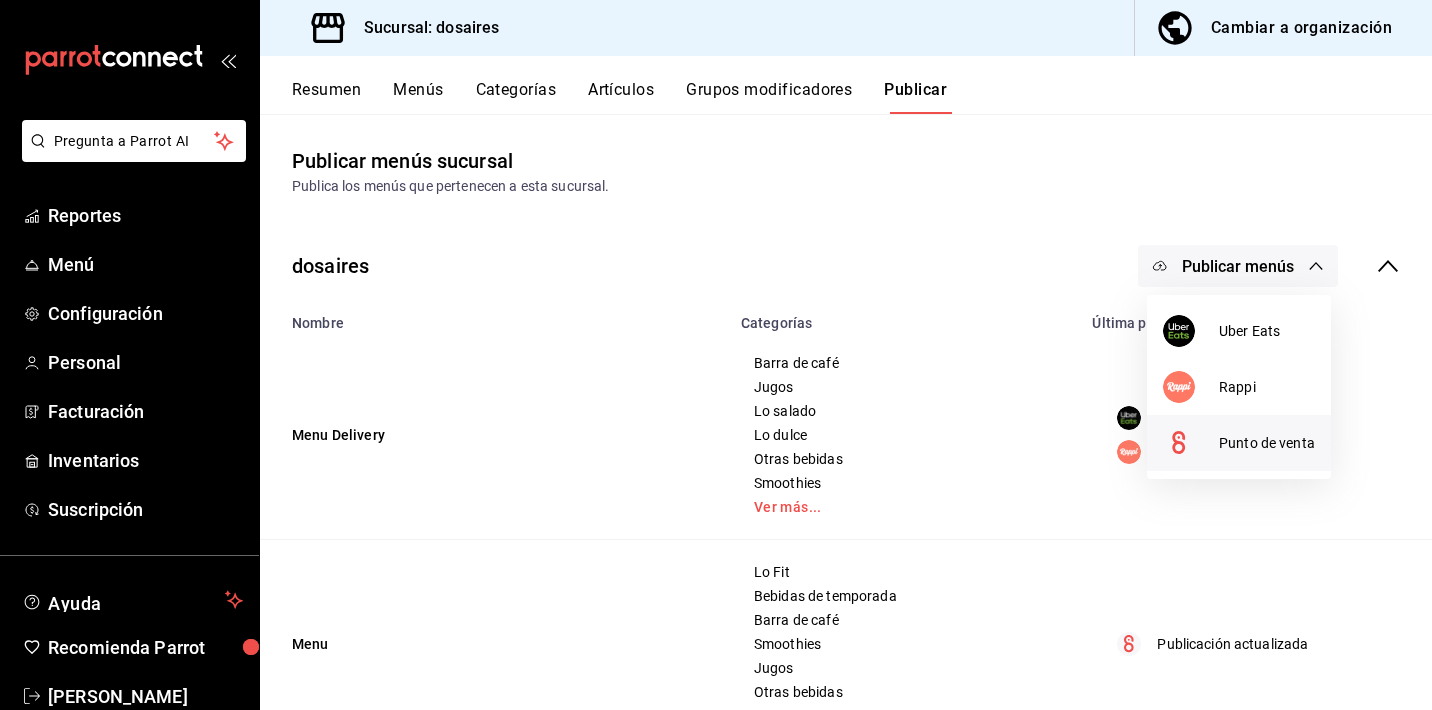 click at bounding box center [1191, 443] 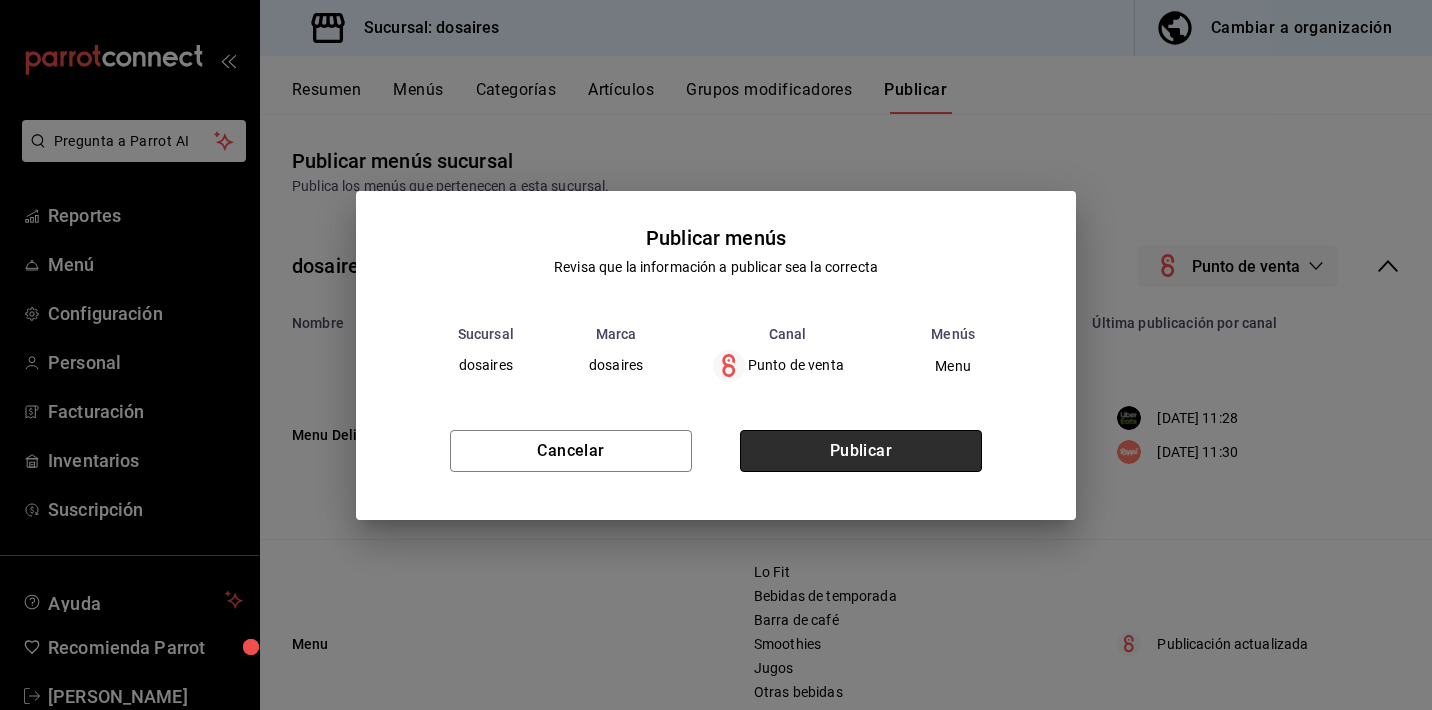 click on "Publicar" at bounding box center [861, 451] 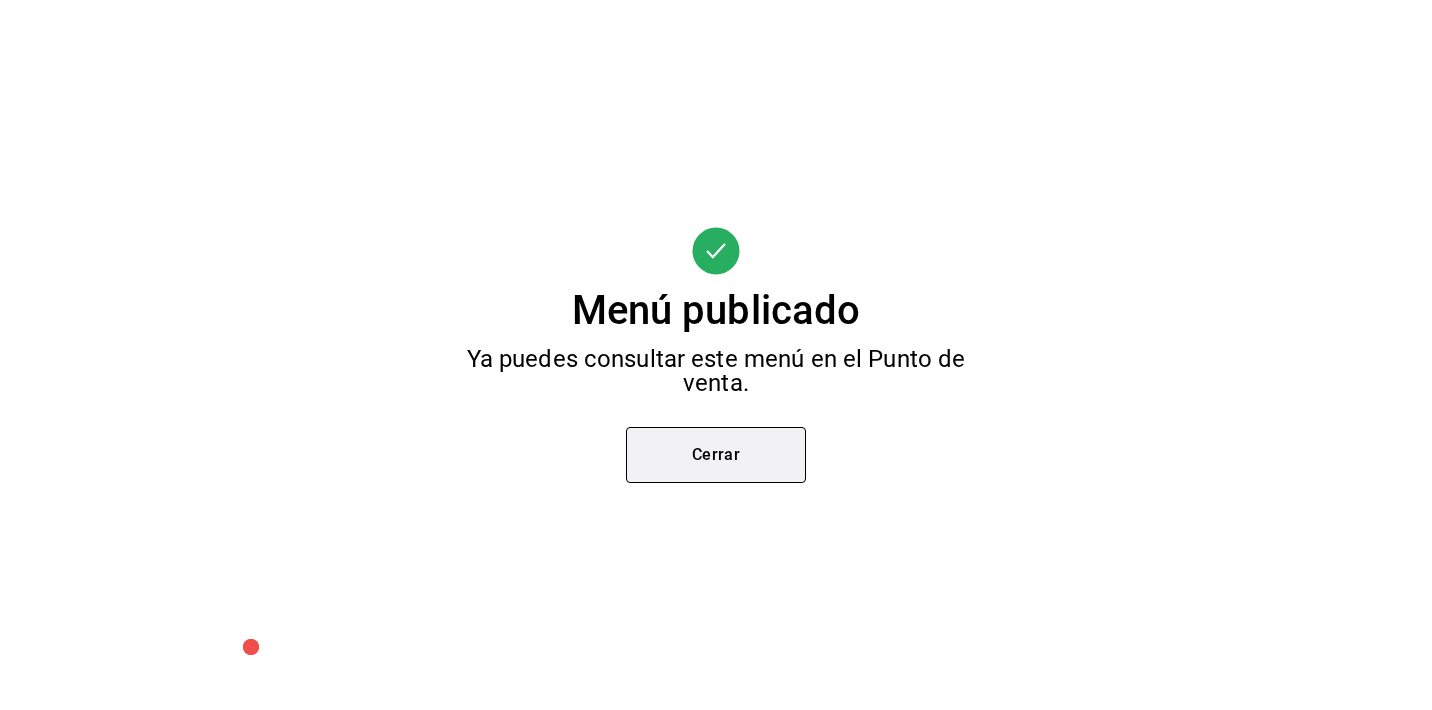 click on "Cerrar" at bounding box center [716, 455] 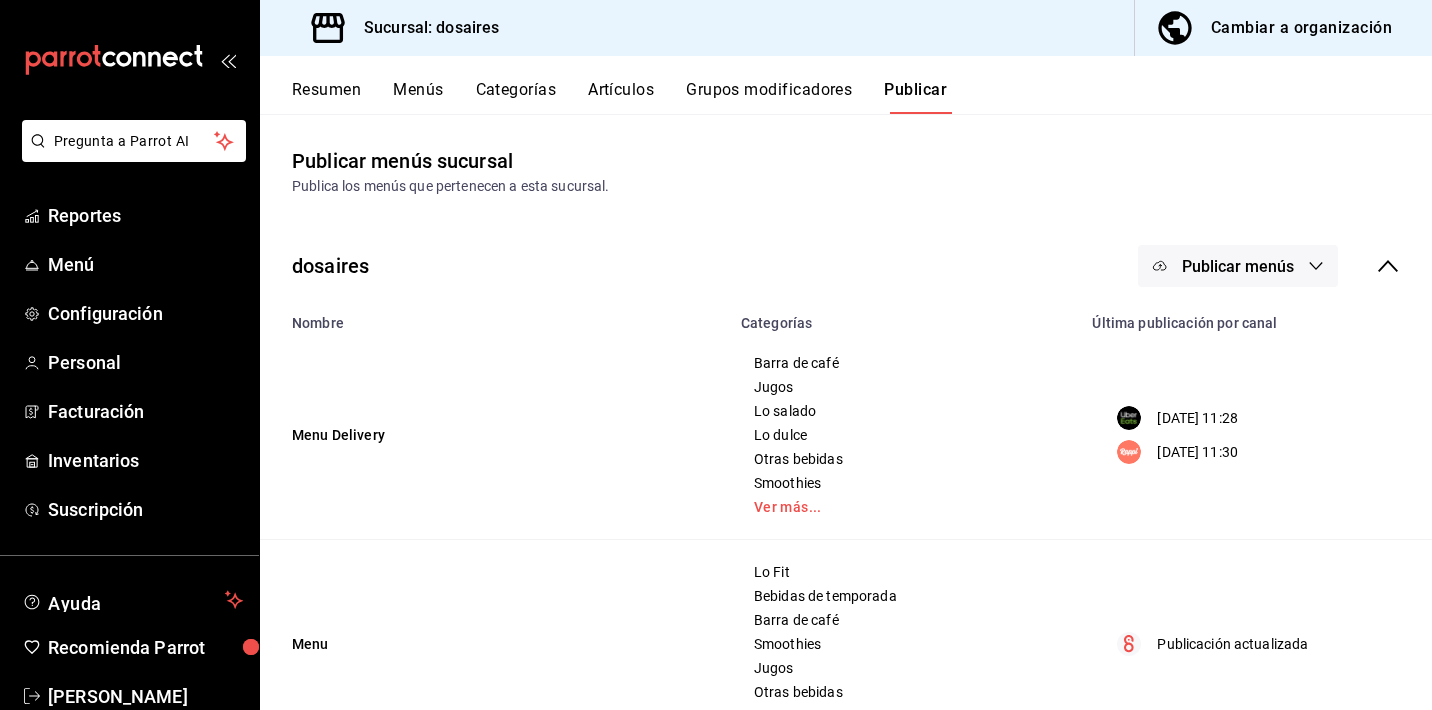 click on "Categorías" at bounding box center [516, 97] 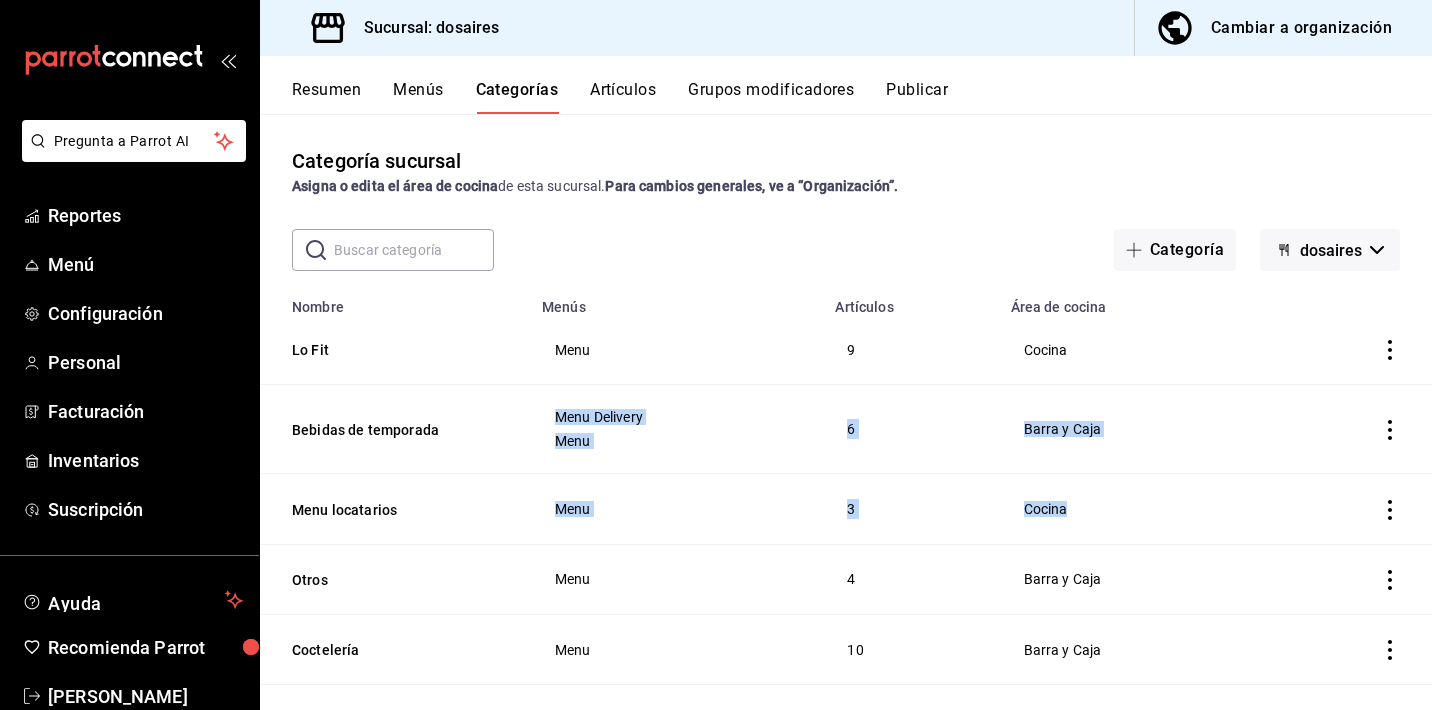 drag, startPoint x: 1261, startPoint y: 358, endPoint x: 1257, endPoint y: 481, distance: 123.065025 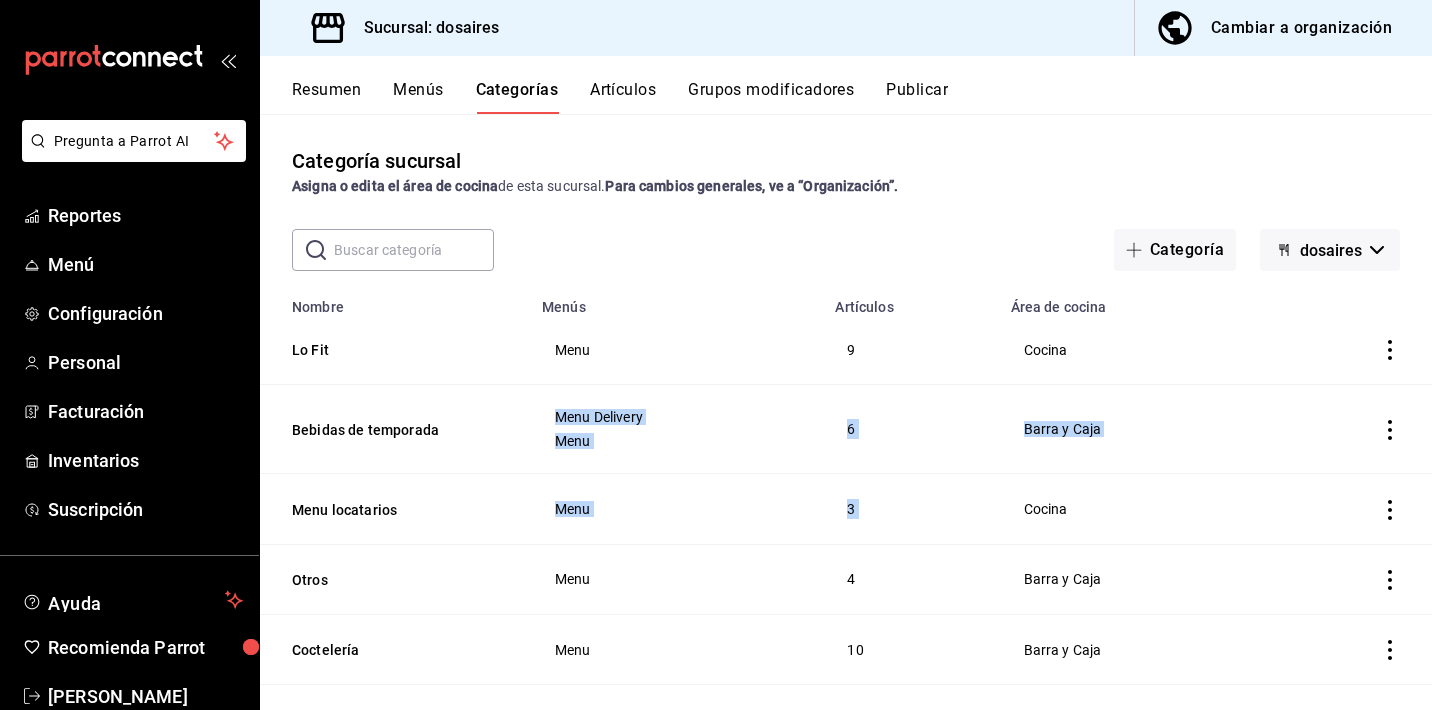 click on "Cocina" at bounding box center [1135, 350] 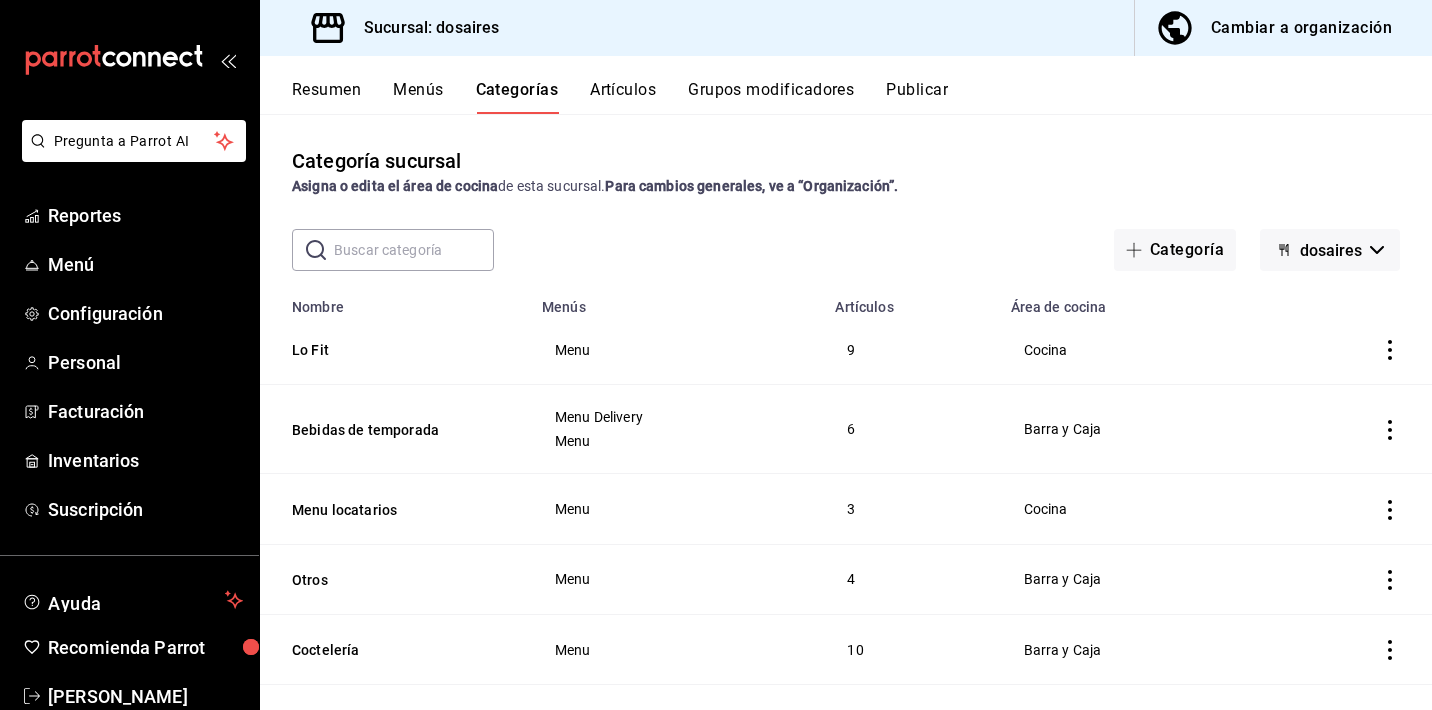 click 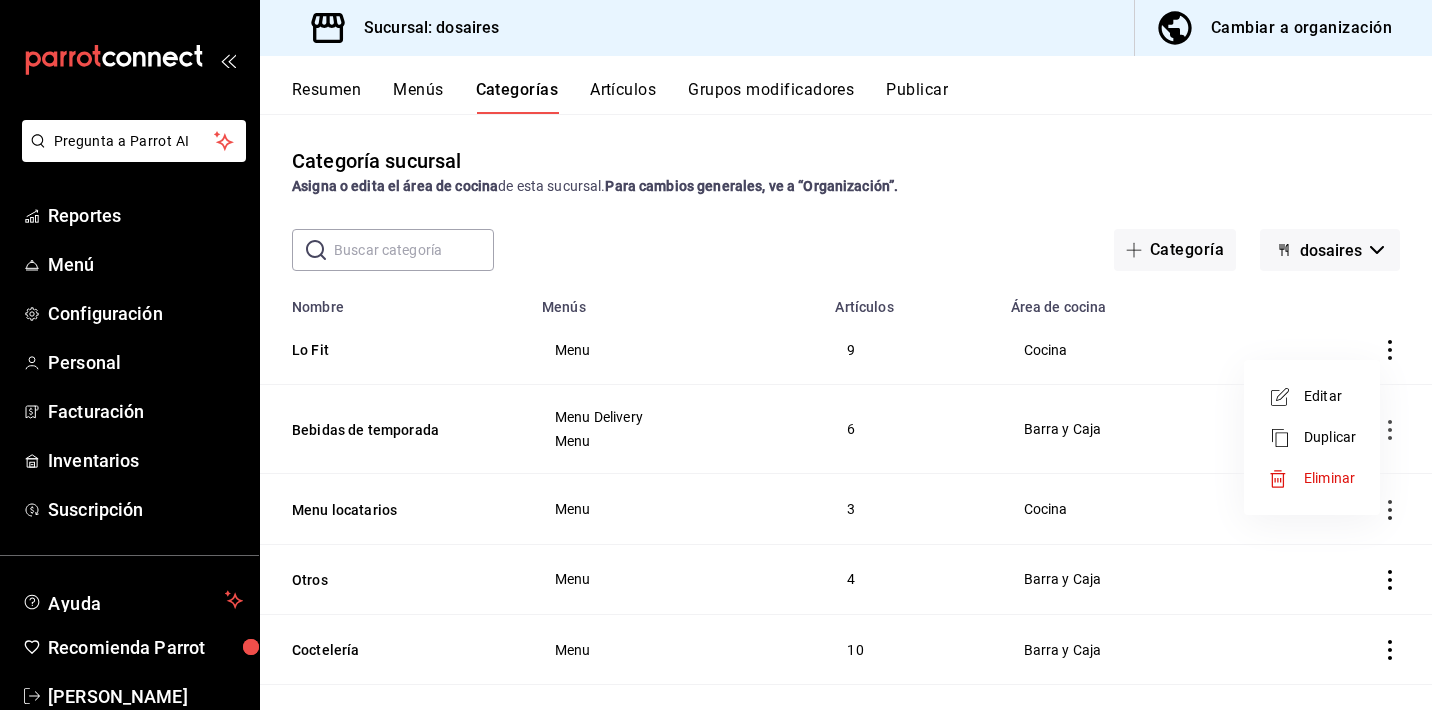 click at bounding box center [716, 355] 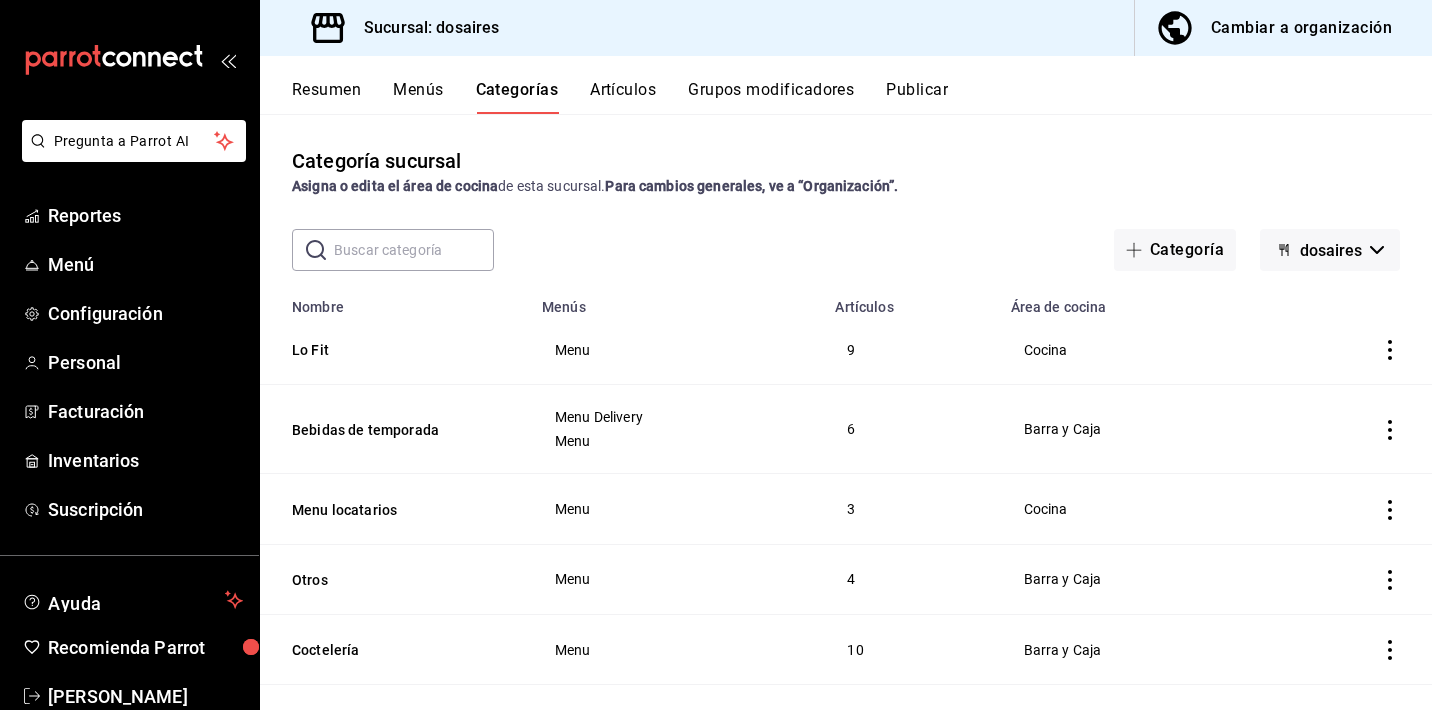 drag, startPoint x: 1395, startPoint y: 350, endPoint x: 1389, endPoint y: 435, distance: 85.2115 